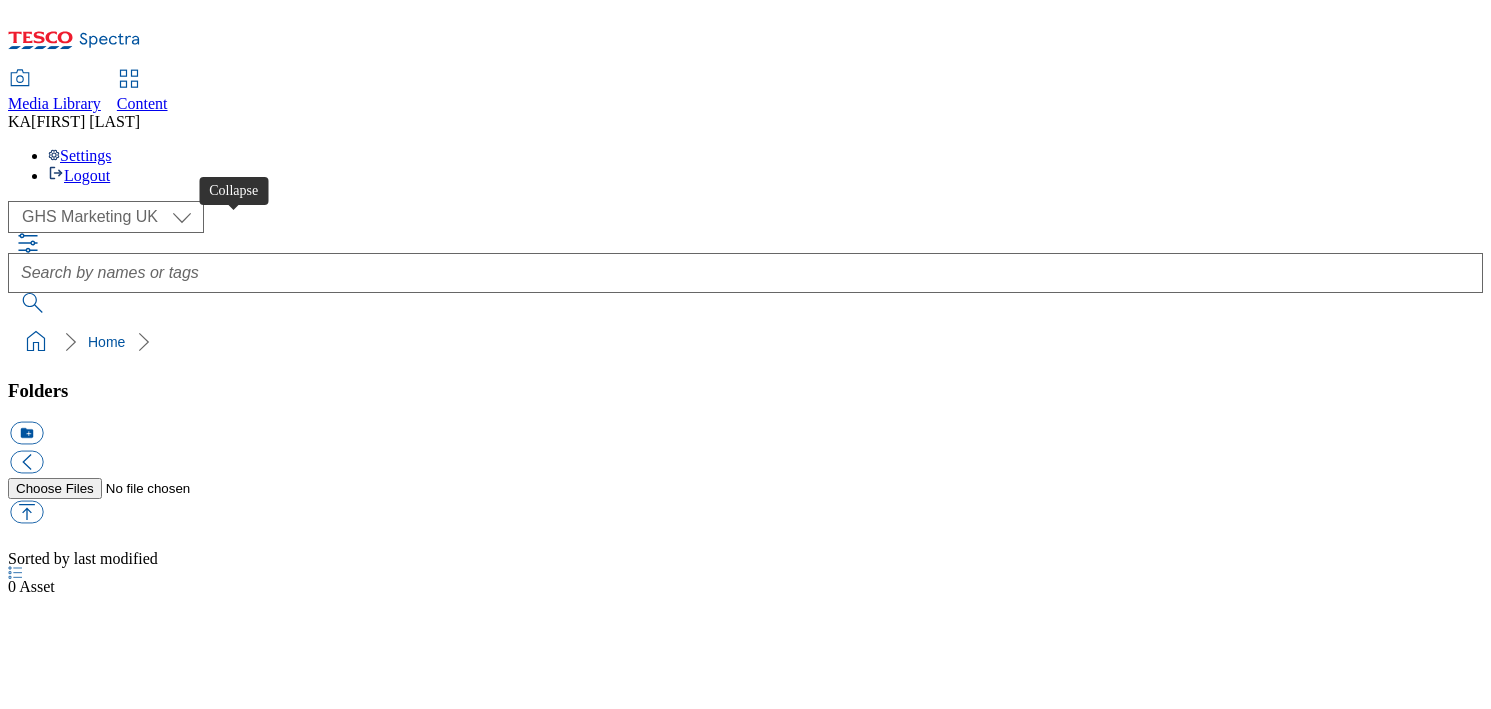 scroll, scrollTop: 0, scrollLeft: 0, axis: both 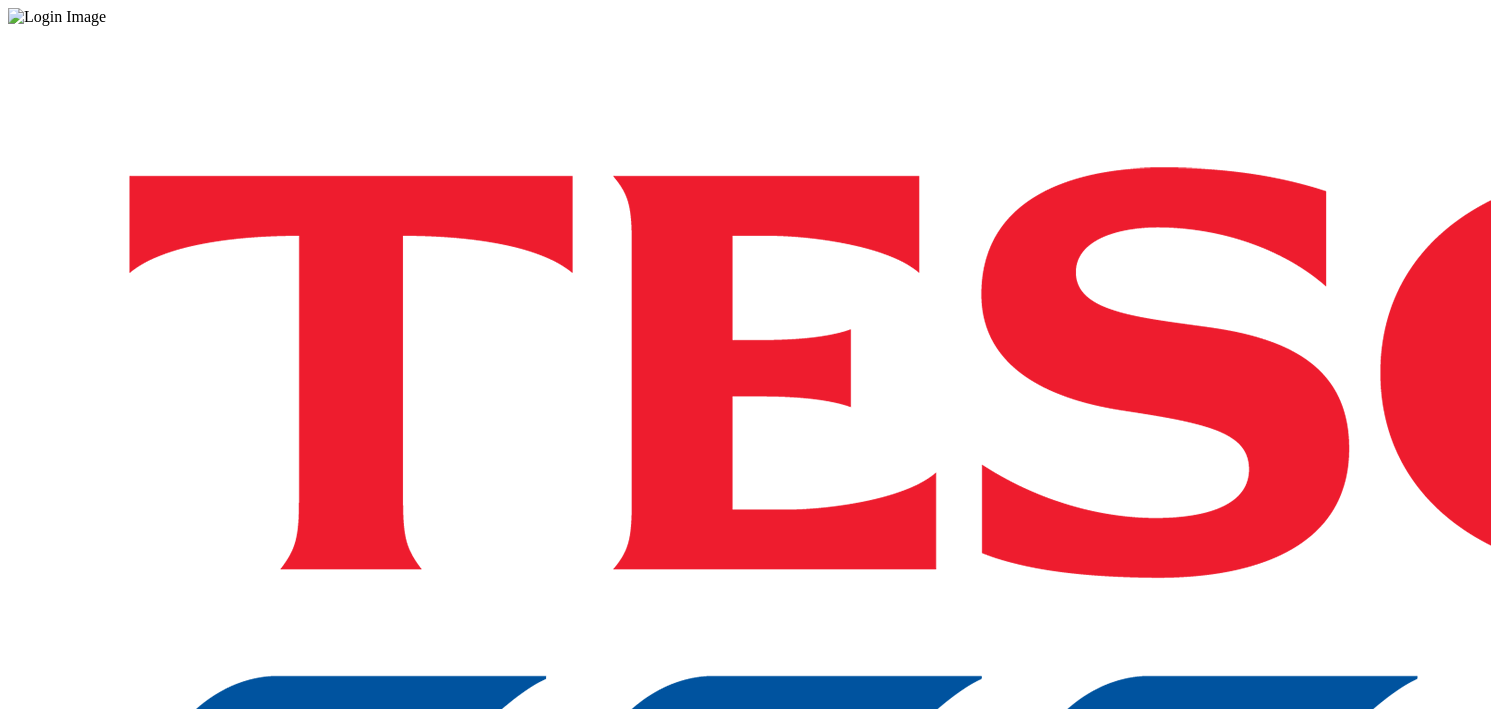 click on "Login" at bounding box center [745, 1000] 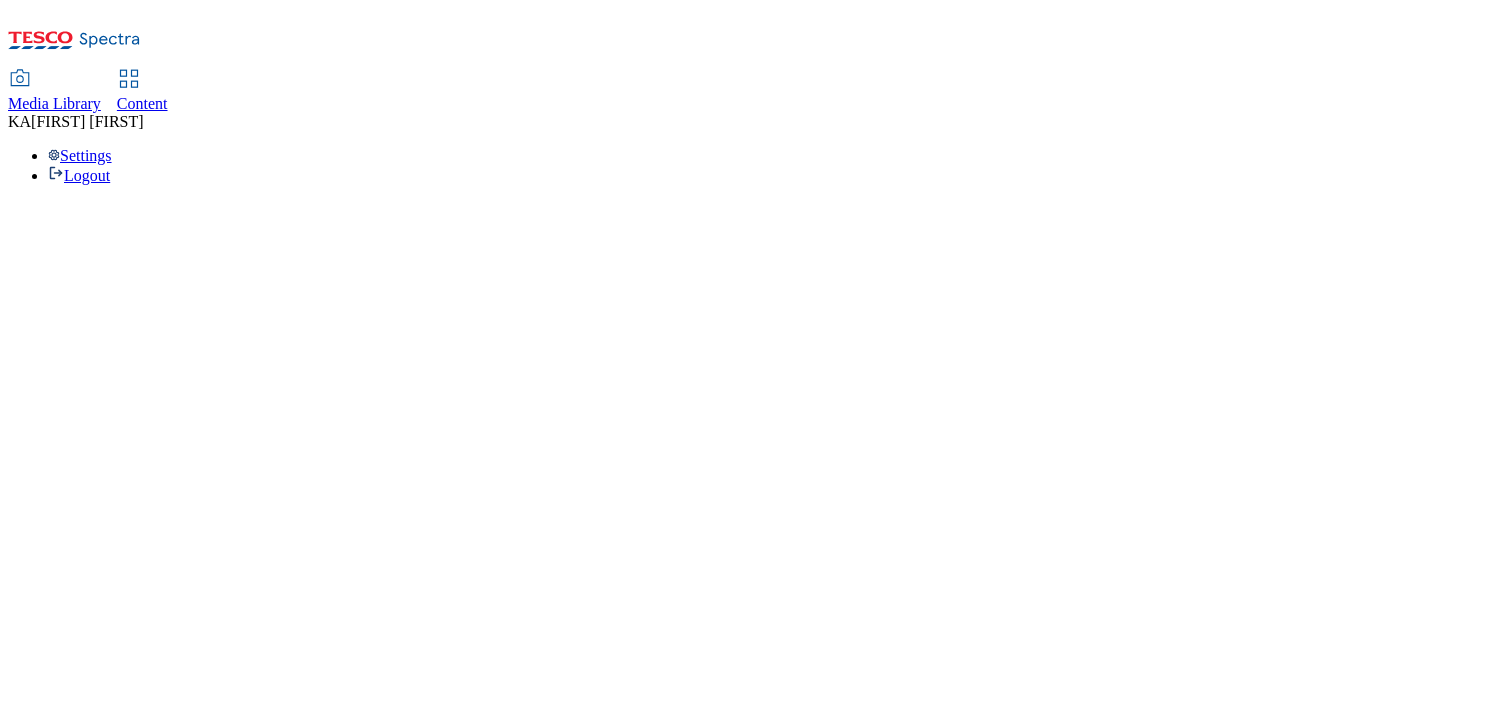 scroll, scrollTop: 0, scrollLeft: 0, axis: both 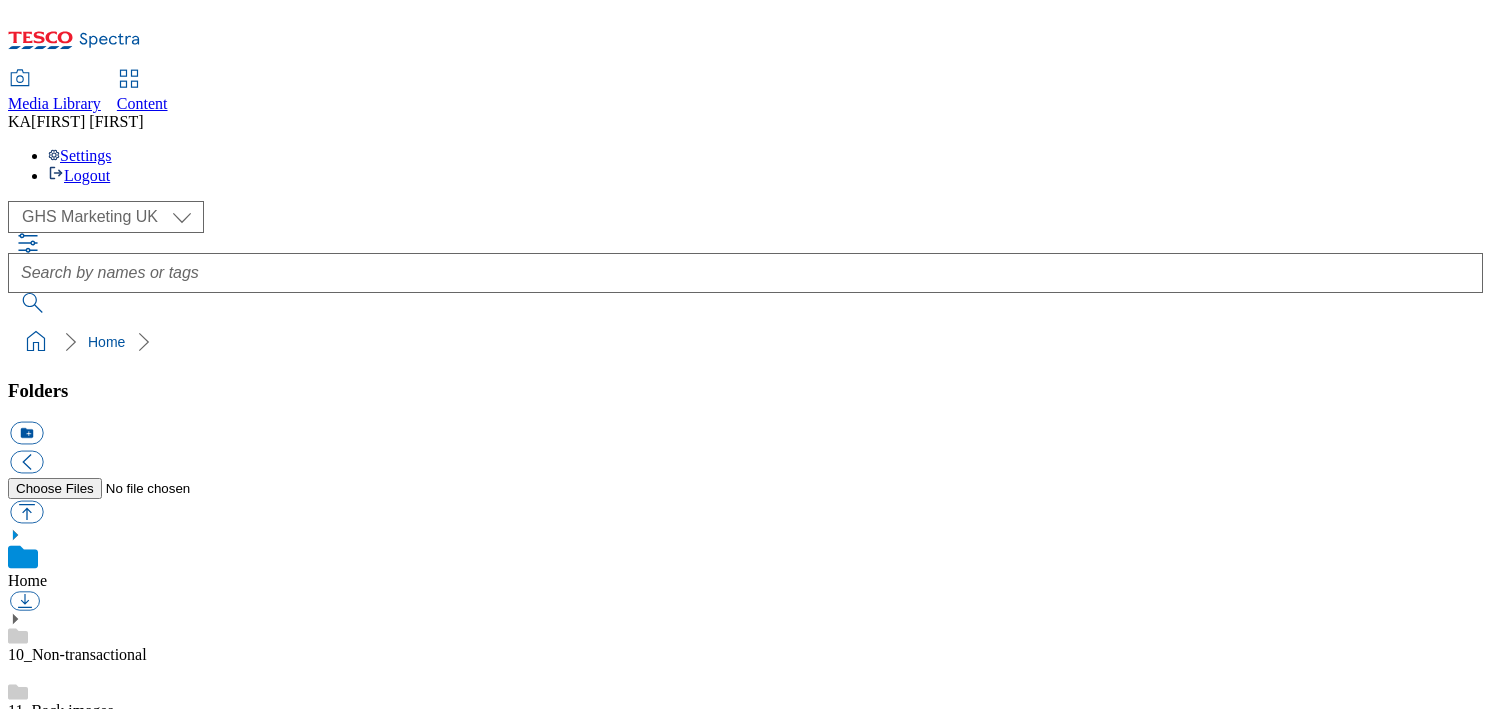 click 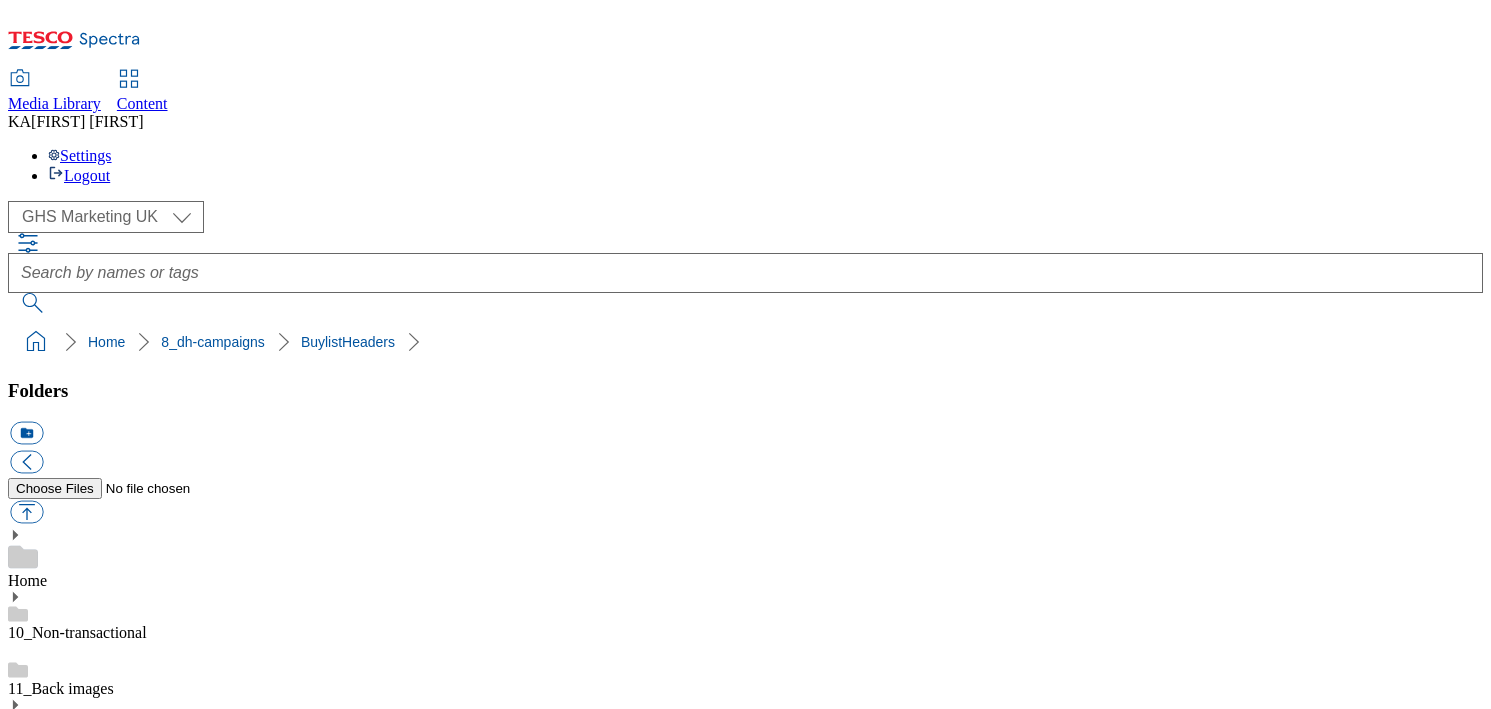click on "BuylistHeaders" at bounding box center (57, 1532) 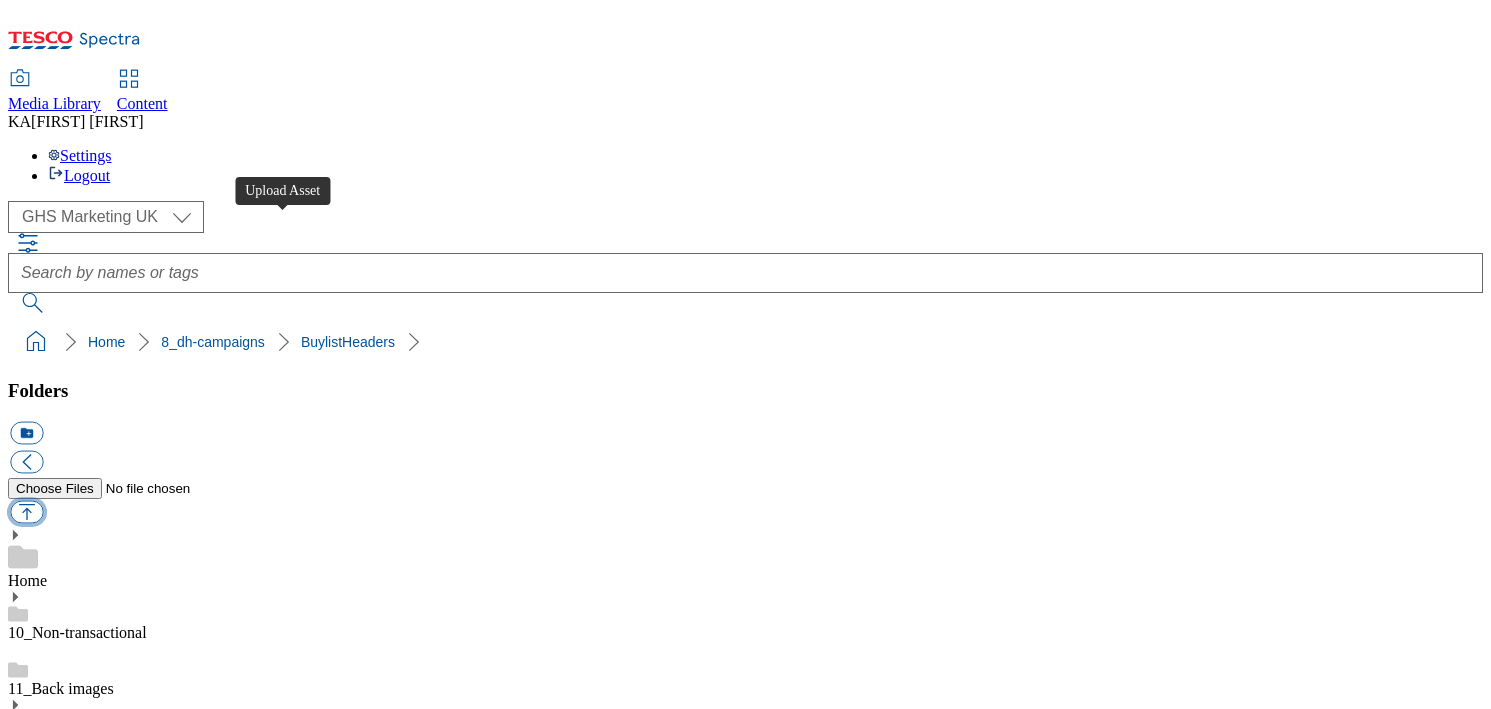 click at bounding box center (26, 512) 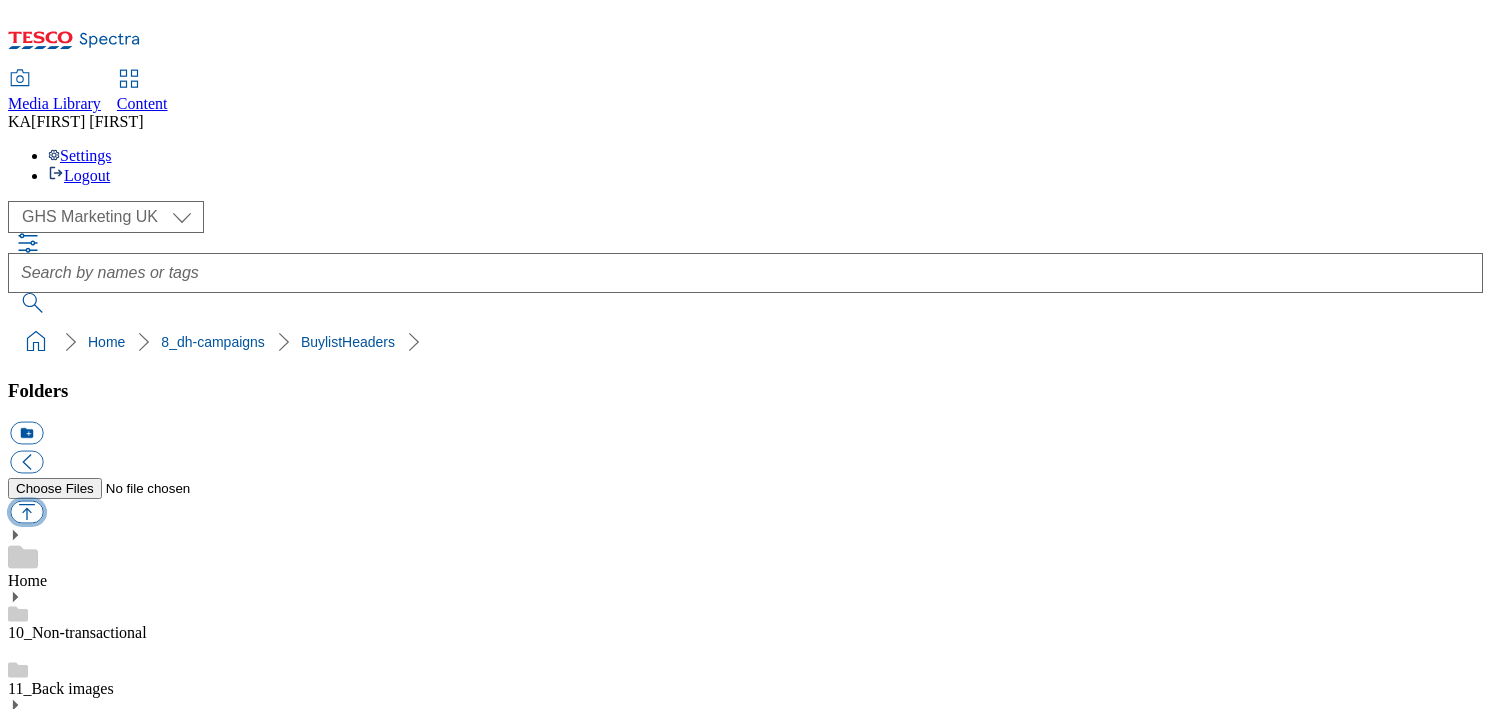 type on "C:\fakepath\[NUMBER]-[FILENAME_PART]_[BRAND]_[FILENAME_PART]_[DIMENSIONS]_[FILENAME_PART]" 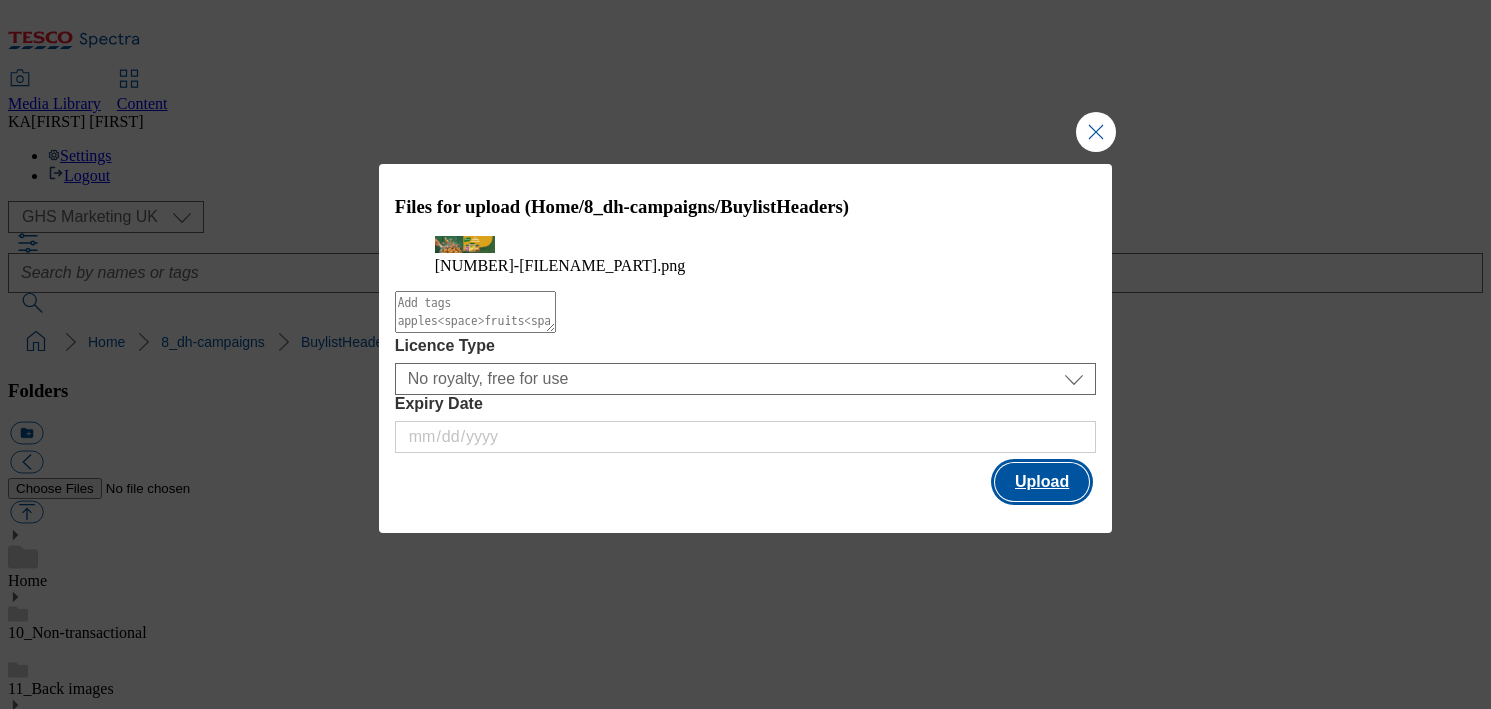 click on "Upload" at bounding box center [1042, 482] 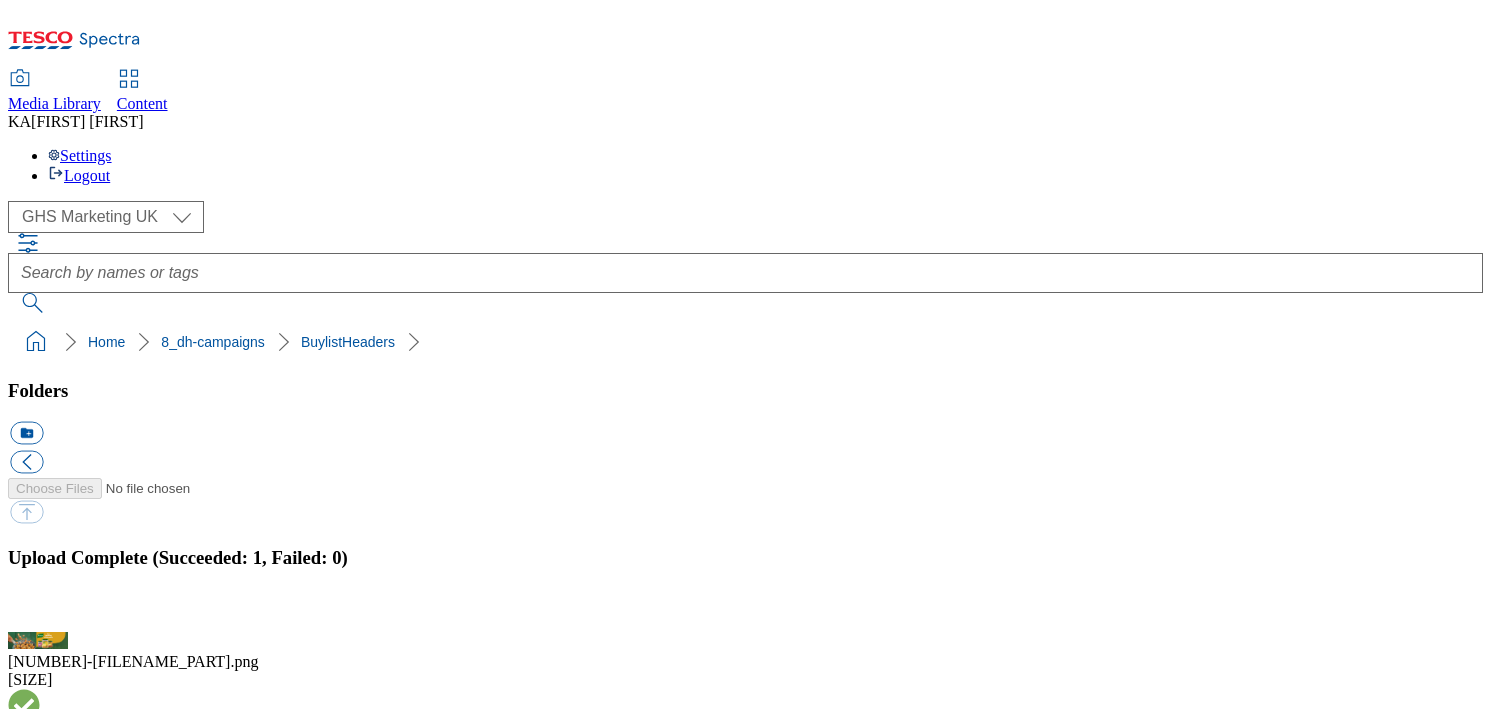 click on "BuylistHeaders" at bounding box center (57, 1747) 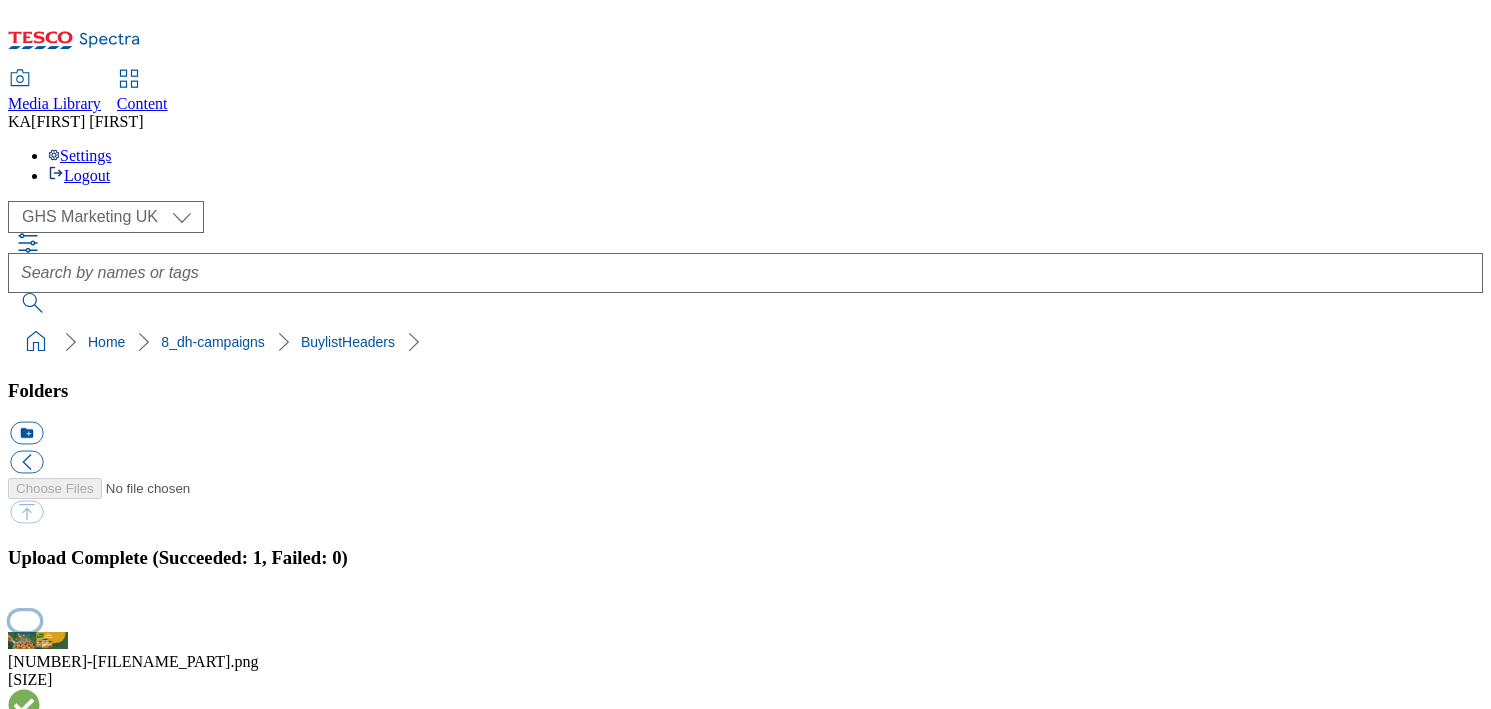 click at bounding box center [25, 620] 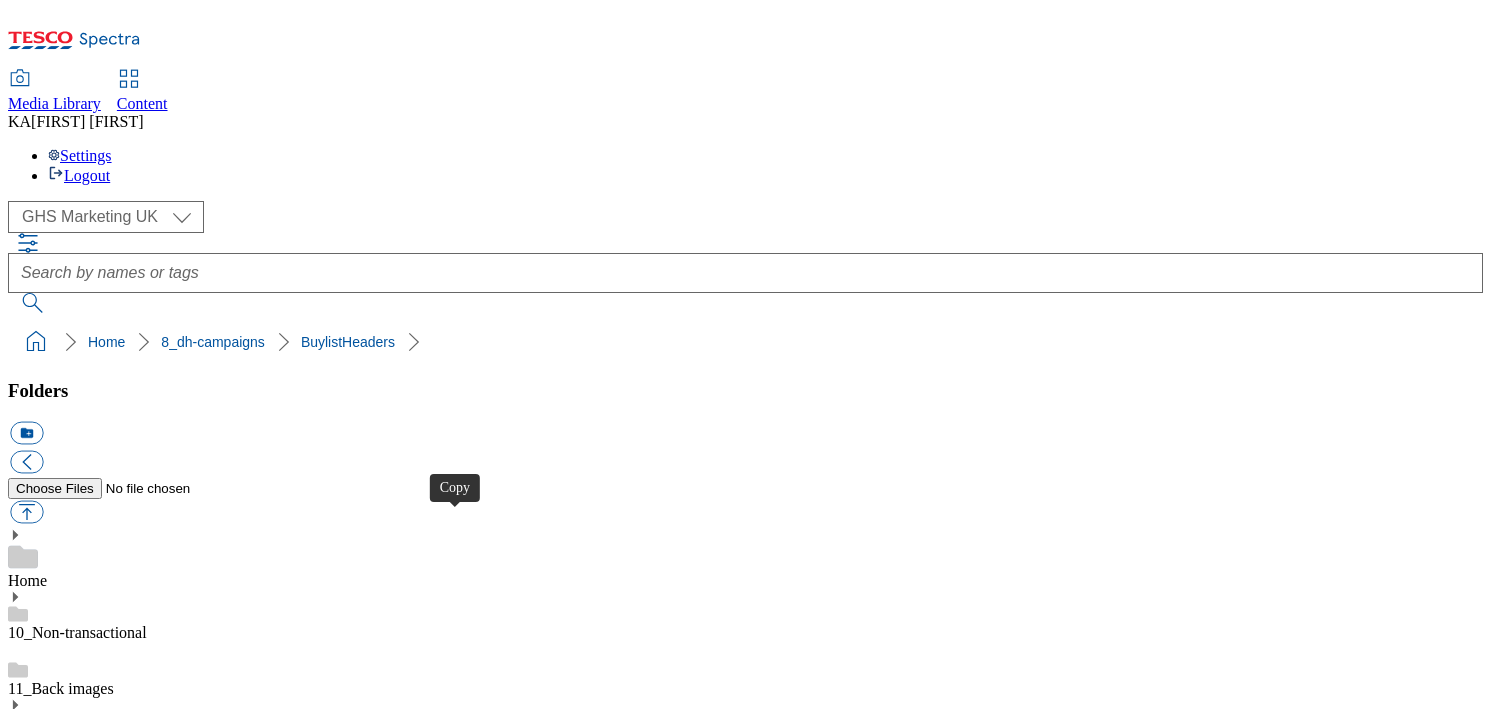 click at bounding box center [26, 4048] 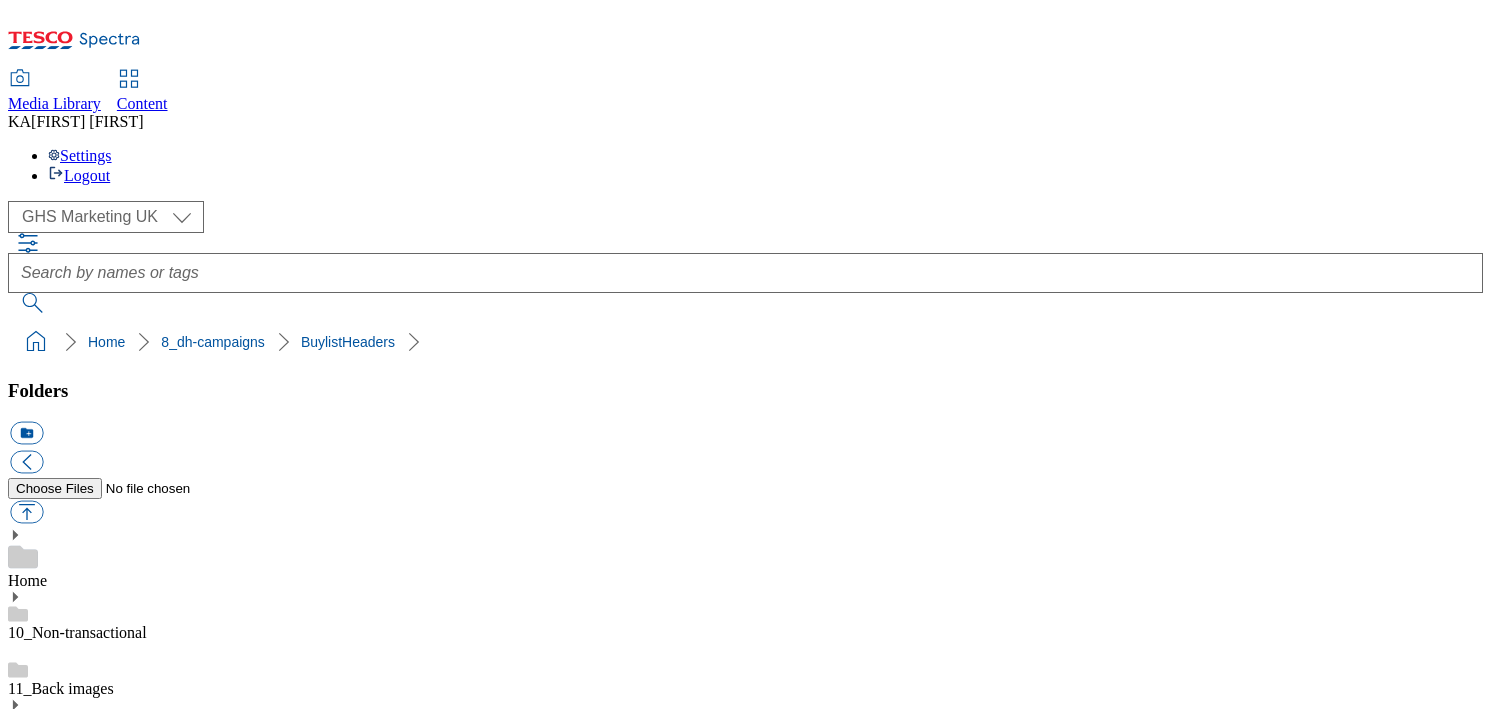 click on "BuylistHeaders" at bounding box center (57, 1532) 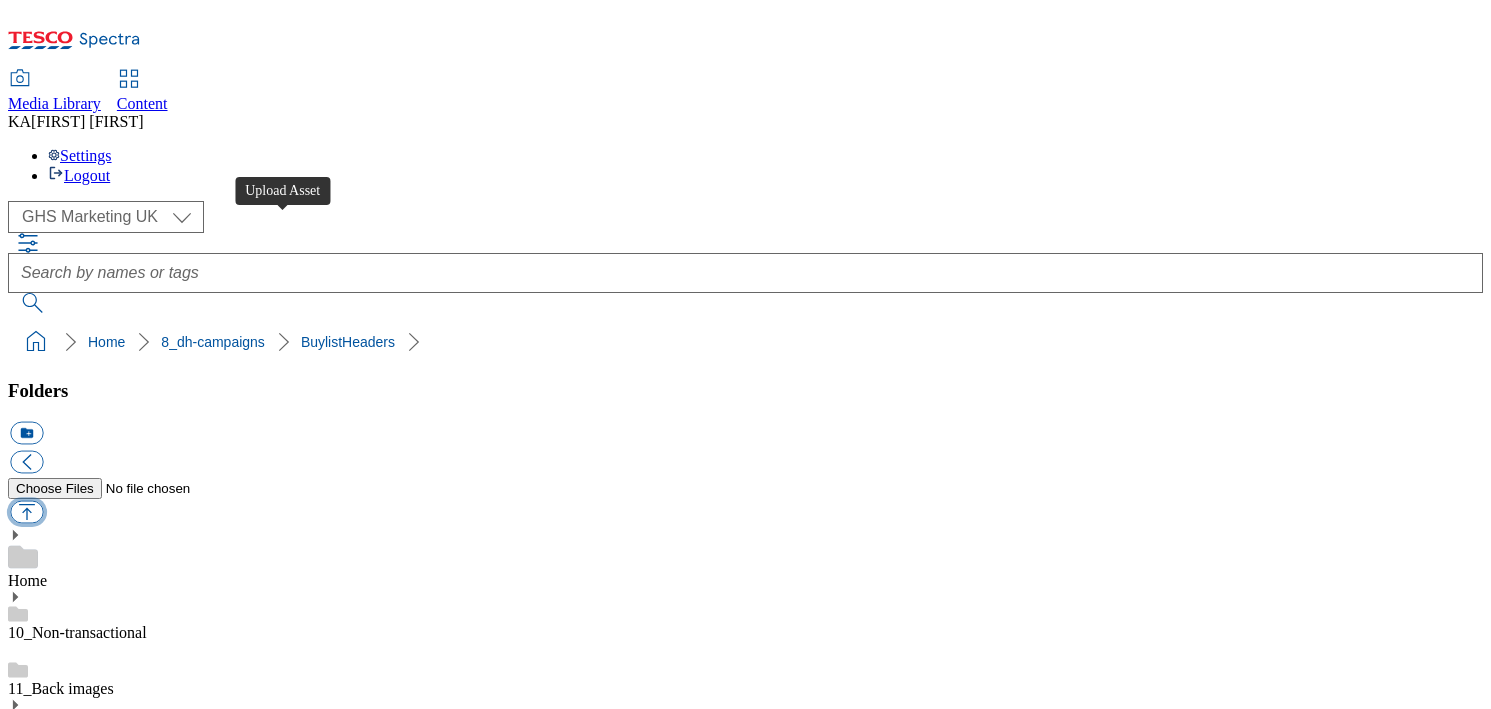 click at bounding box center (26, 512) 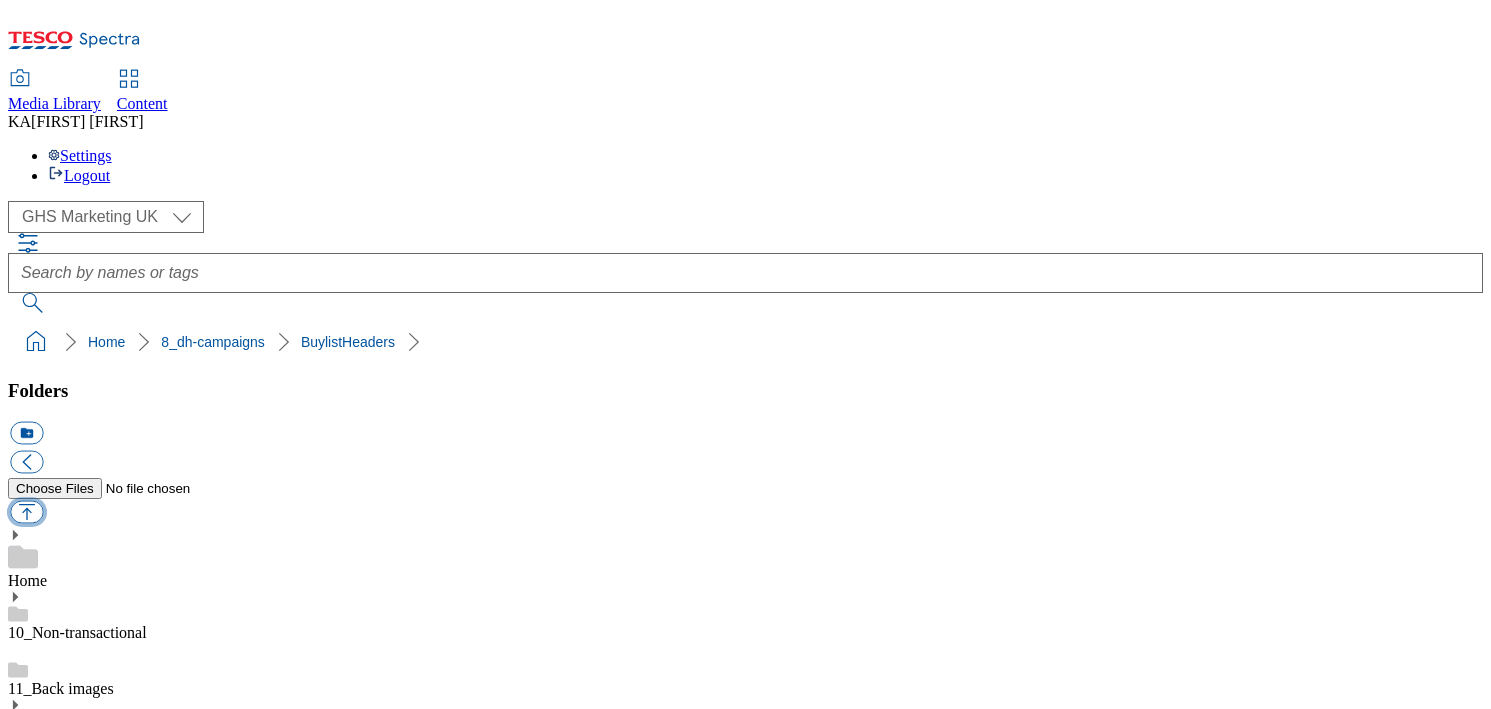 type on "C:\fakepath\[NUMBER]-[FILENAME_PART]_[BRAND]_[DIMENSIONS]_[FILENAME_PART]" 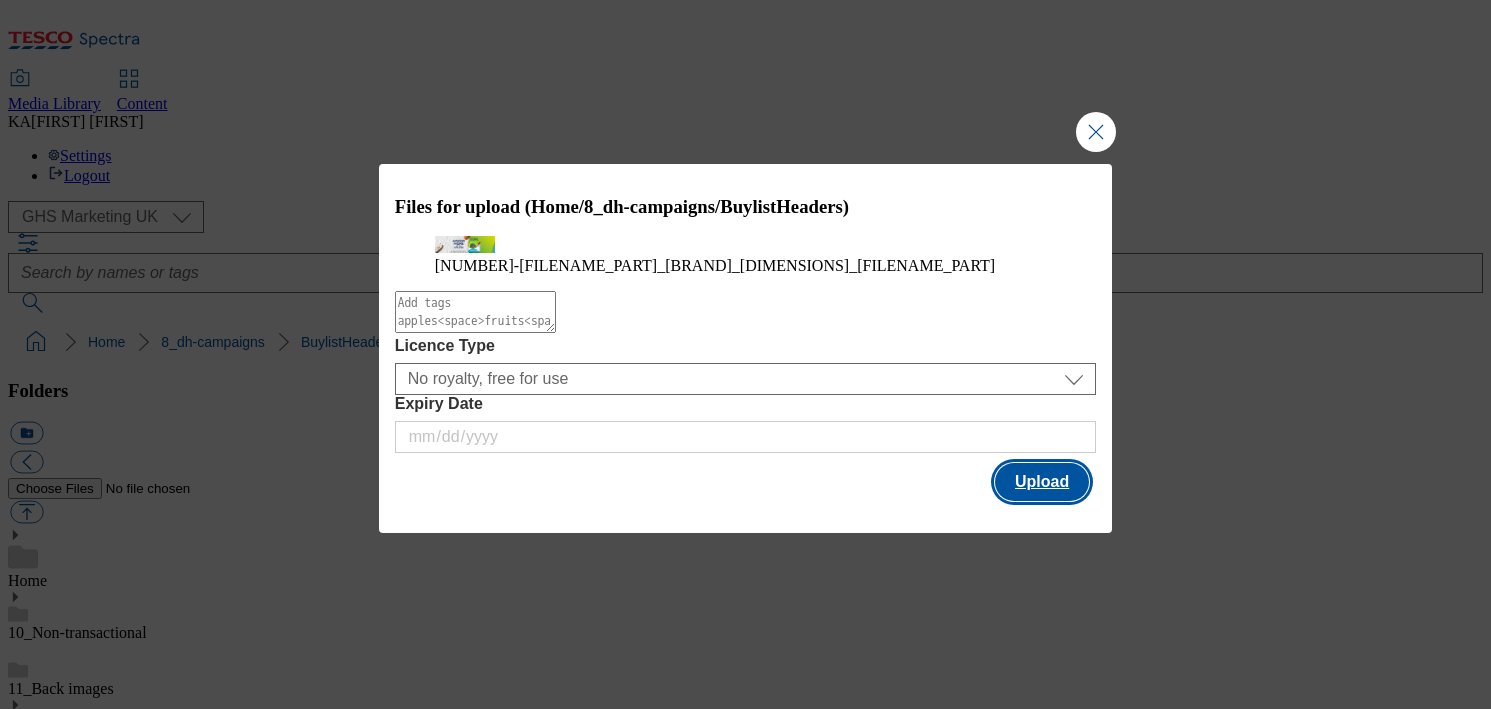 click on "Upload" at bounding box center [1042, 482] 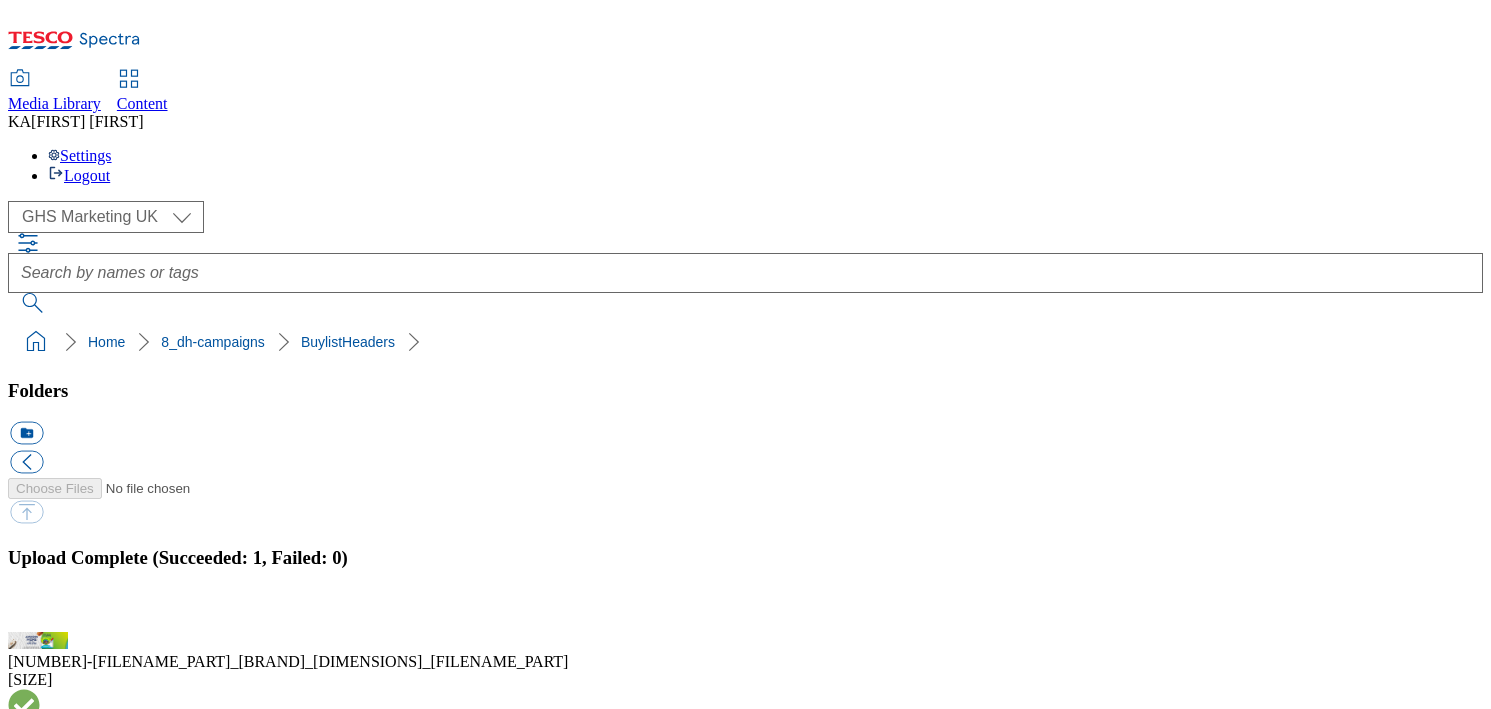 click on "BuylistHeaders" at bounding box center (745, 1742) 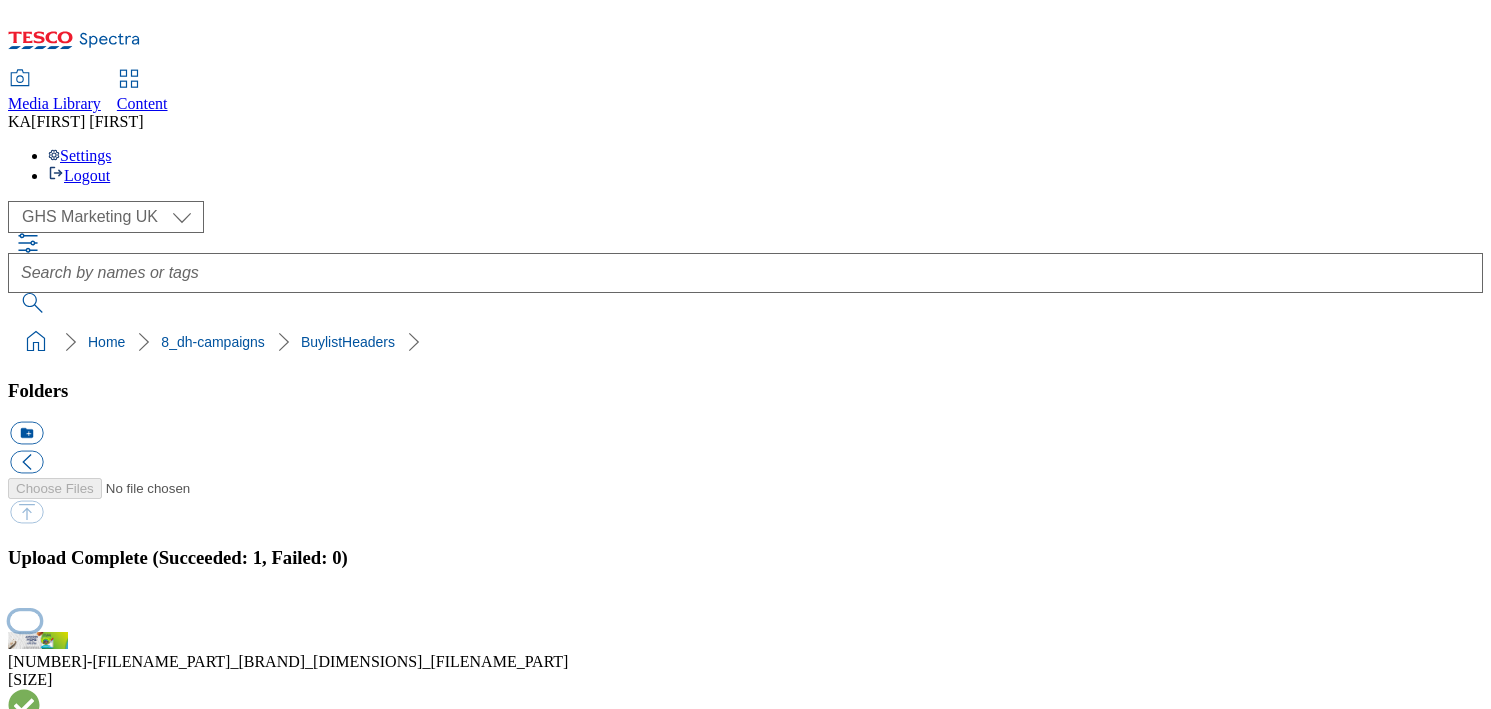 click at bounding box center (25, 620) 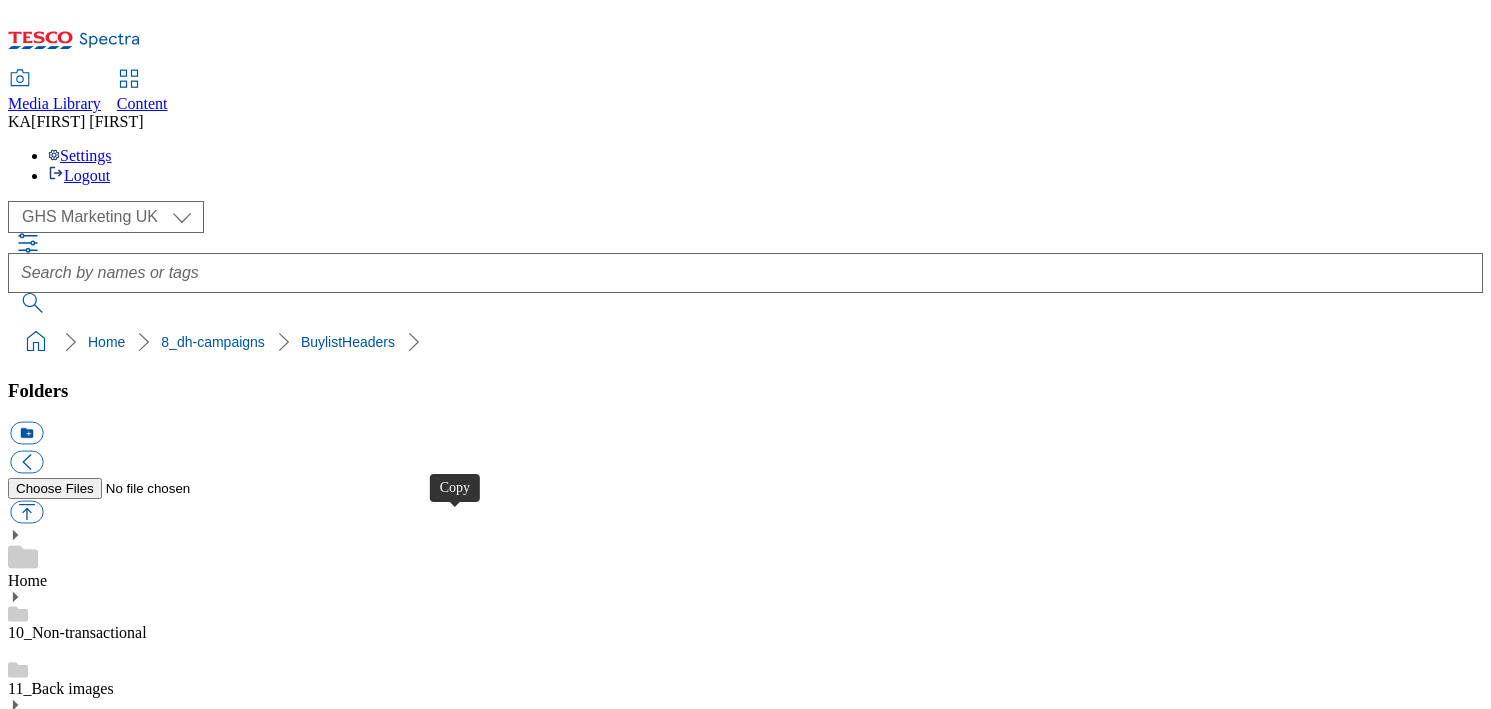 click at bounding box center (26, 4048) 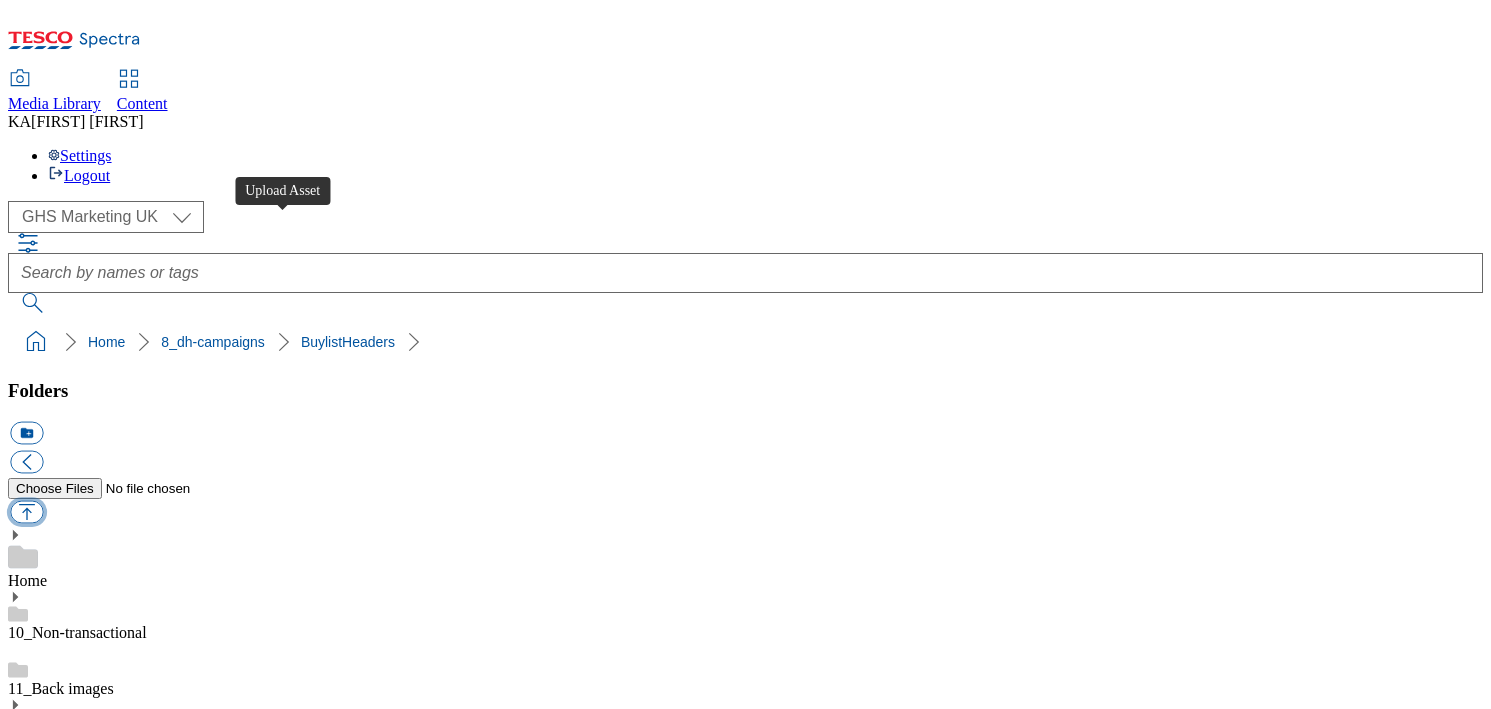 click at bounding box center (26, 512) 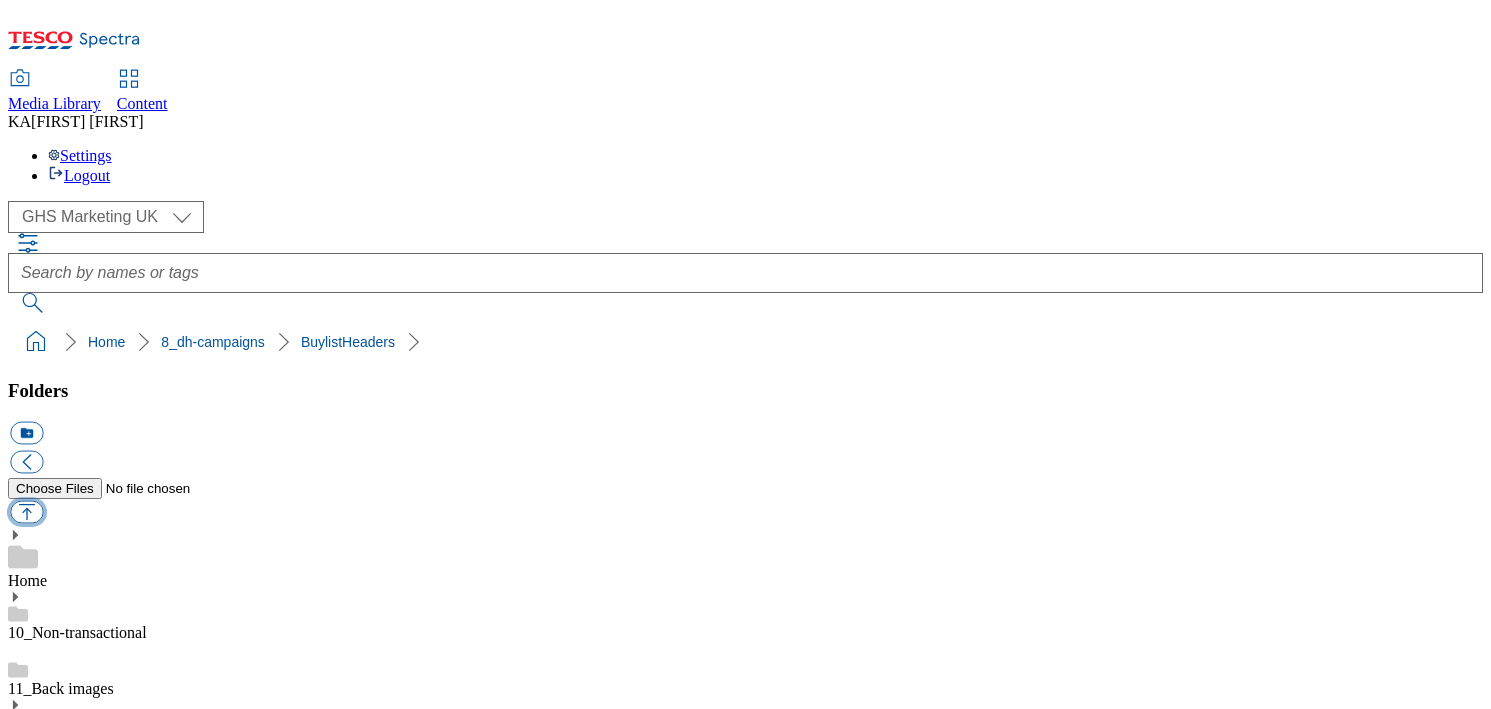 type on "C:\fakepath\[FILENAME_PREFIX]-ad541556_Funkin_LegoBrand_H_[DIMENSIONS]_V1.jpg" 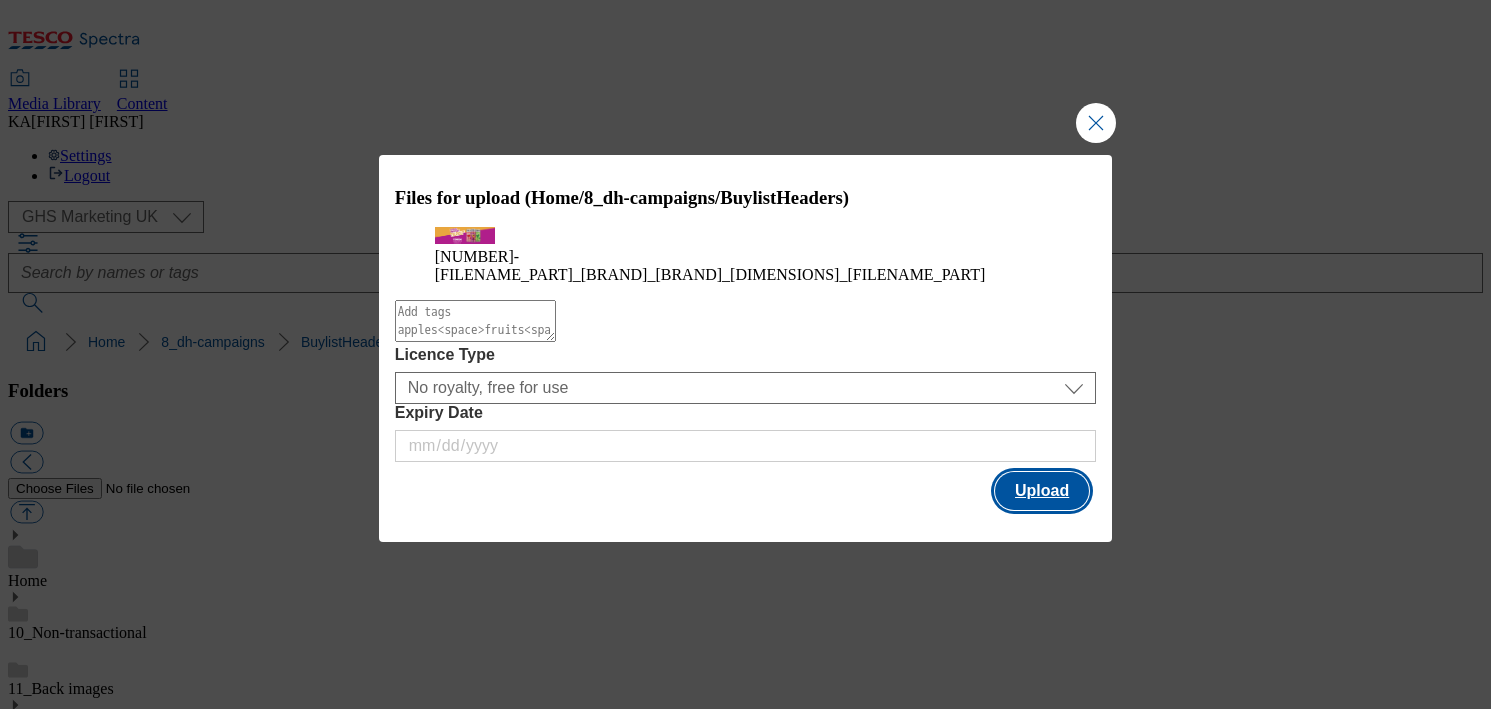 click on "Upload" at bounding box center [1042, 491] 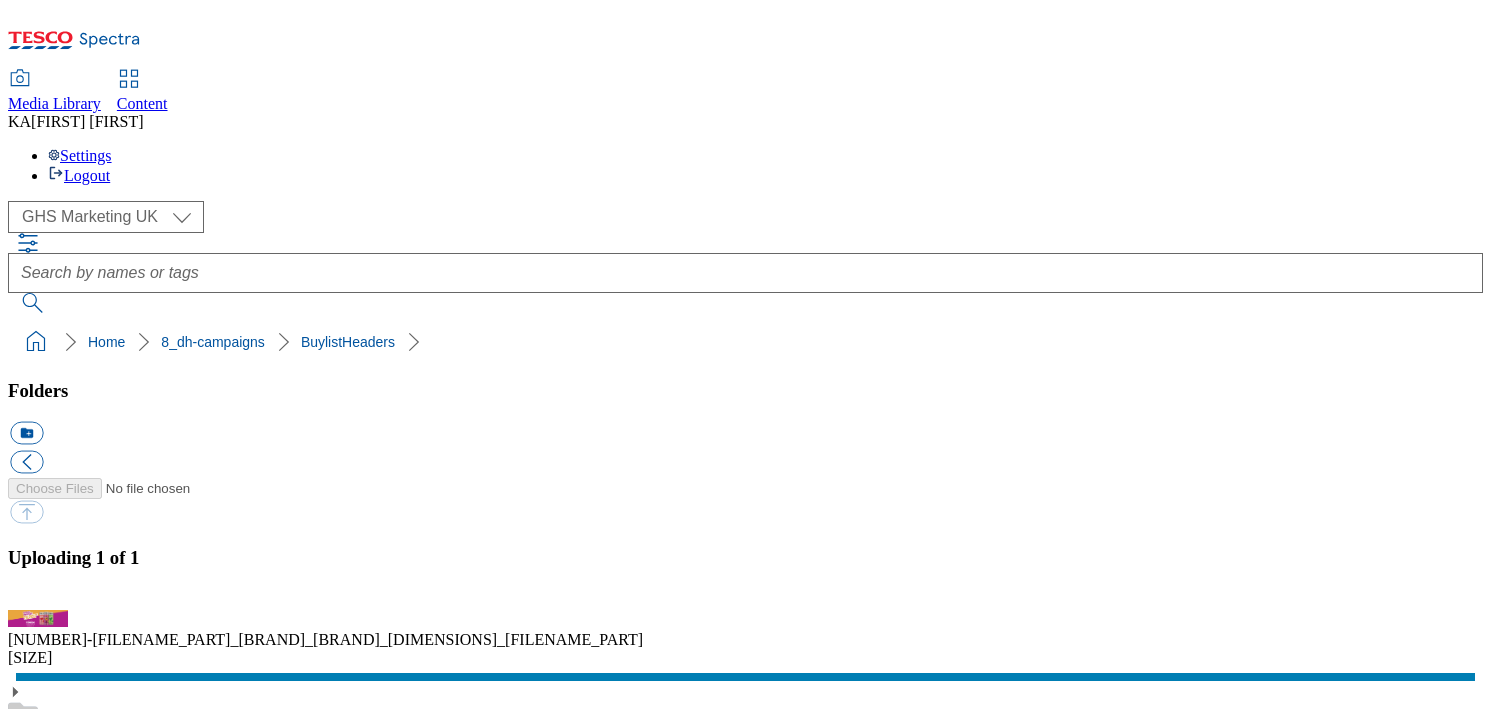click on "BuylistHeaders" at bounding box center [57, 1689] 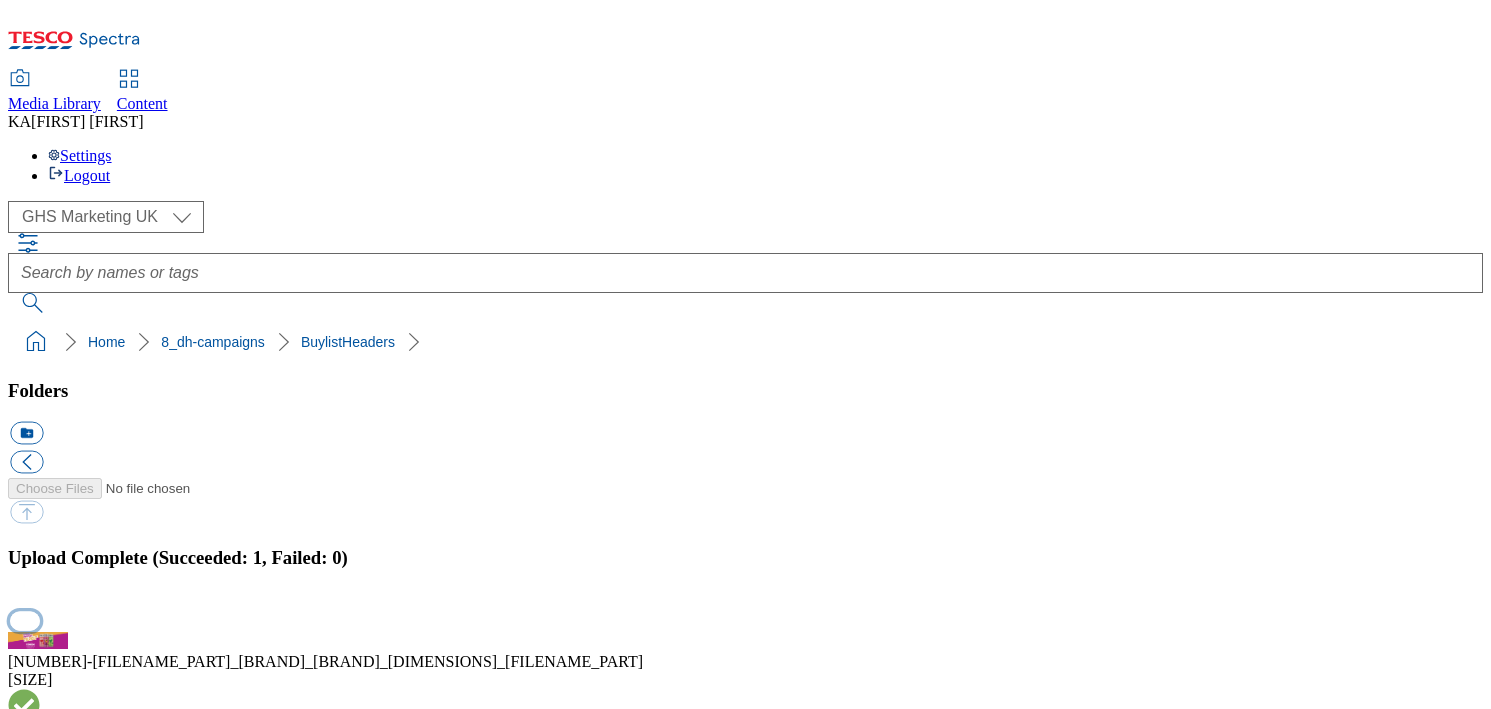 click at bounding box center [25, 620] 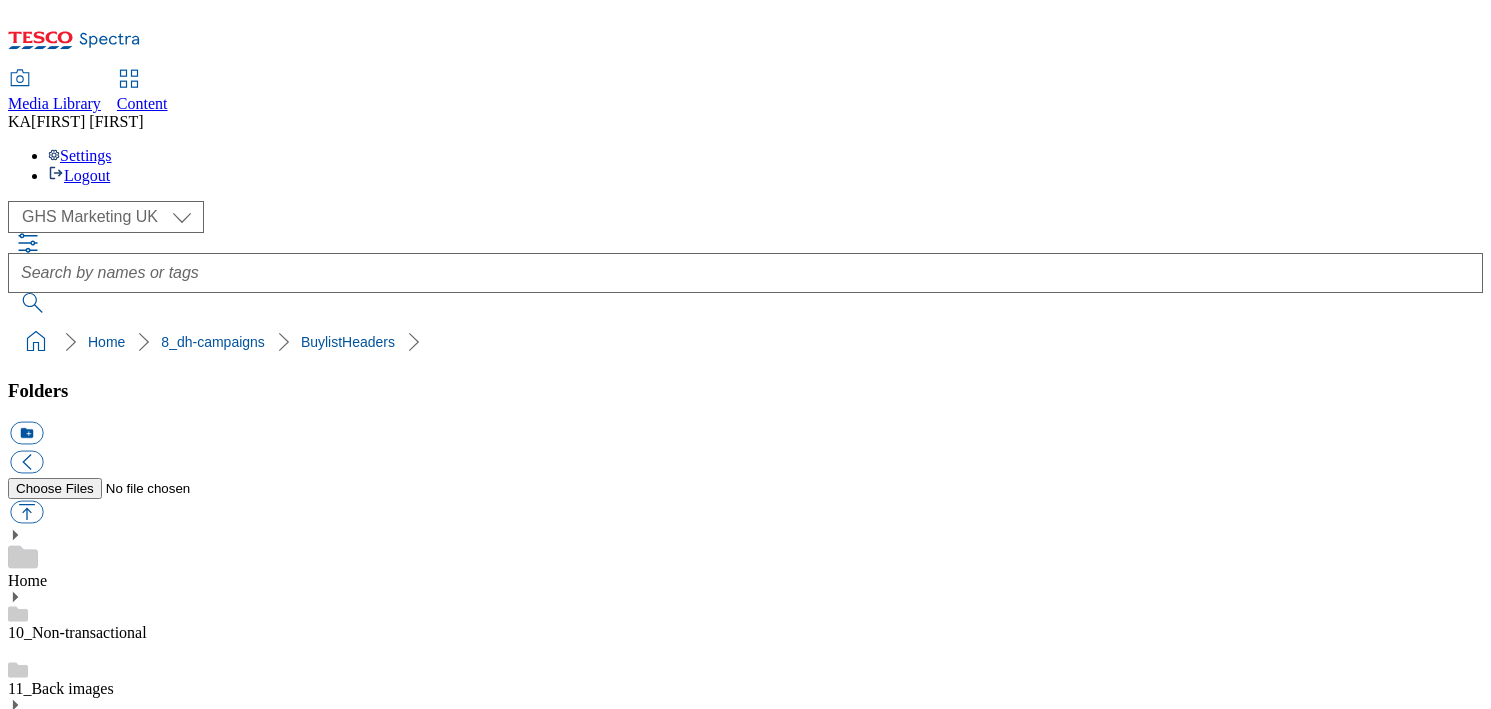 click on "BuylistHeaders" at bounding box center [57, 1532] 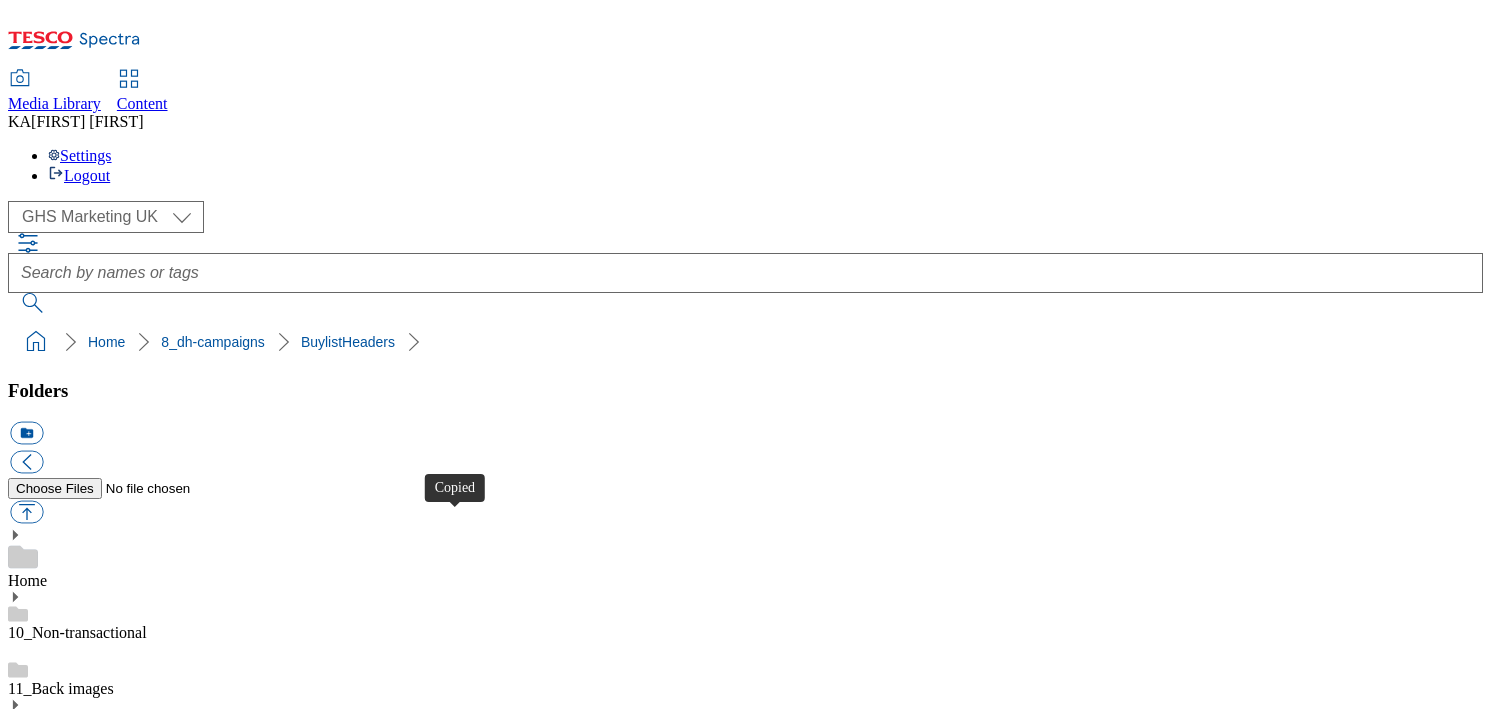 click at bounding box center (26, 4048) 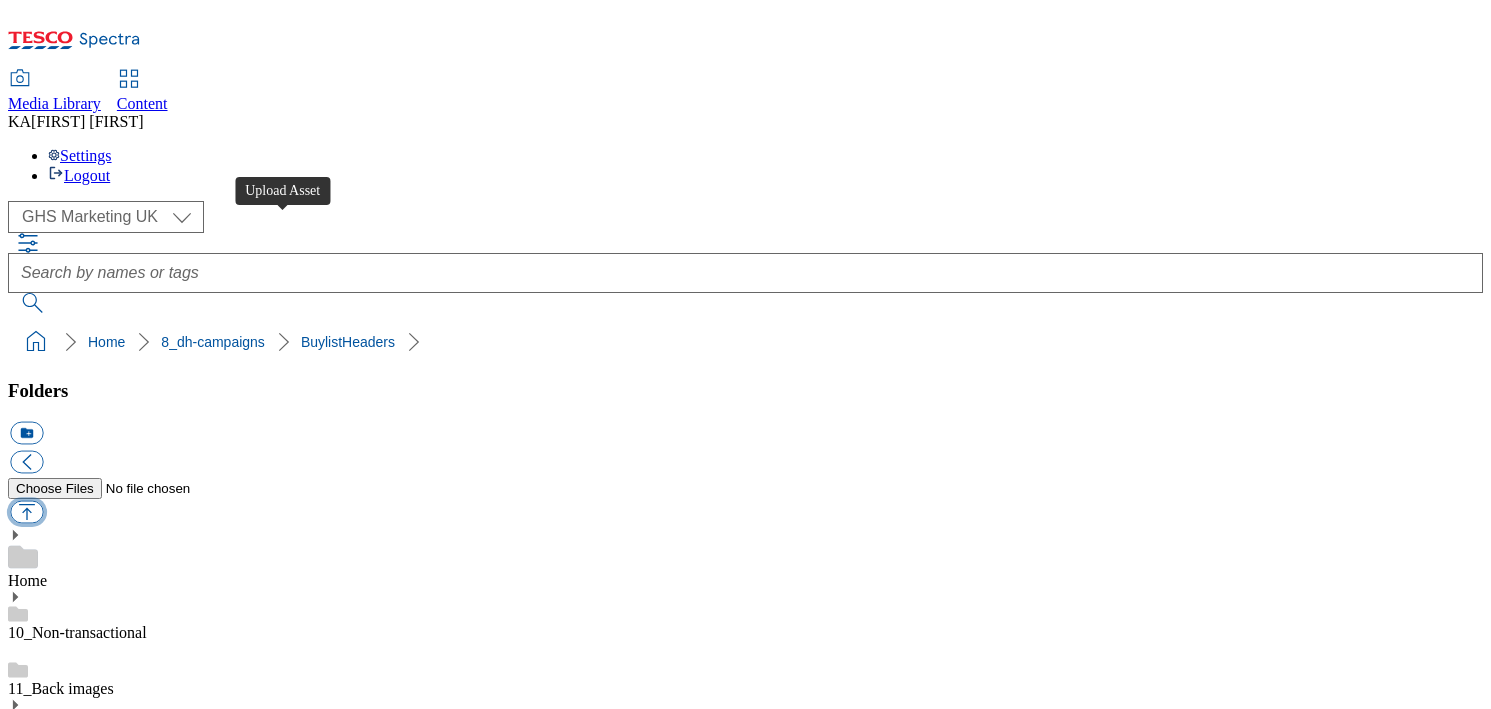 click at bounding box center (26, 512) 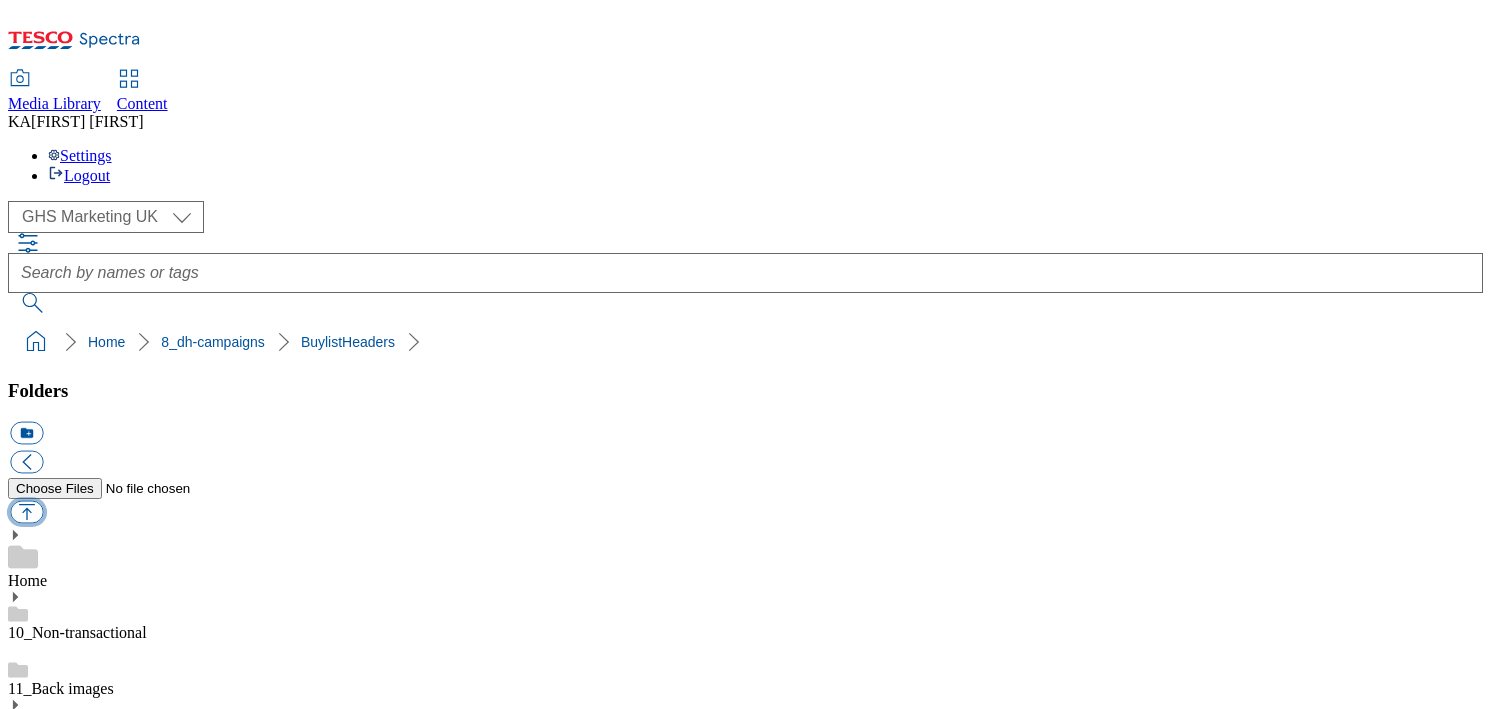 type on "C:\fakepath\[FILENAME_PREFIX]-ad541458_MMs_Legobrand_H_[DIMENSIONS]_V4.jpg" 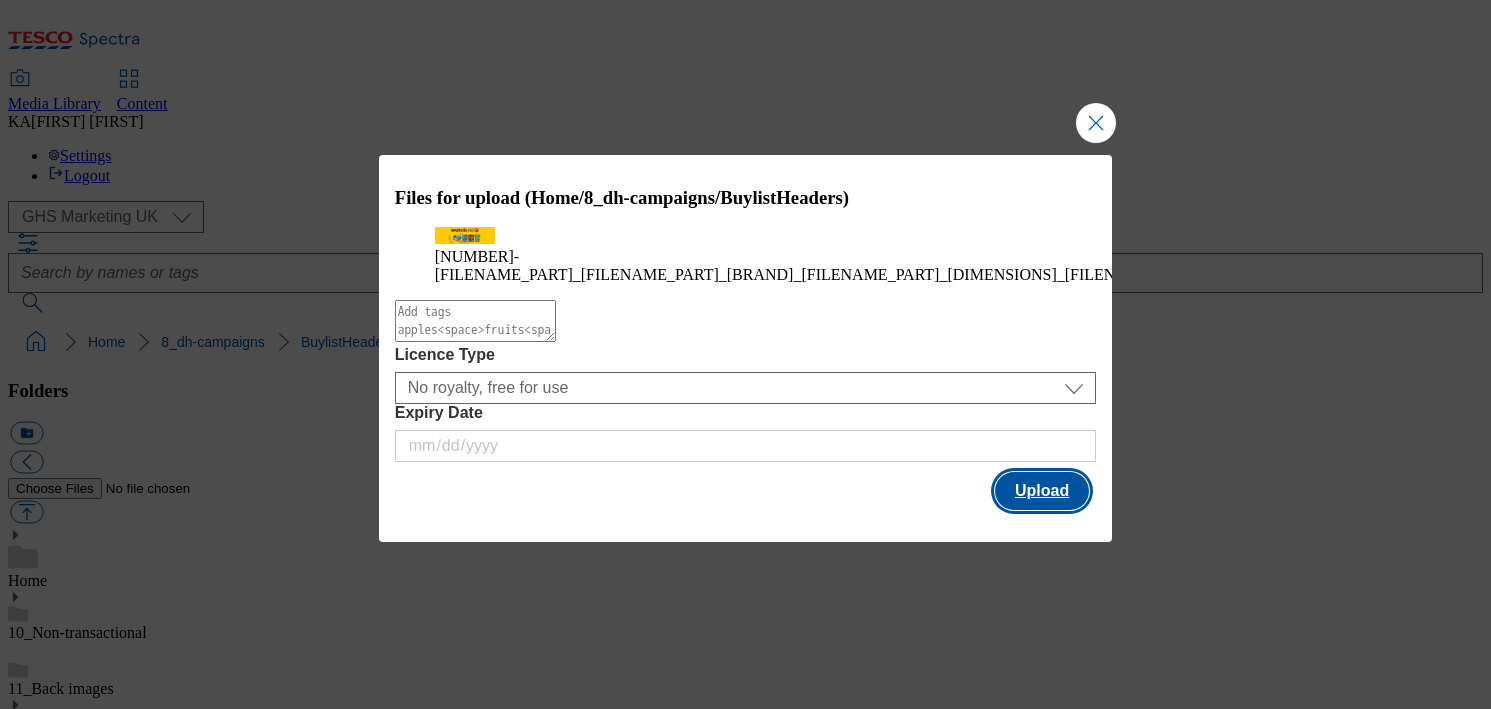 click on "Upload" at bounding box center (1042, 491) 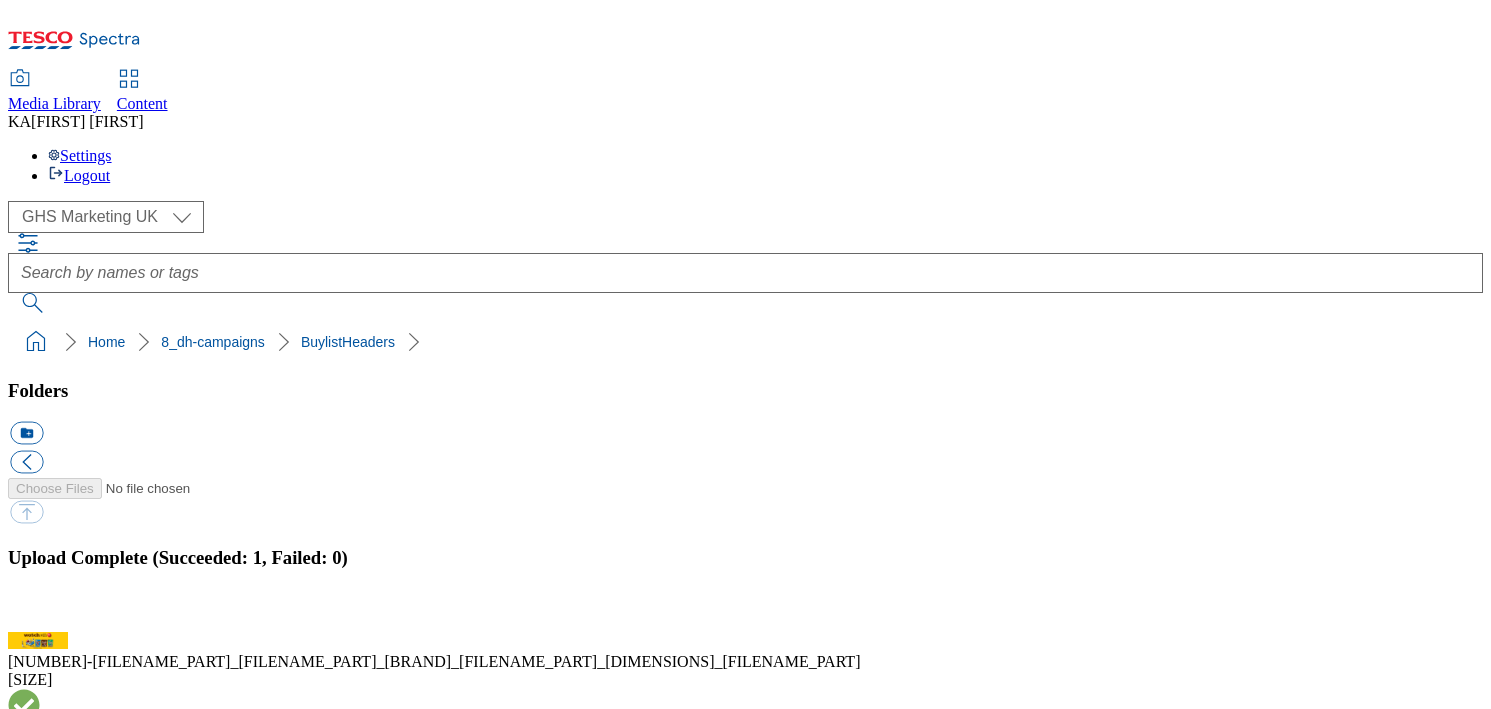 click on "BuylistHeaders" at bounding box center [57, 1747] 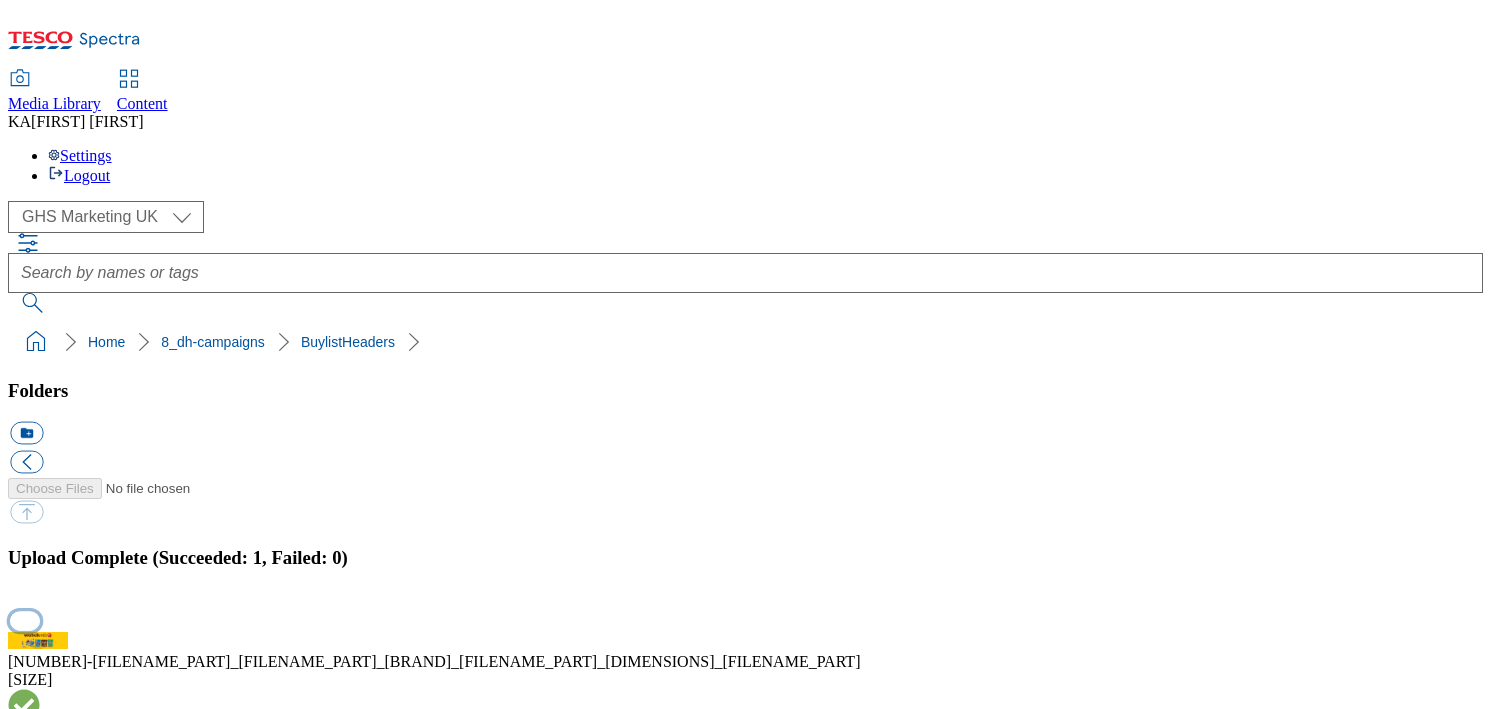 click at bounding box center [25, 620] 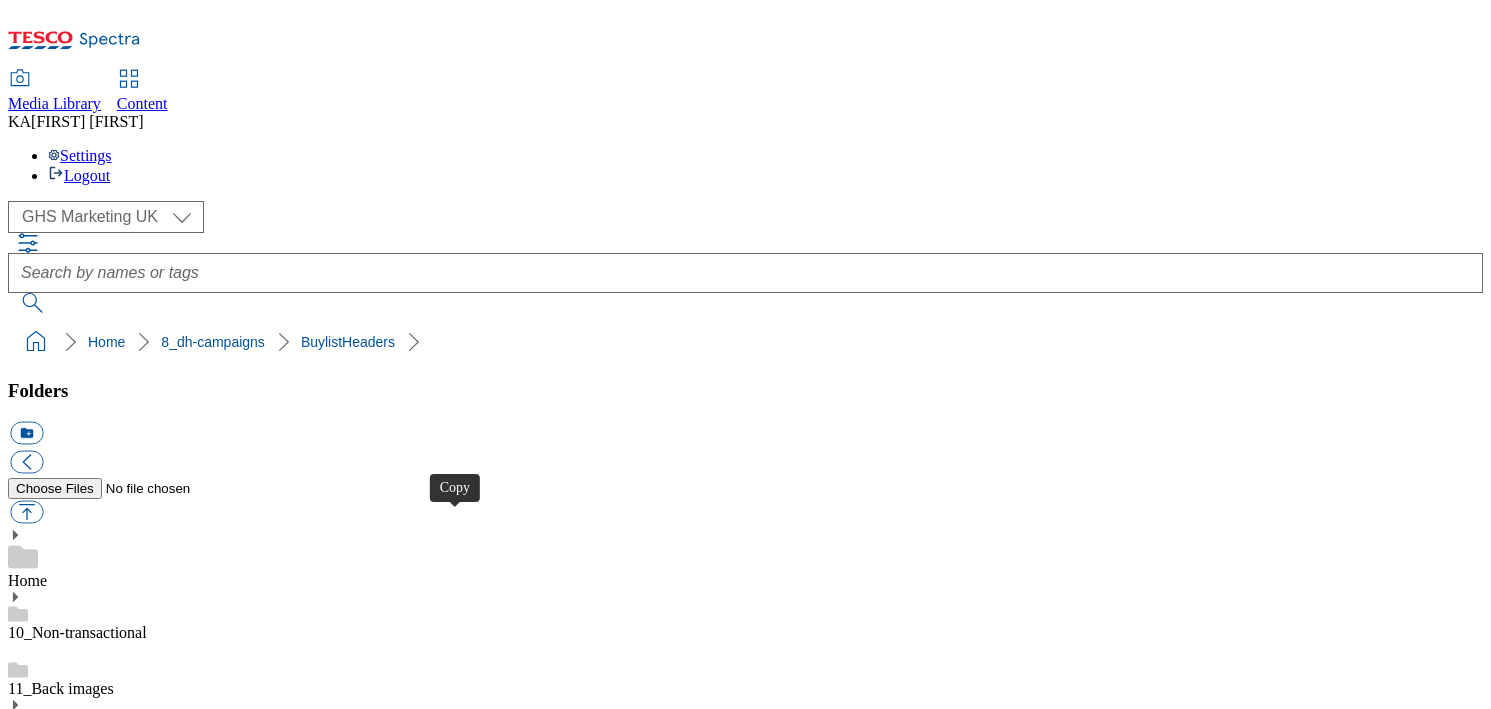 click at bounding box center [26, 4048] 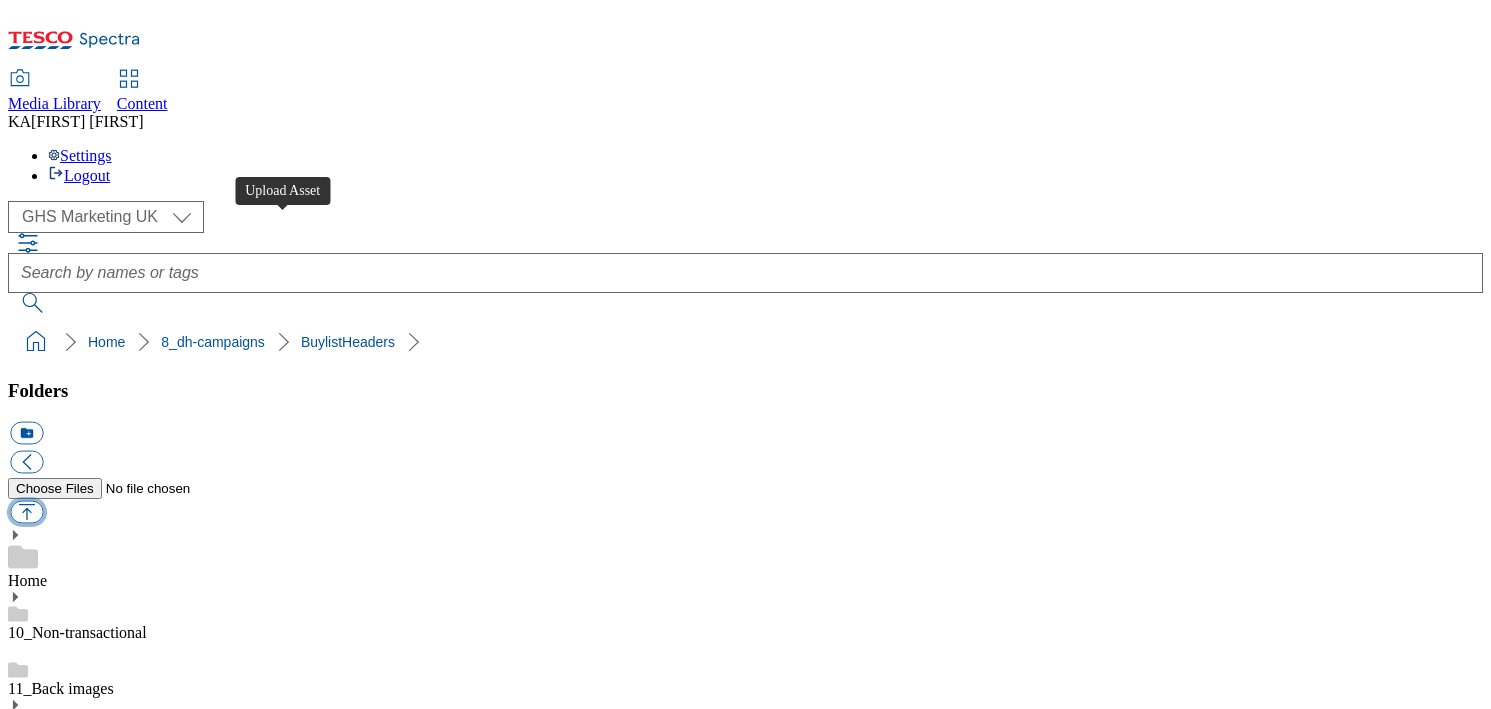 click at bounding box center (26, 512) 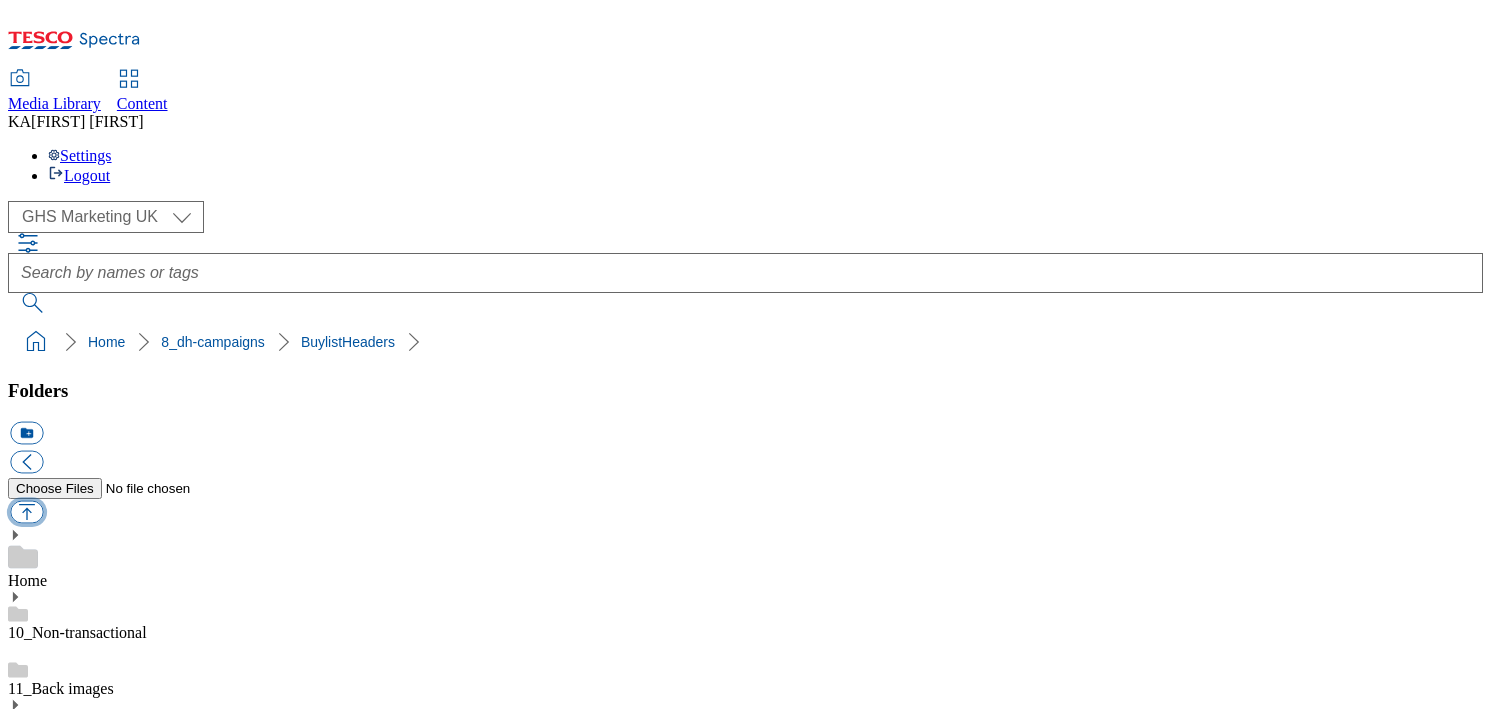 type on "C:\fakepath\[FILENAME_PREFIX]-ad541559_Caorunn_LegoBrand_H_[DIMENSIONS]_V2.jpg" 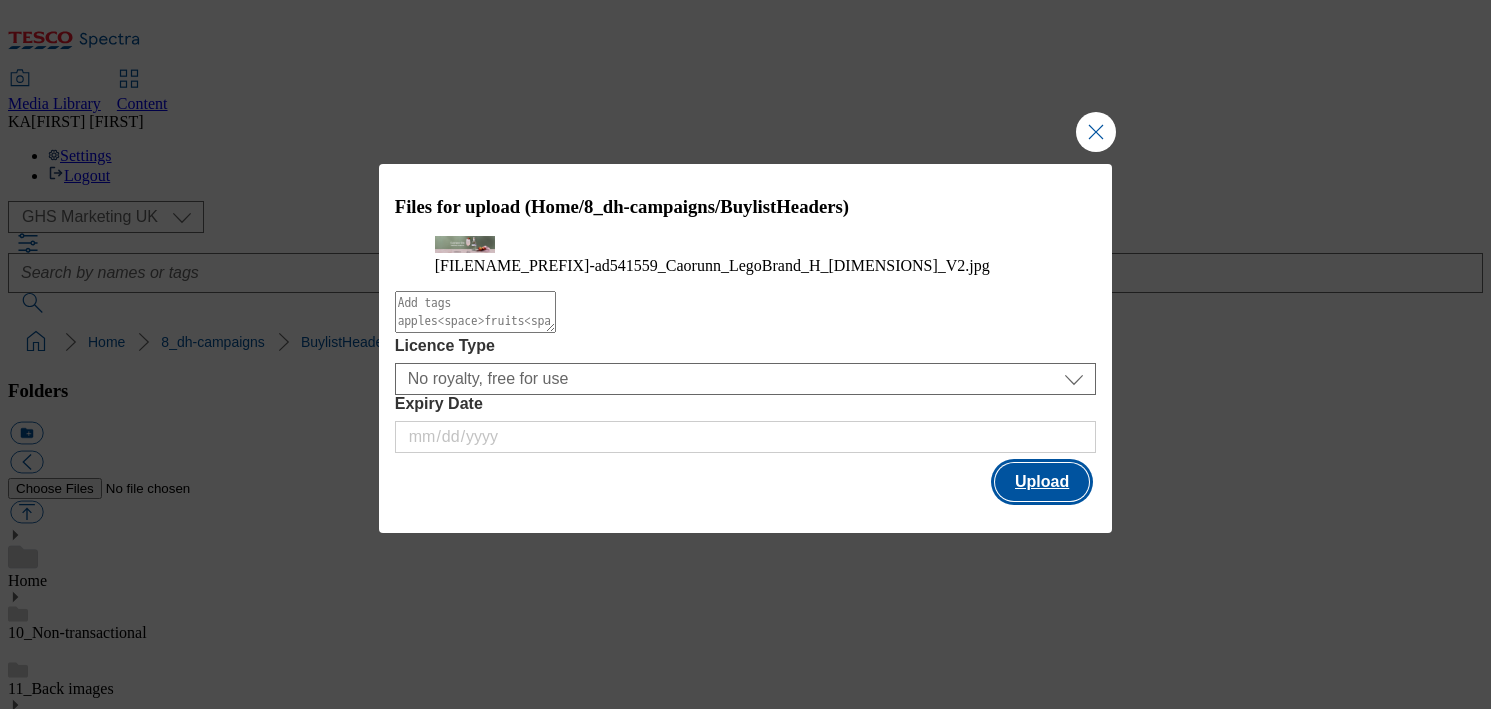 click on "Upload" at bounding box center (1042, 482) 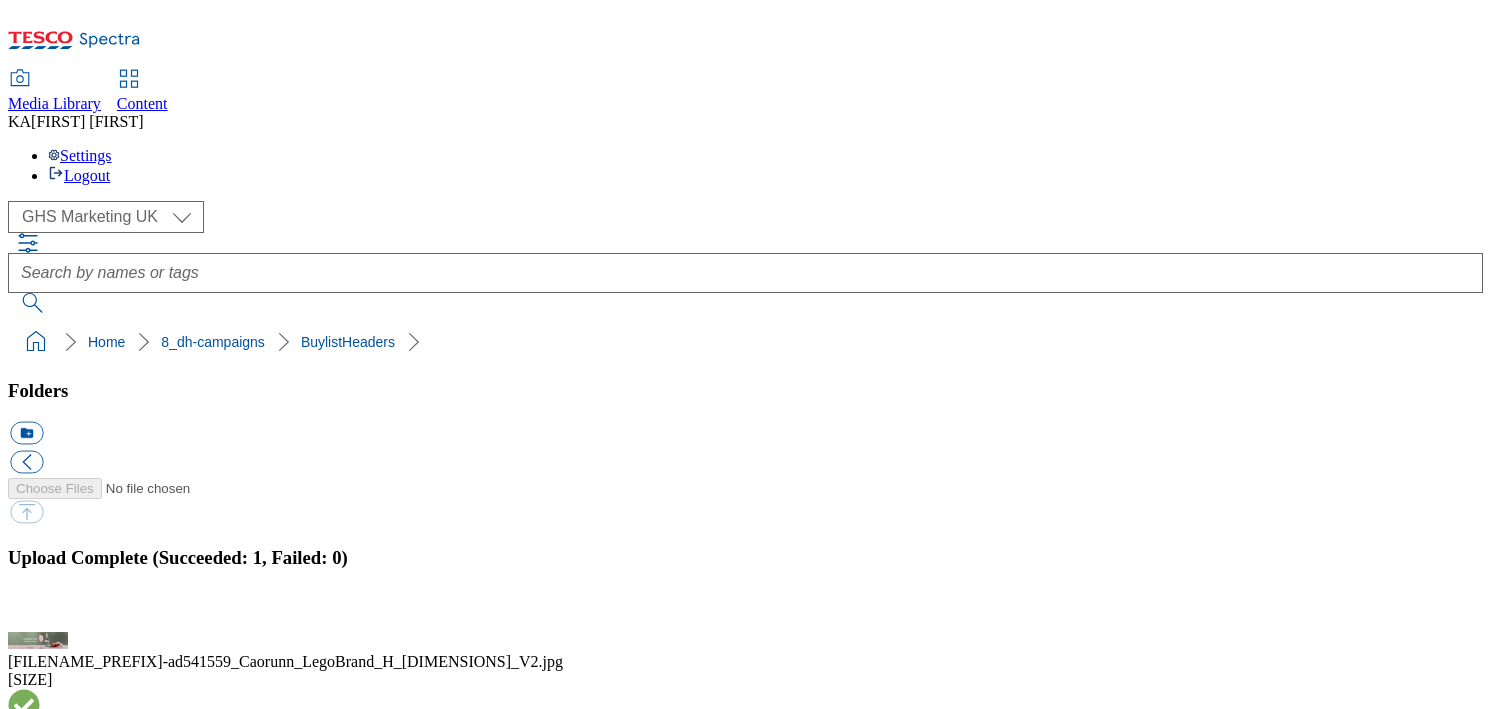 click on "BuylistHeaders" at bounding box center (57, 1747) 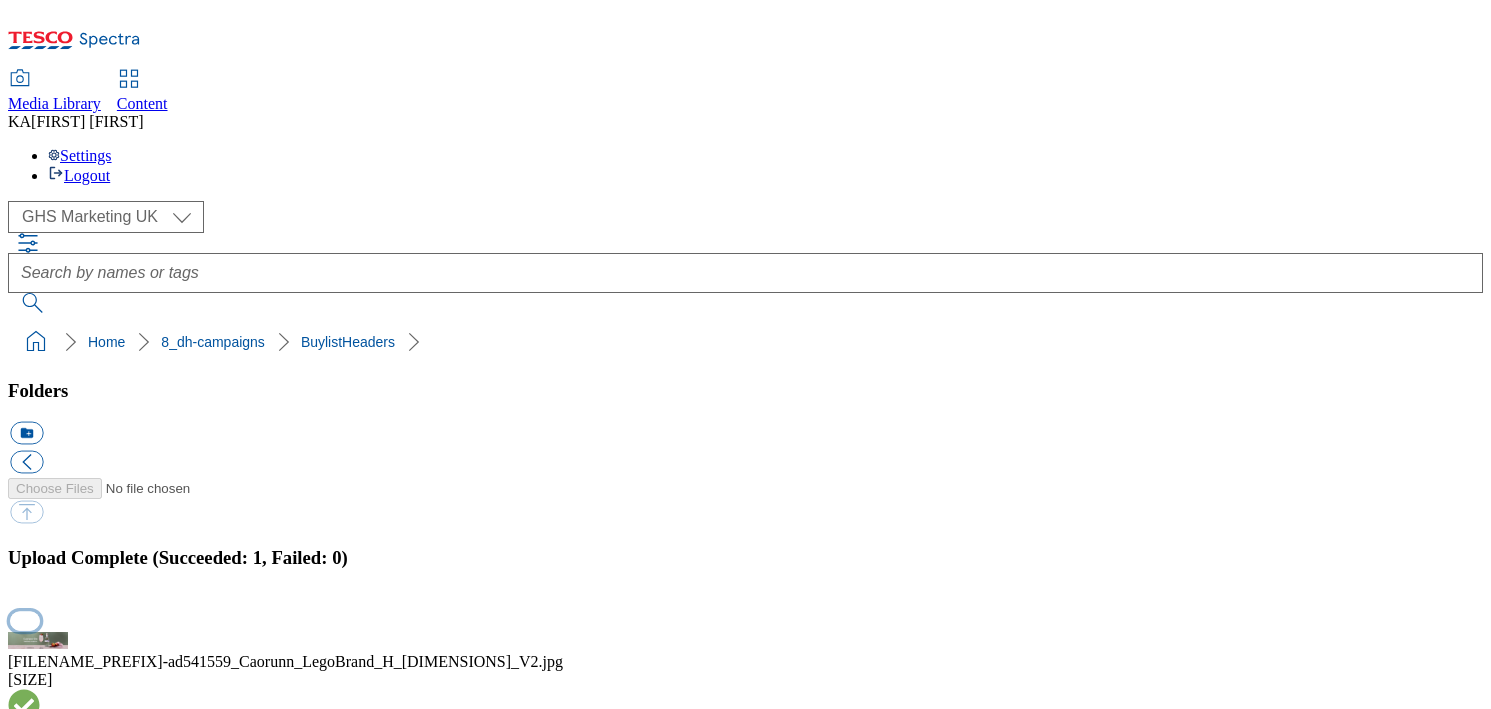 click at bounding box center [25, 620] 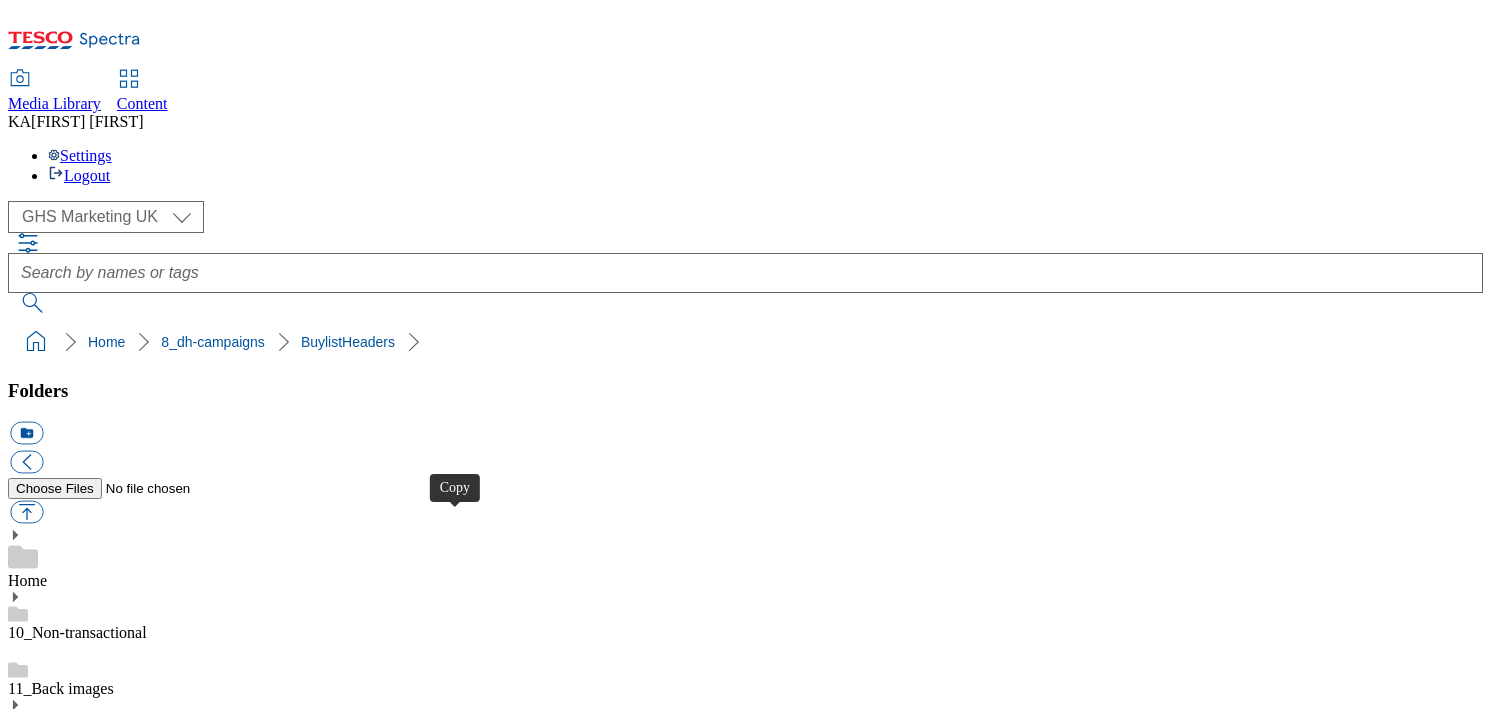click at bounding box center (26, 4048) 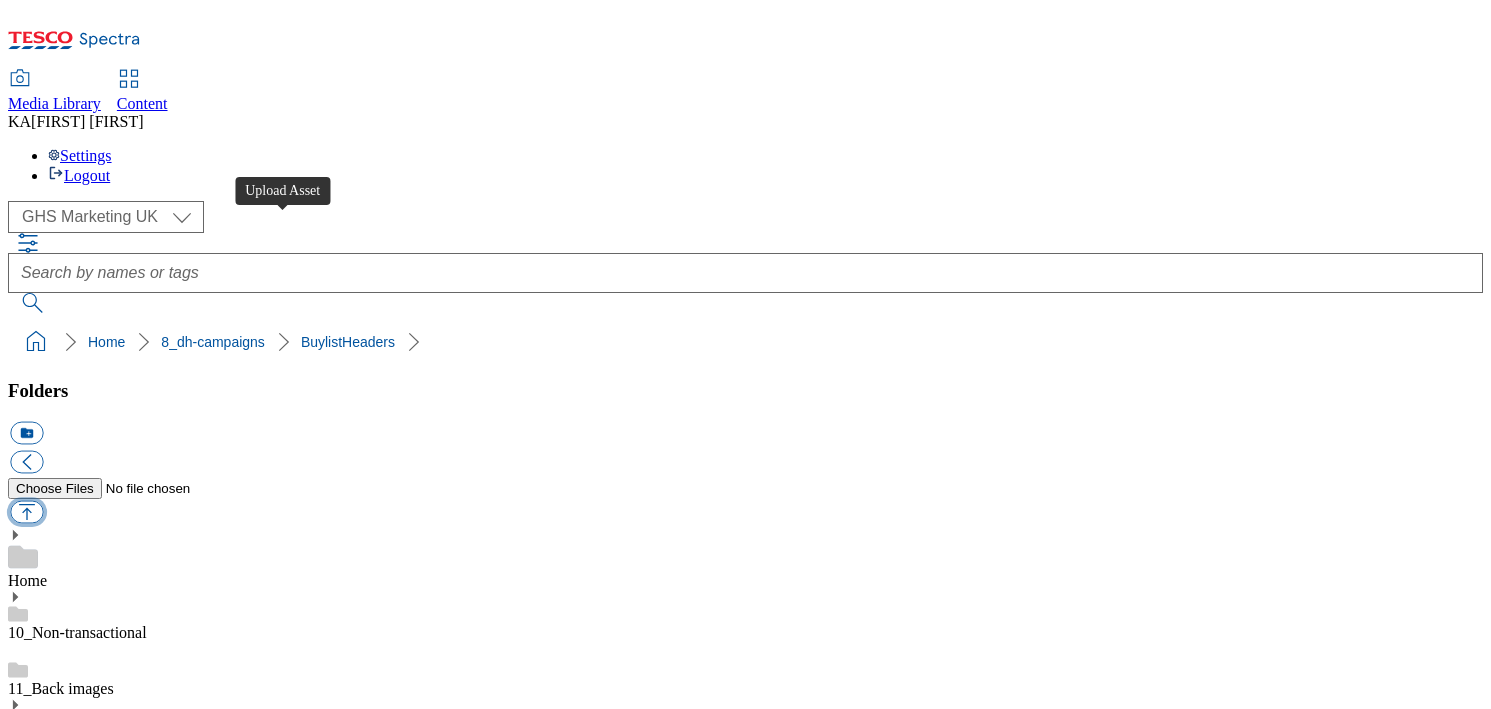 click at bounding box center (26, 512) 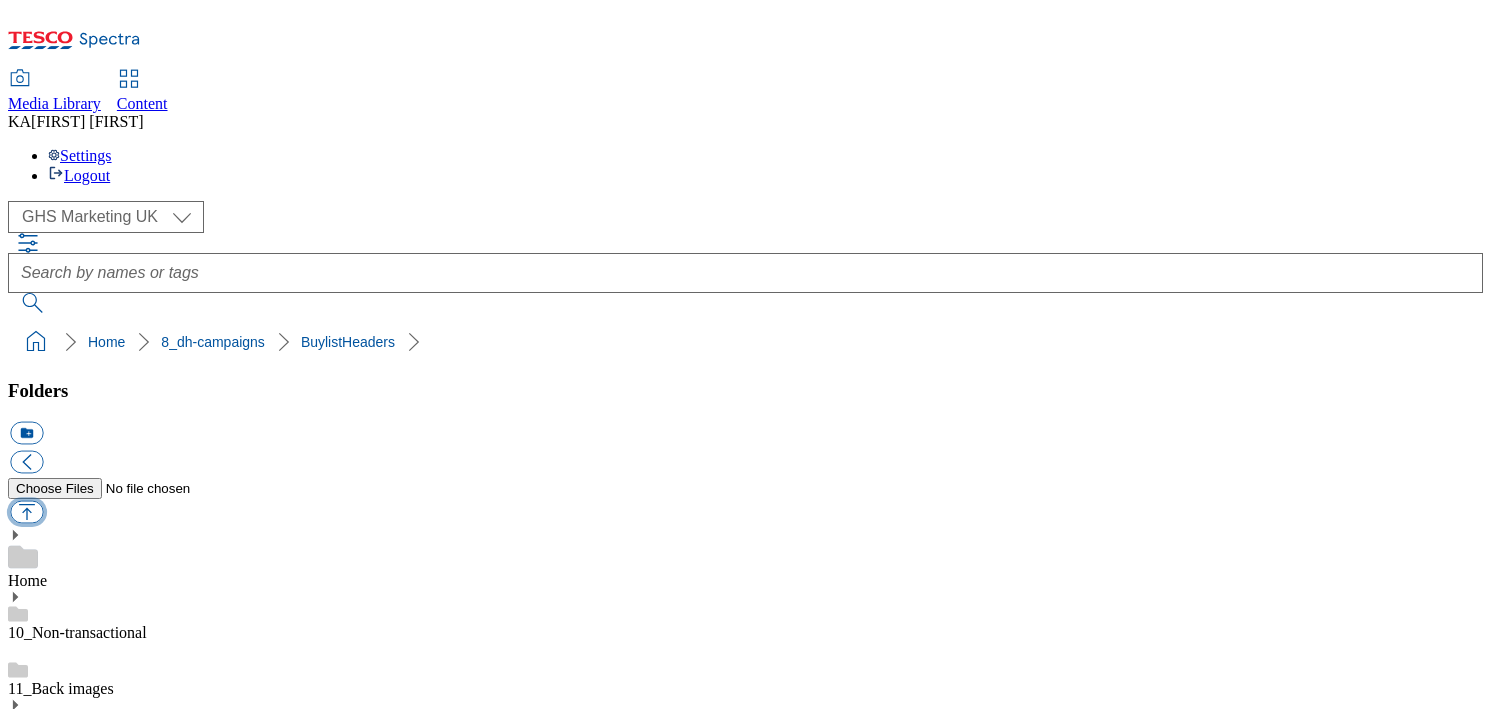 type on "C:\fakepath\[FILENAME_PREFIX]-BLH_[DIMENSIONS].png" 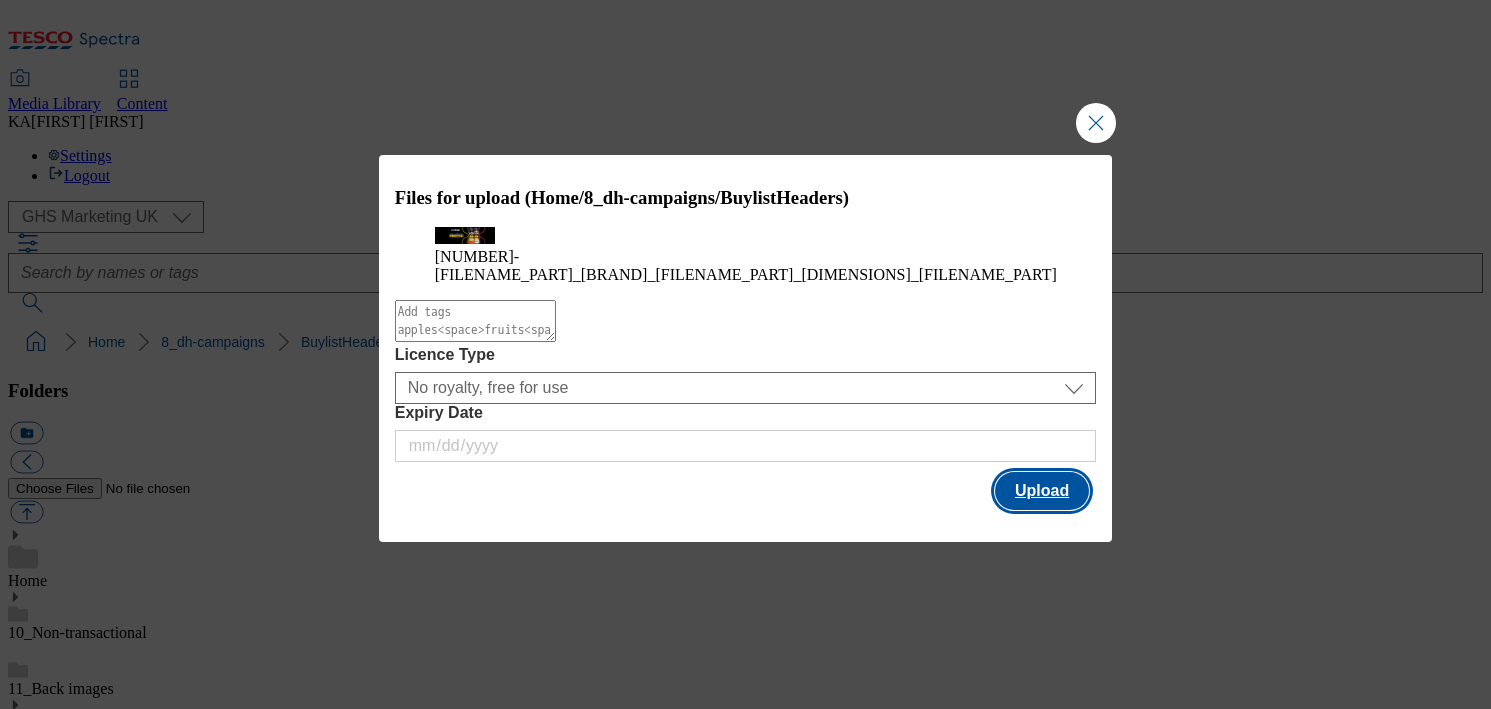 click on "Upload" at bounding box center [1042, 491] 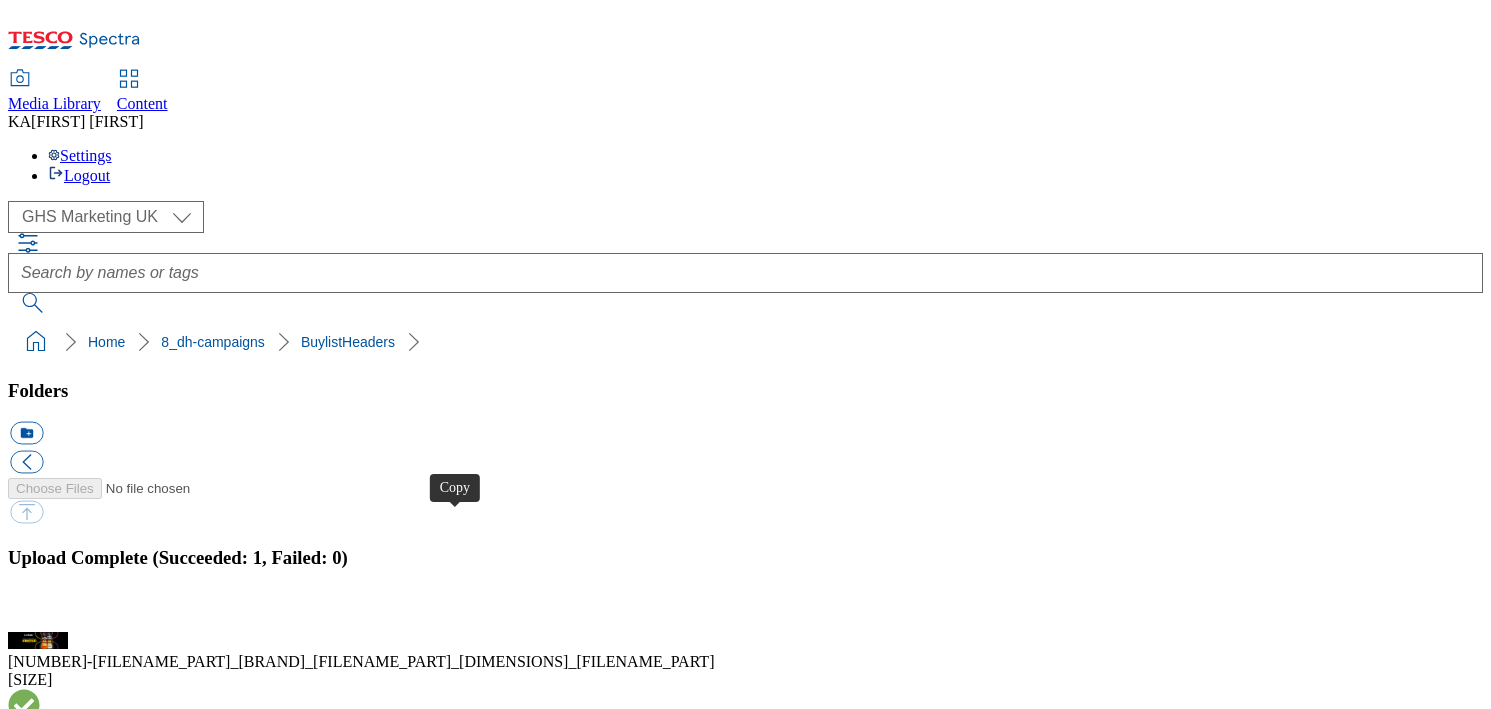 click at bounding box center [26, 4263] 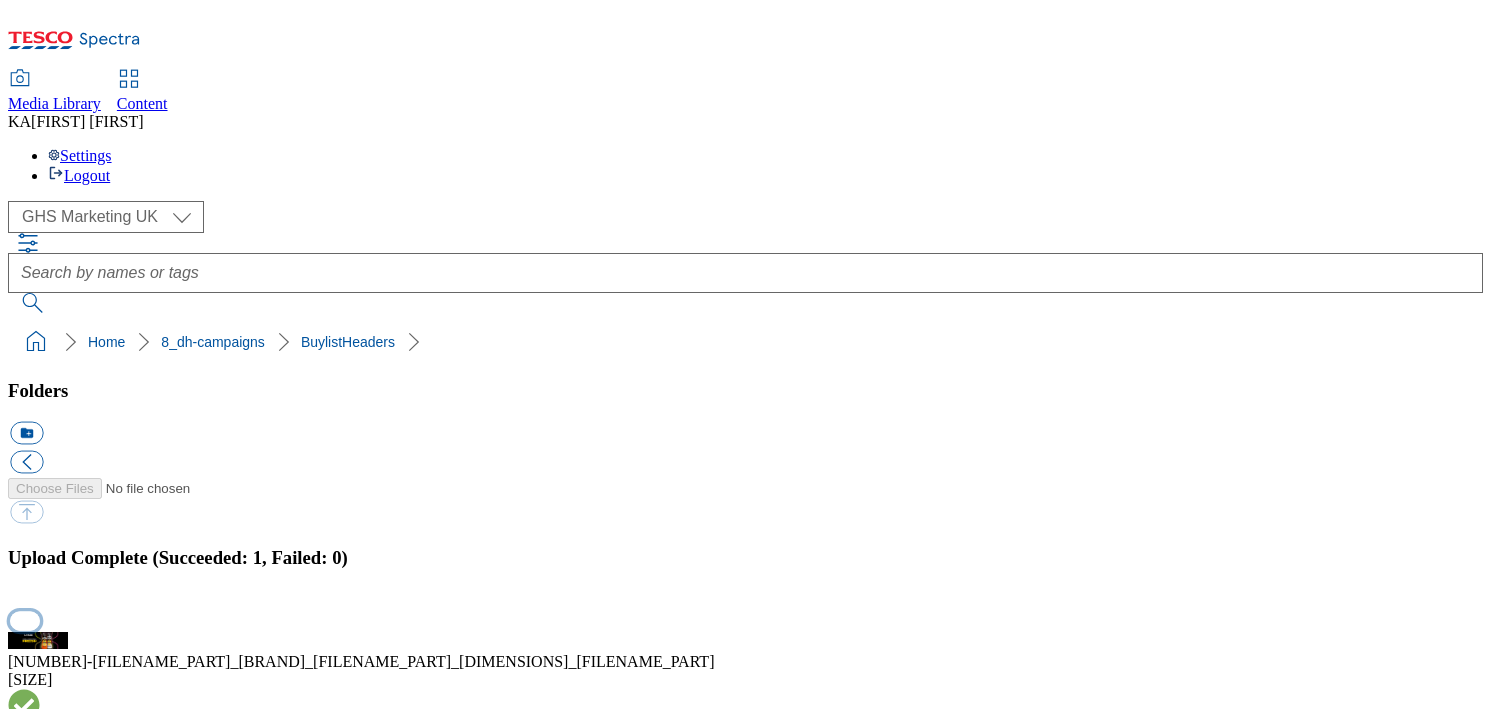 click at bounding box center [25, 620] 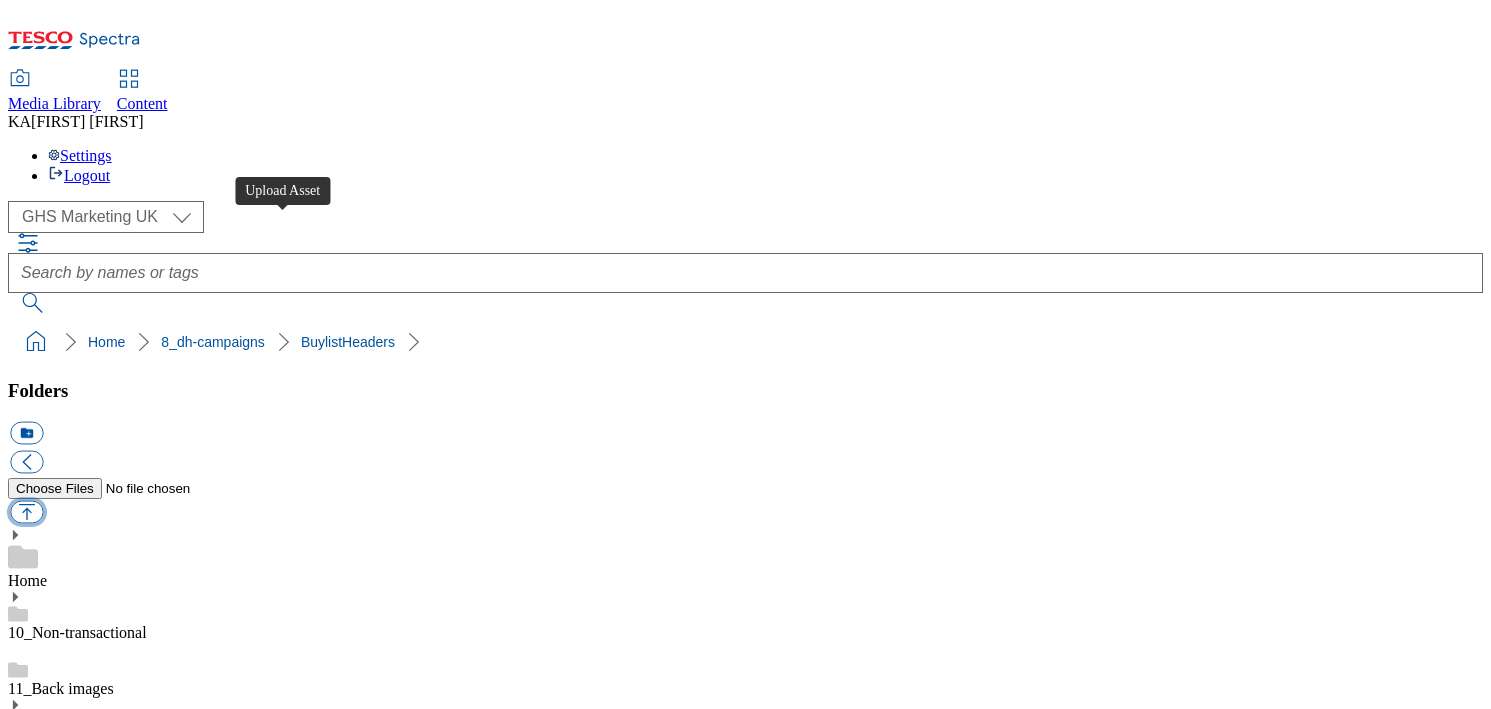 click at bounding box center (26, 512) 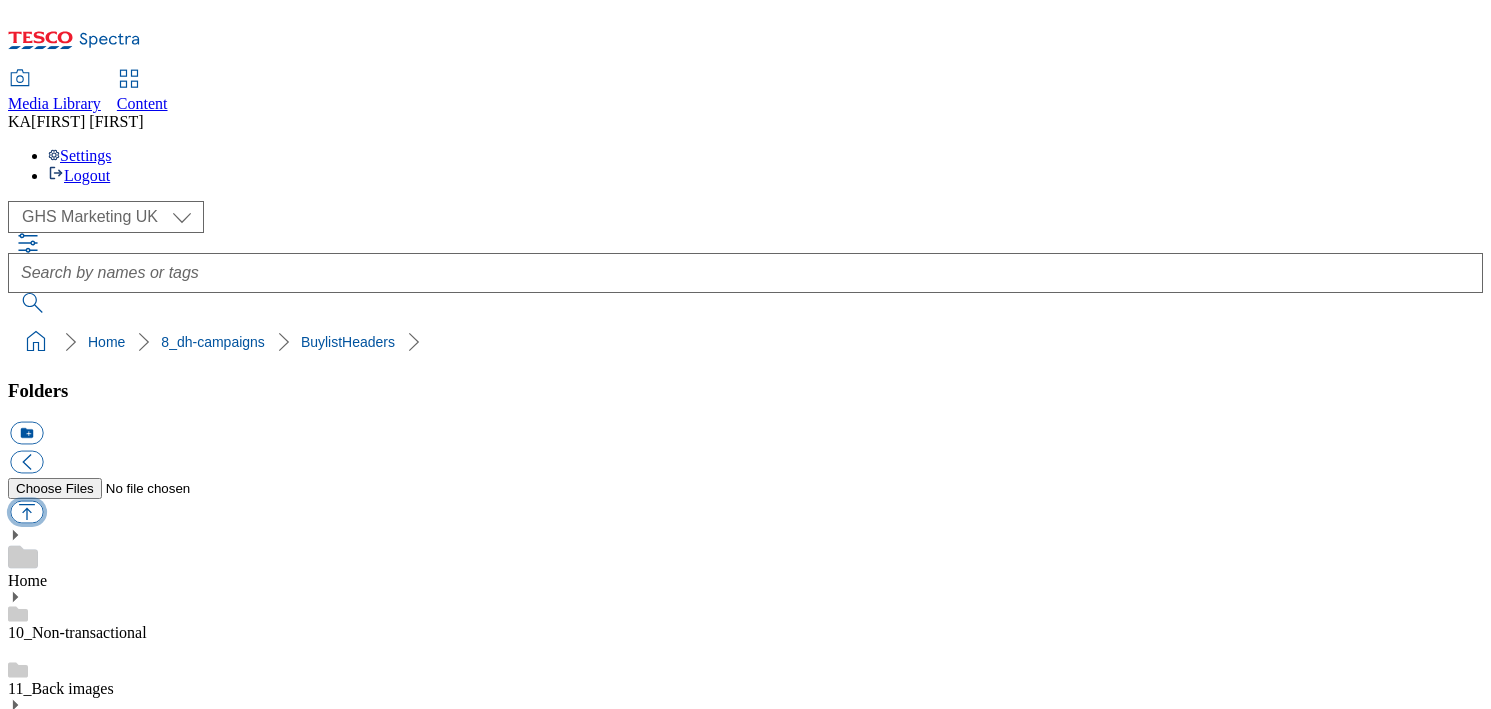 type on "C:\fakepath\[NUMBER]-[FILENAME_PART]_[BRAND]_[FILENAME_PART]_[DIMENSIONS]_[FILENAME_PART]" 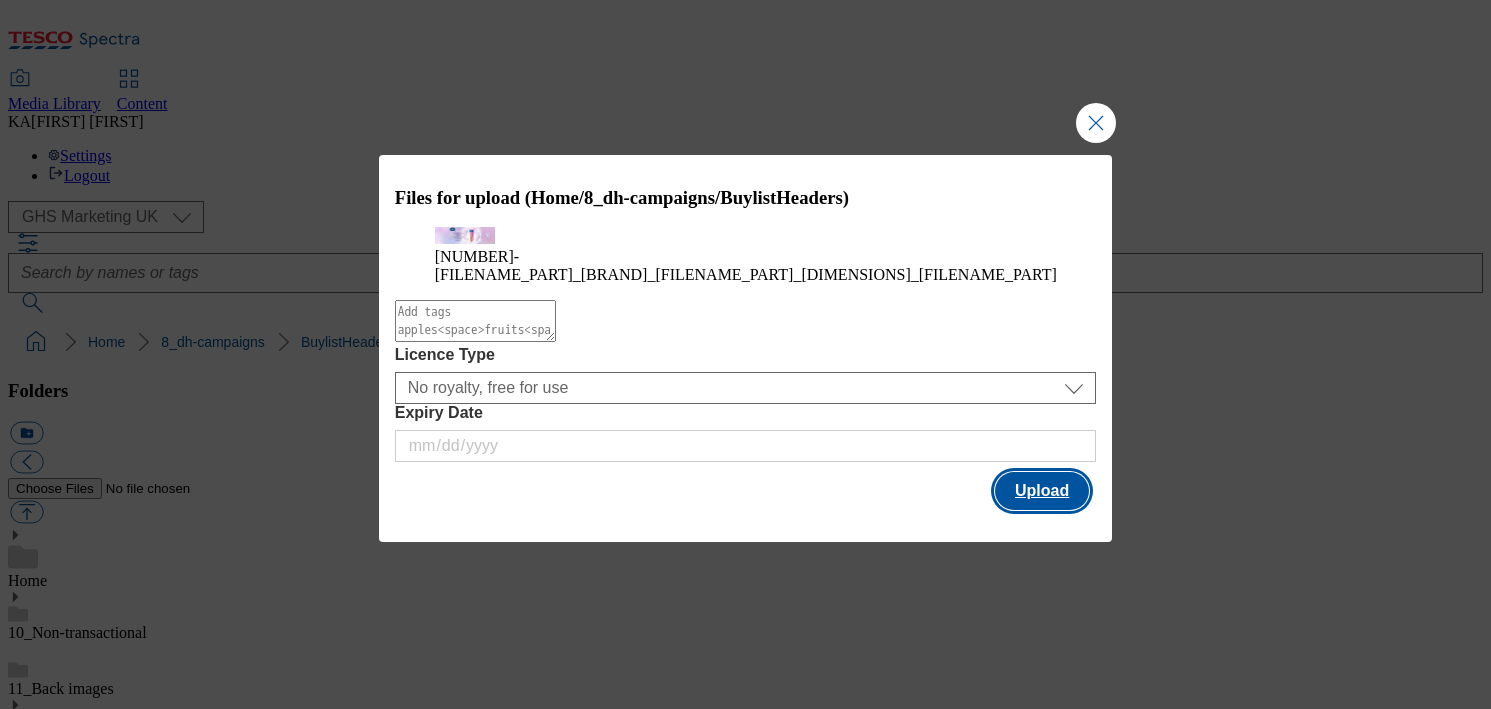 click on "Upload" at bounding box center (1042, 491) 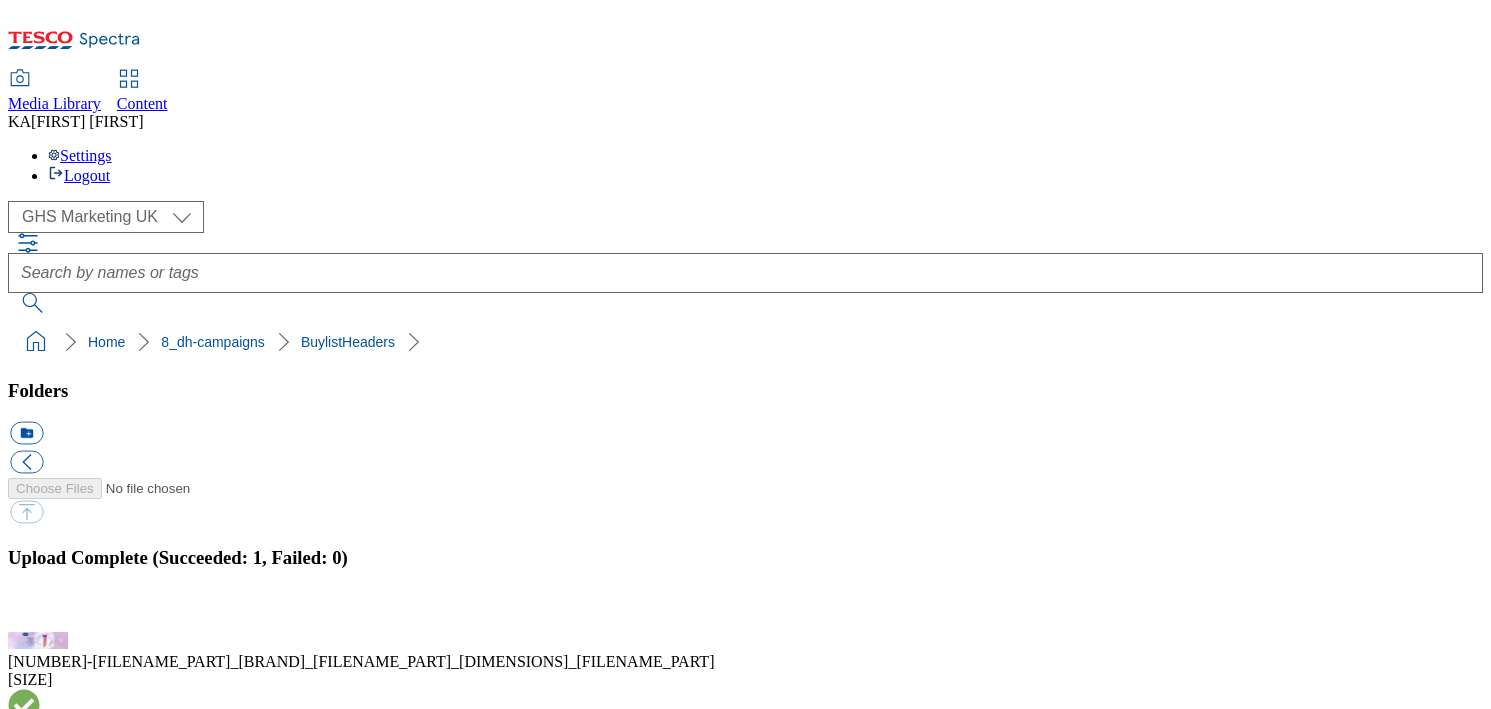 click on "BuylistHeaders" at bounding box center [57, 1747] 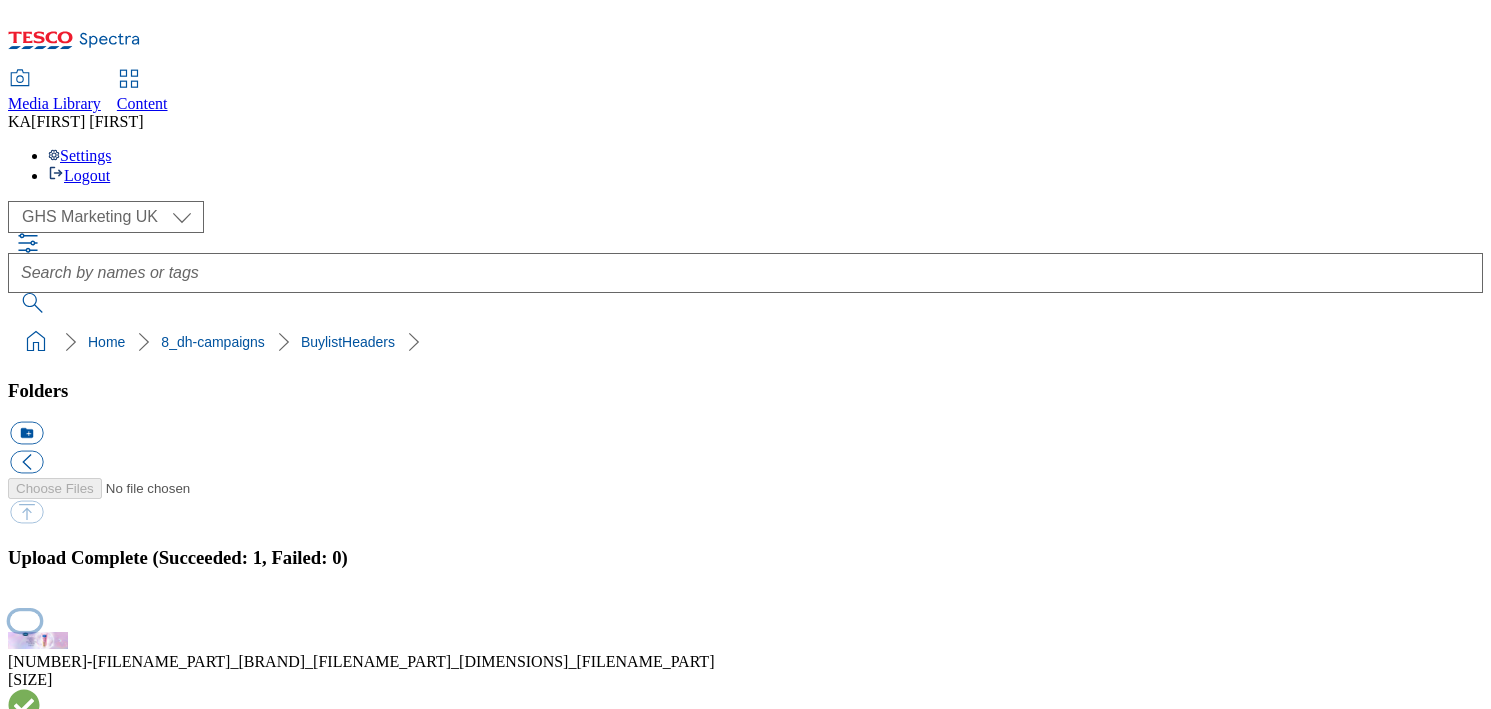 click at bounding box center [25, 620] 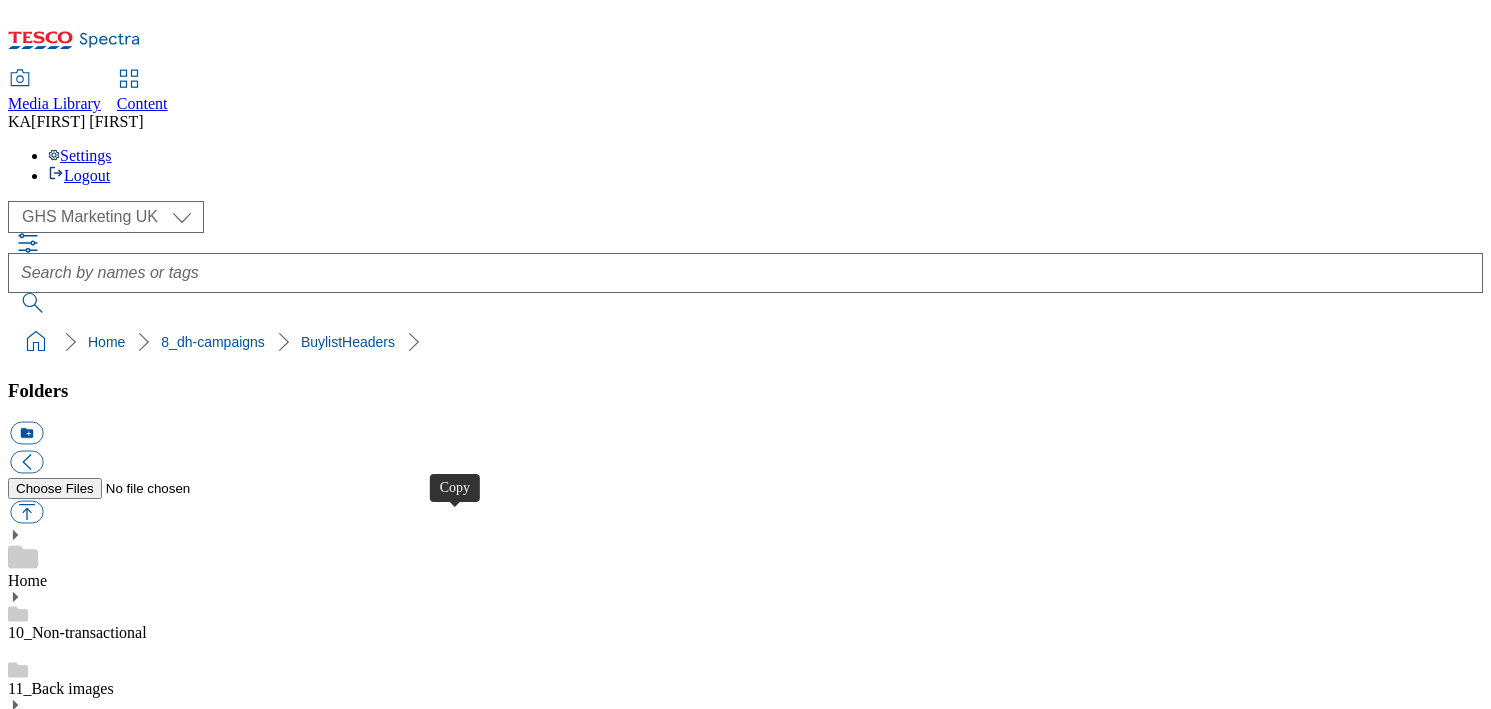 click at bounding box center (26, 4048) 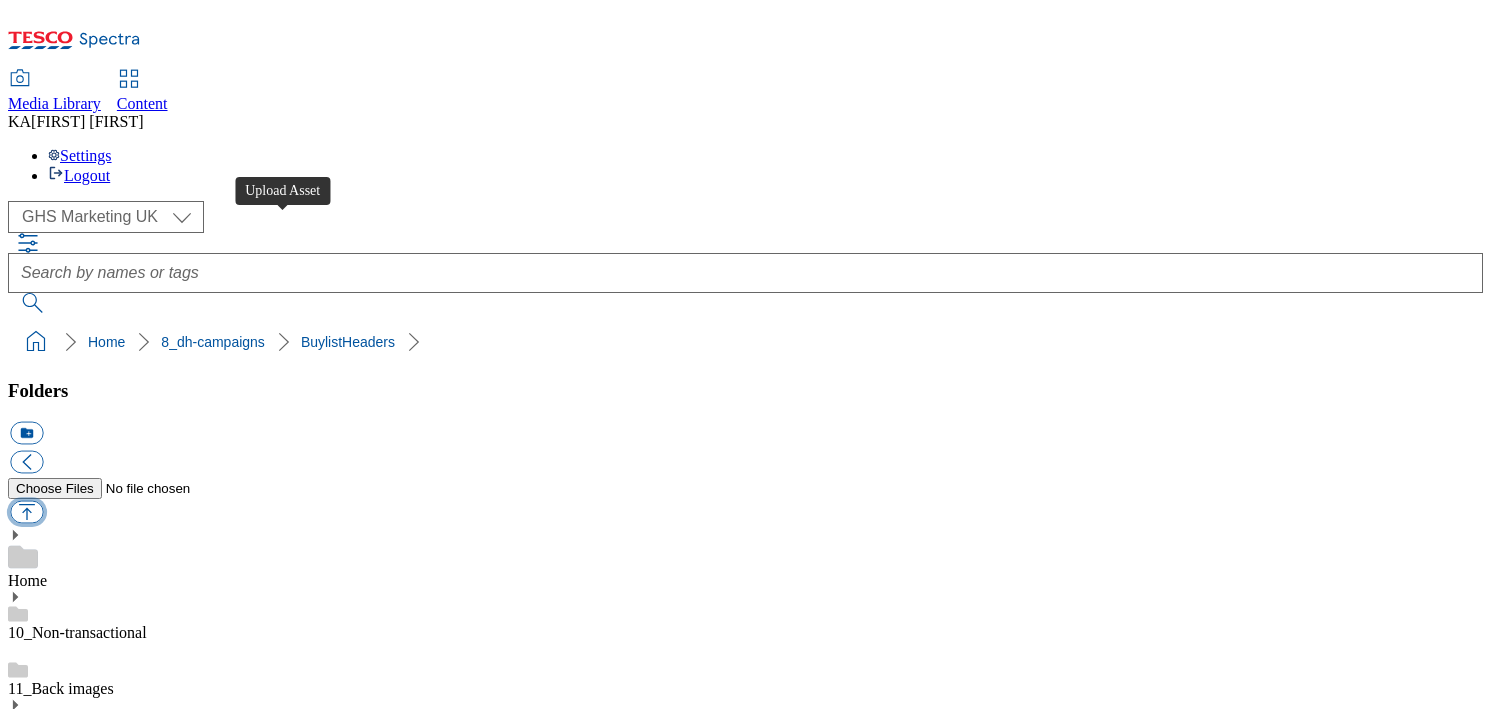 click at bounding box center (26, 512) 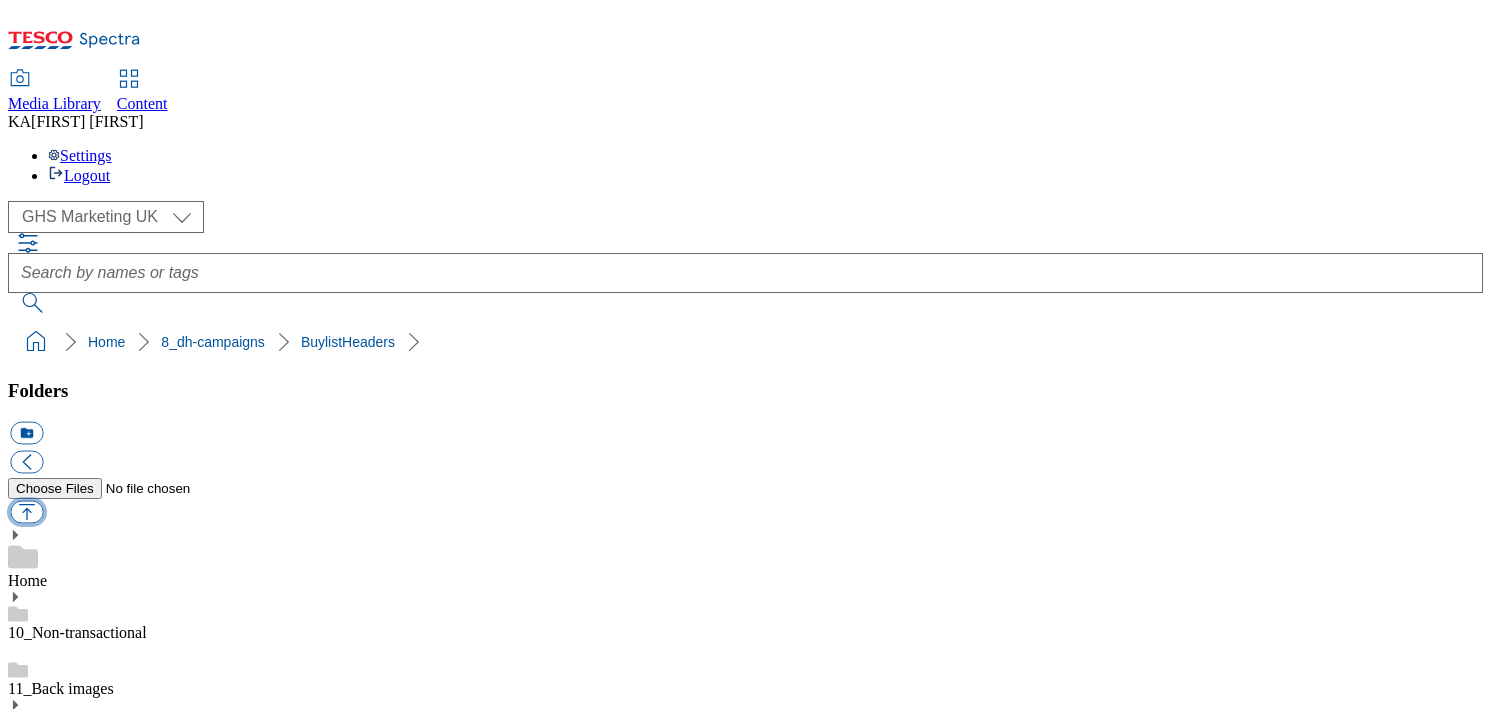 type on "C:\fakepath\[NUMBER]-[FILENAME_PART]_[BRAND]_[FILENAME_PART]" 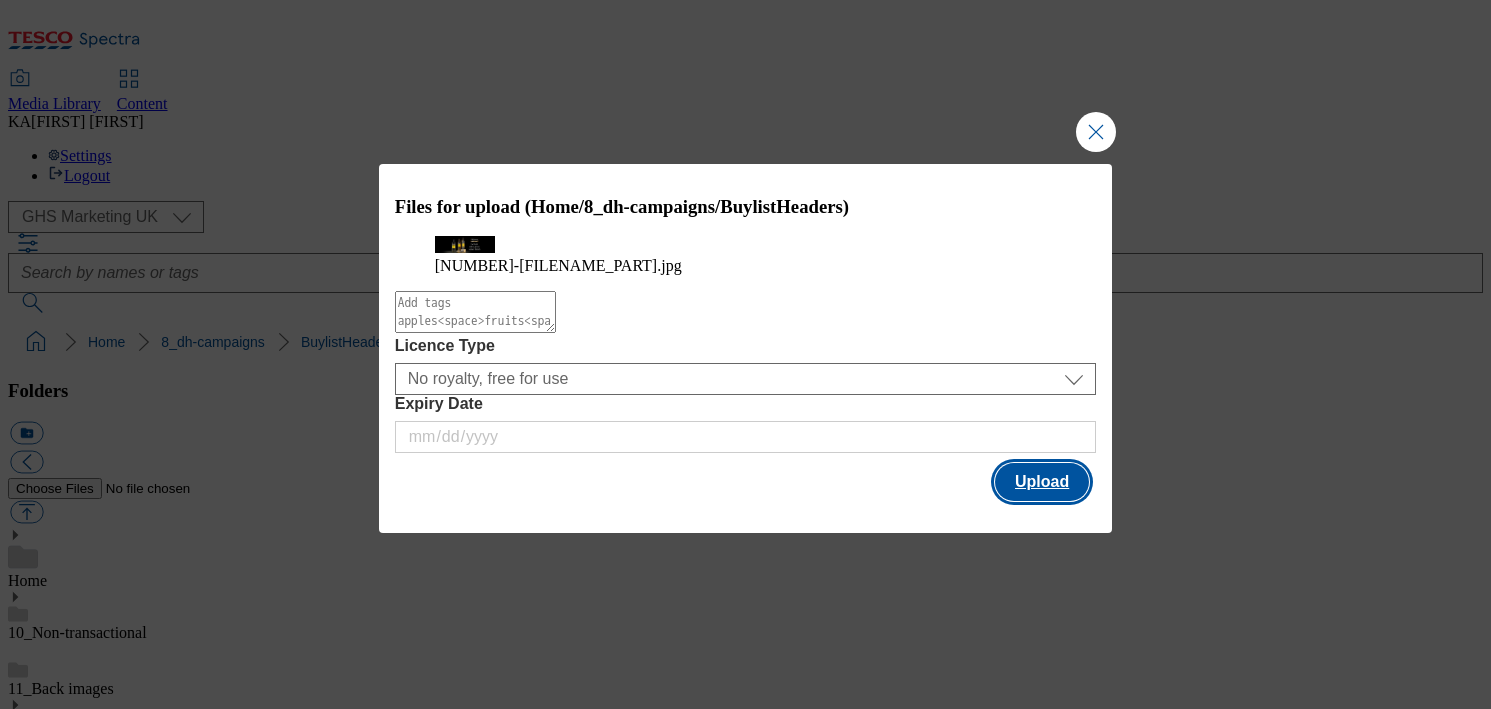 click on "Upload" at bounding box center [1042, 482] 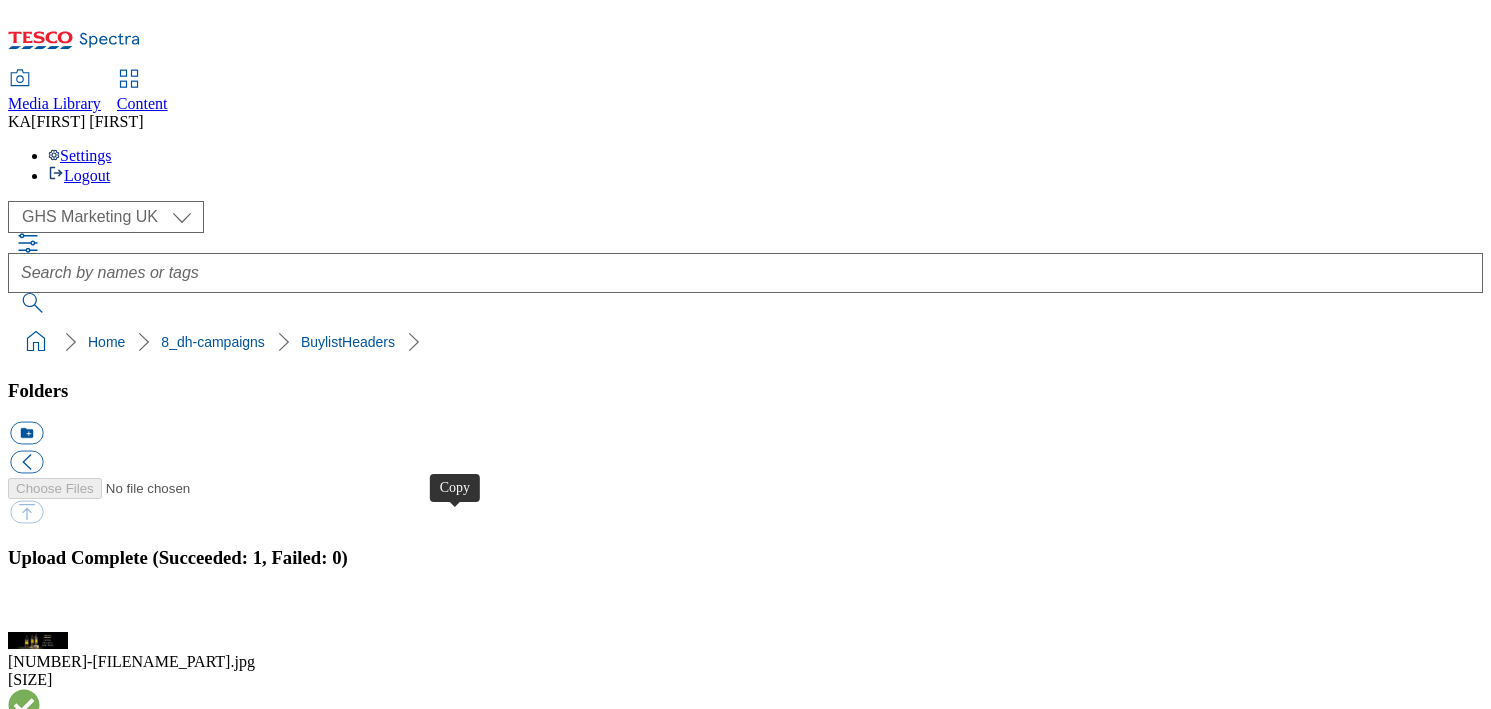click at bounding box center (26, 4263) 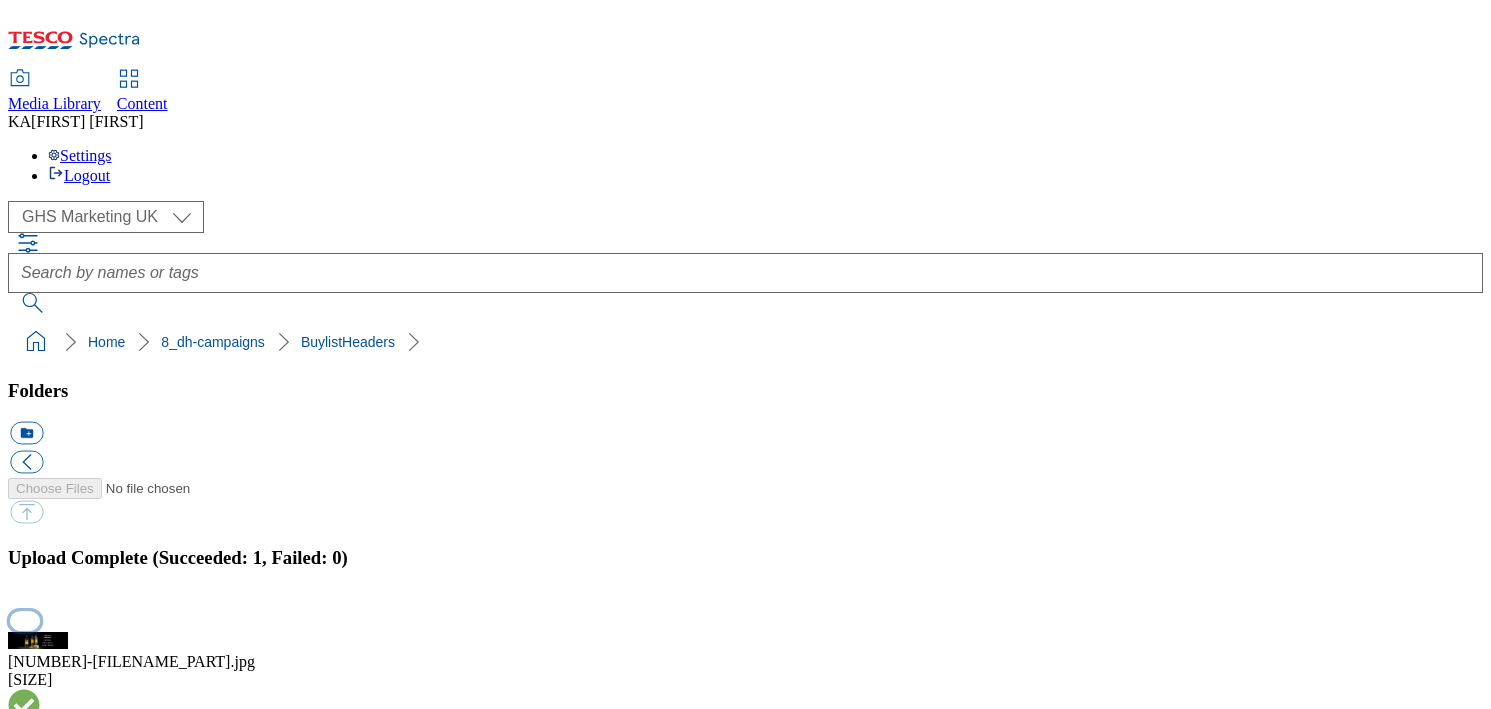 click at bounding box center (25, 620) 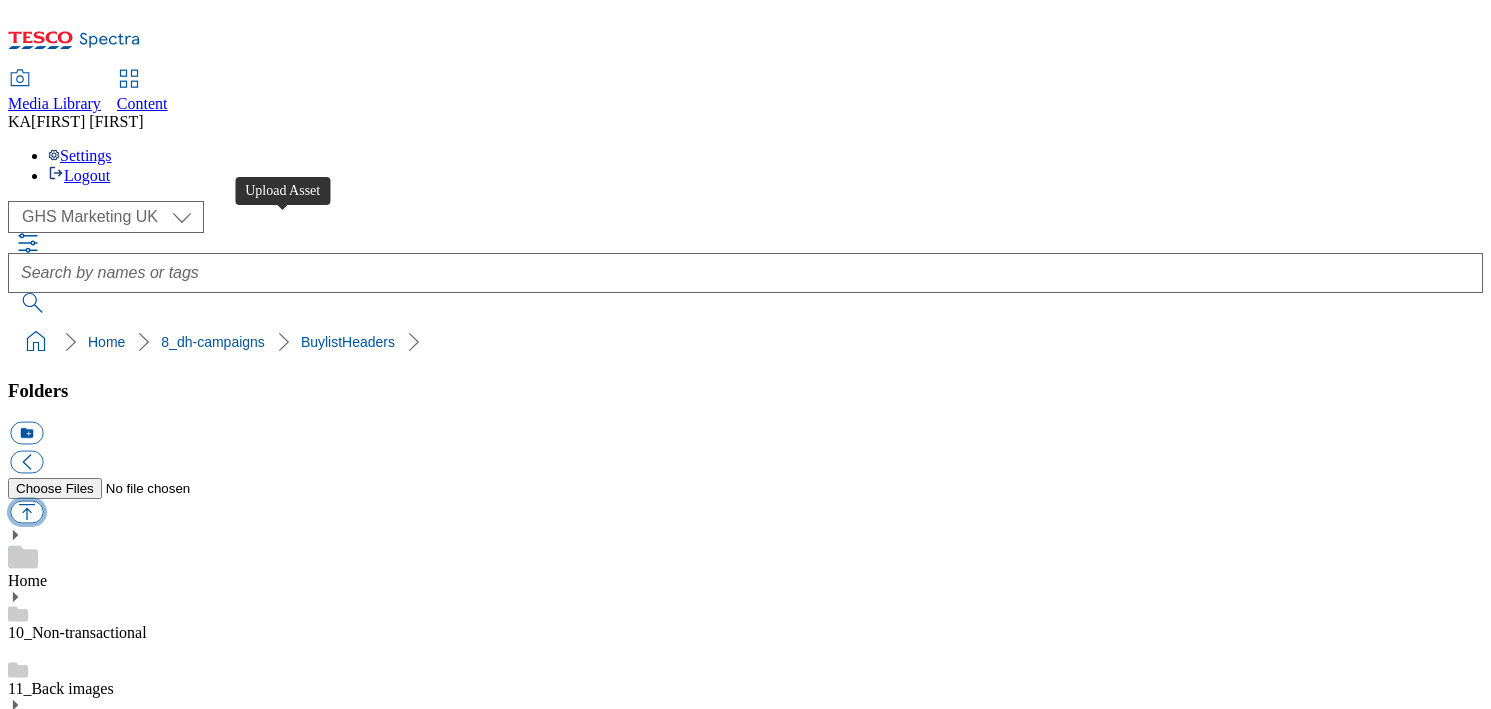click at bounding box center [26, 512] 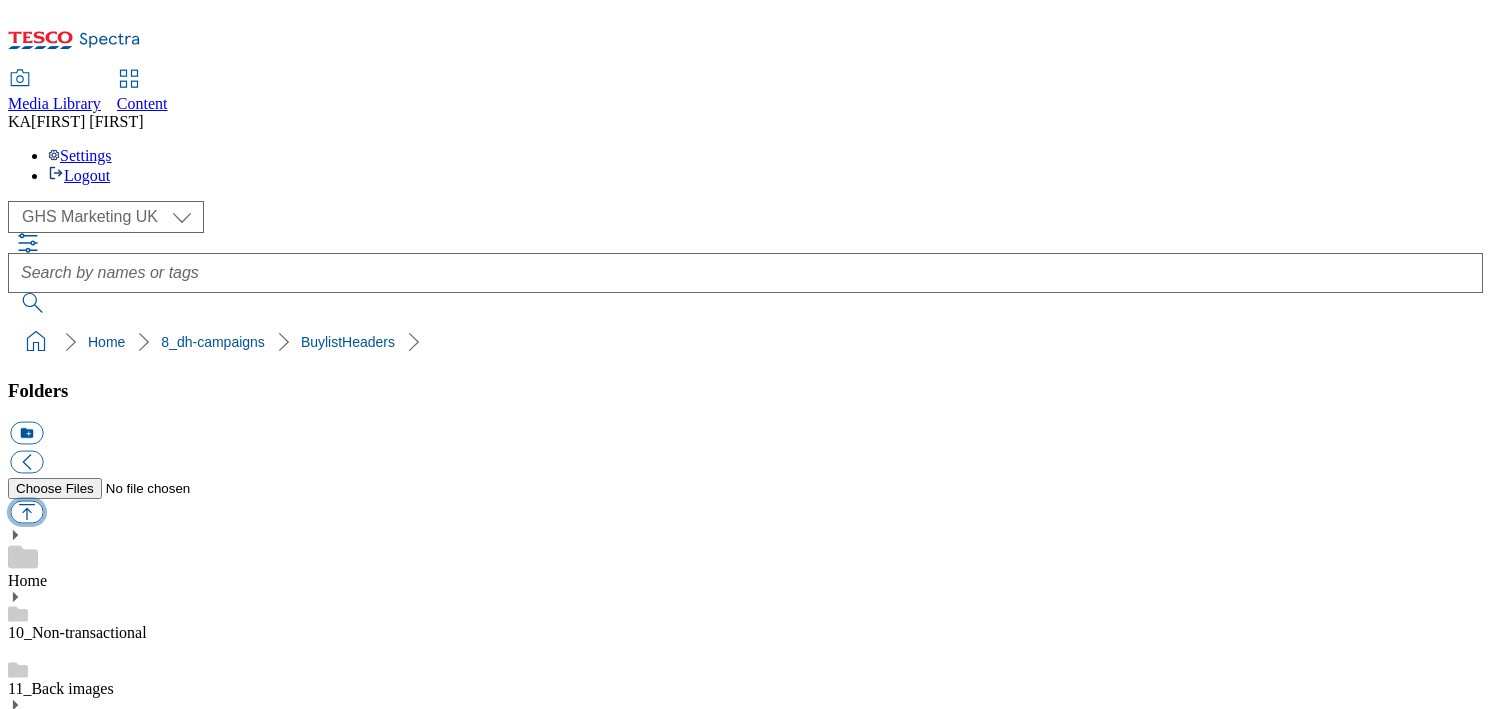 type on "C:\fakepath\[FILENAME_PREFIX]-ad541289_Warburtons_LegoBrand_H_[DIMENSIONS]_V4.jpg" 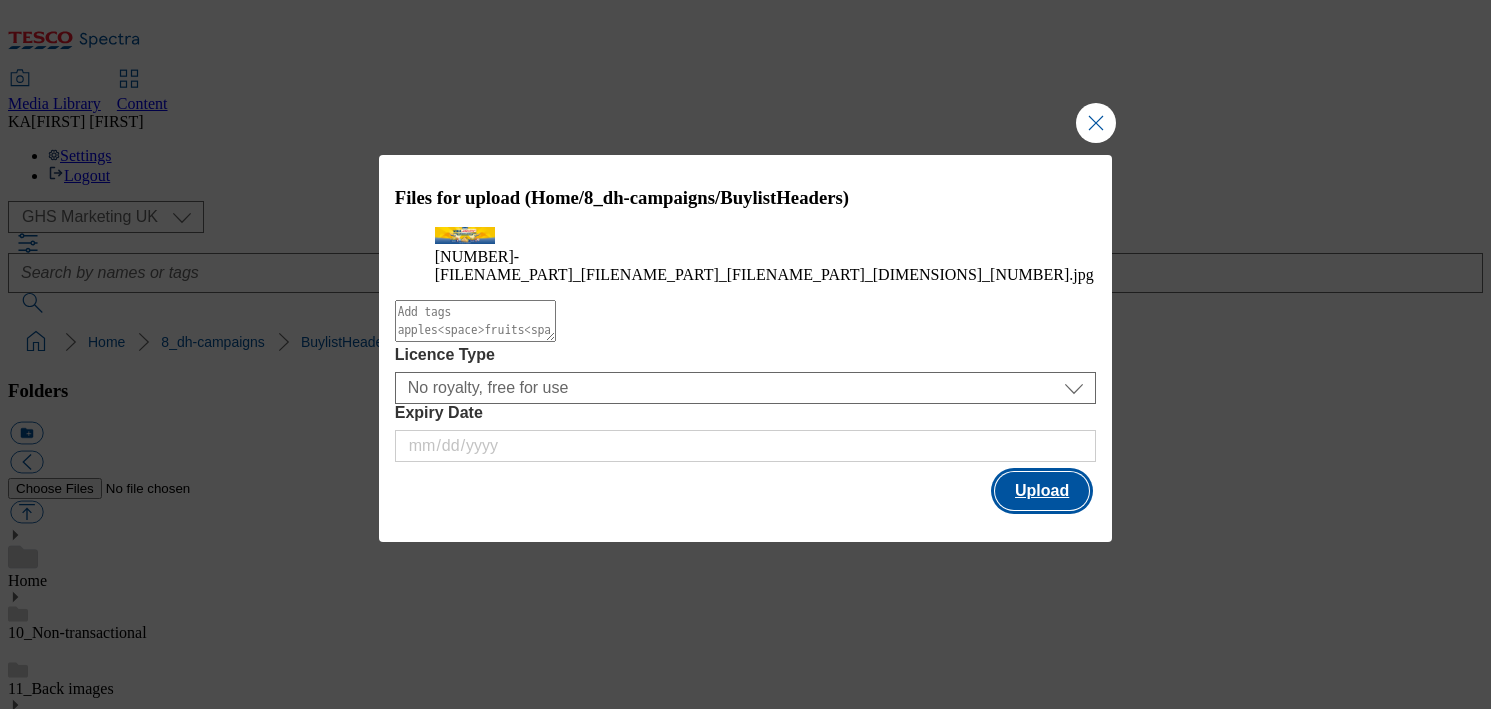 click on "Upload" at bounding box center (1042, 491) 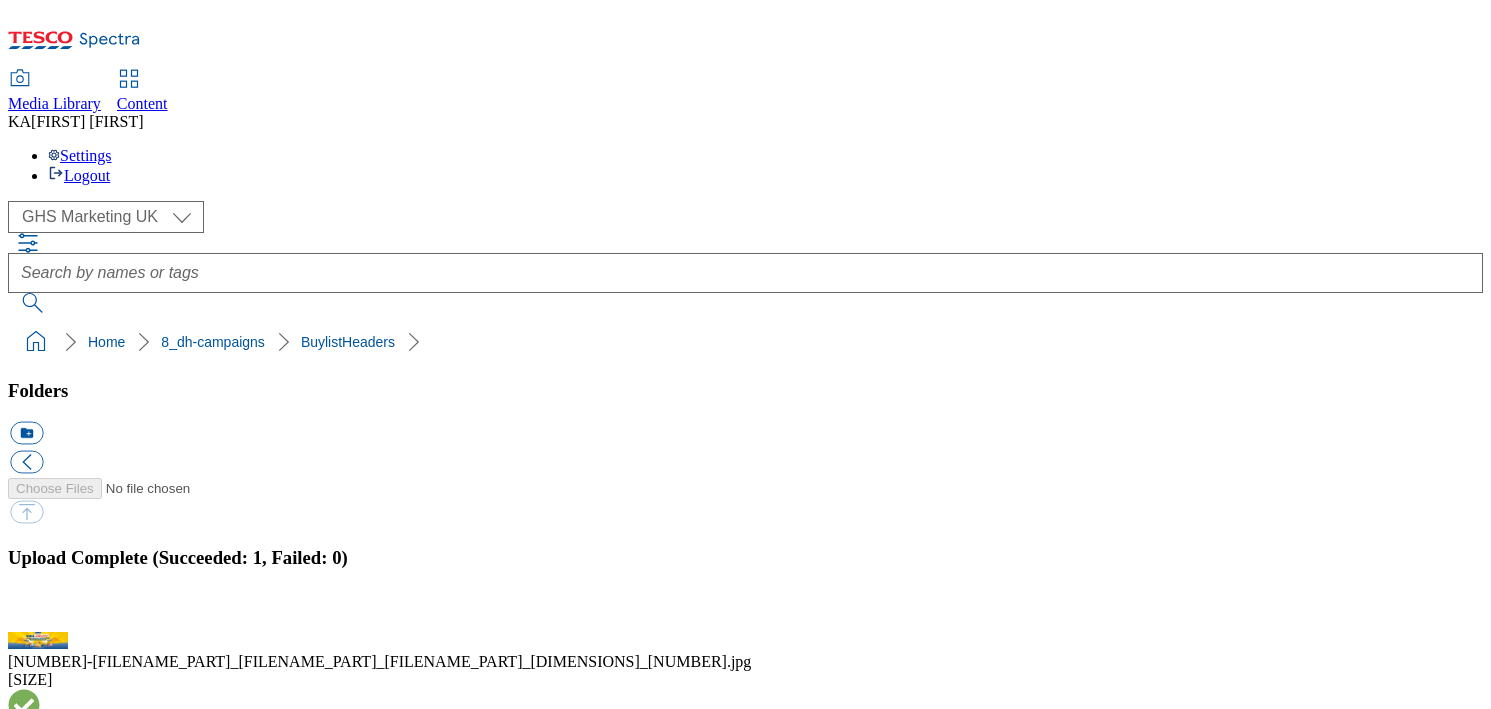 click on "BuylistHeaders" at bounding box center [57, 1747] 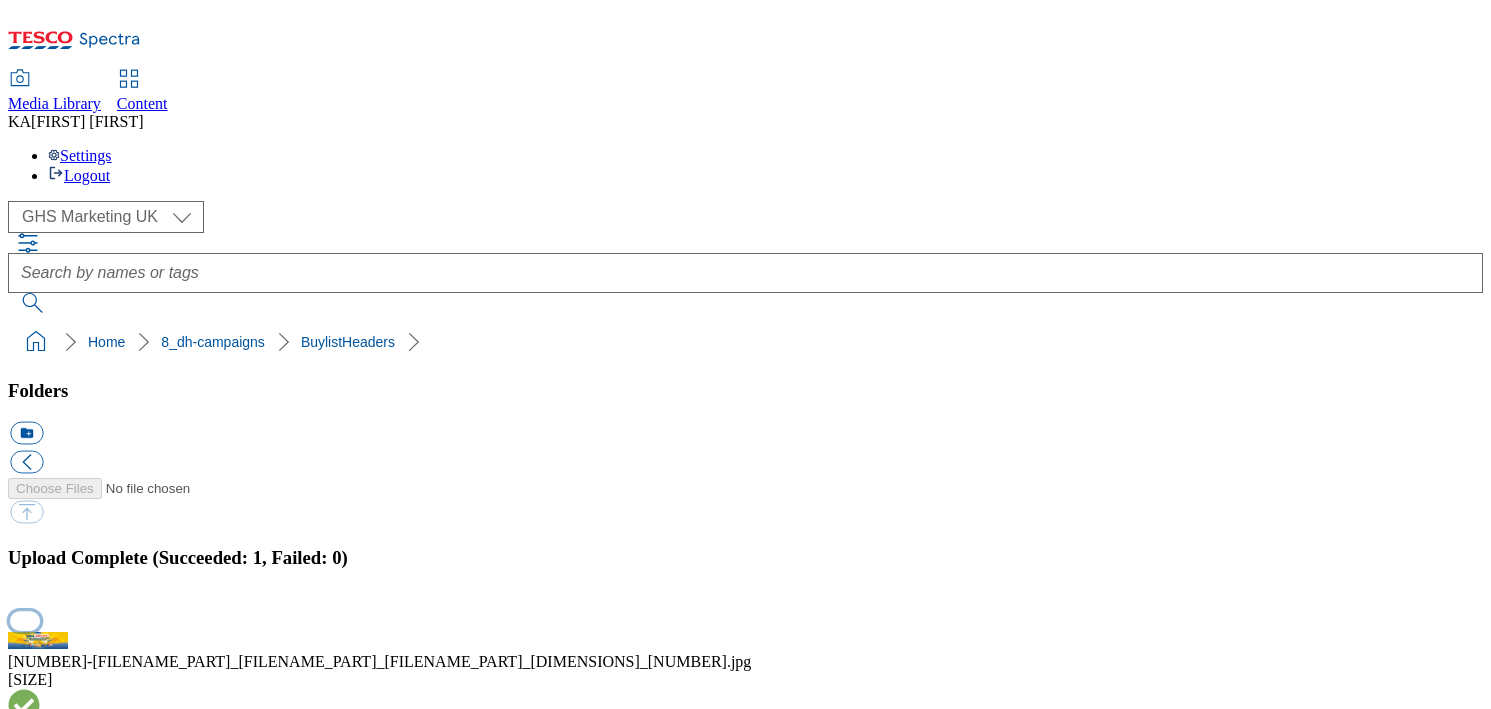 click at bounding box center (25, 620) 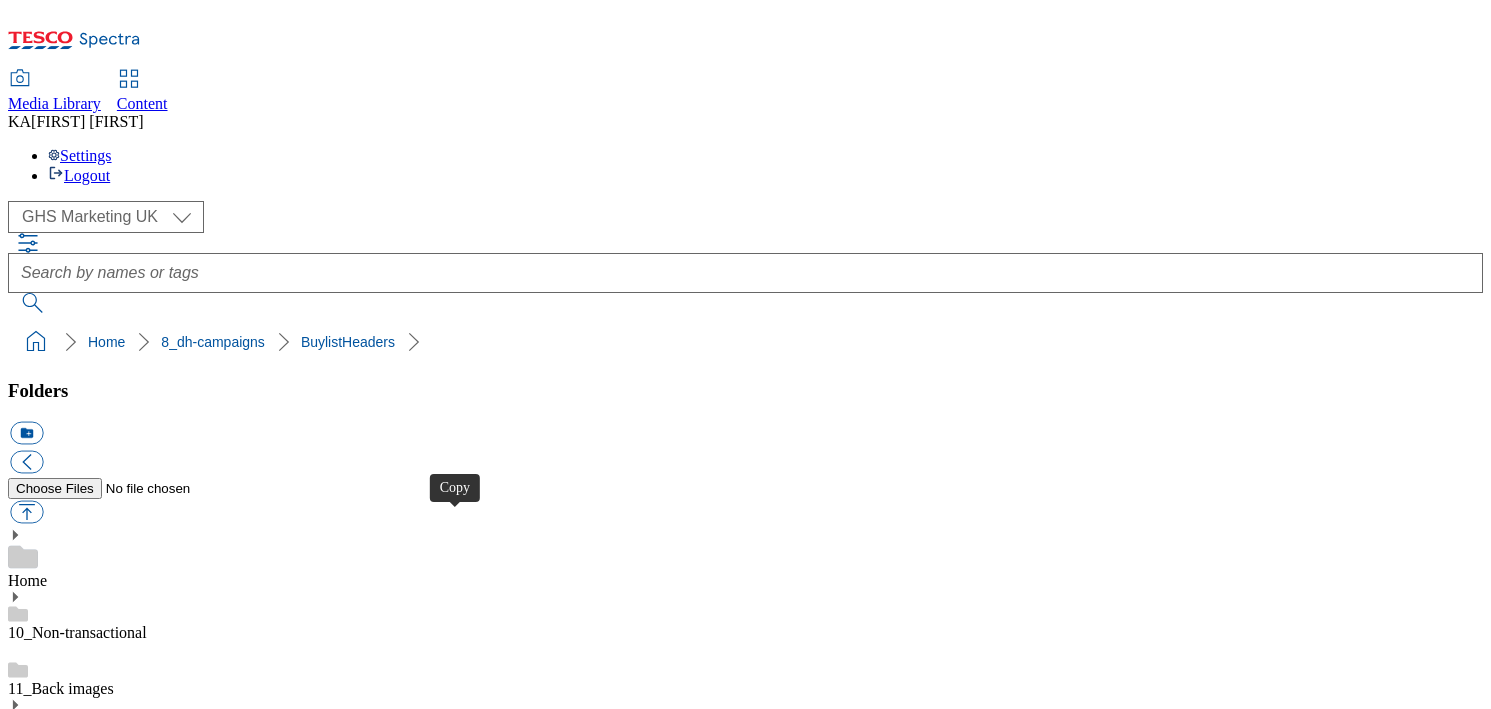 click at bounding box center [26, 4048] 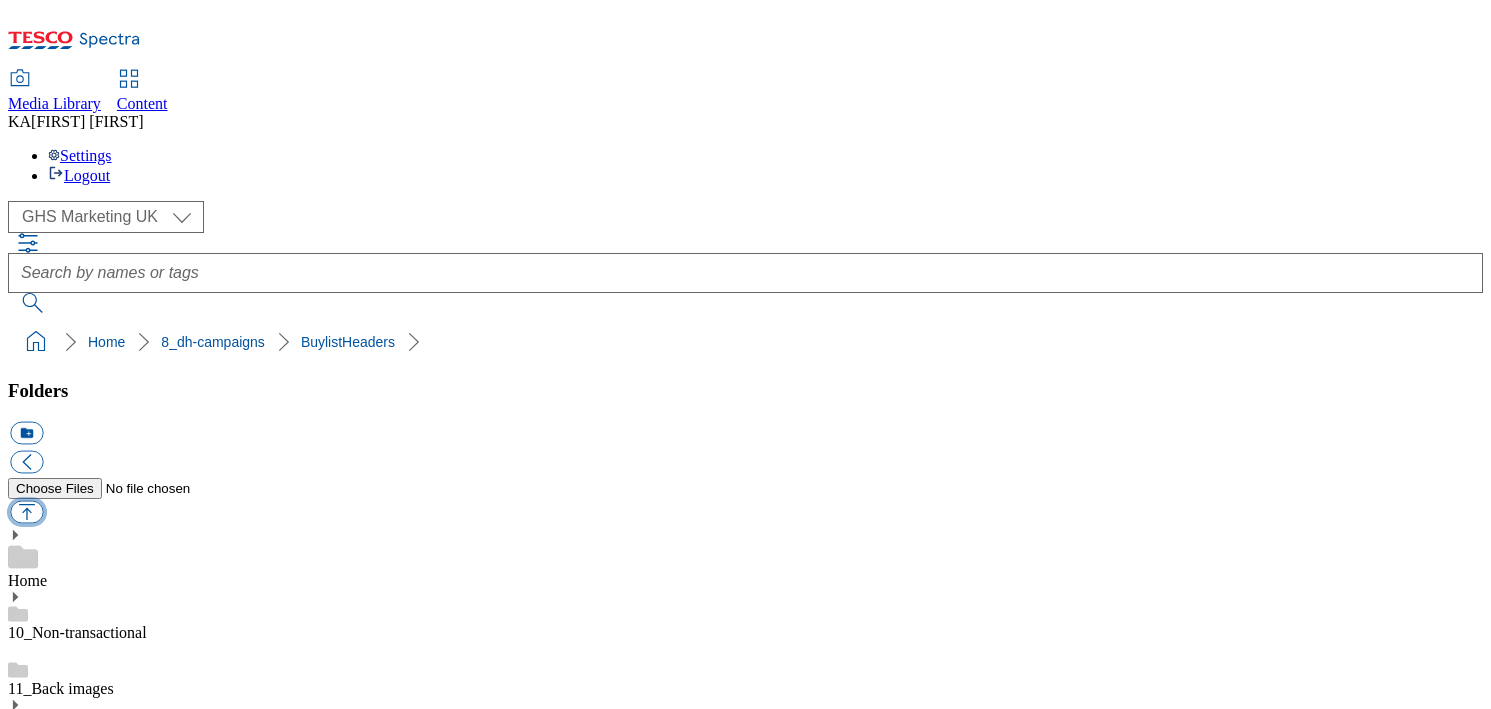 click at bounding box center (26, 512) 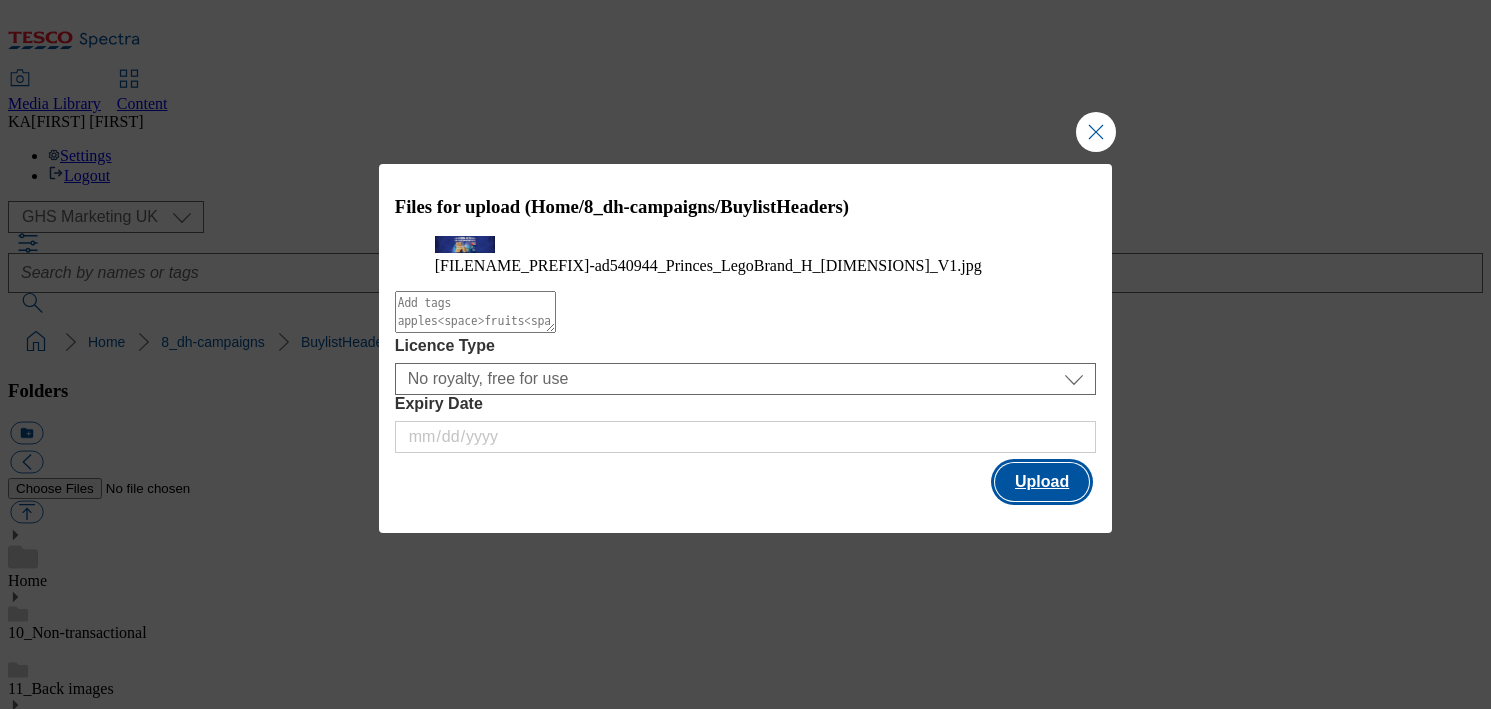 click on "Upload" at bounding box center [1042, 482] 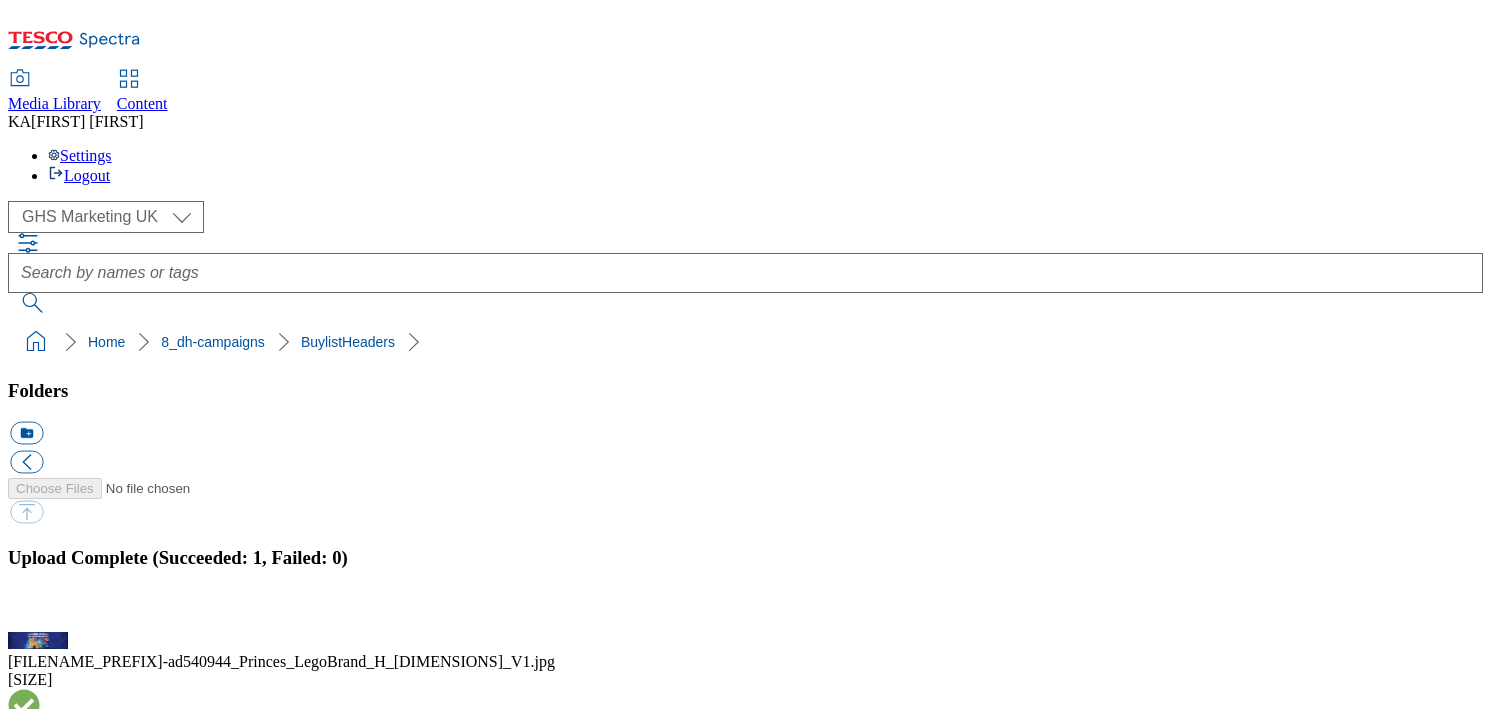 click on "BuylistHeaders" at bounding box center (57, 1747) 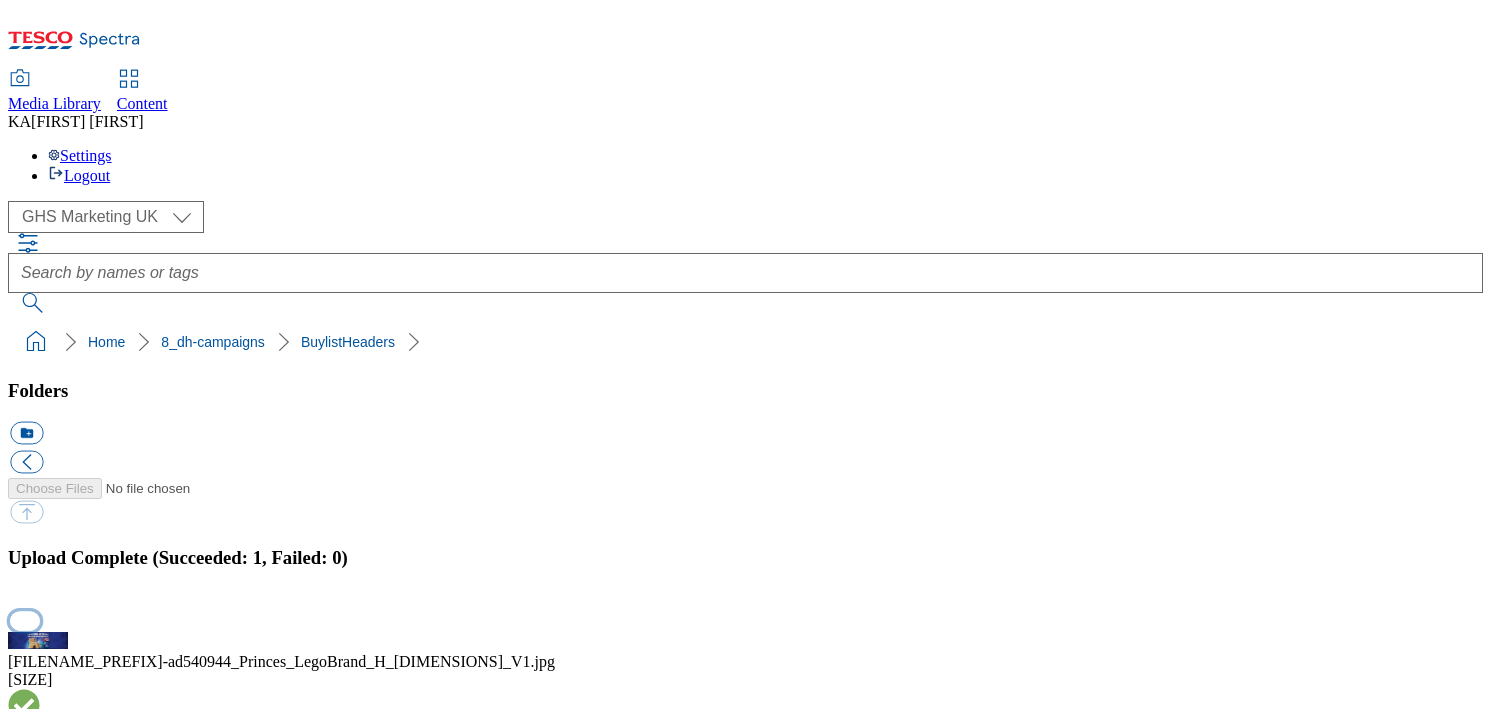 click at bounding box center (25, 620) 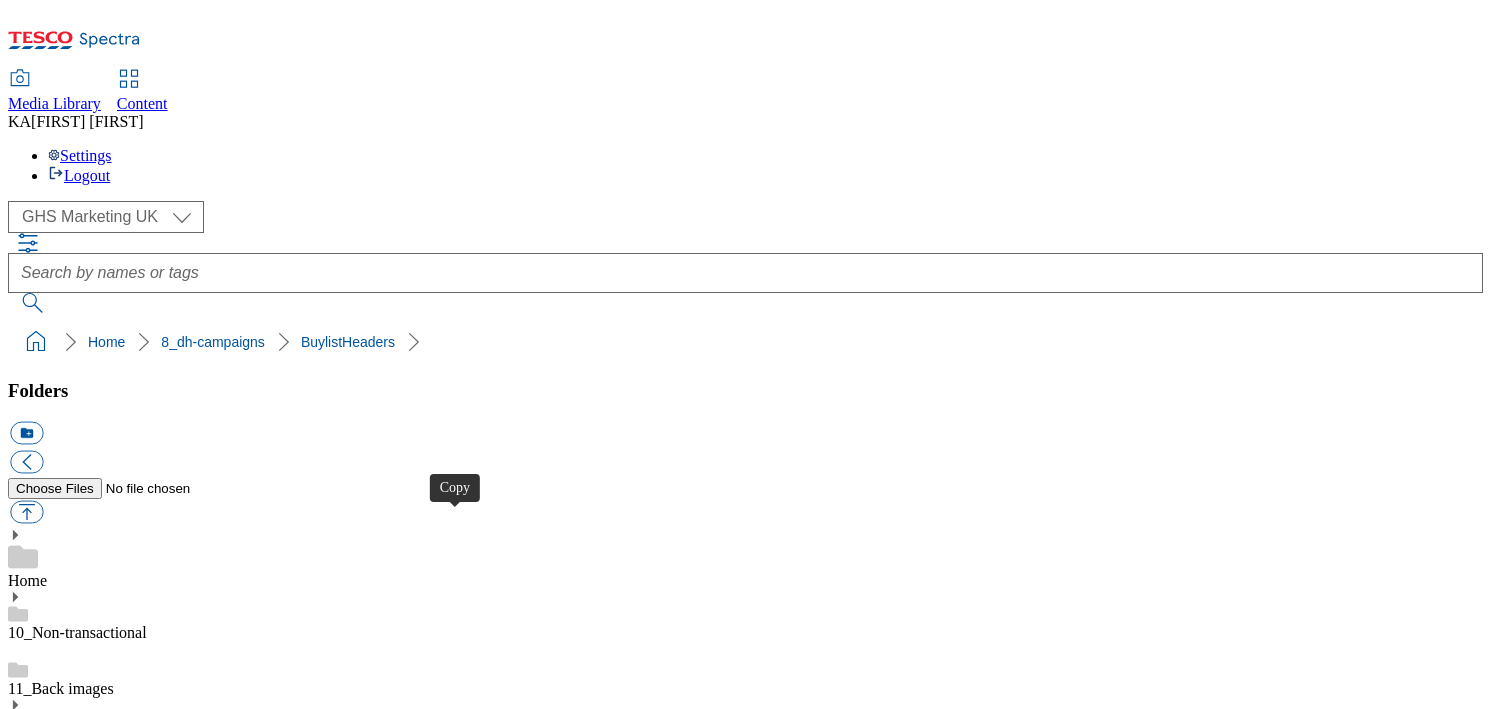 click at bounding box center [26, 4048] 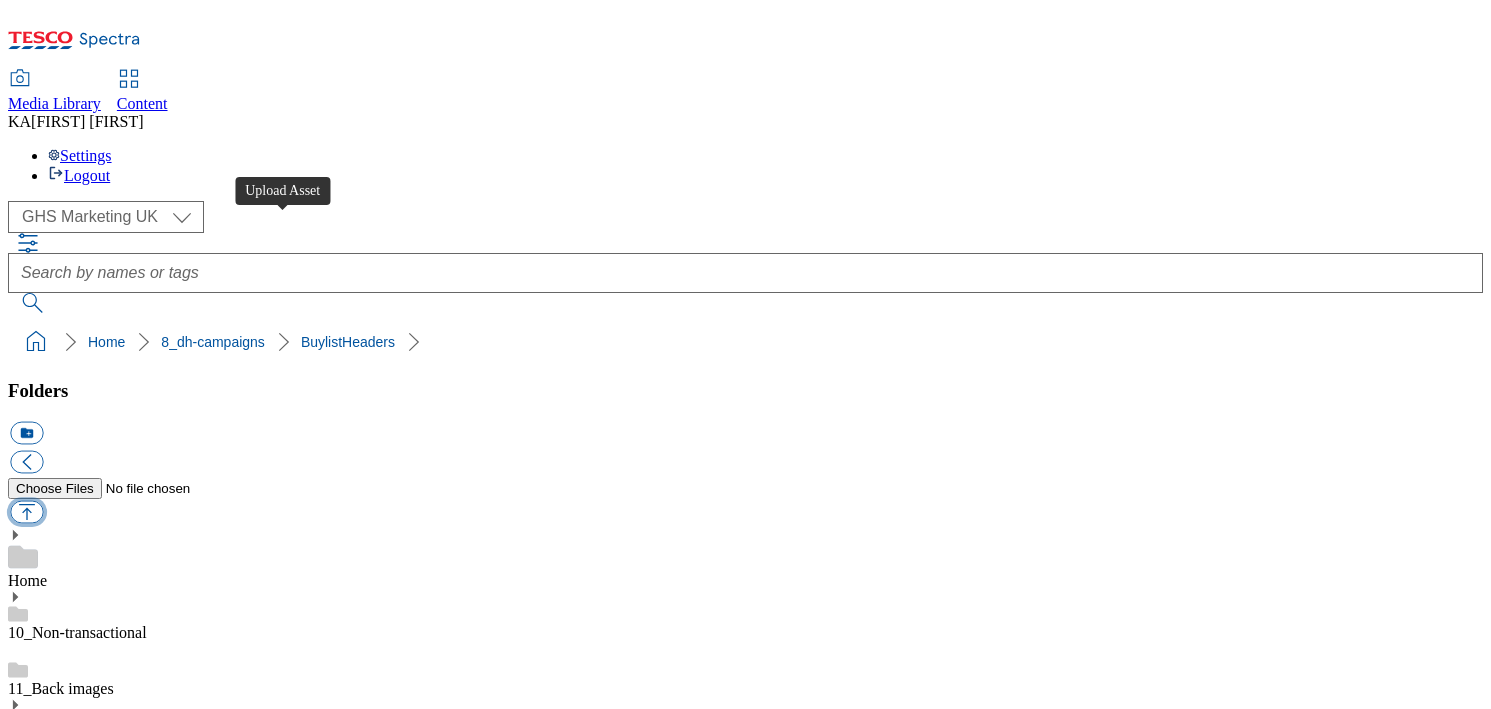 click at bounding box center (26, 512) 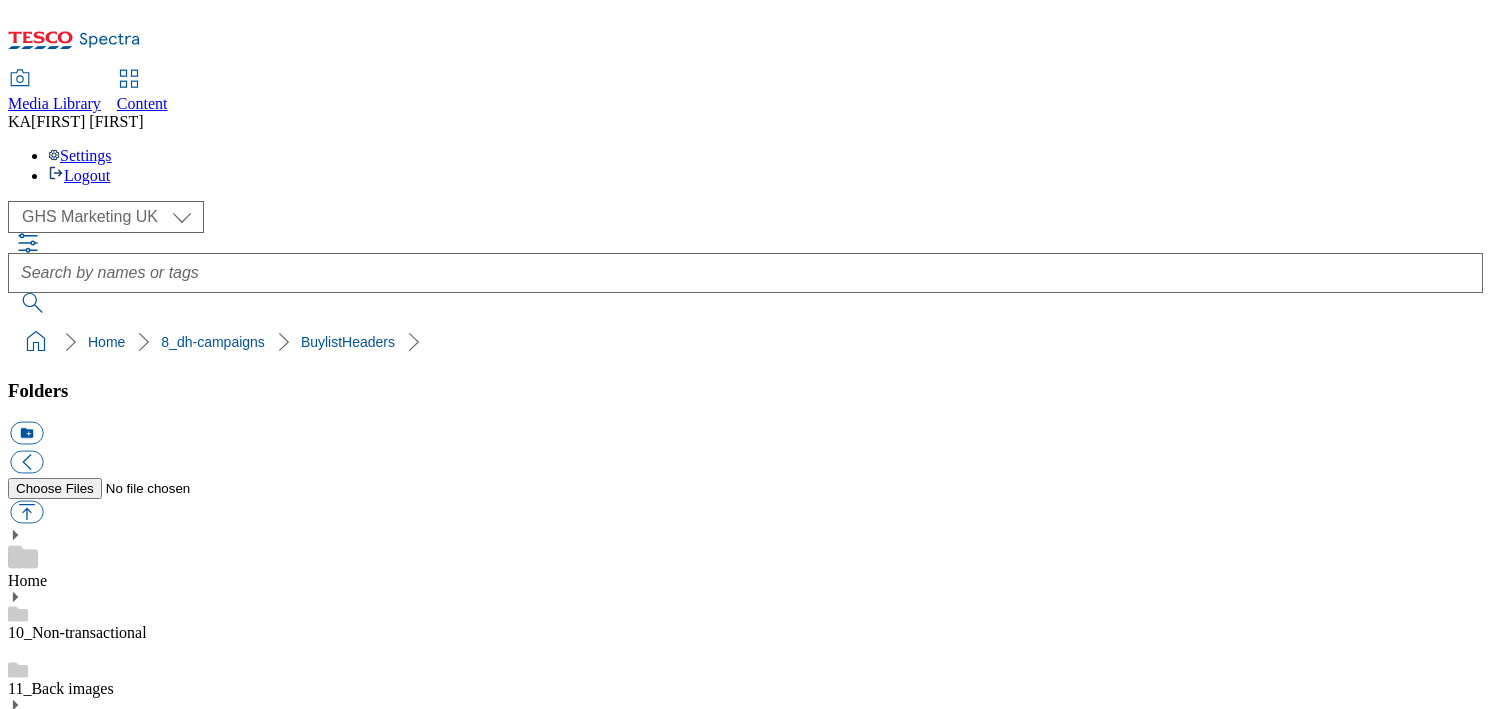 type on "C:\fakepath\[NUMBER]-[FILENAME_PART]_[BRAND]_[BRAND]_[DIMENSIONS]_[FILENAME_PART]" 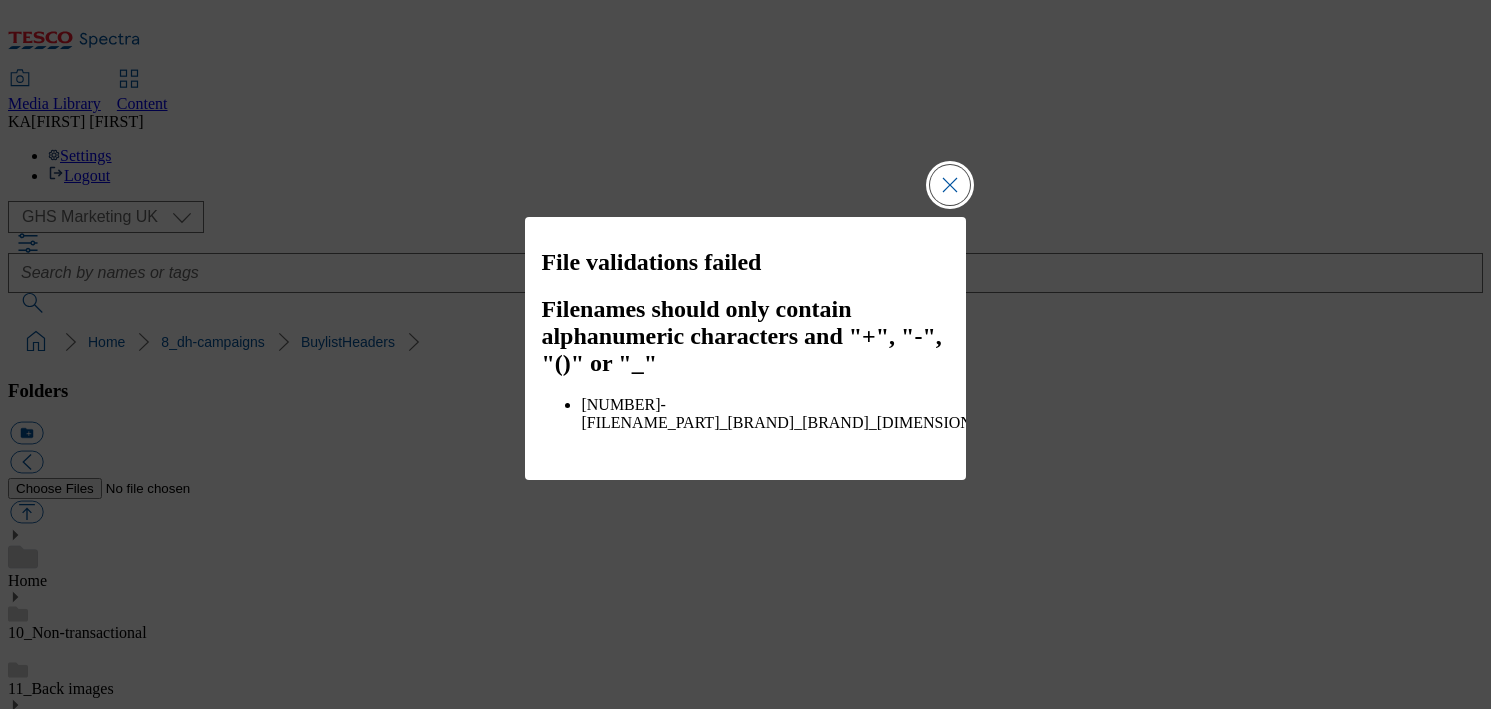 click at bounding box center (950, 185) 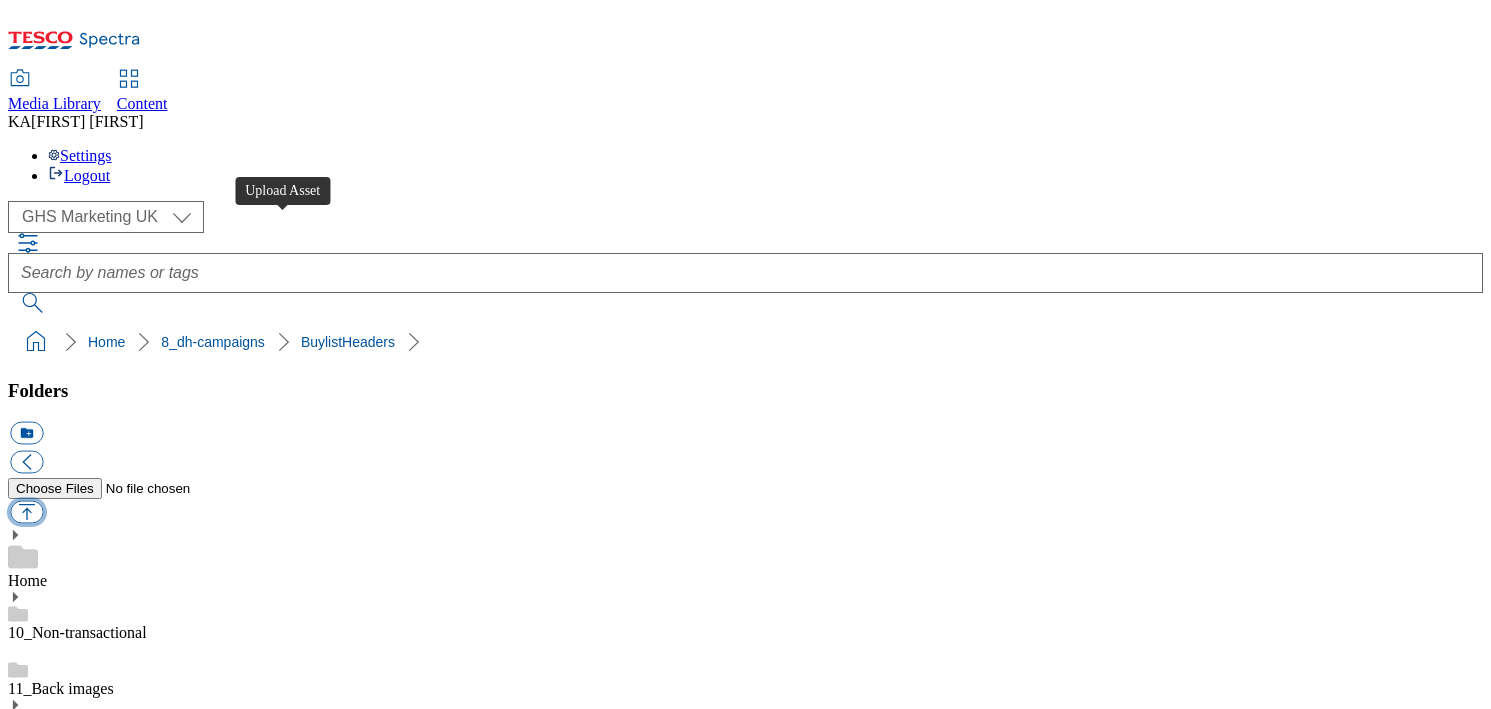 click at bounding box center (26, 512) 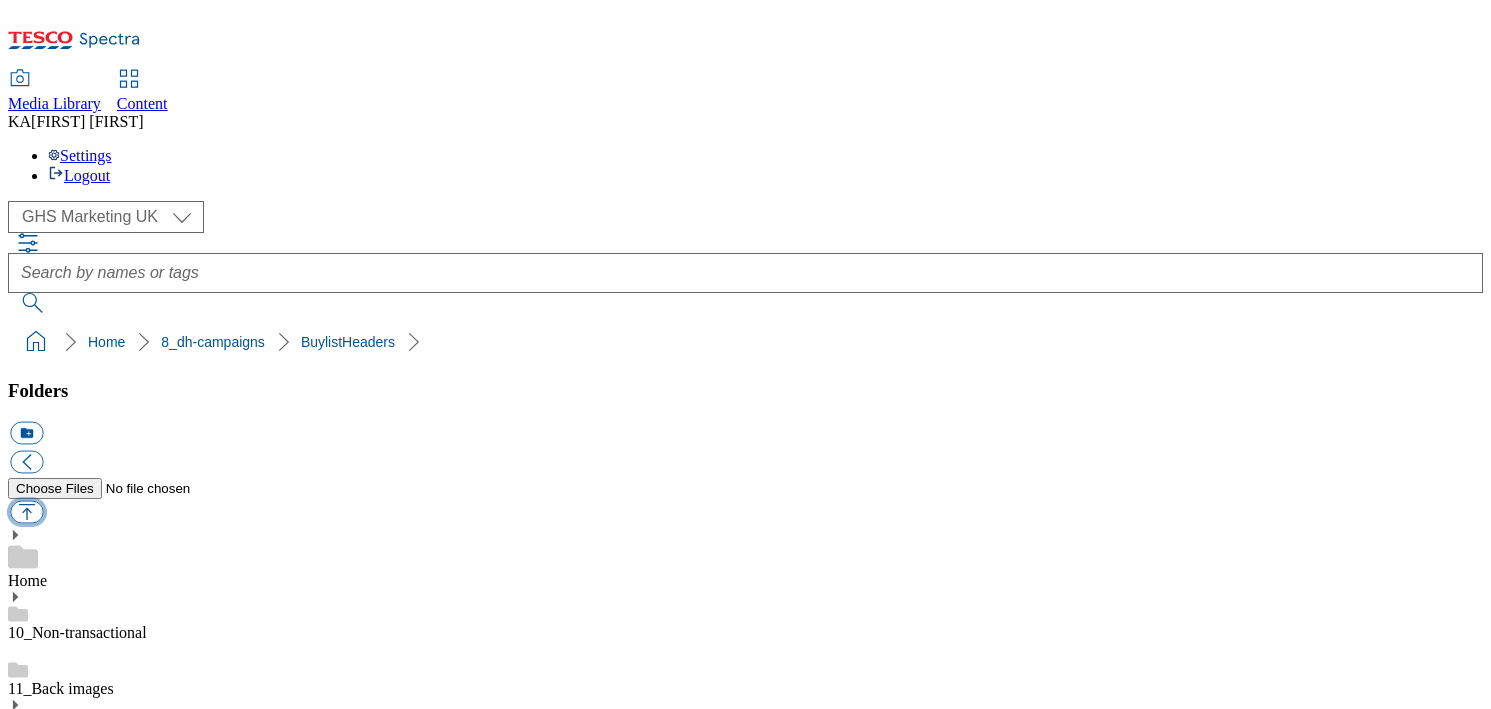 type on "C:\fakepath\[FILENAME_PREFIX]-ad540942_Branston_Triple_Pack_LegoBrand_H_[DIMENSIONS]_V1.jpgad540838.jpg" 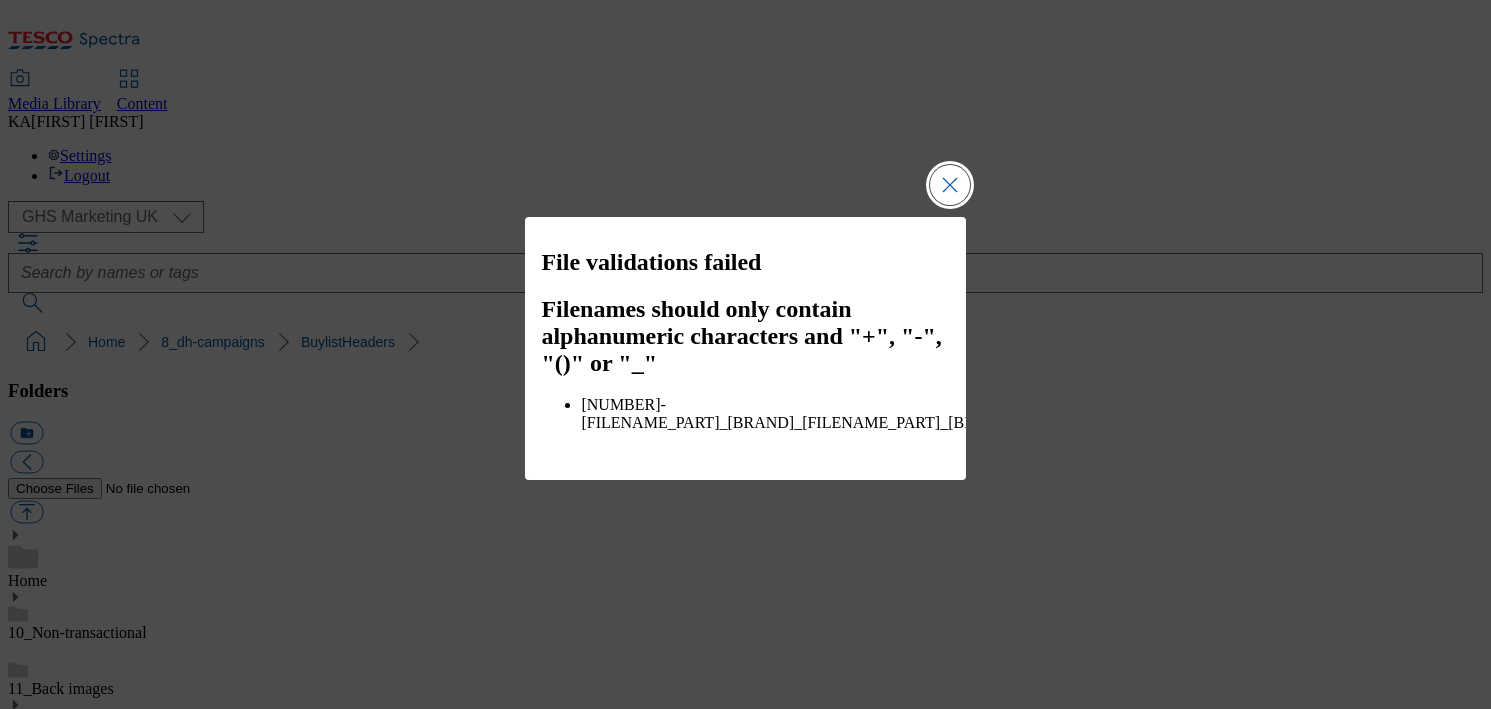 click at bounding box center [950, 185] 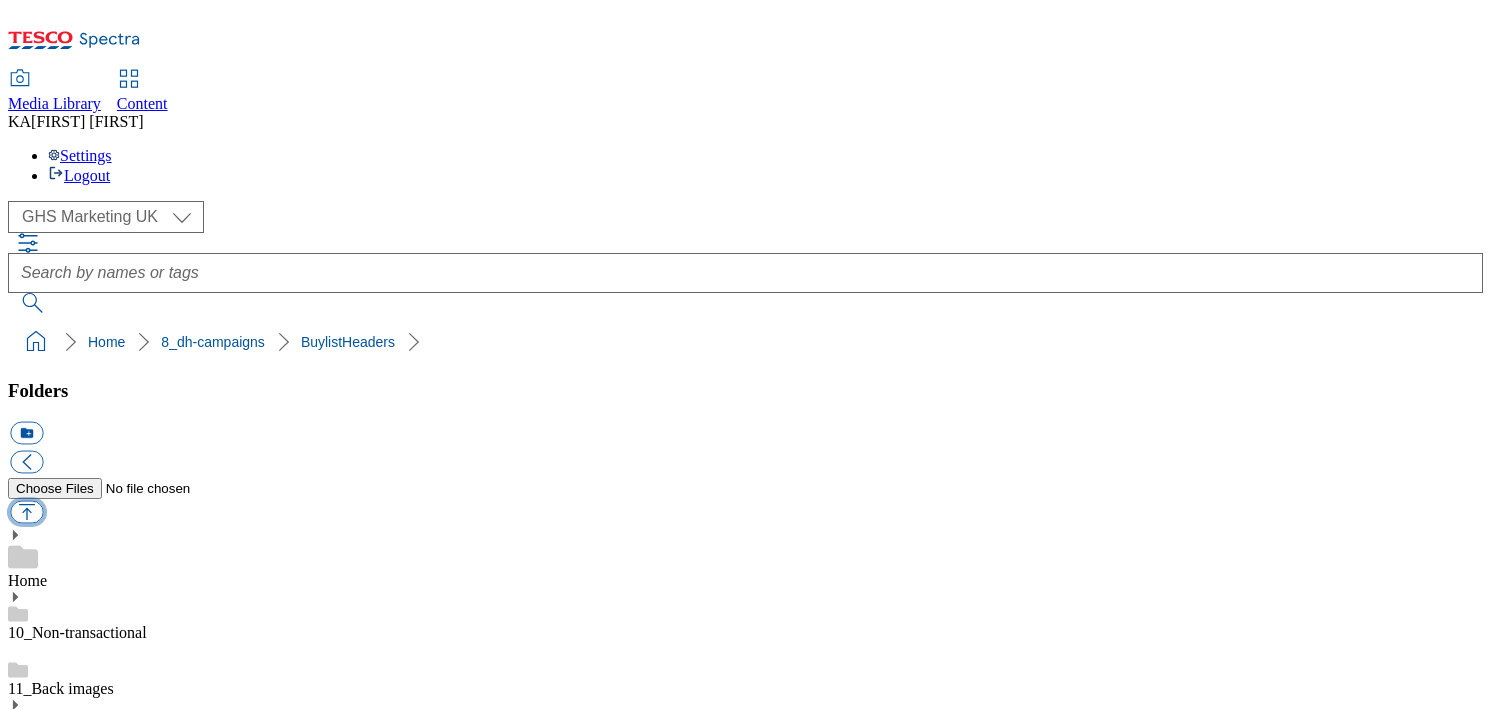 click at bounding box center [26, 512] 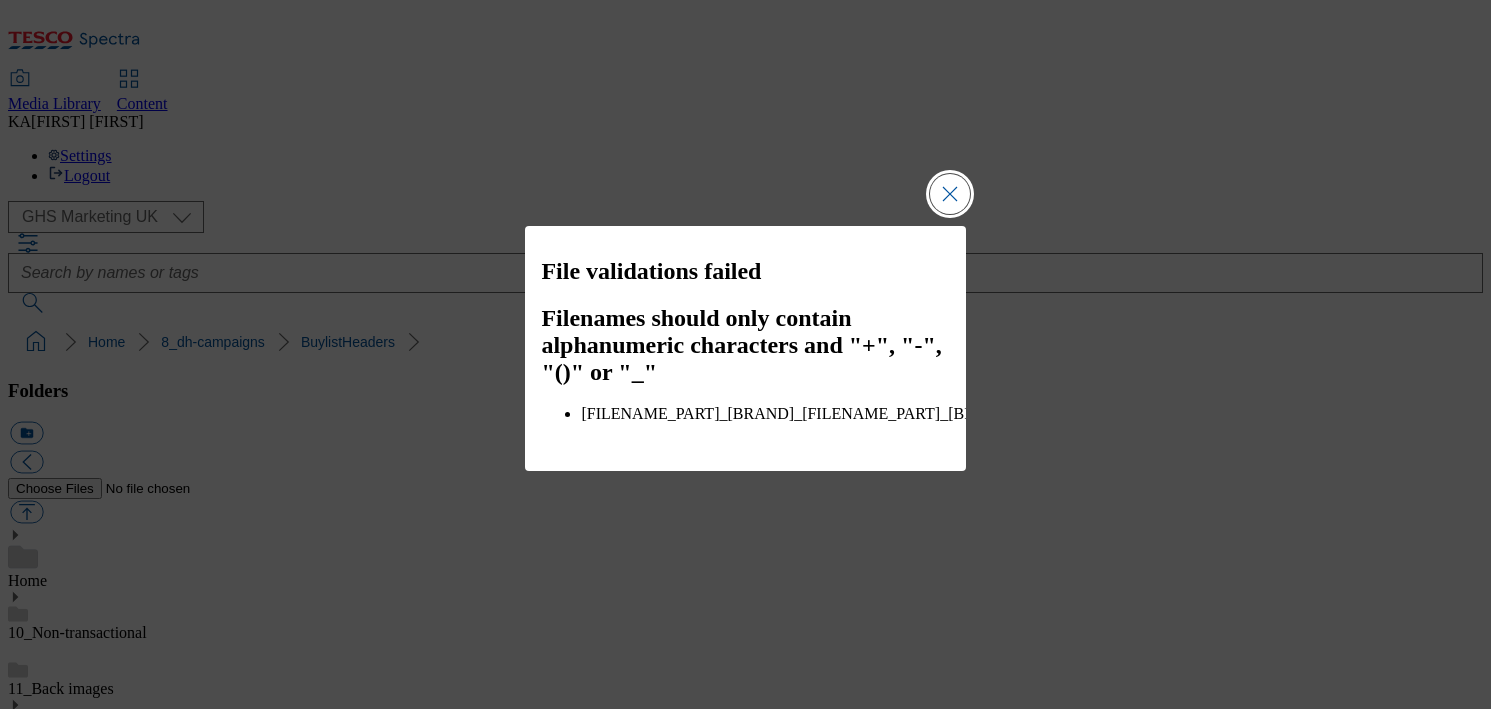 click at bounding box center (950, 194) 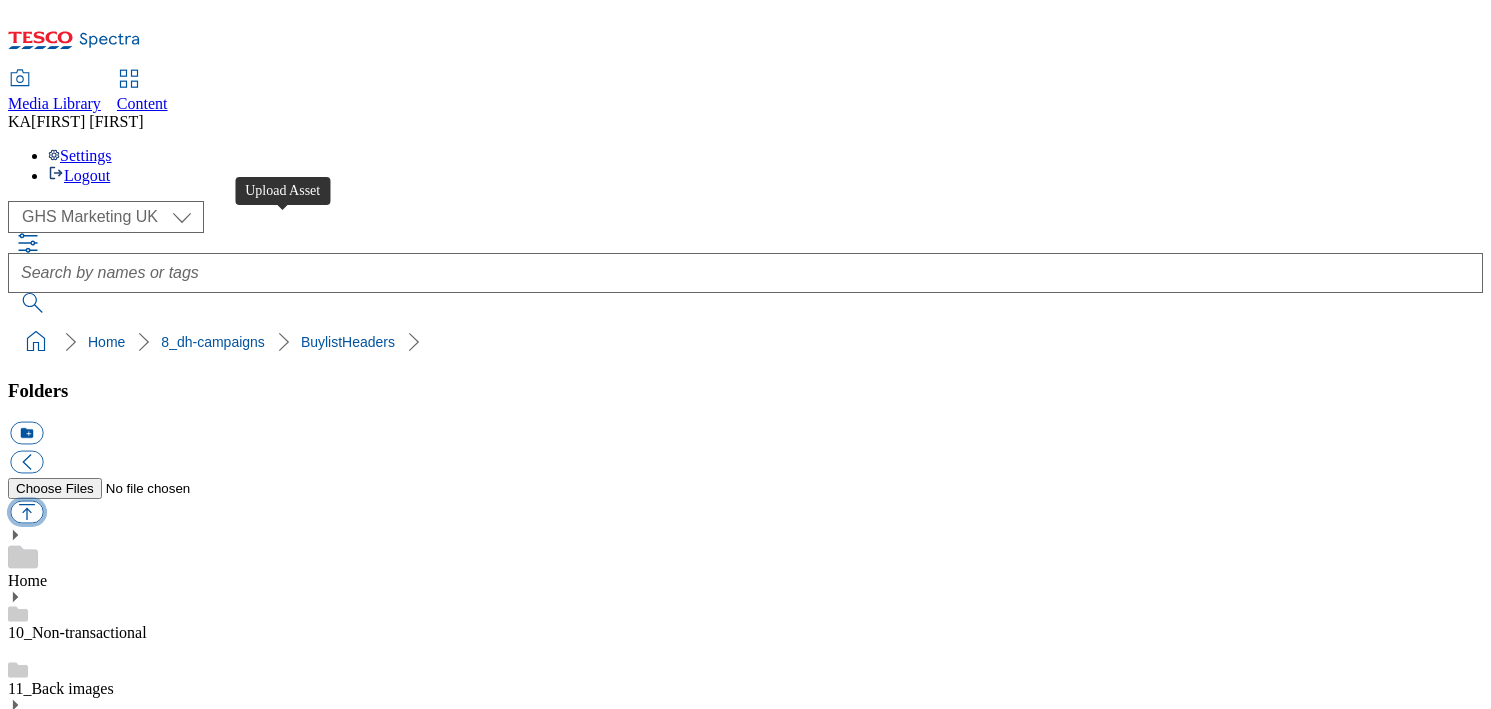click at bounding box center (26, 512) 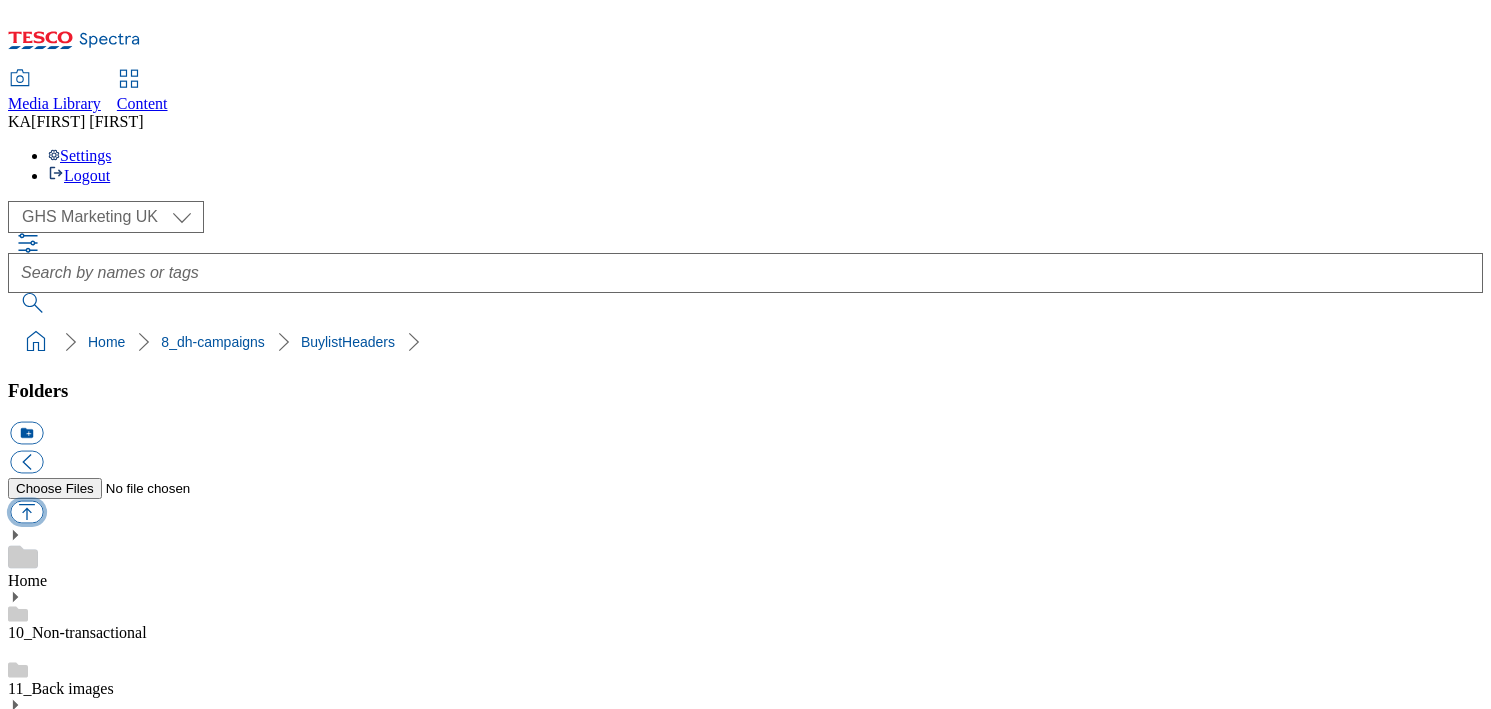 type on "C:\fakepath\[FILENAME_PREFIX].jpg" 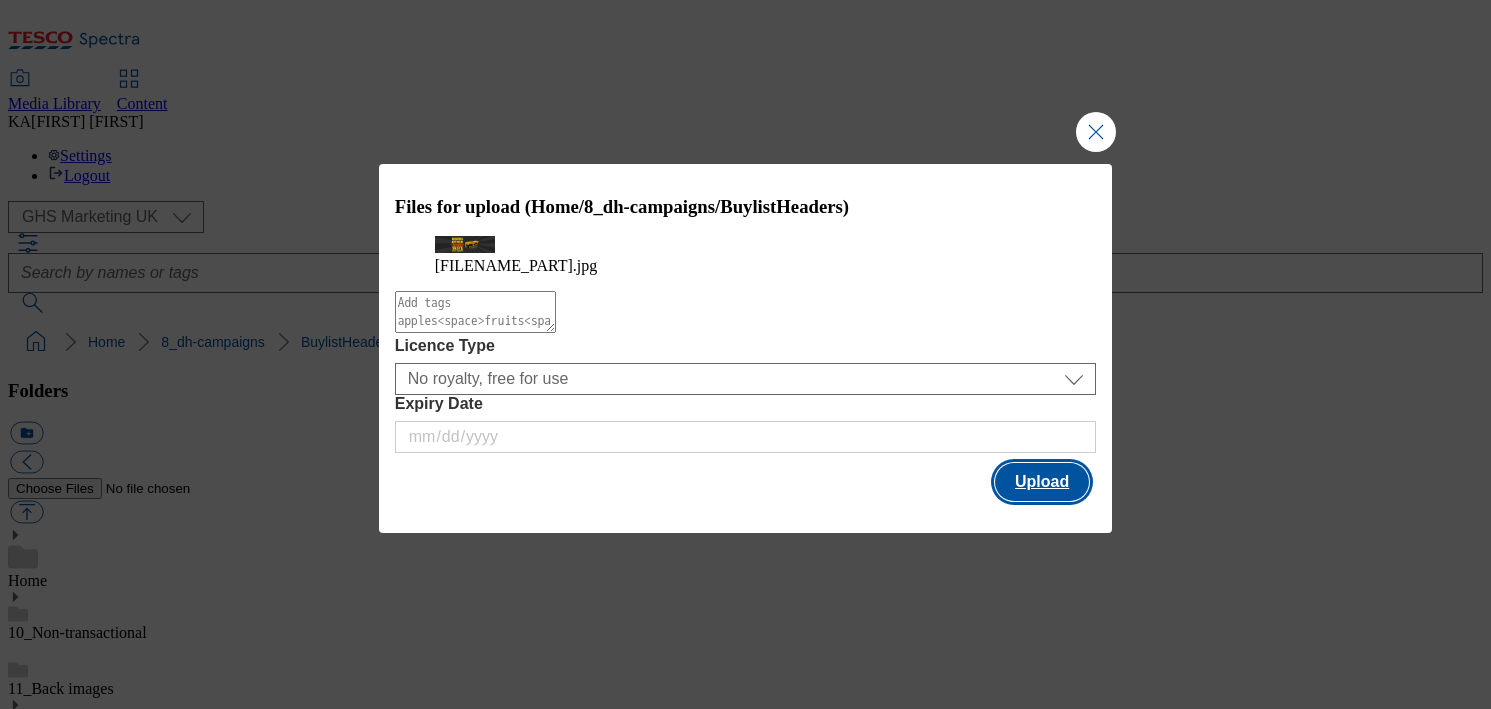 click on "Upload" at bounding box center [1042, 482] 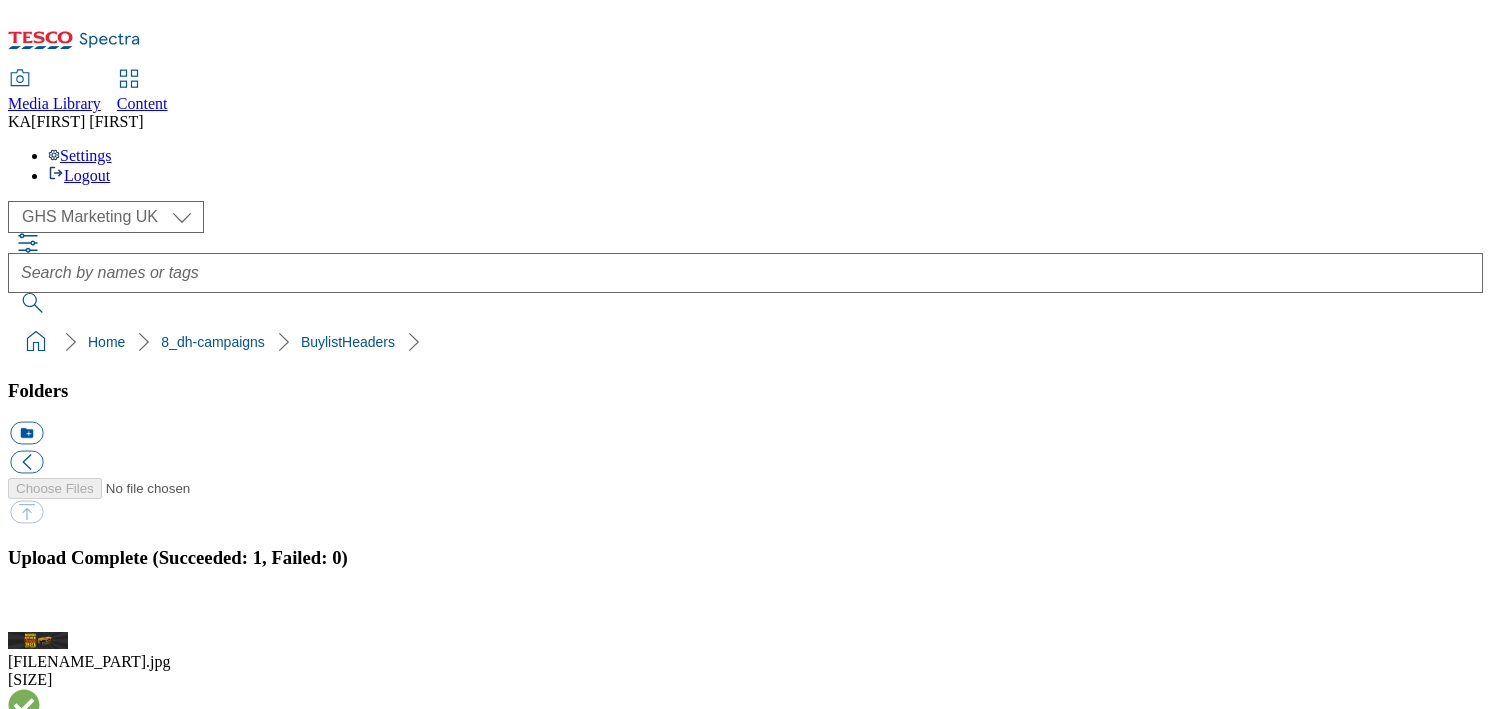 click on "BuylistHeaders" at bounding box center [57, 1747] 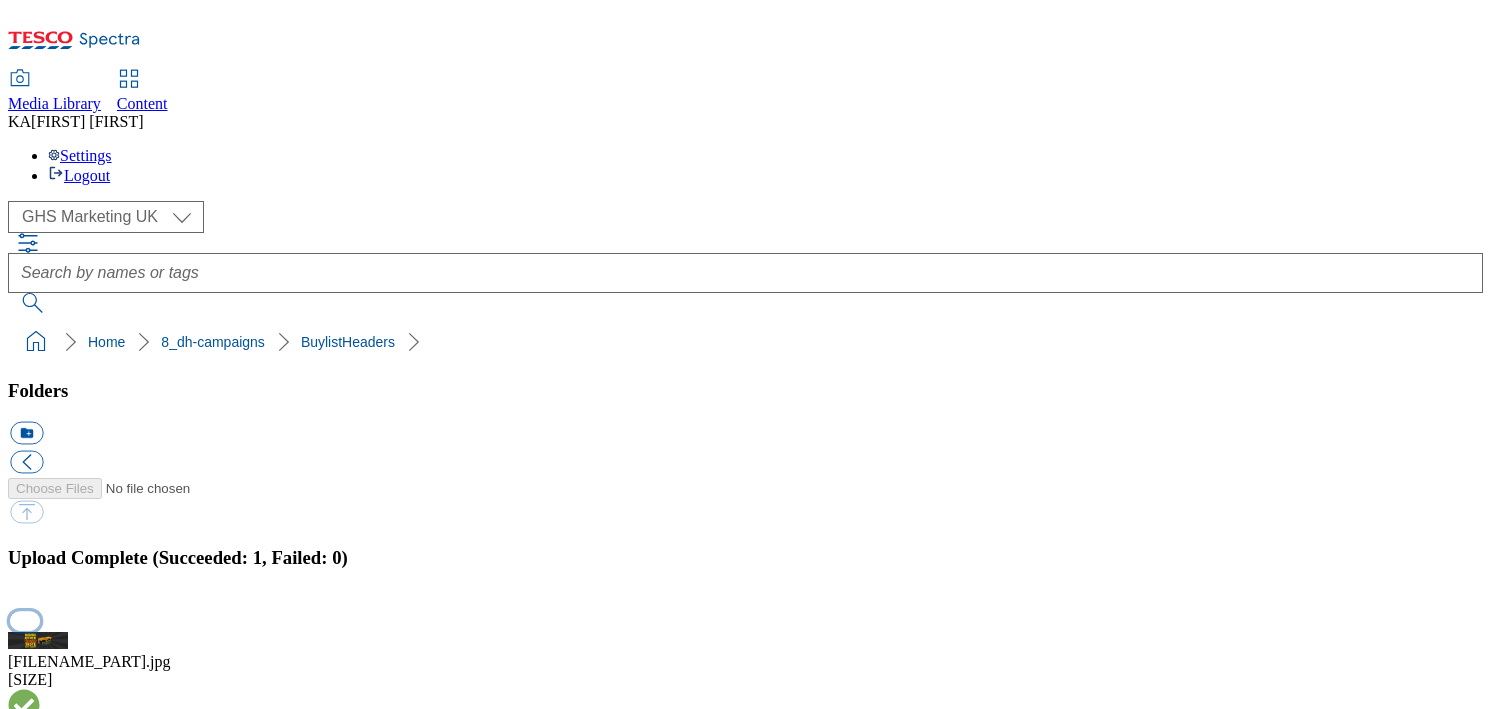 click at bounding box center [25, 620] 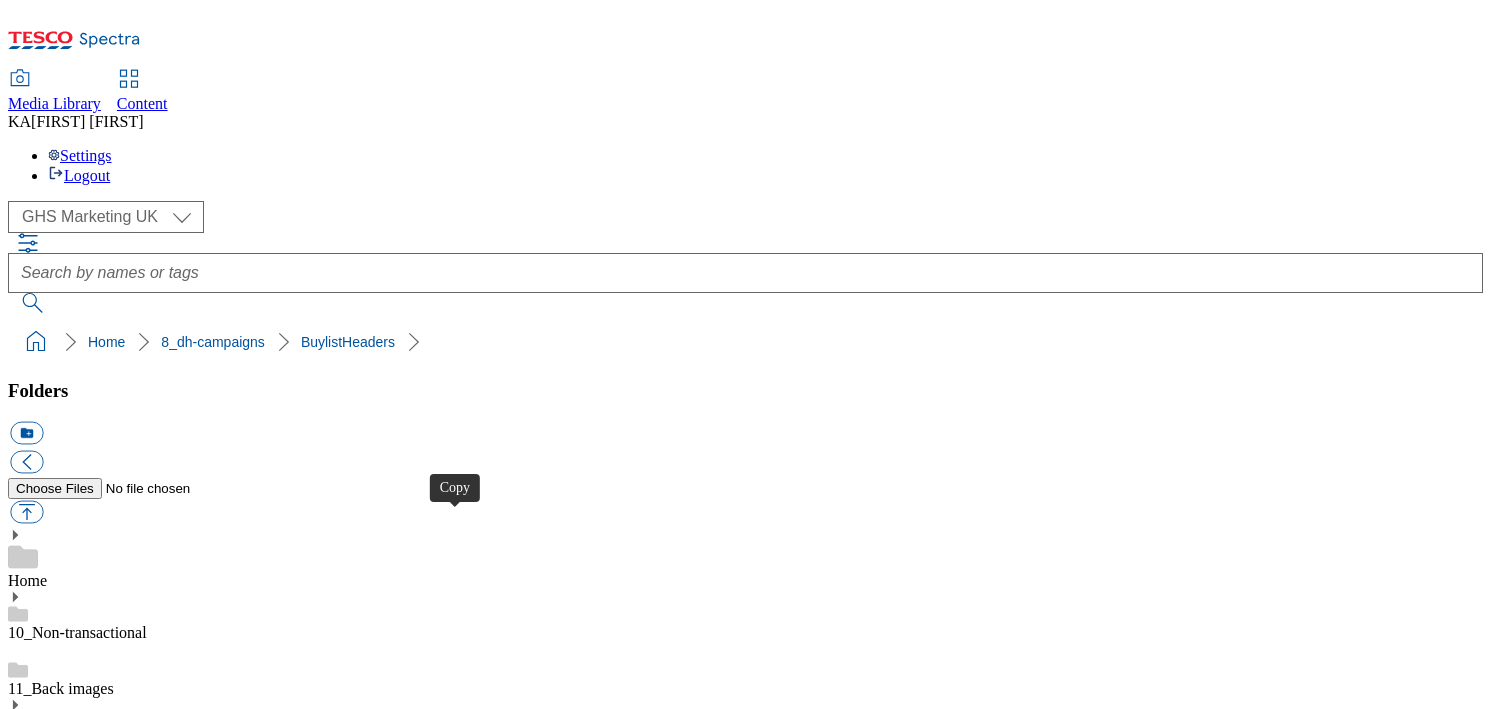 click at bounding box center (26, 4048) 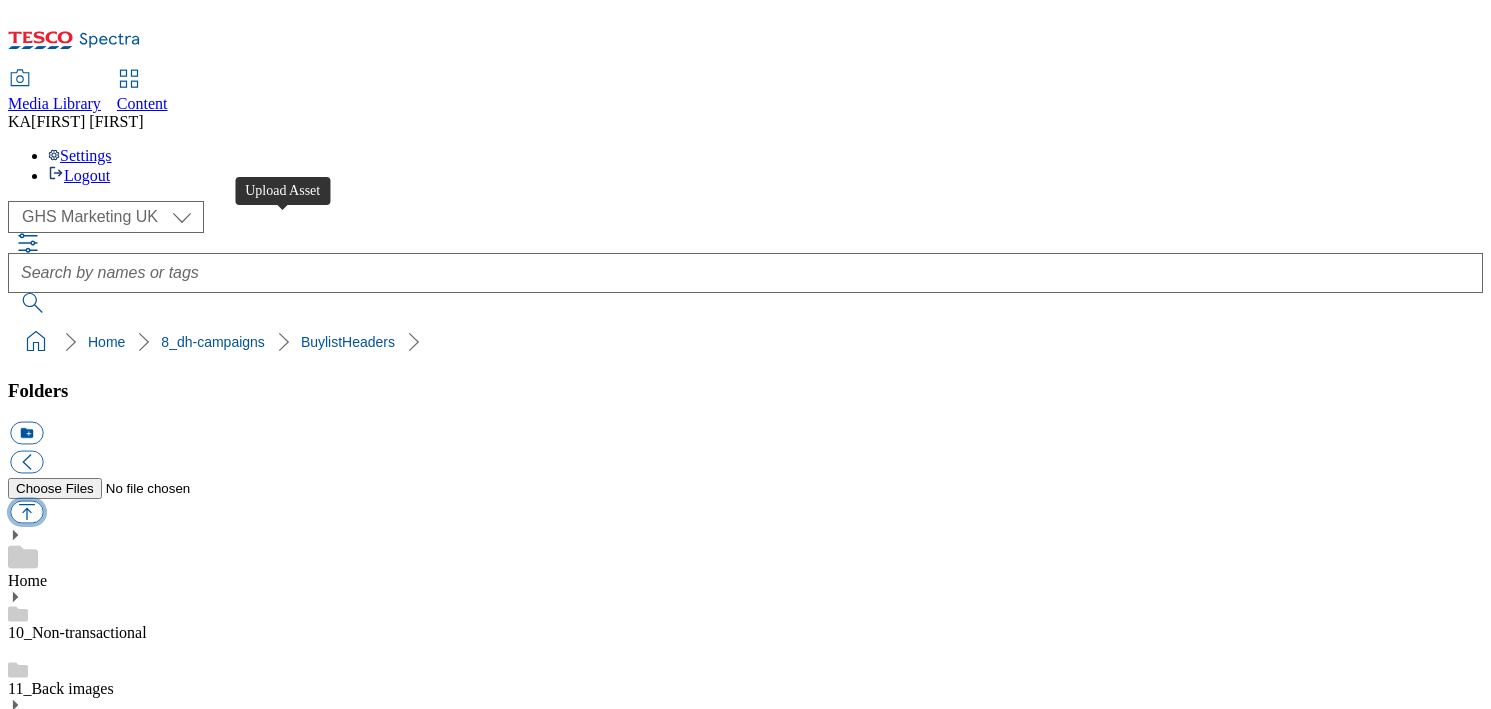 click at bounding box center (26, 512) 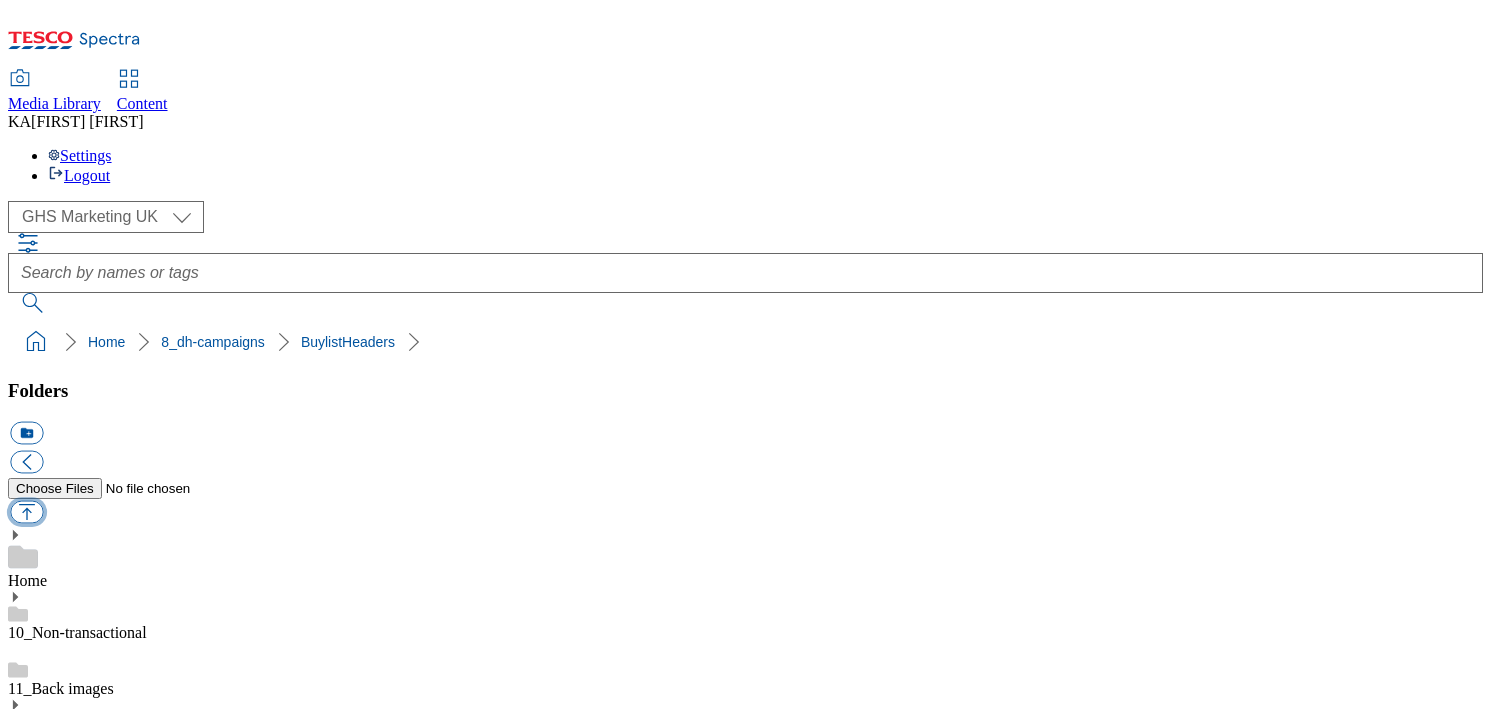 type on "C:\fakepath\[NUMBER]-[FILENAME_PART]_[BRAND]_[BRAND]_[DIMENSIONS]_[FILENAME_PART]" 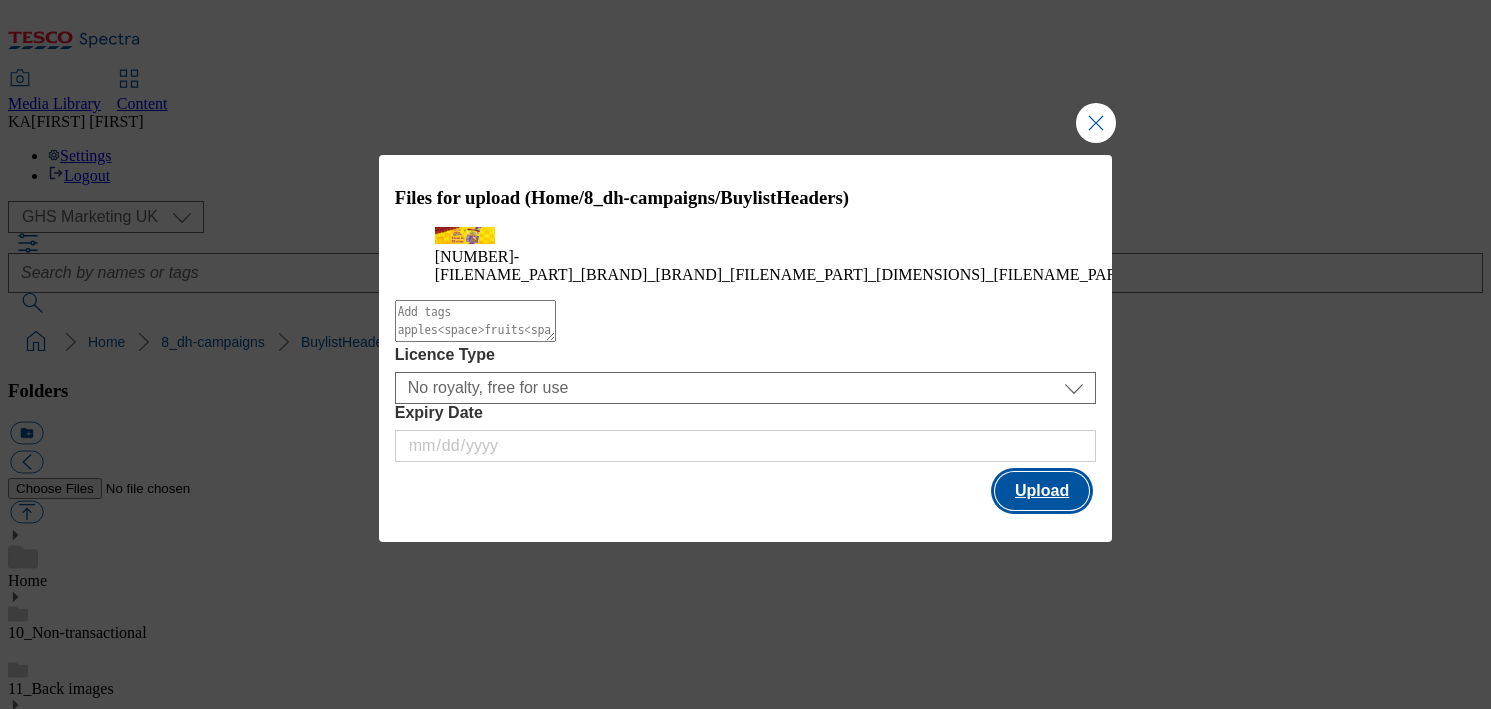 click on "Upload" at bounding box center (1042, 491) 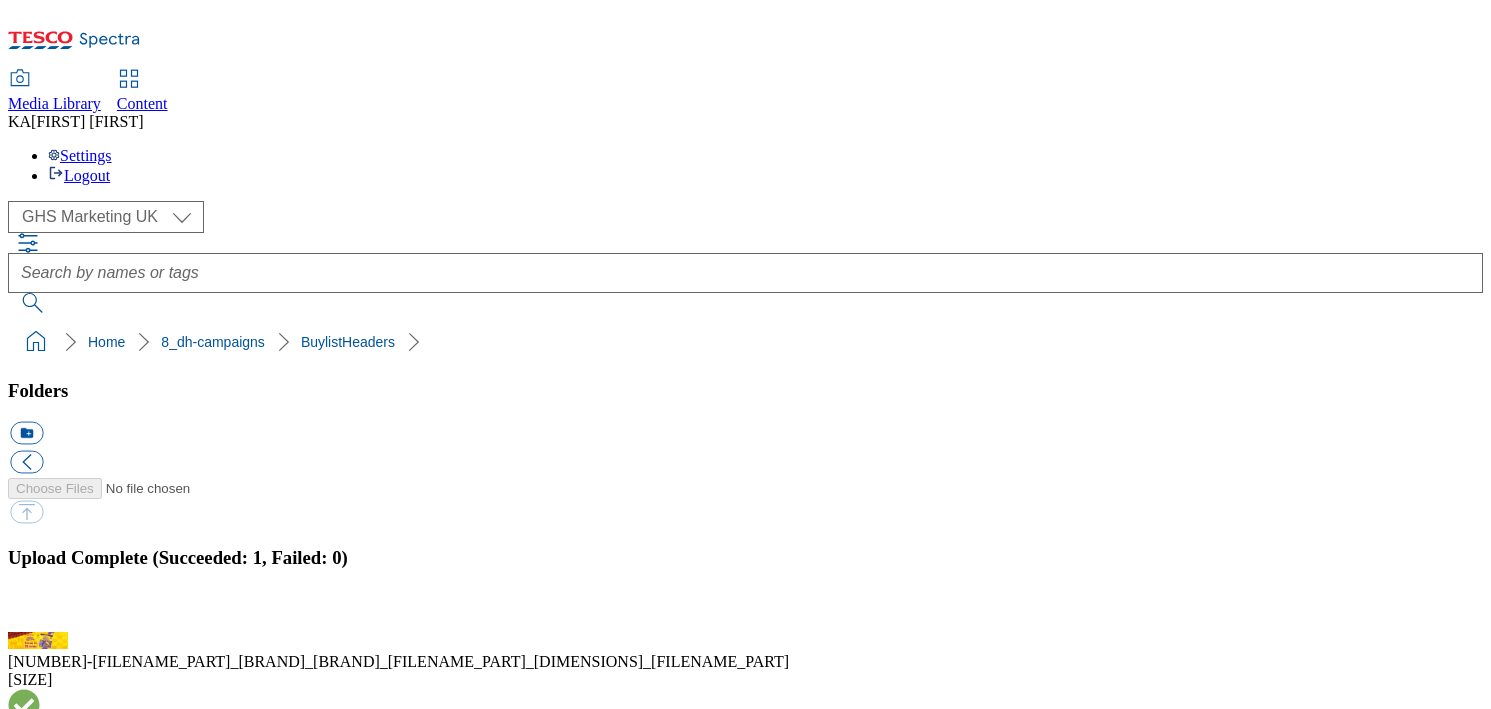 click on "BuylistHeaders" at bounding box center (57, 1747) 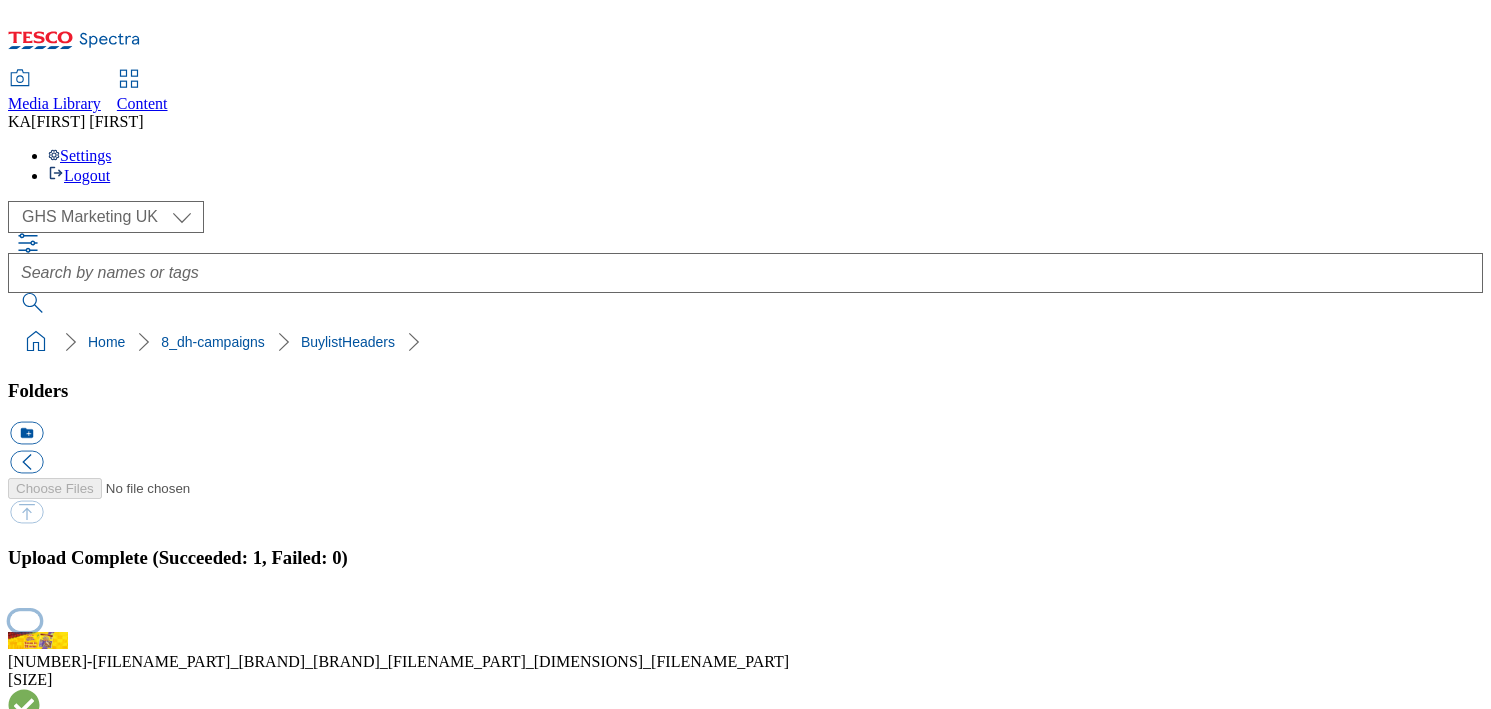 click at bounding box center (25, 620) 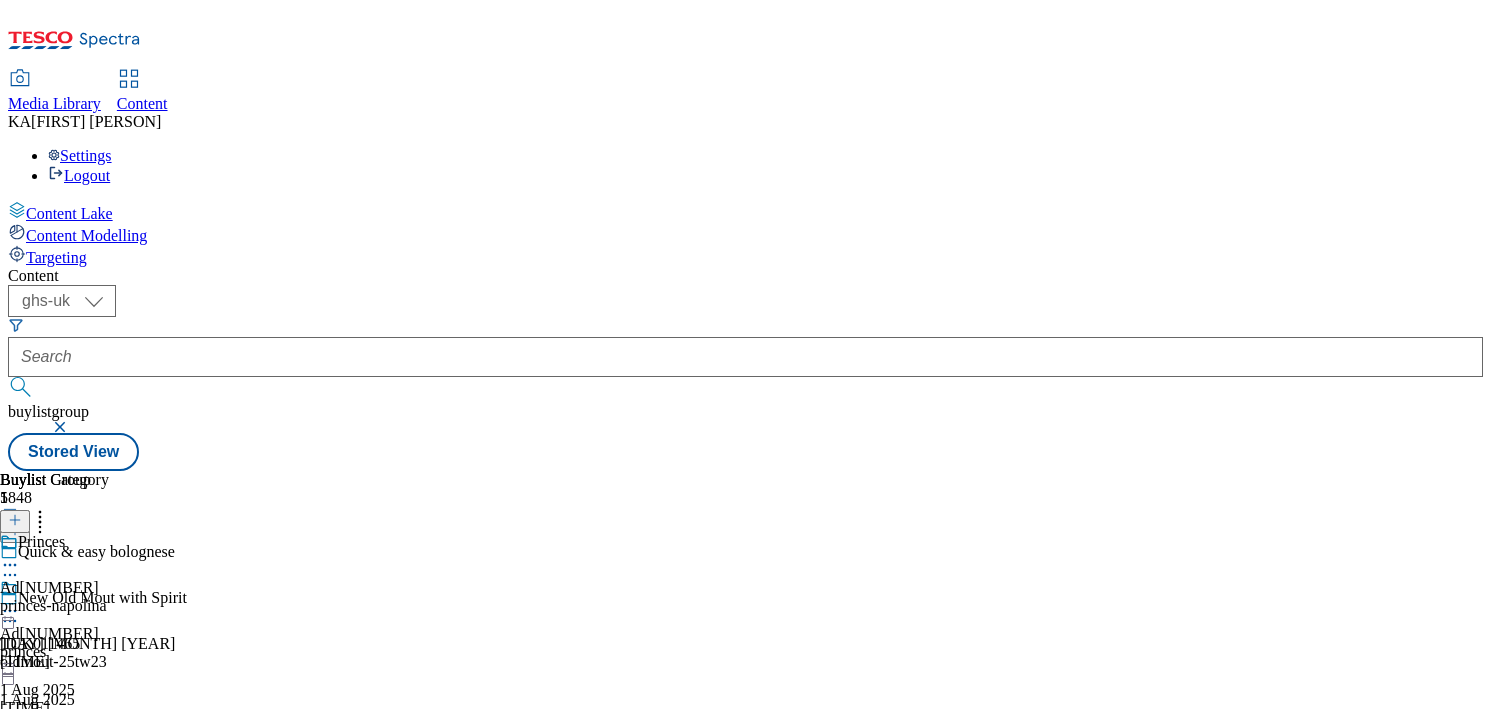 select on "ghs-uk" 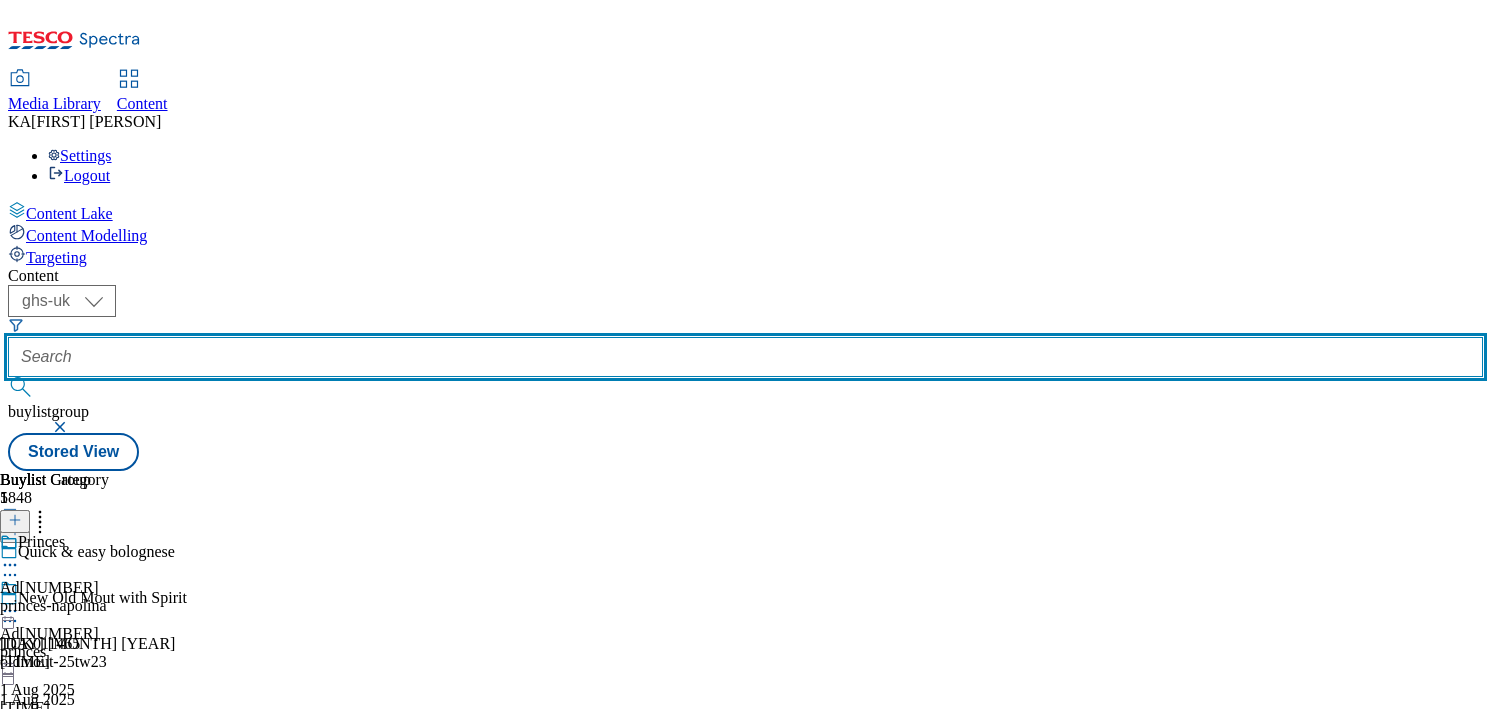 click at bounding box center [745, 357] 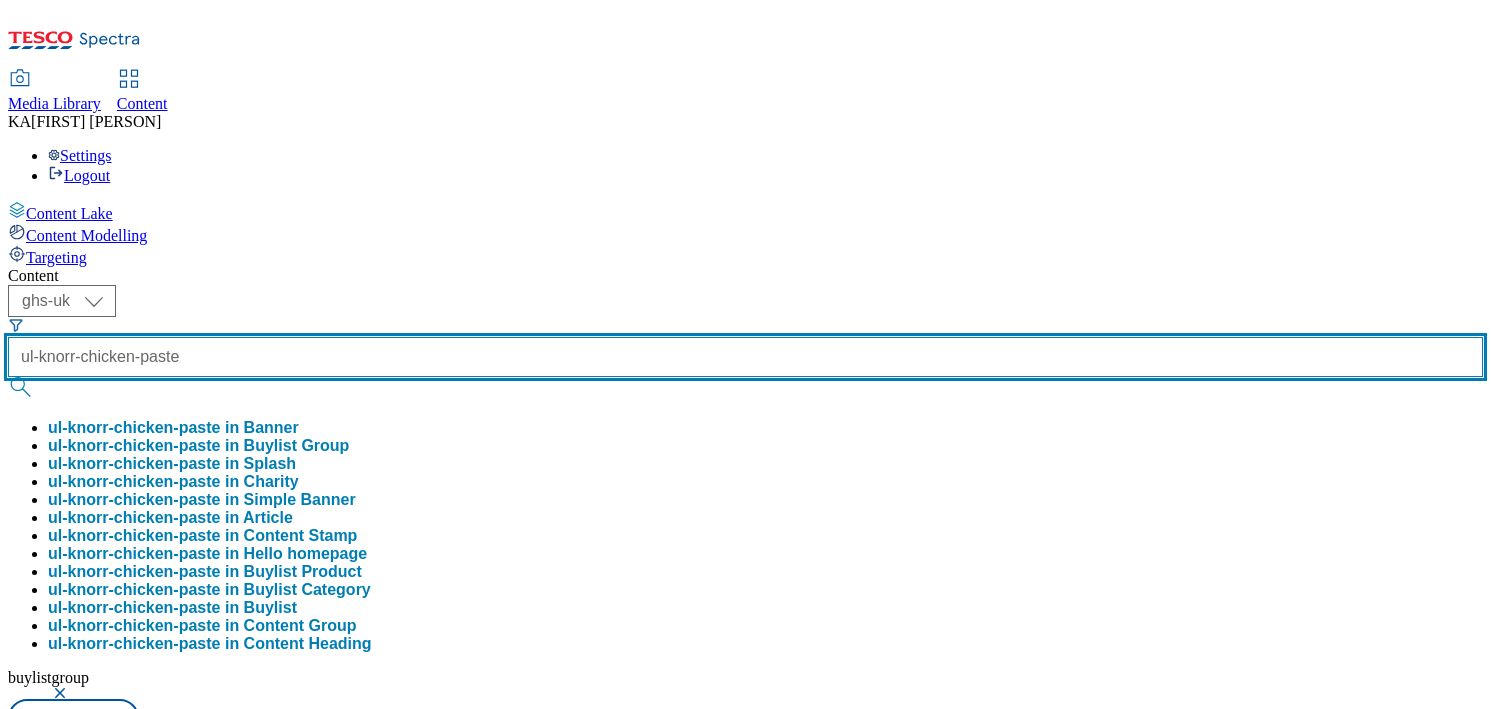 scroll, scrollTop: 0, scrollLeft: 2, axis: horizontal 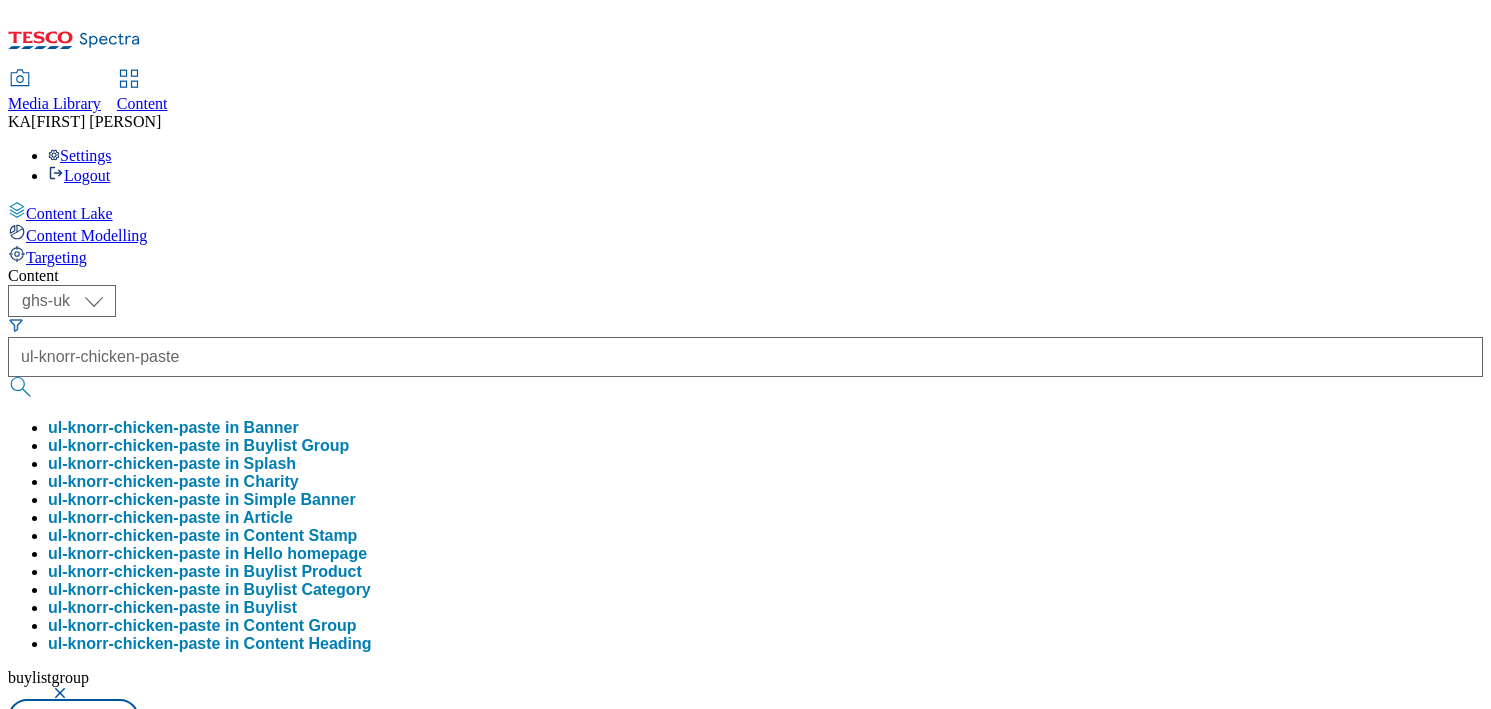 click on "ul-knorr-chicken-paste in   Buylist Group" at bounding box center (198, 446) 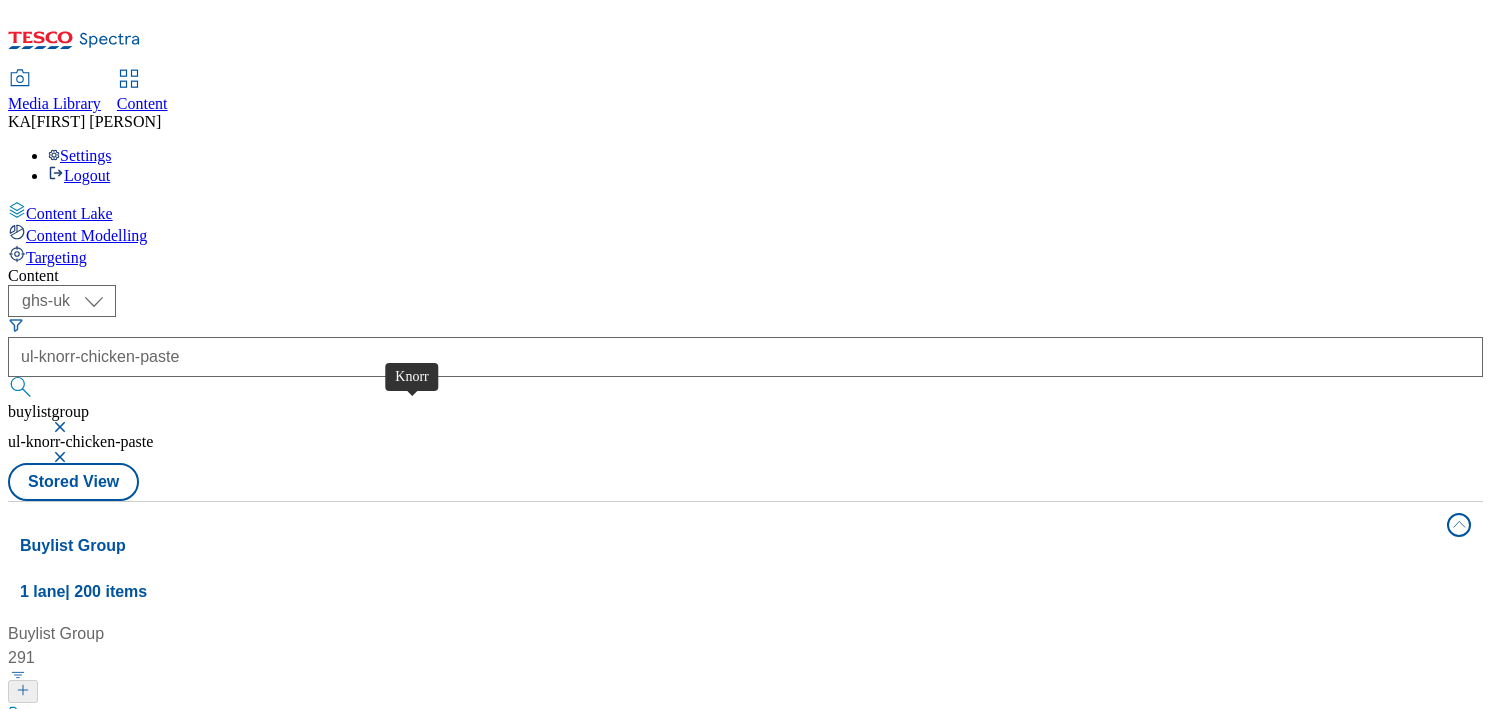 click on "Knorr" at bounding box center (45, 716) 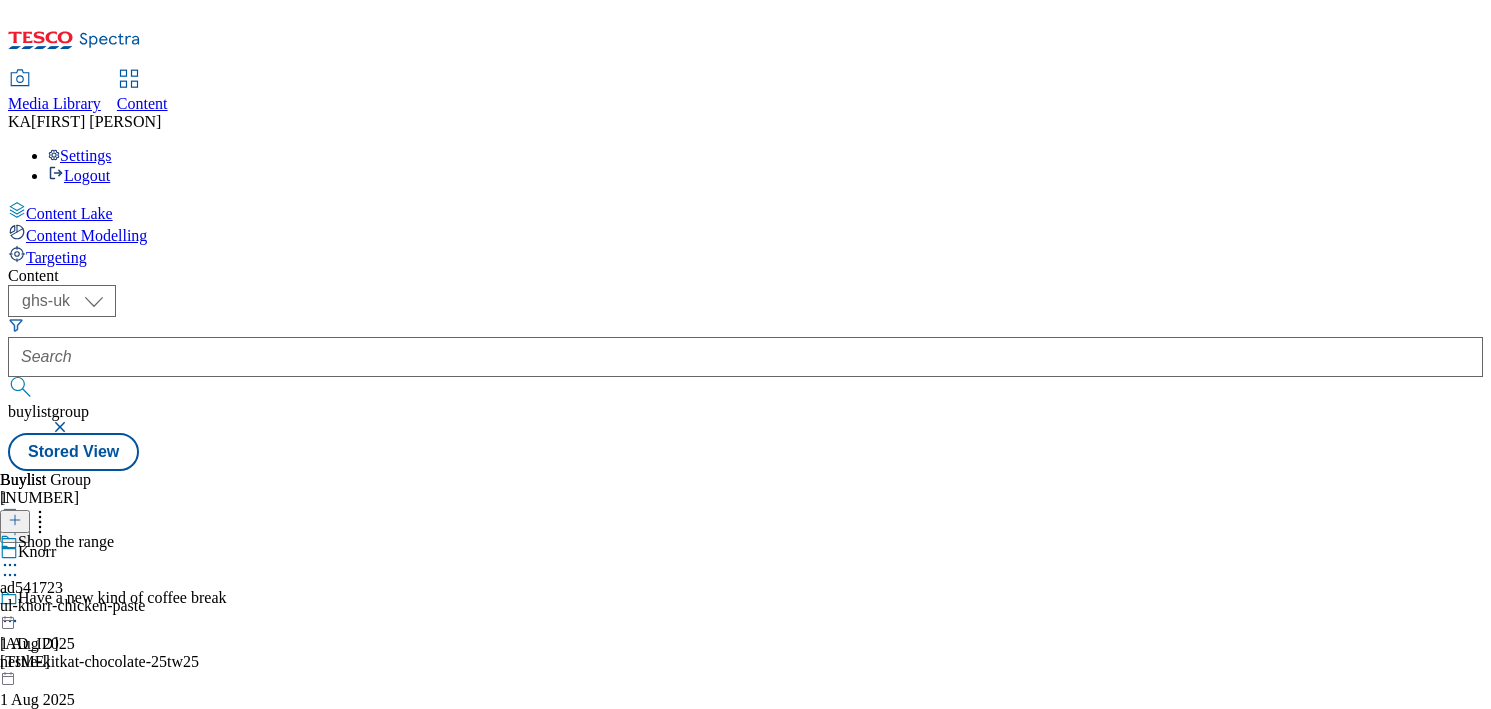 click 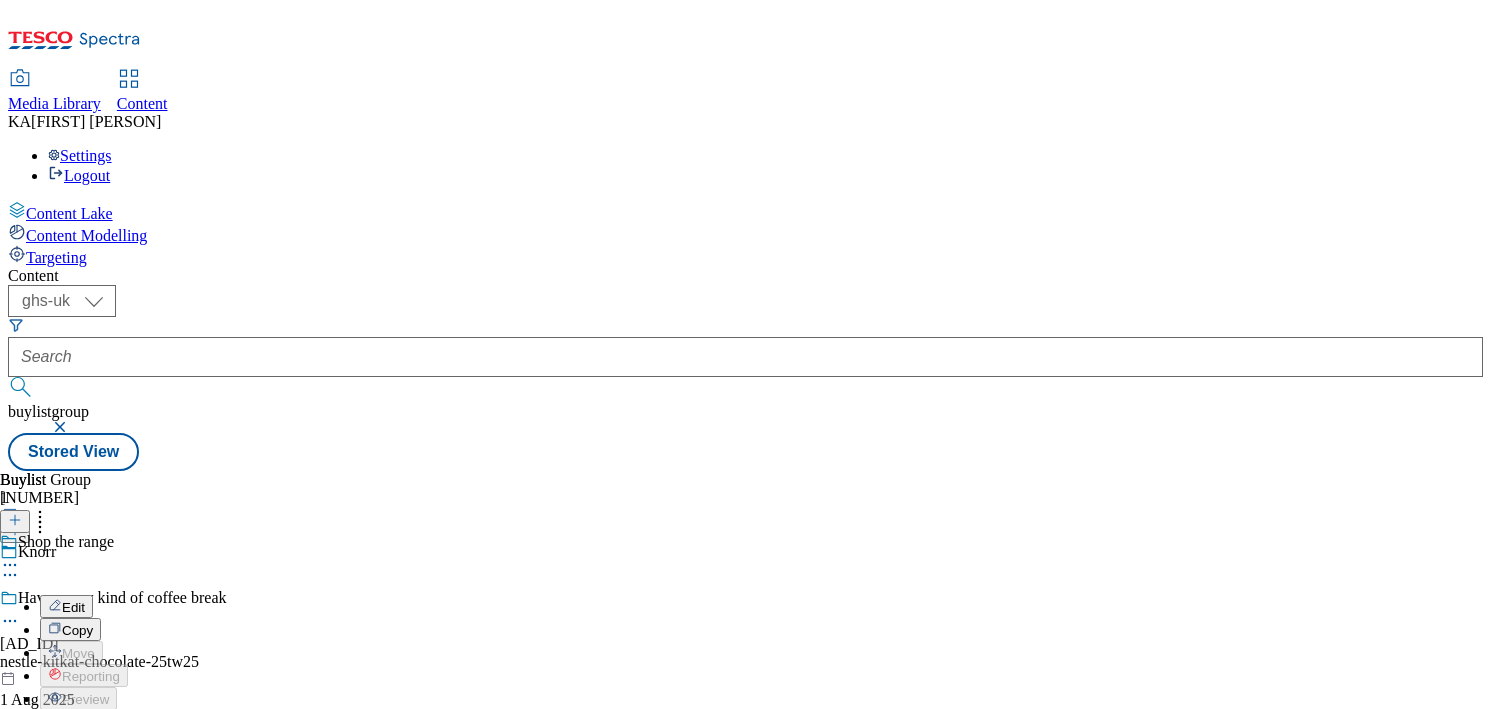 click on "Edit" at bounding box center (73, 607) 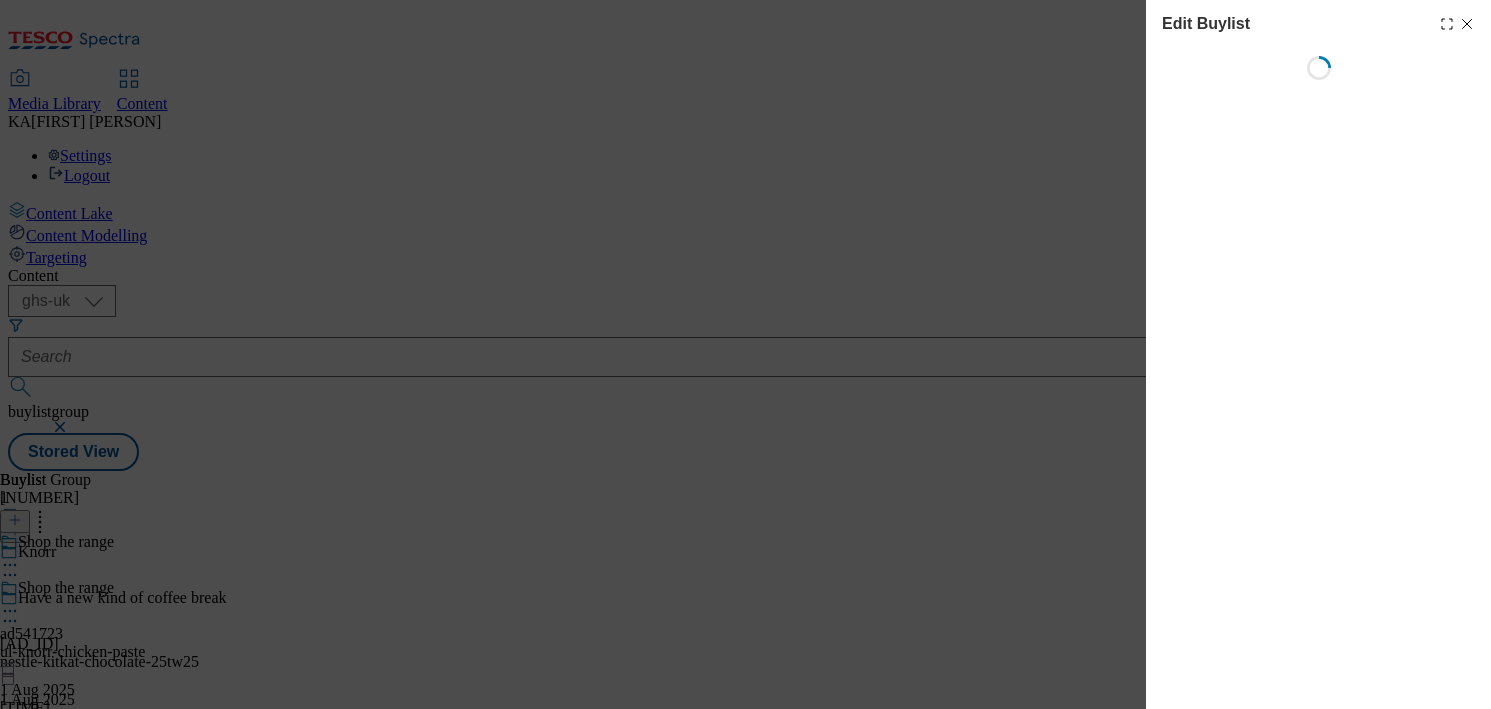 select on "tactical" 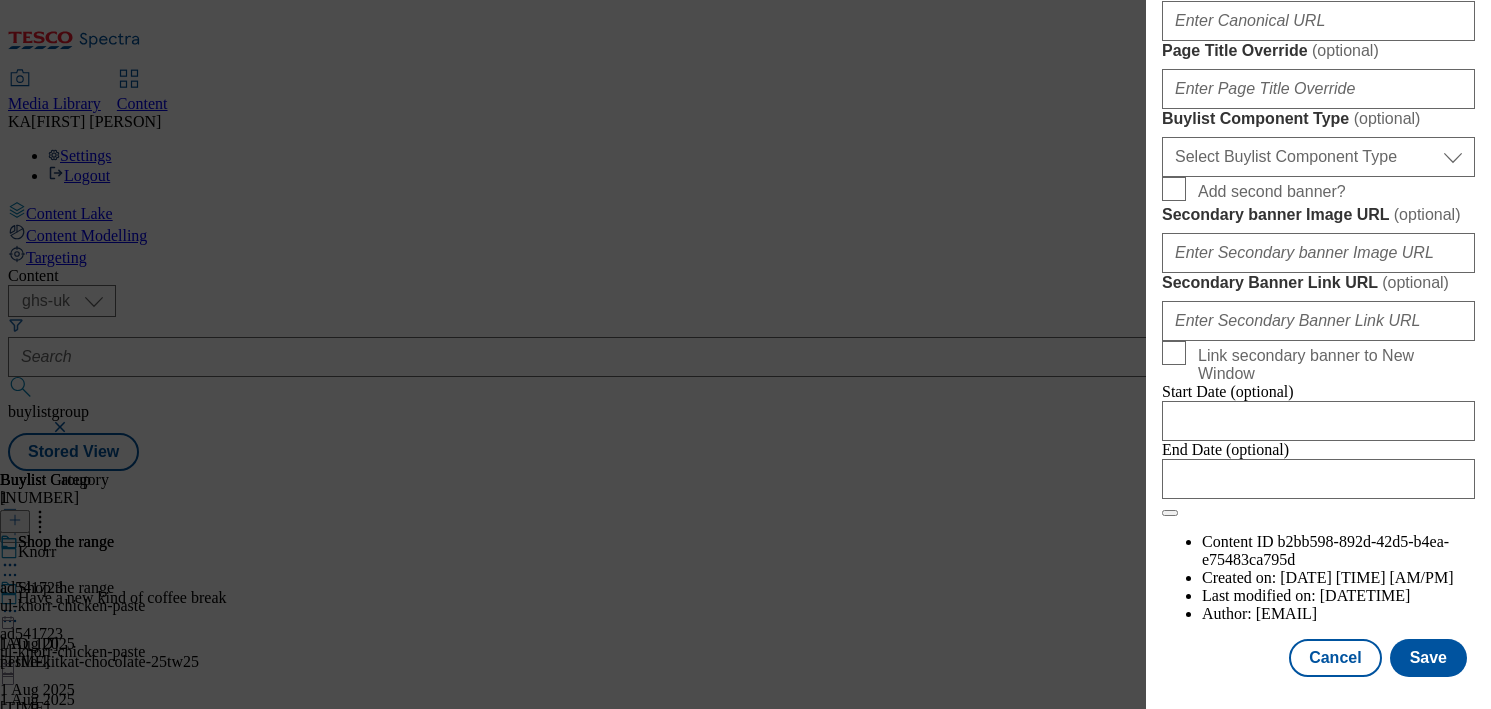 scroll, scrollTop: 1648, scrollLeft: 0, axis: vertical 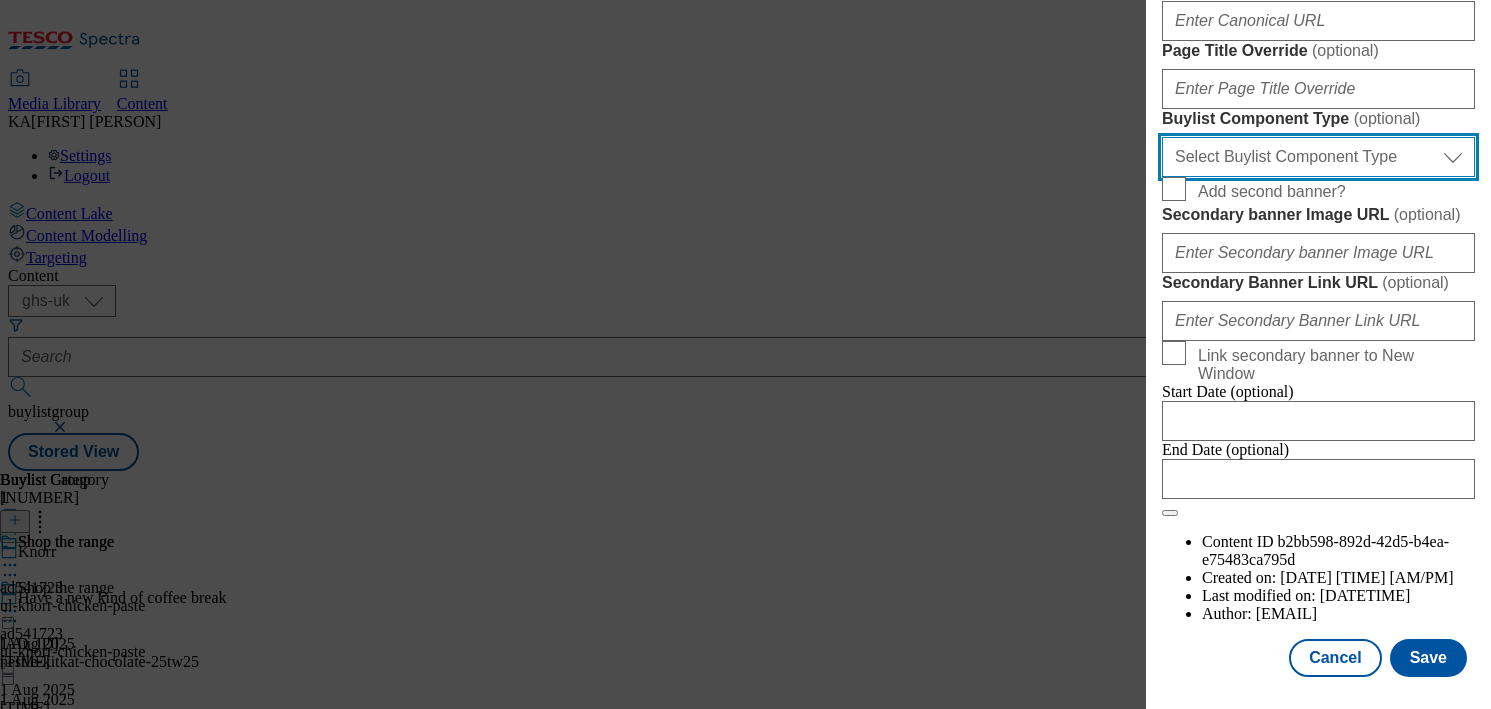 click on "Select Buylist Component Type Banner Competition Header Meal" at bounding box center (1318, 157) 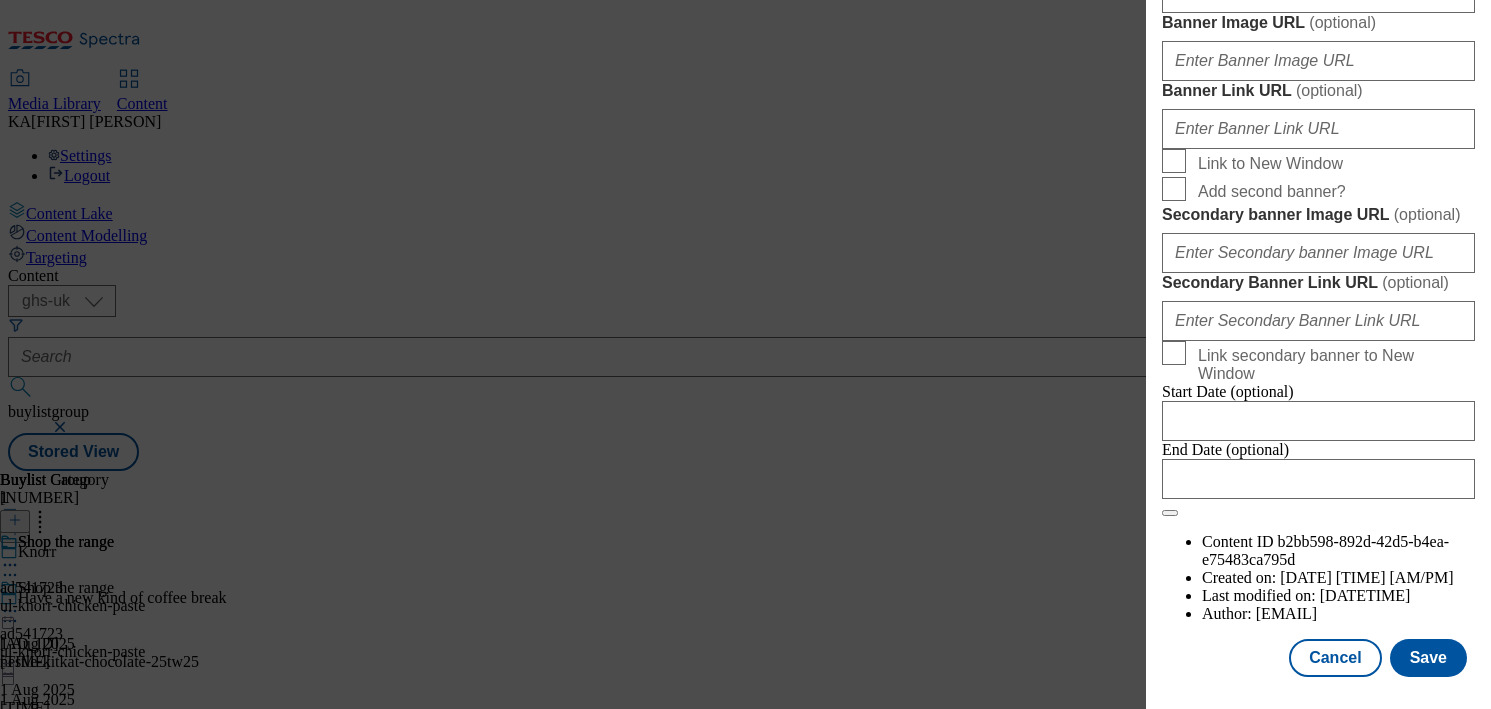 scroll, scrollTop: 1987, scrollLeft: 0, axis: vertical 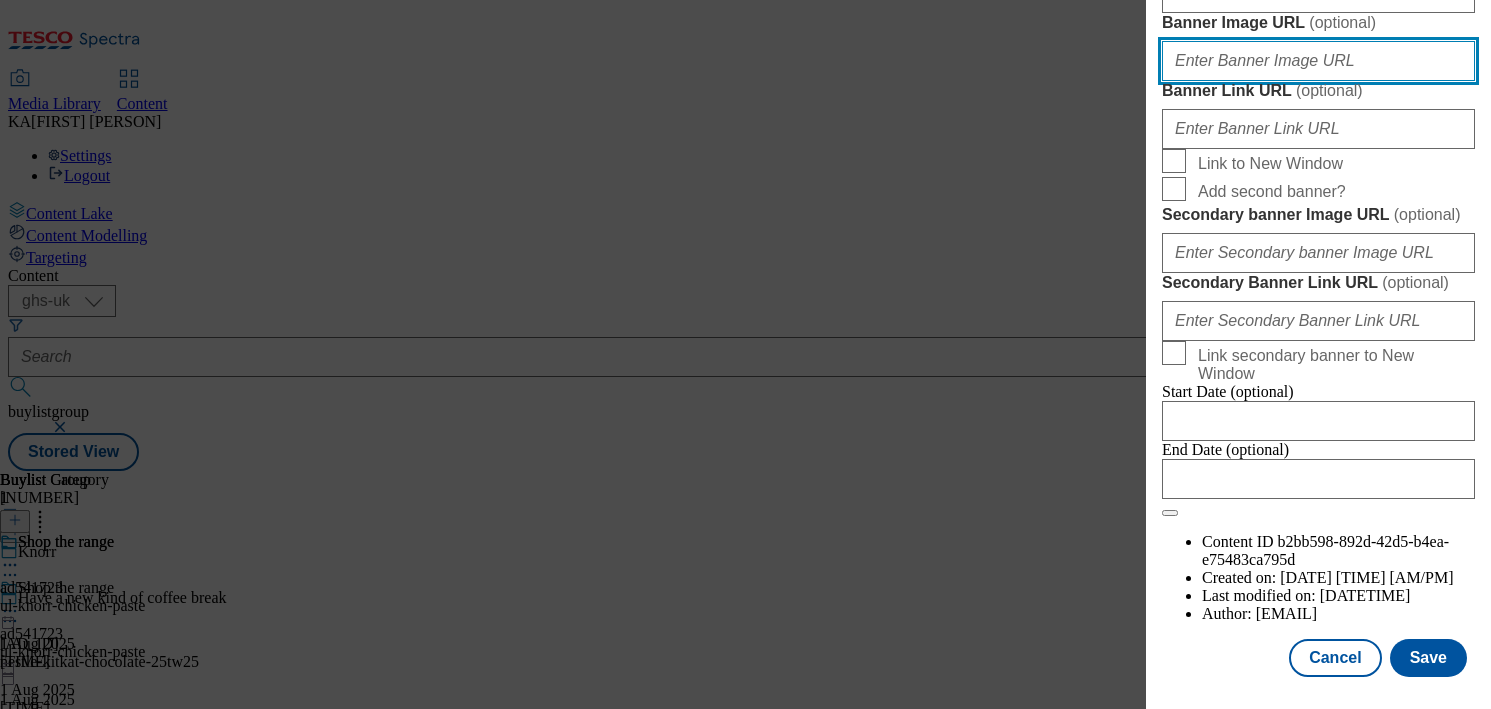 click on "Banner Image URL   ( optional )" at bounding box center [1318, 61] 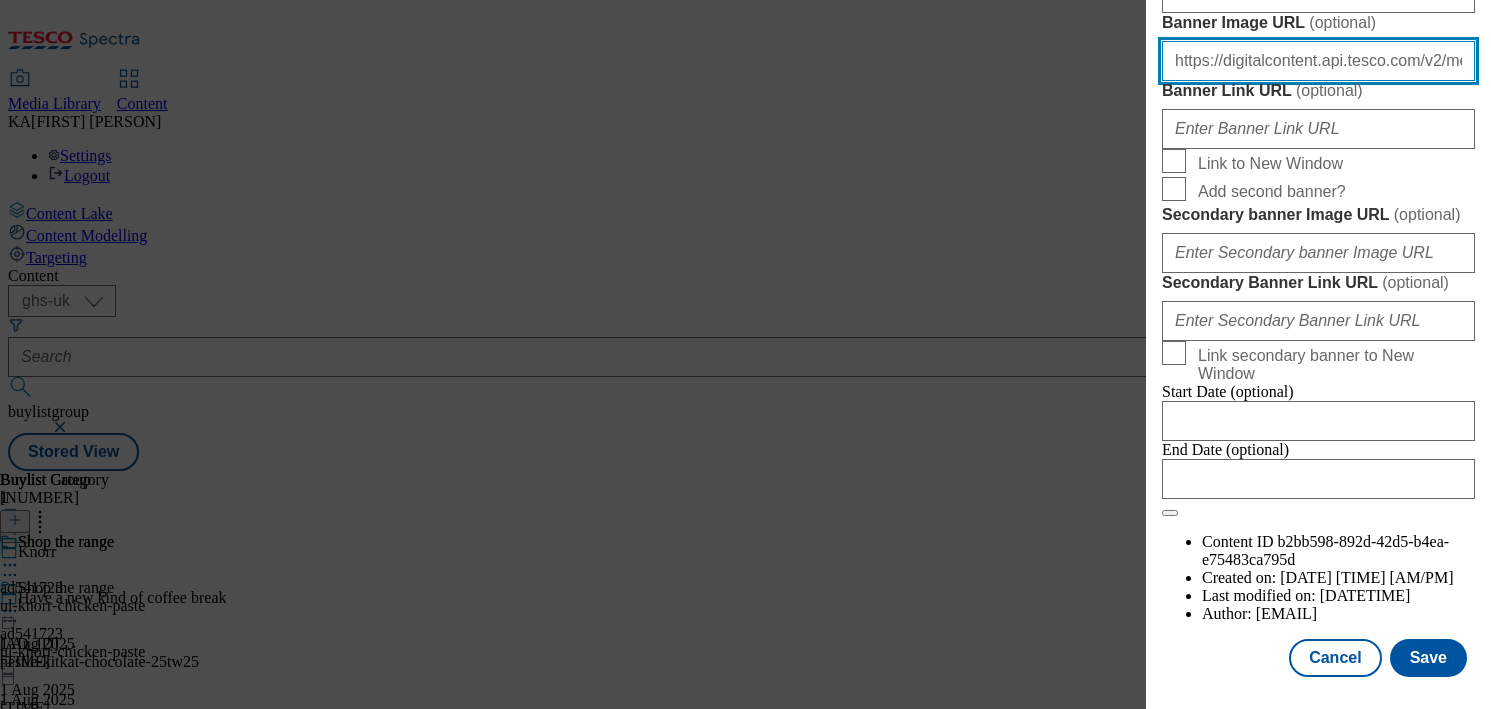 scroll, scrollTop: 0, scrollLeft: 448, axis: horizontal 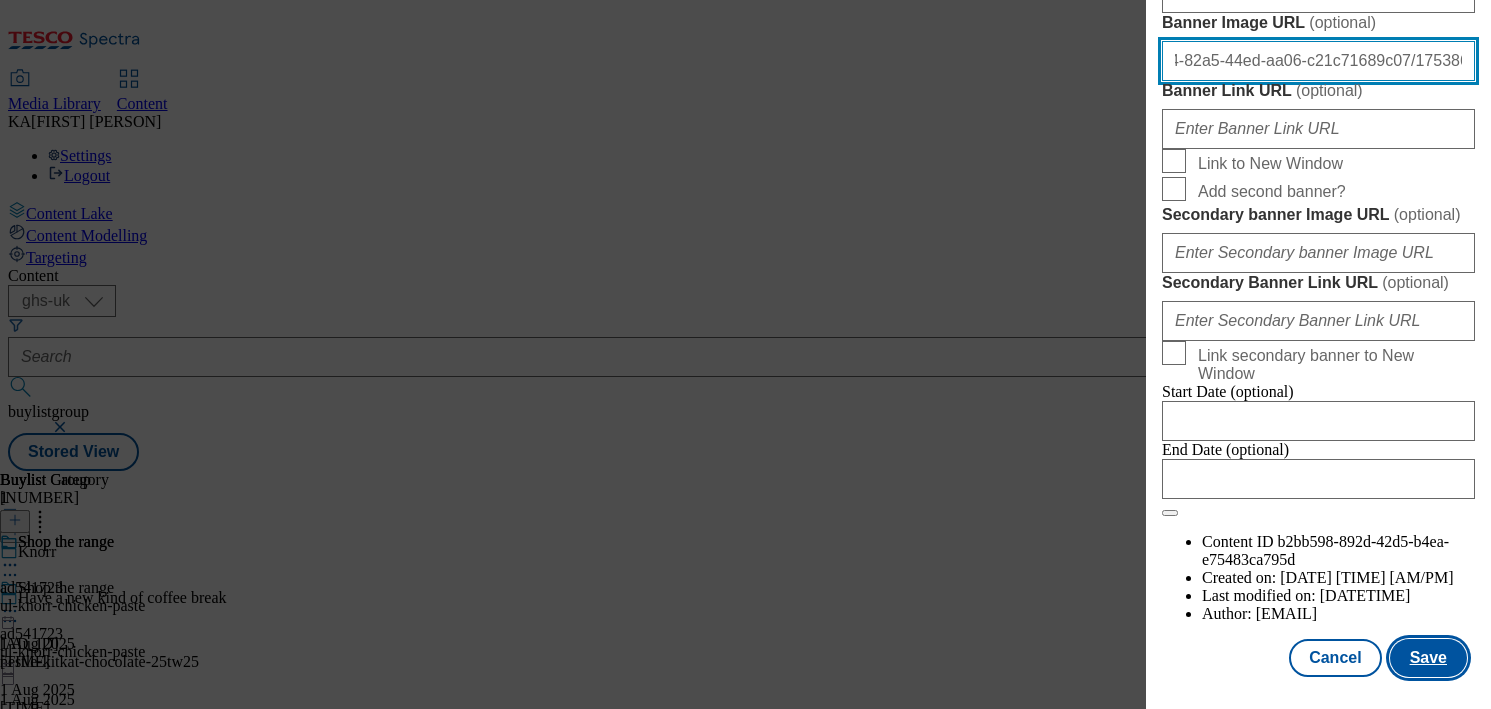 type on "https://digitalcontent.api.tesco.com/v2/media/ghs-mktg/f3ef5044-82a5-44ed-aa06-c21c71689c07/1753869955861-BLH_1184x333.png" 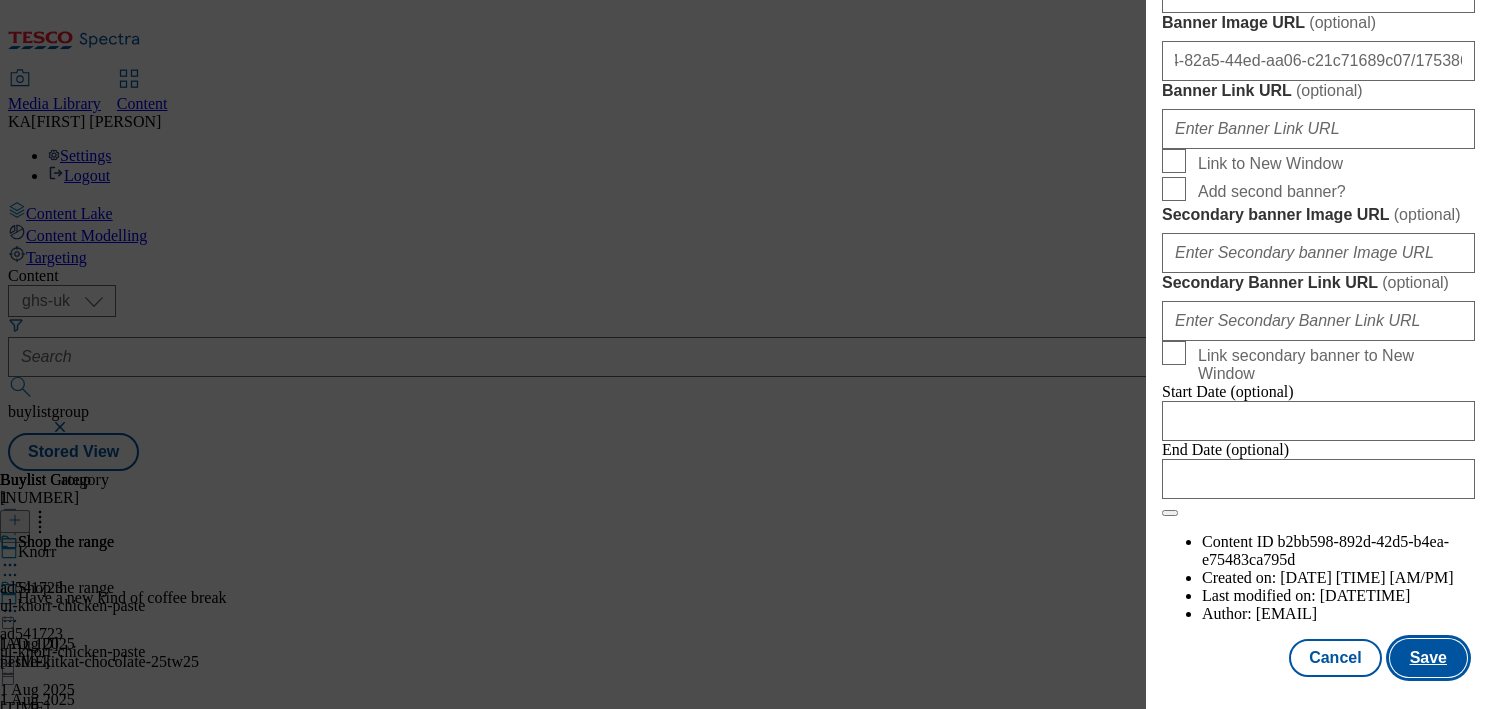 click on "Save" at bounding box center (1428, 658) 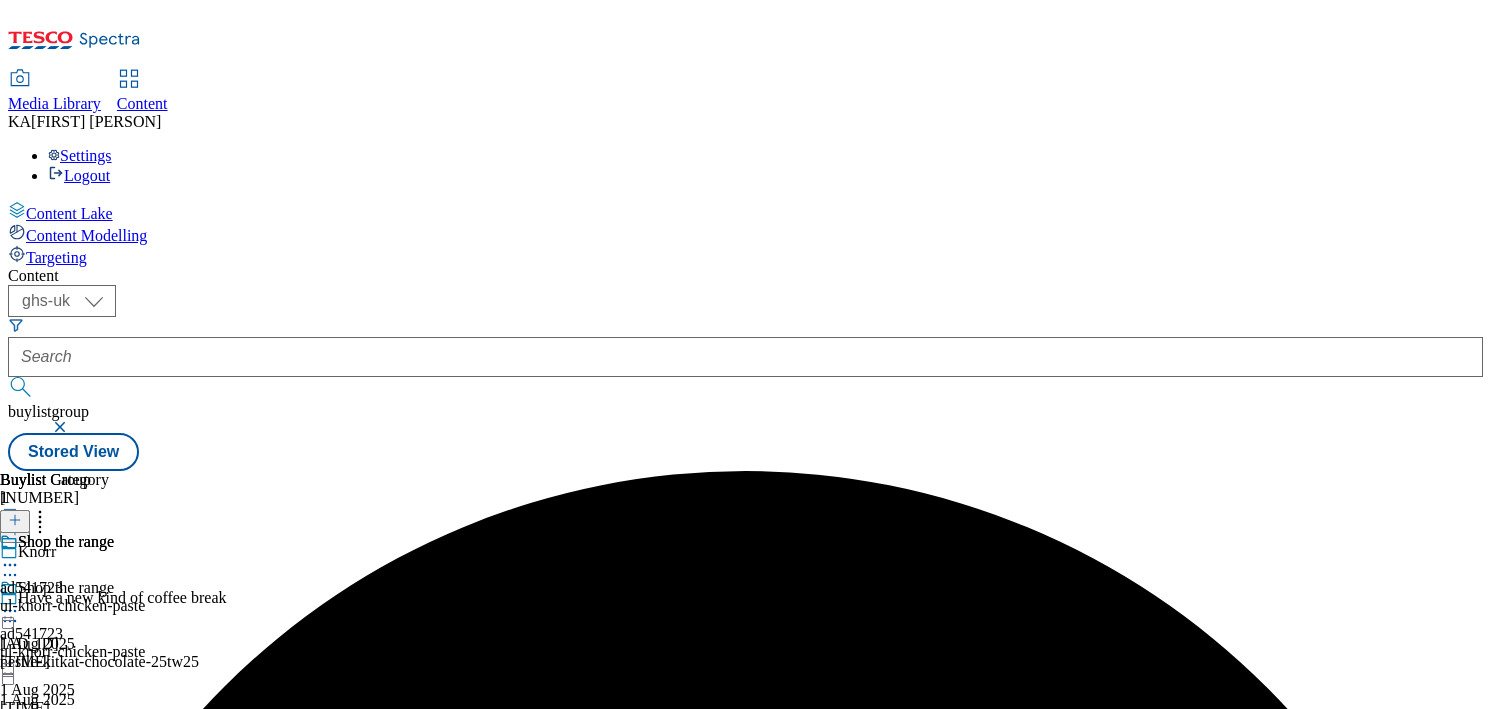 click 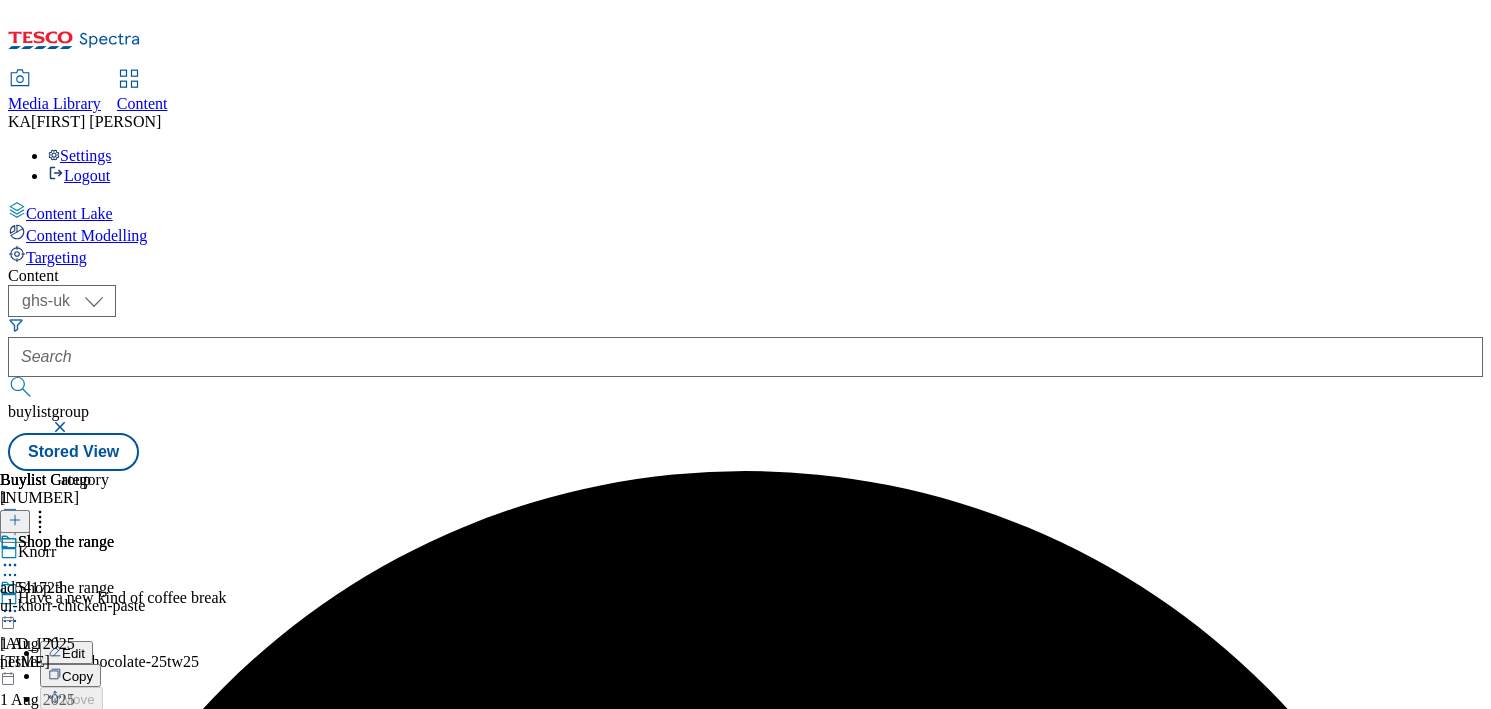 click on "Preview" at bounding box center (85, 745) 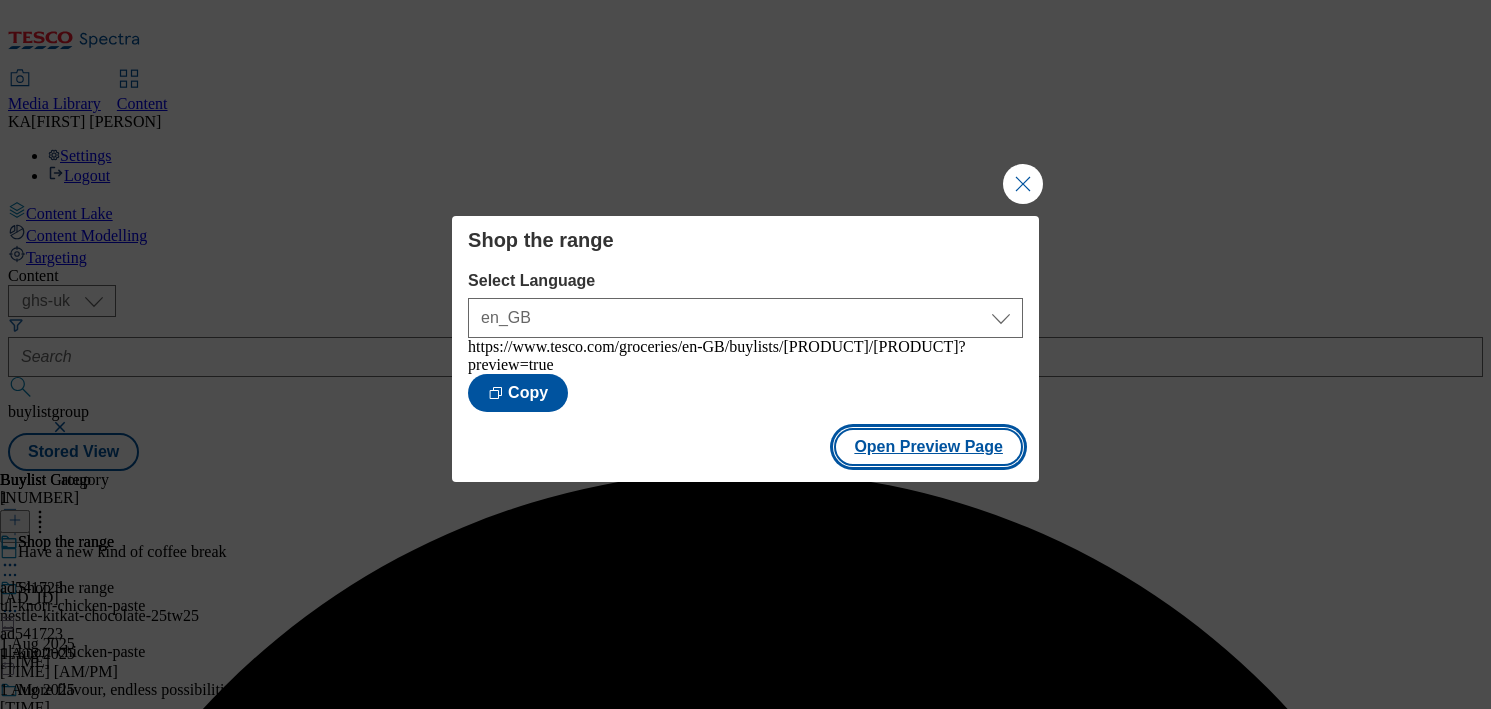 click on "Open Preview Page" at bounding box center (928, 447) 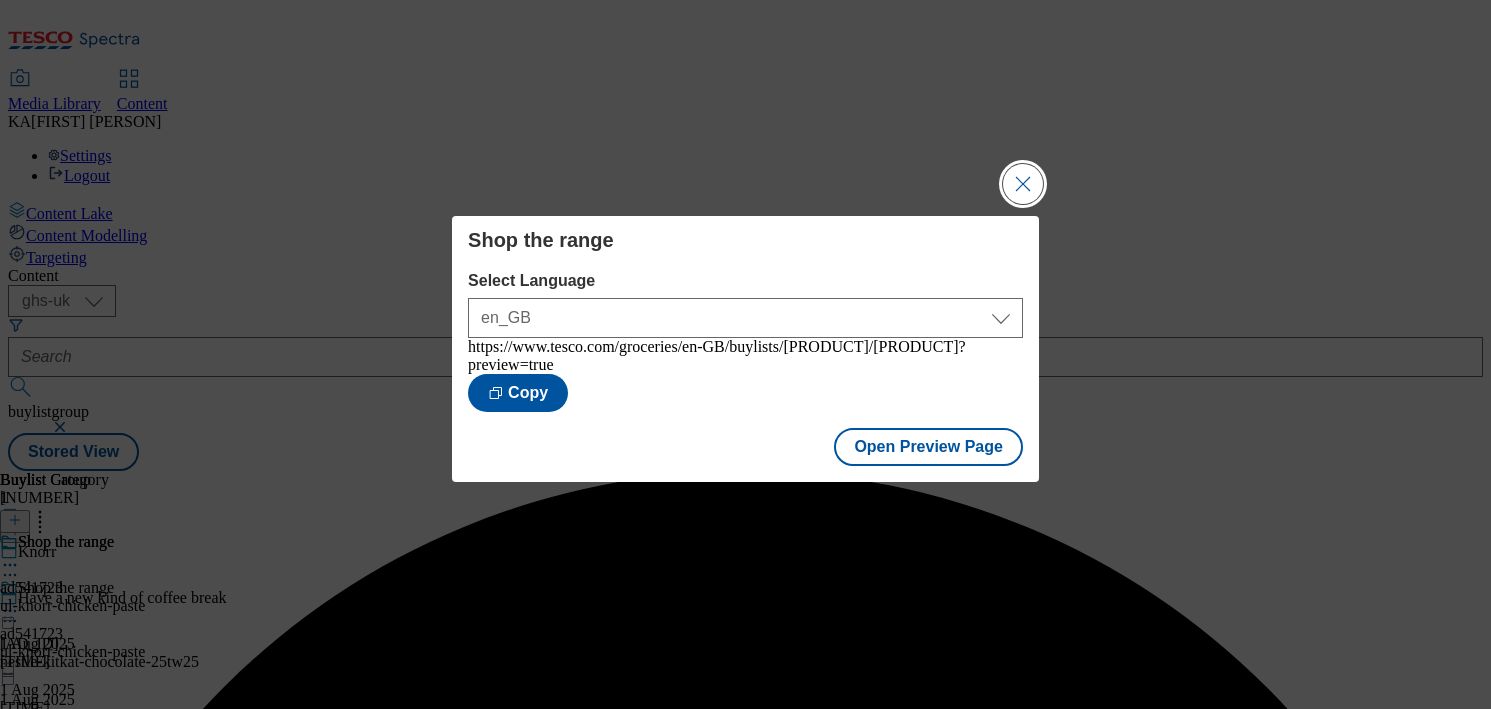 click at bounding box center [1023, 184] 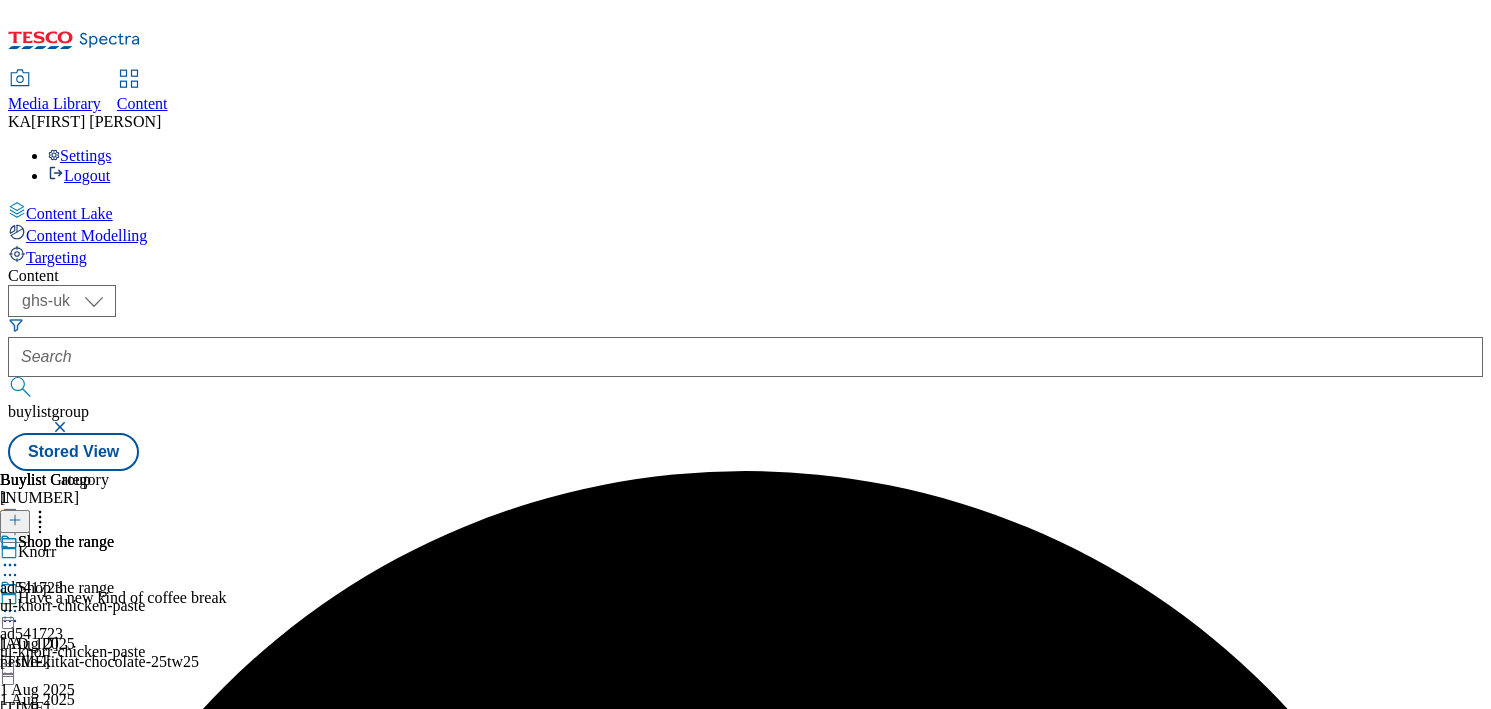 click 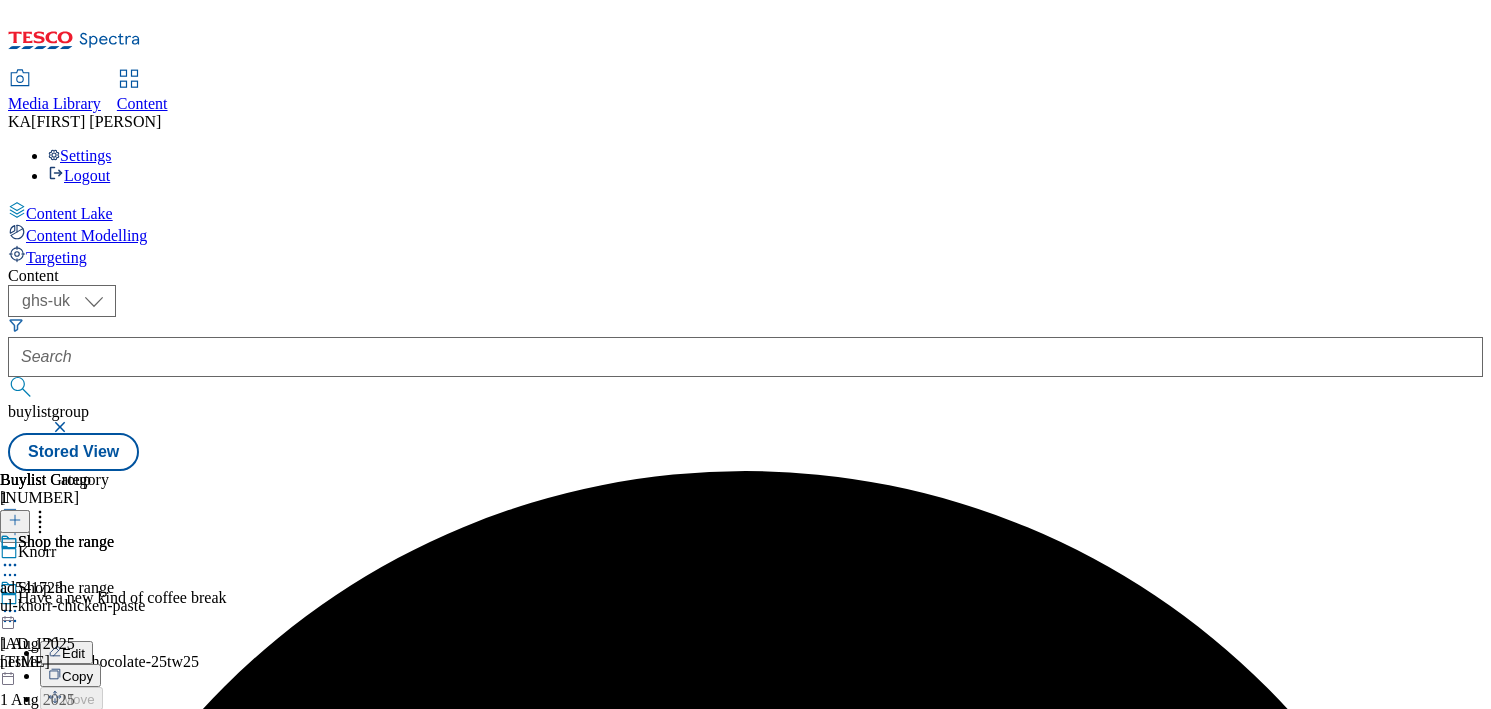 click on "Publish" at bounding box center [84, 814] 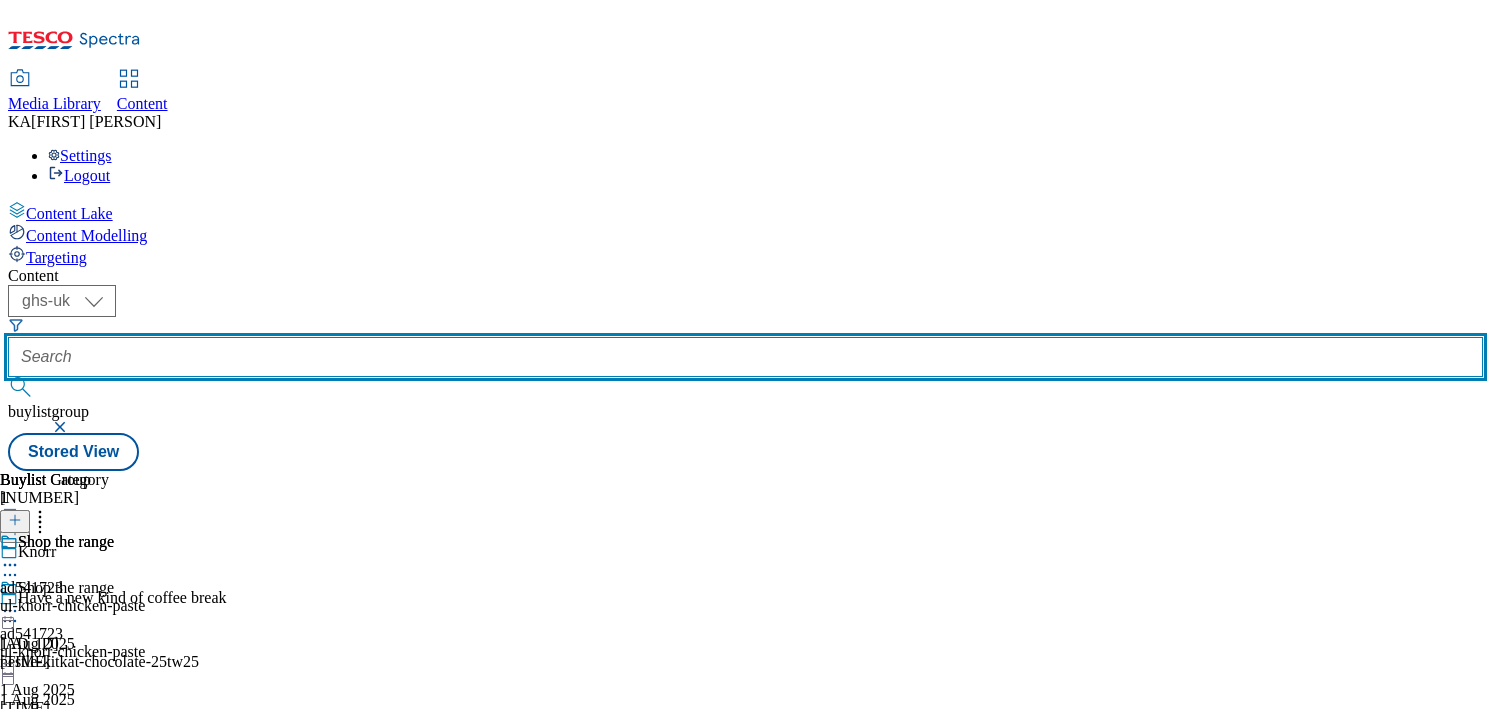 click at bounding box center [745, 357] 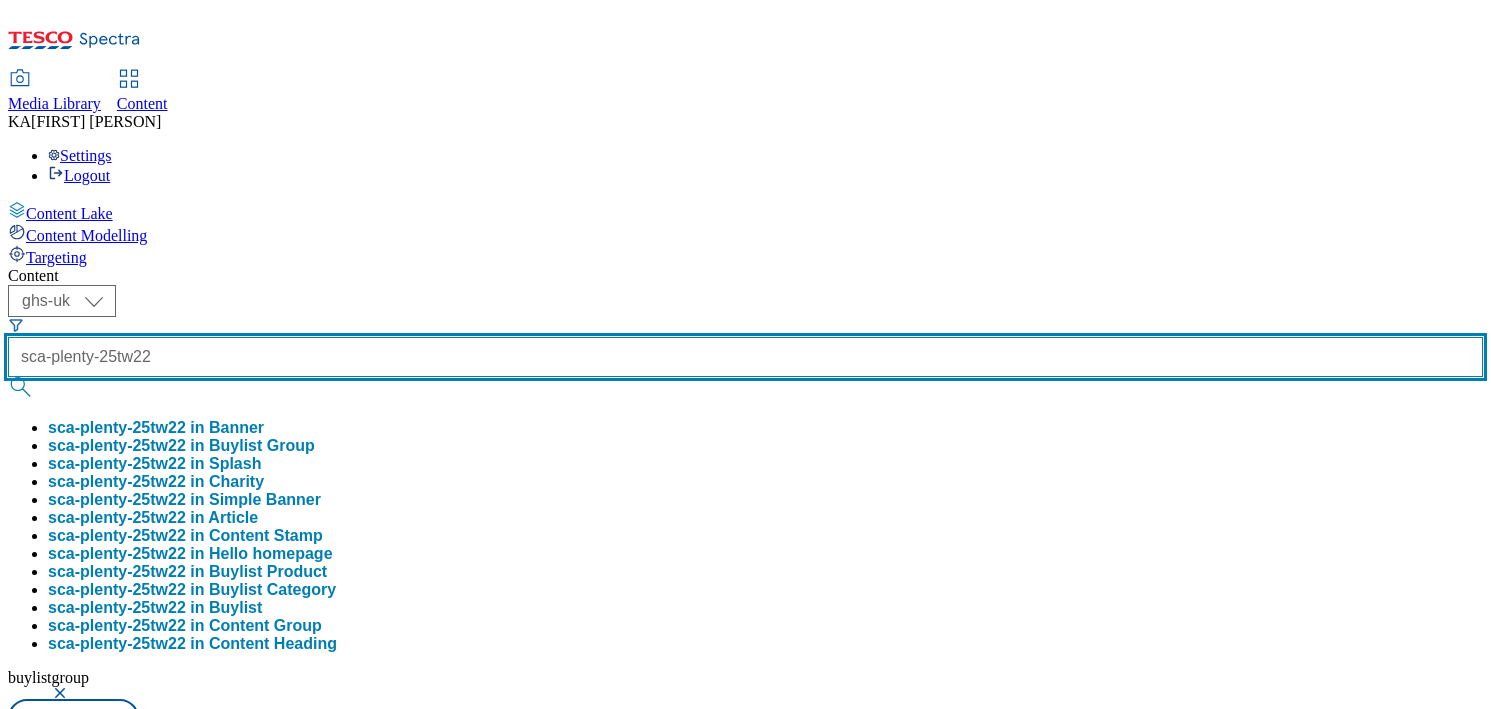 type on "sca-plenty-25tw22" 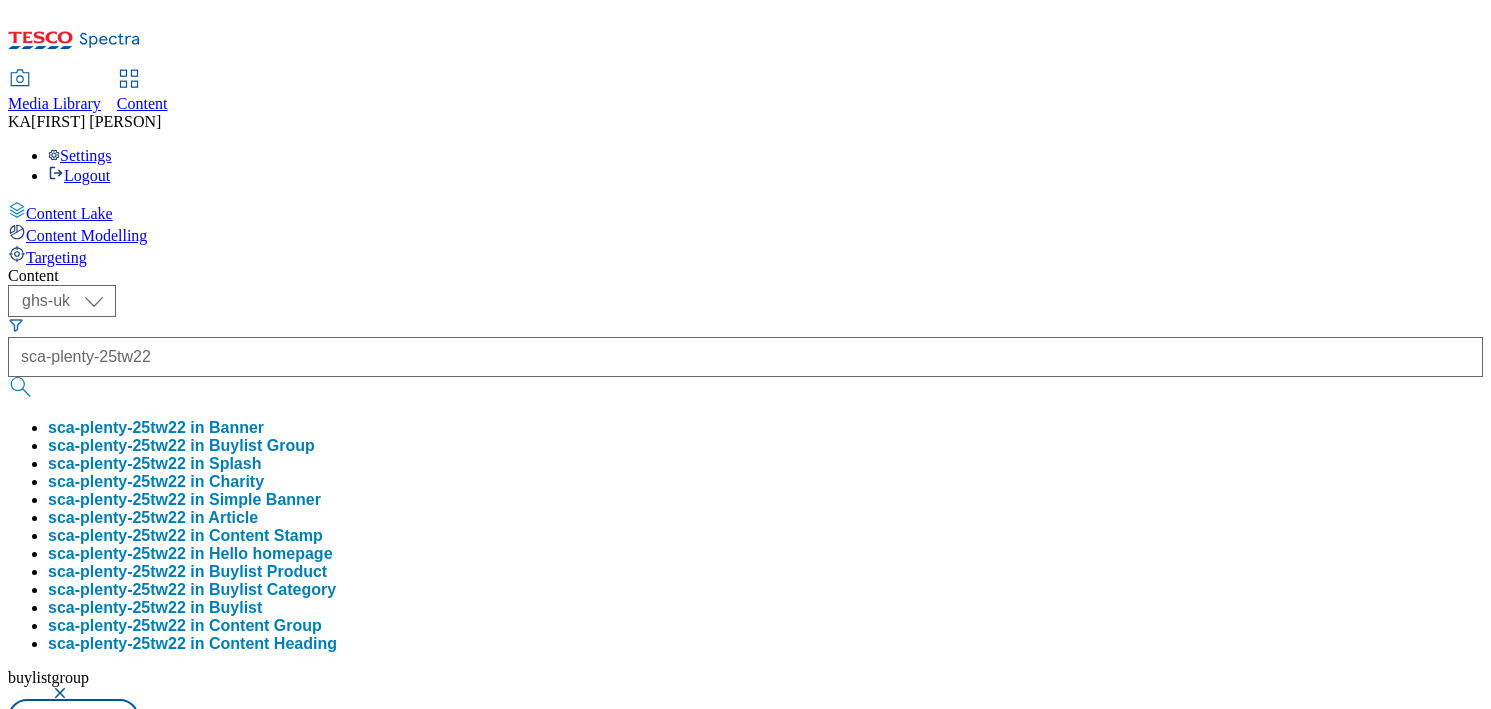 click on "sca-plenty-25tw22 in   Buylist Group" at bounding box center [181, 446] 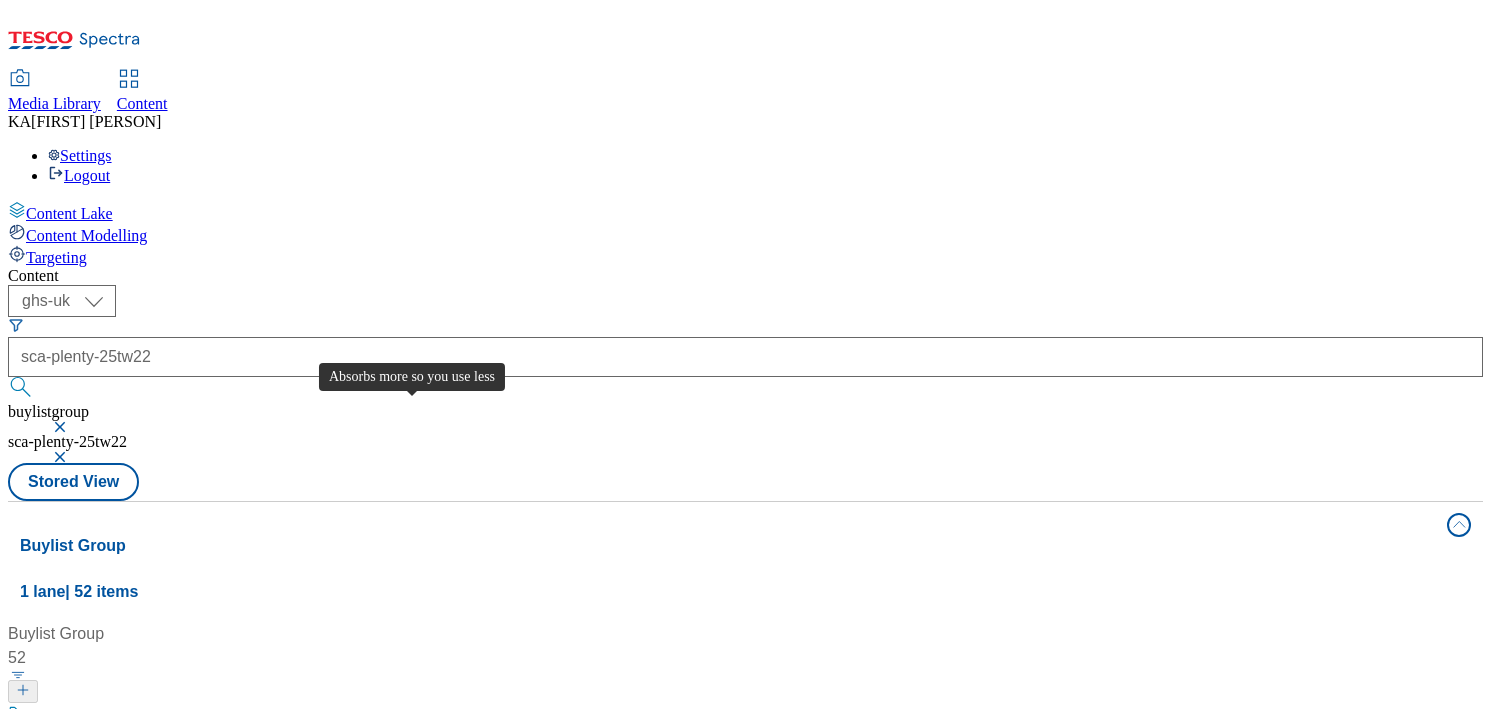 click on "Absorbs more so you use less" at bounding box center [133, 716] 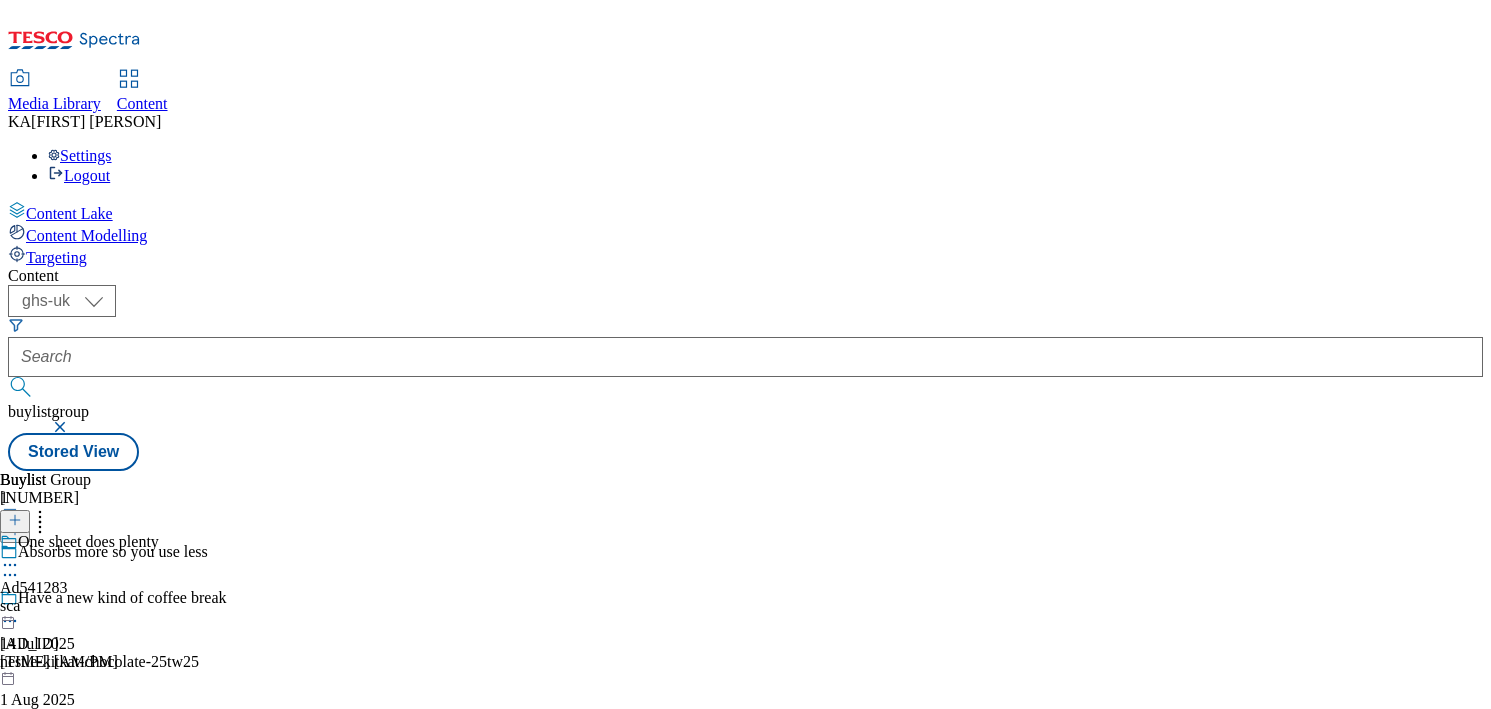 click 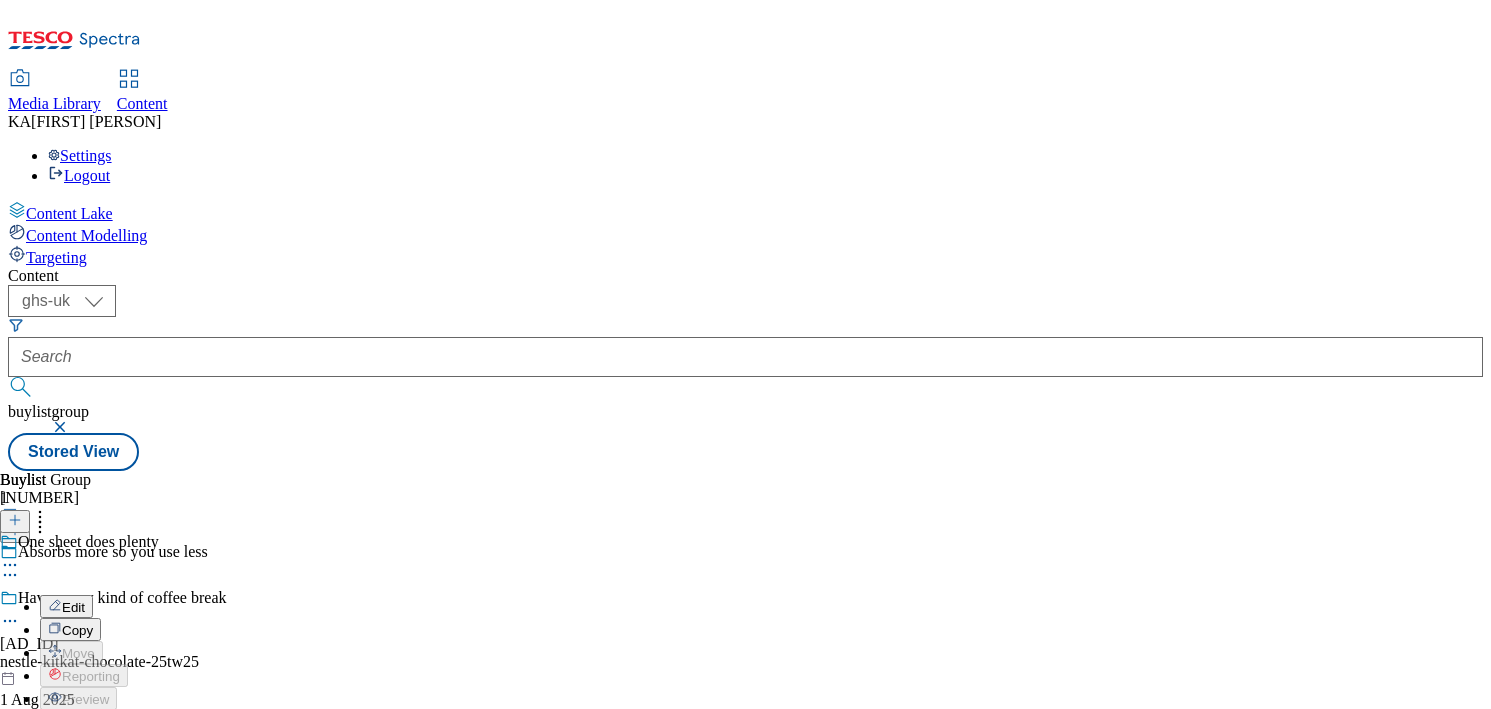 click on "Edit" at bounding box center (73, 607) 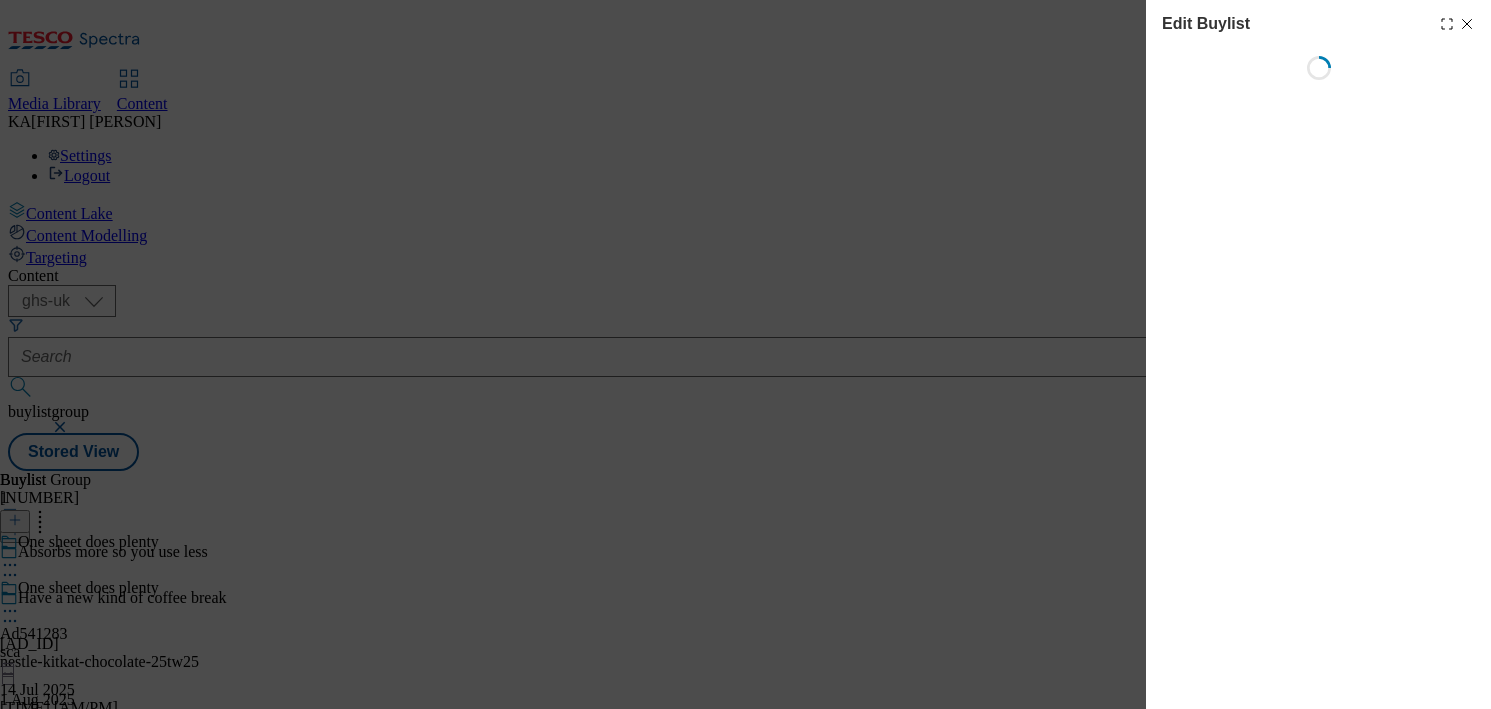 select on "tactical" 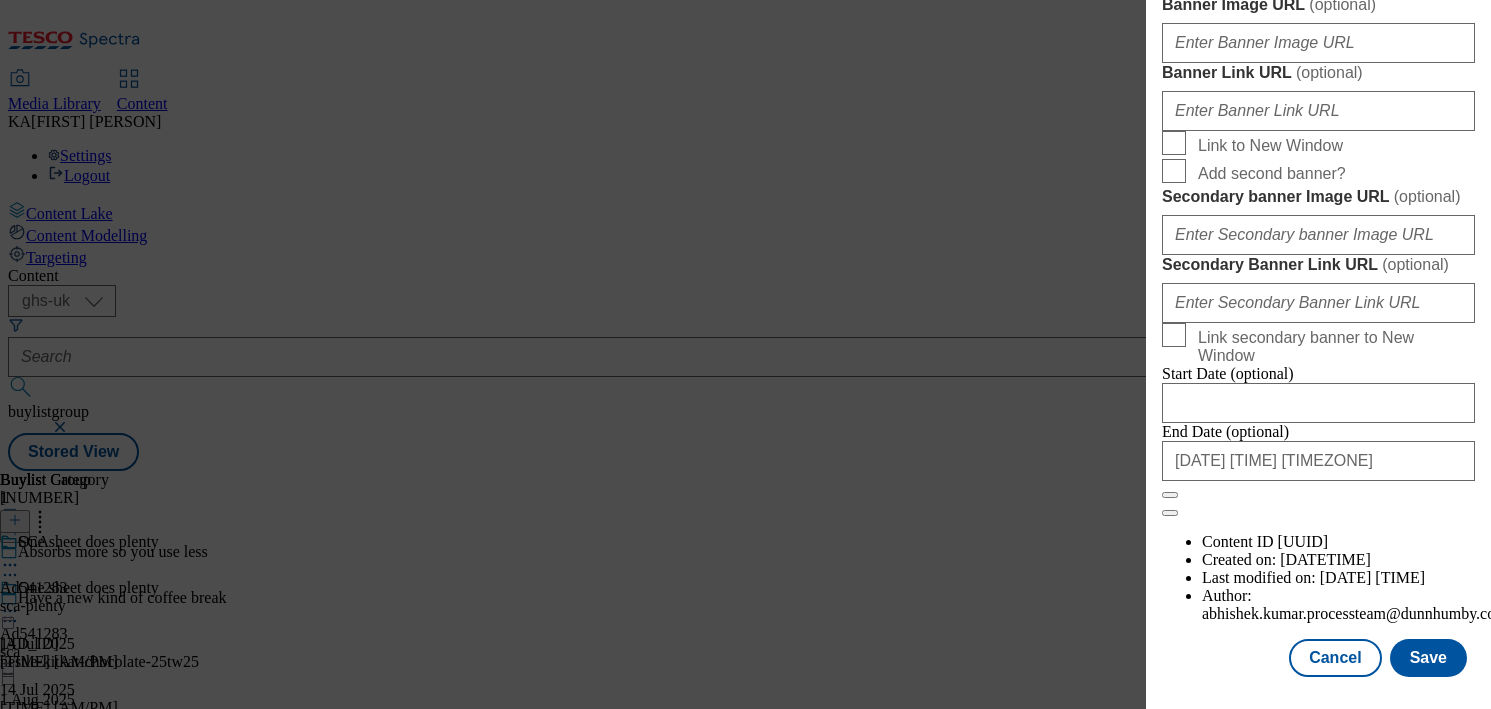 scroll, scrollTop: 1845, scrollLeft: 0, axis: vertical 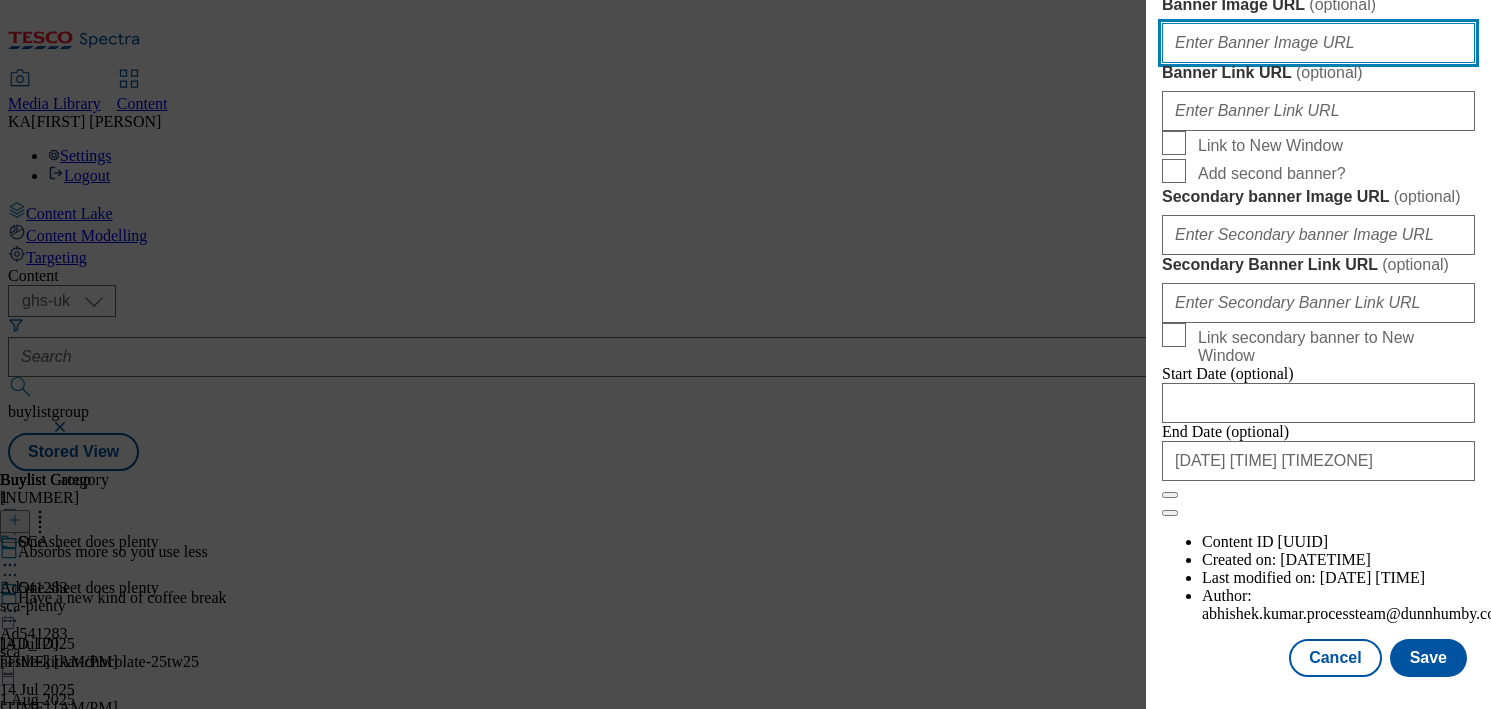 click on "Banner Image URL   ( optional )" at bounding box center (1318, 43) 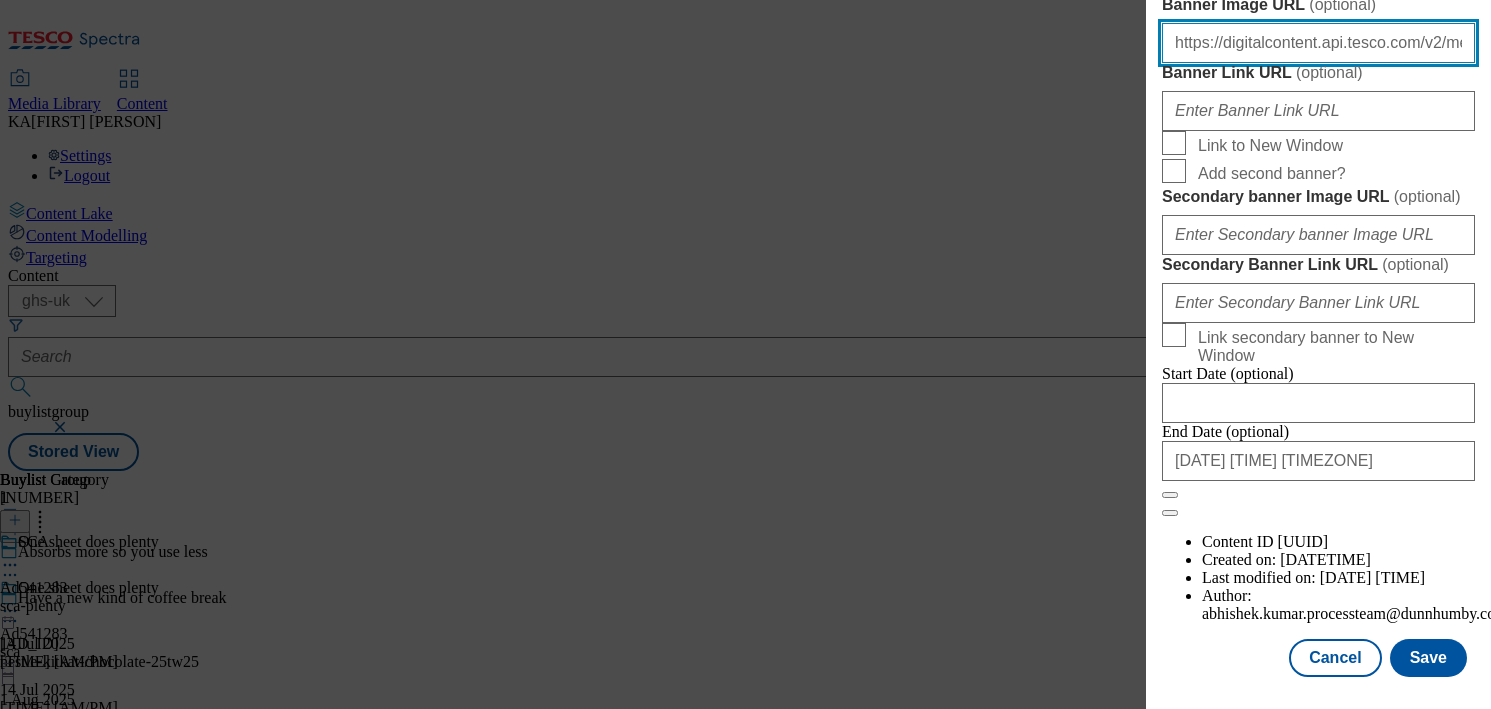 scroll, scrollTop: 0, scrollLeft: 603, axis: horizontal 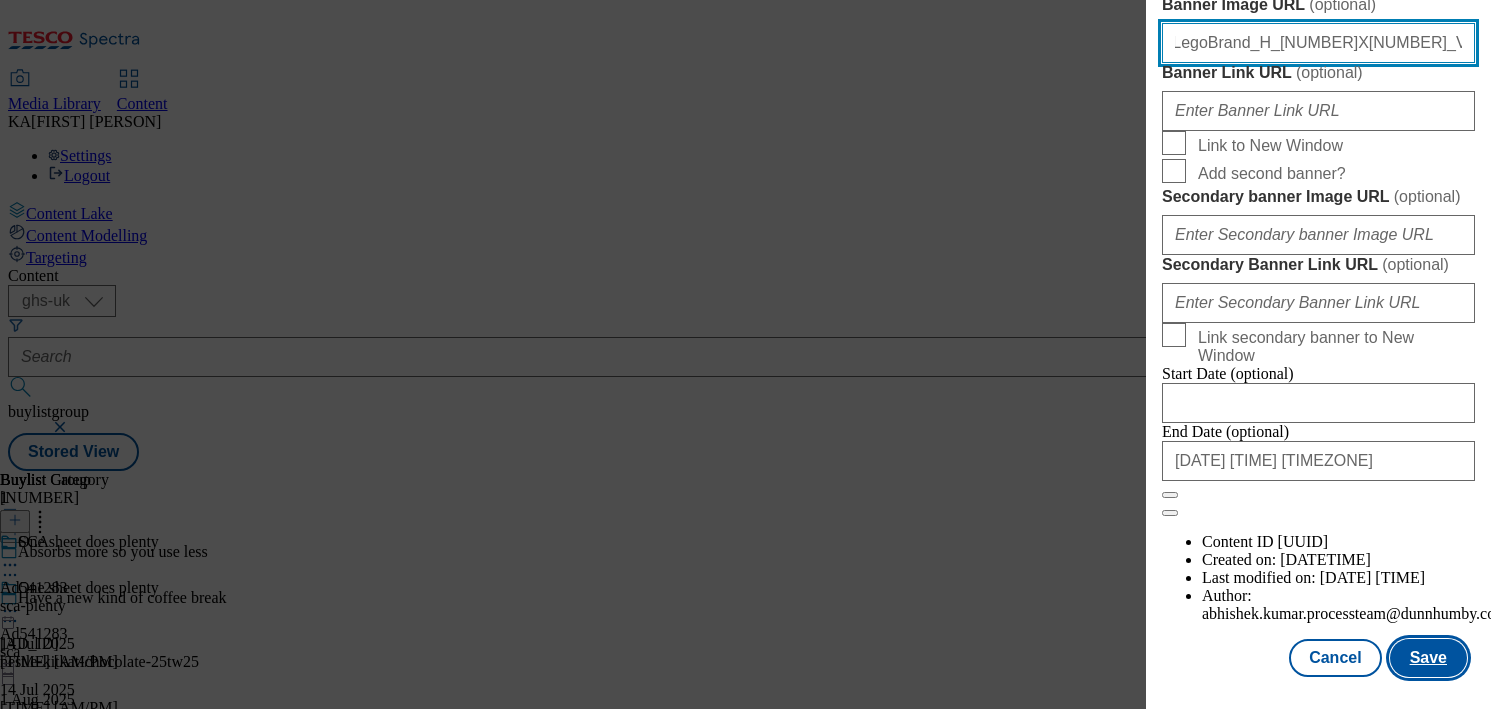 type on "https://digitalcontent.api.tesco.com/v2/media/ghs-mktg/ce26fd21-d01f-4fe4-8fc2-0e24b7e8314b/1752493301992-ad541283_Plenty_LegoBrand_H_1184X333_V1.png" 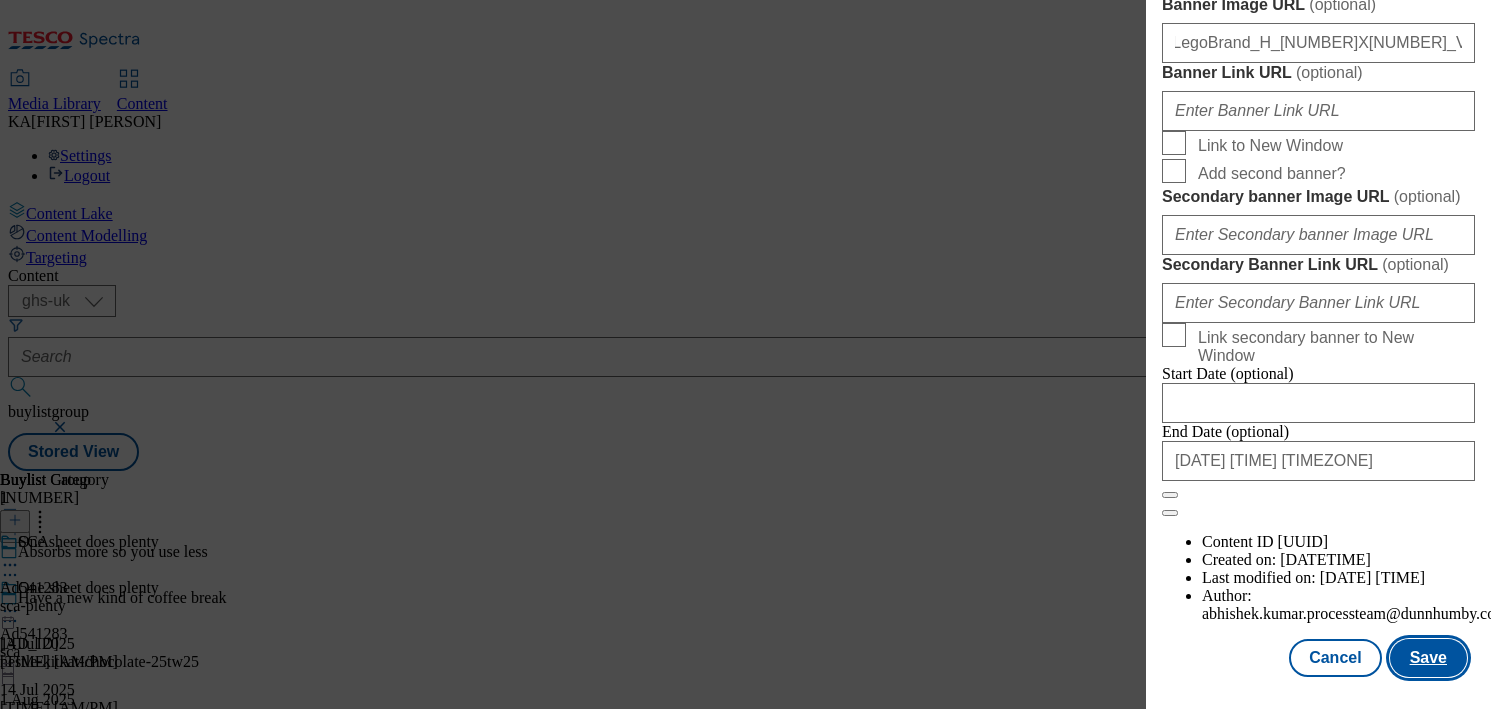 click on "Save" at bounding box center [1428, 658] 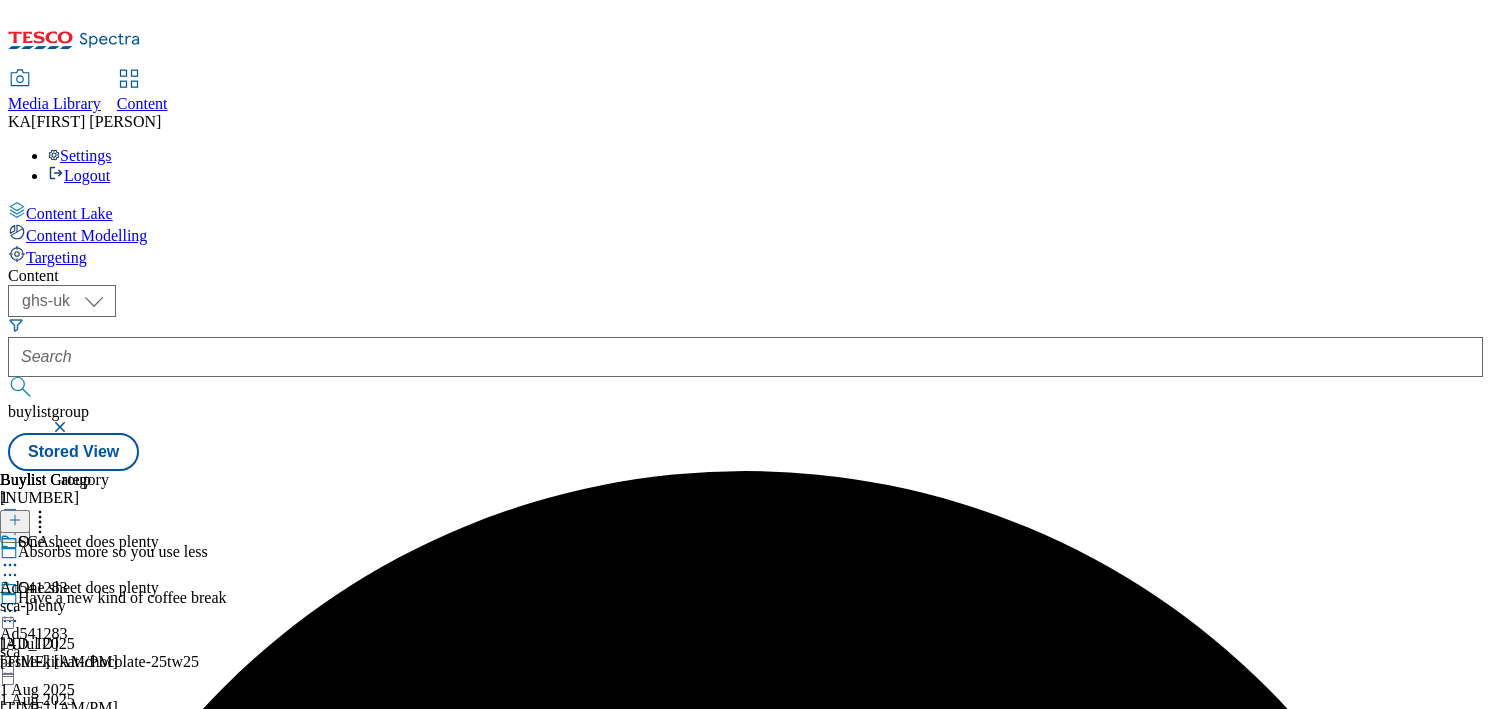 click 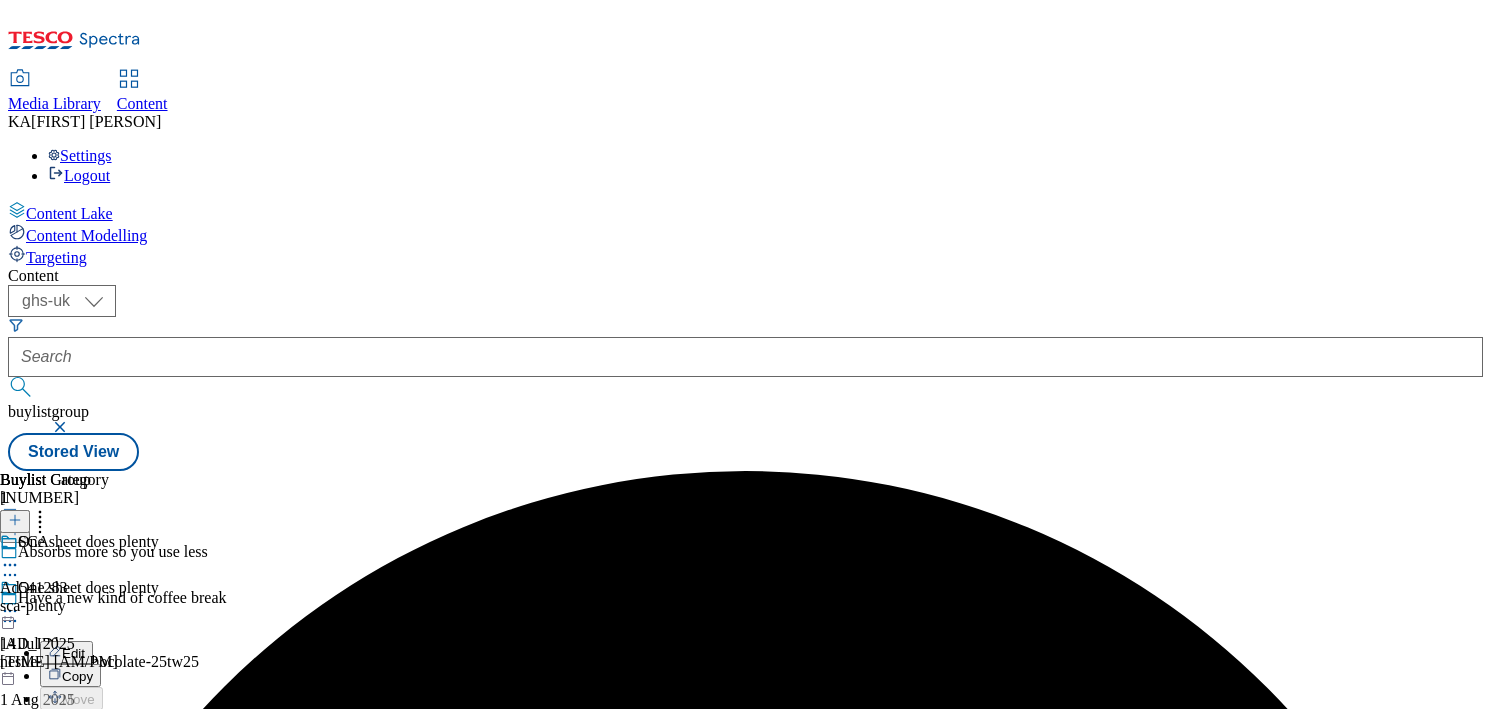 click on "Preview" at bounding box center [85, 745] 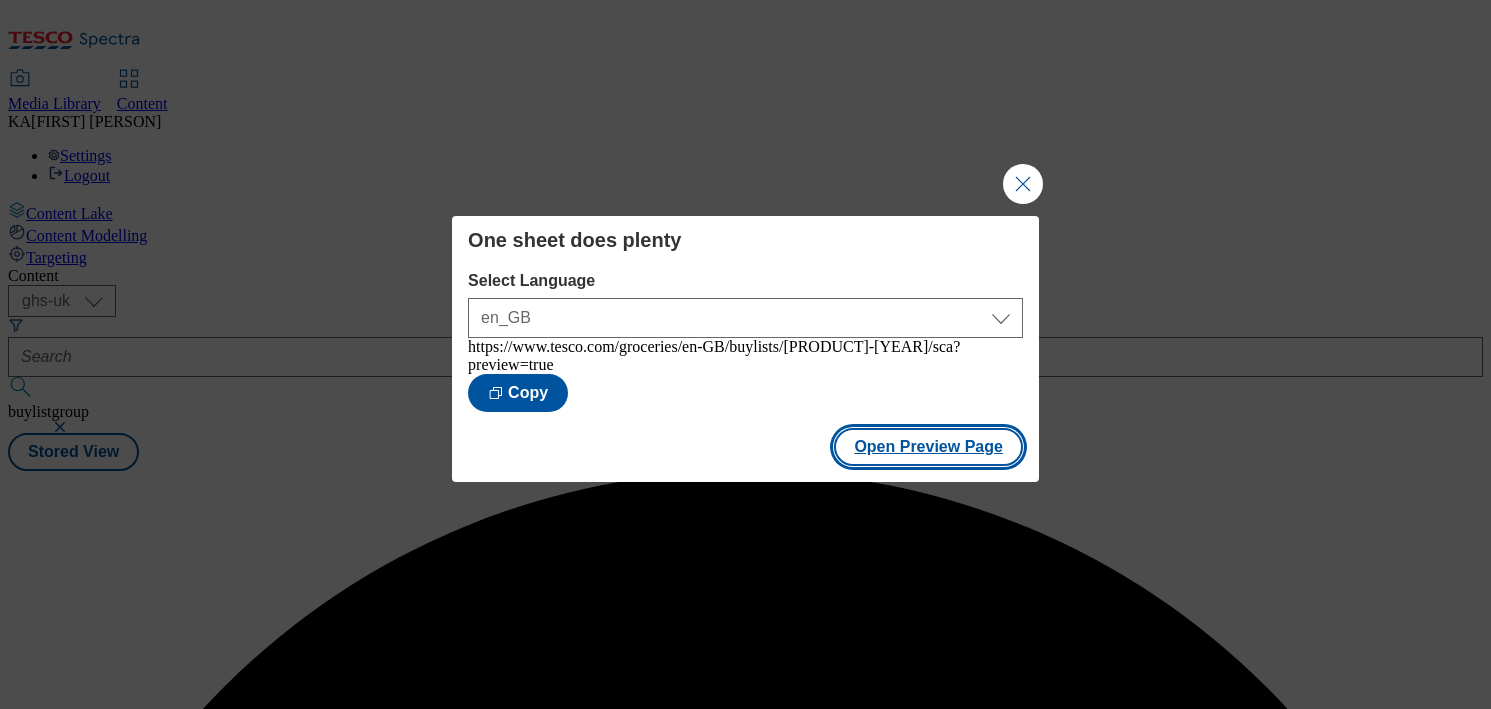 click on "Open Preview Page" at bounding box center (928, 447) 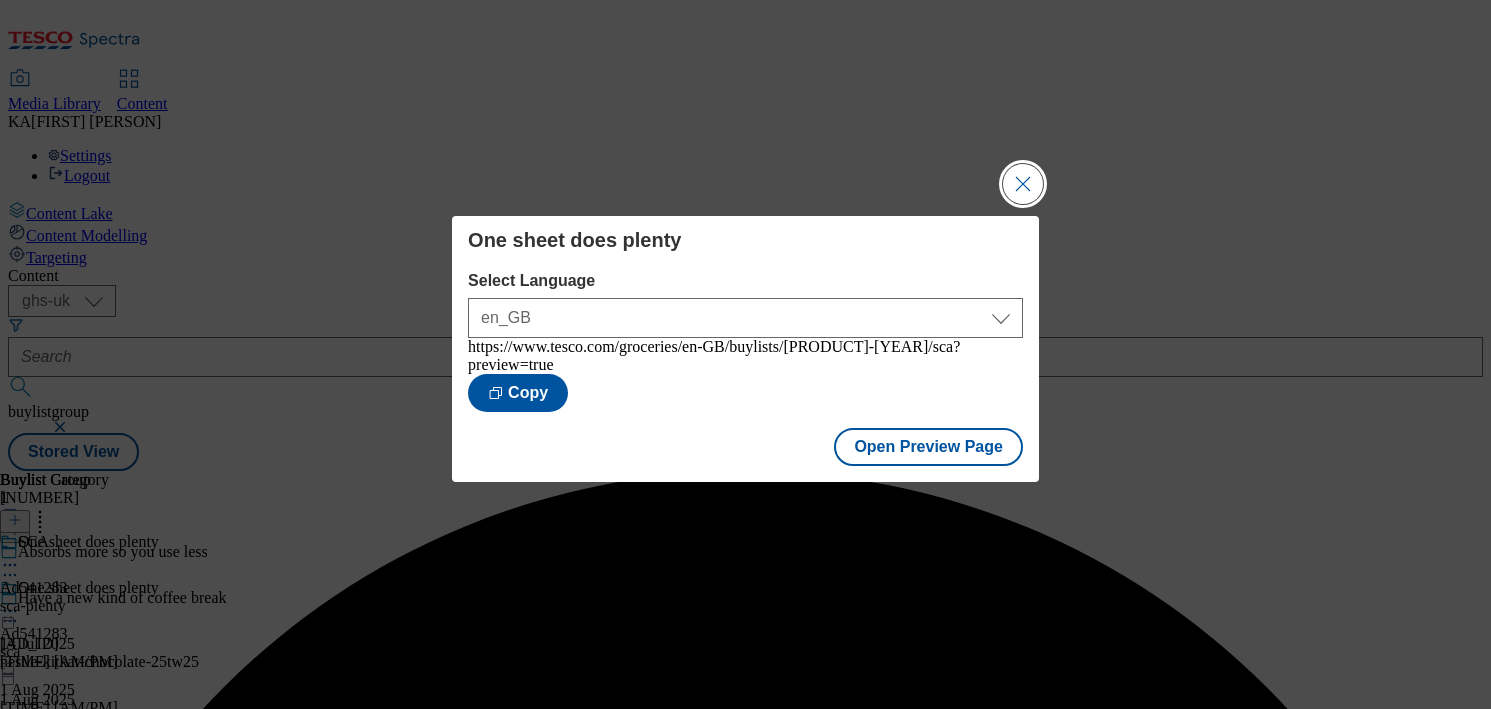 click at bounding box center [1023, 184] 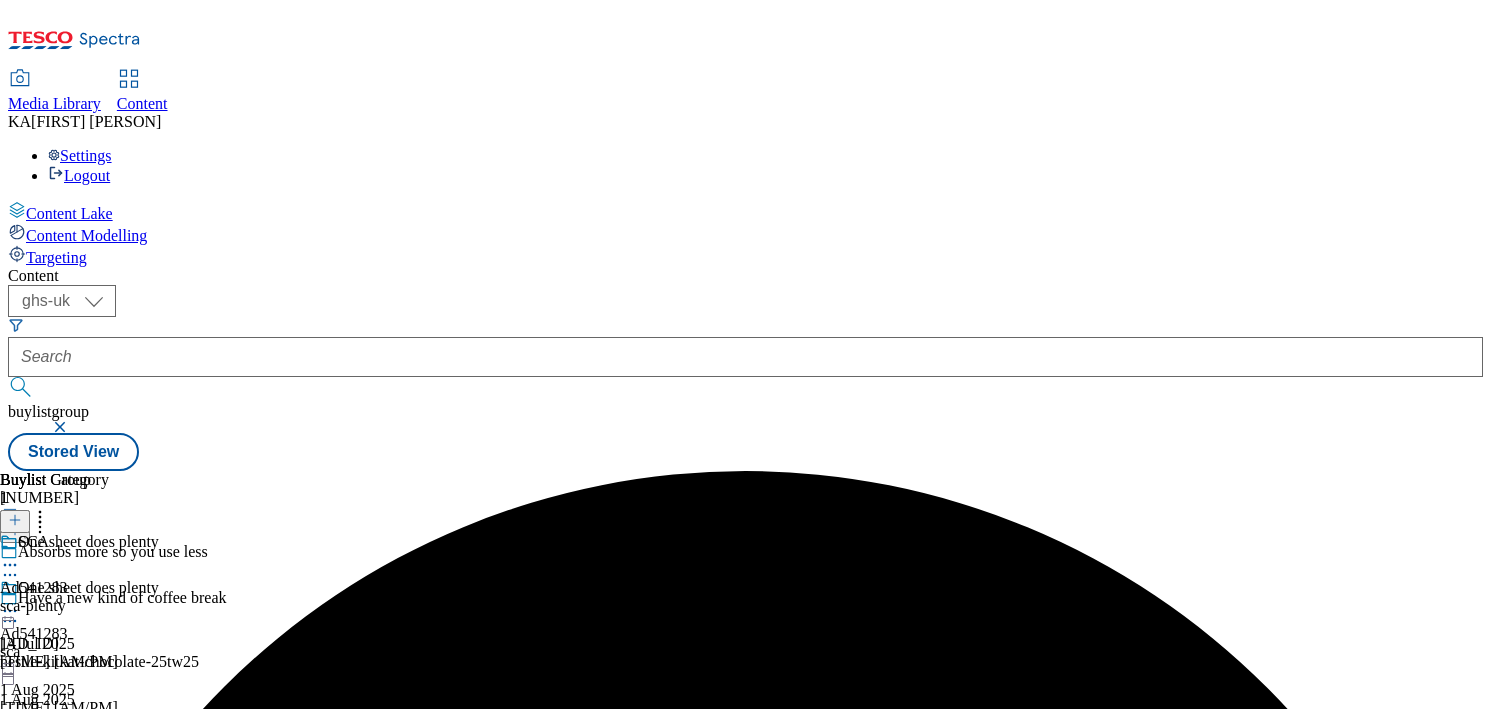 click 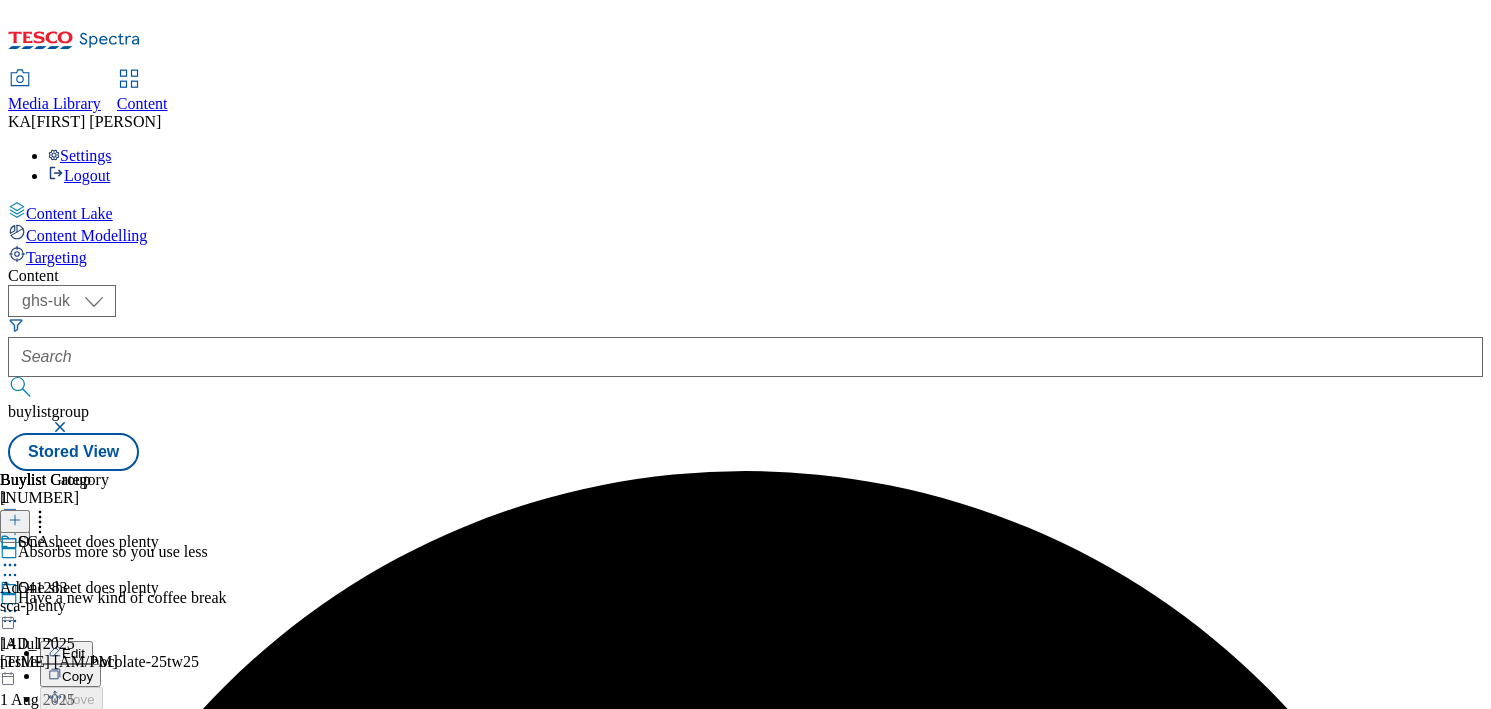 click on "Publish" at bounding box center [84, 814] 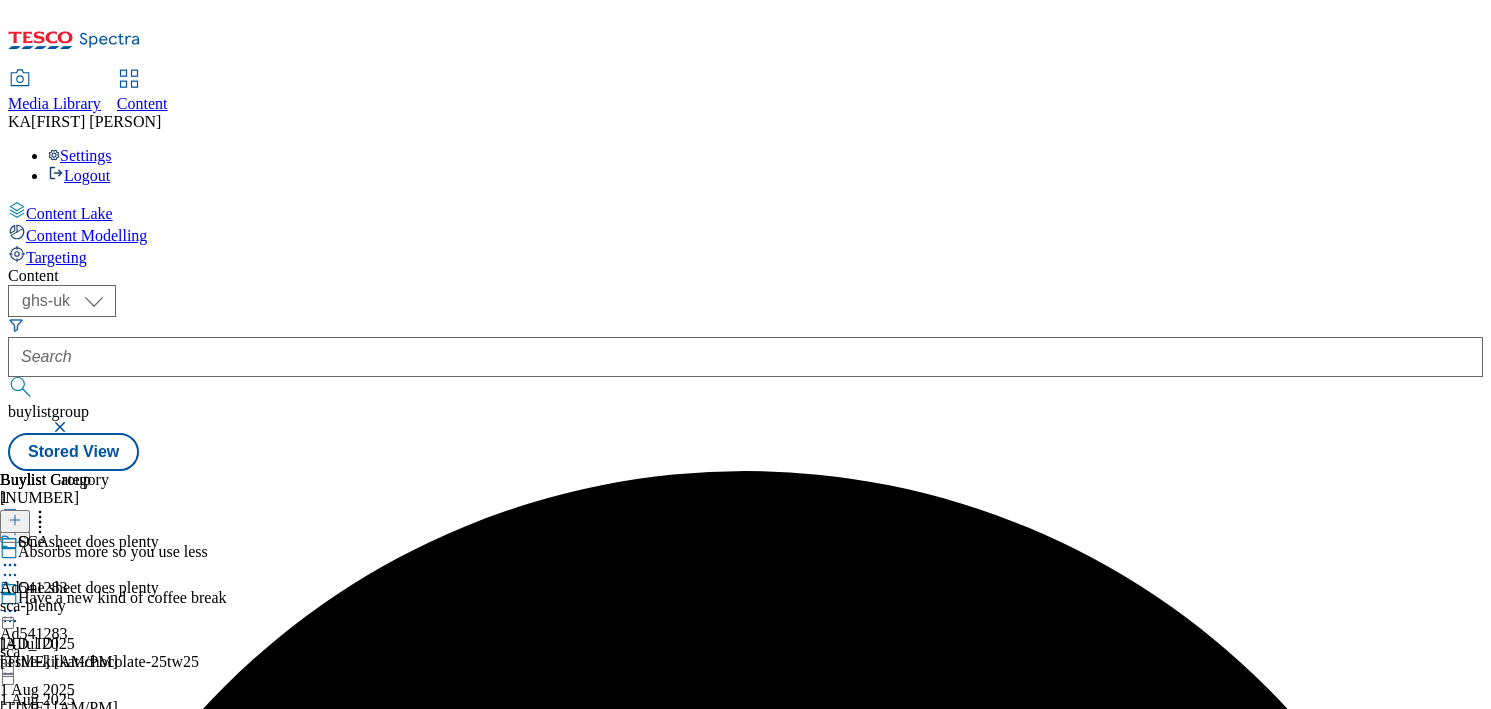click 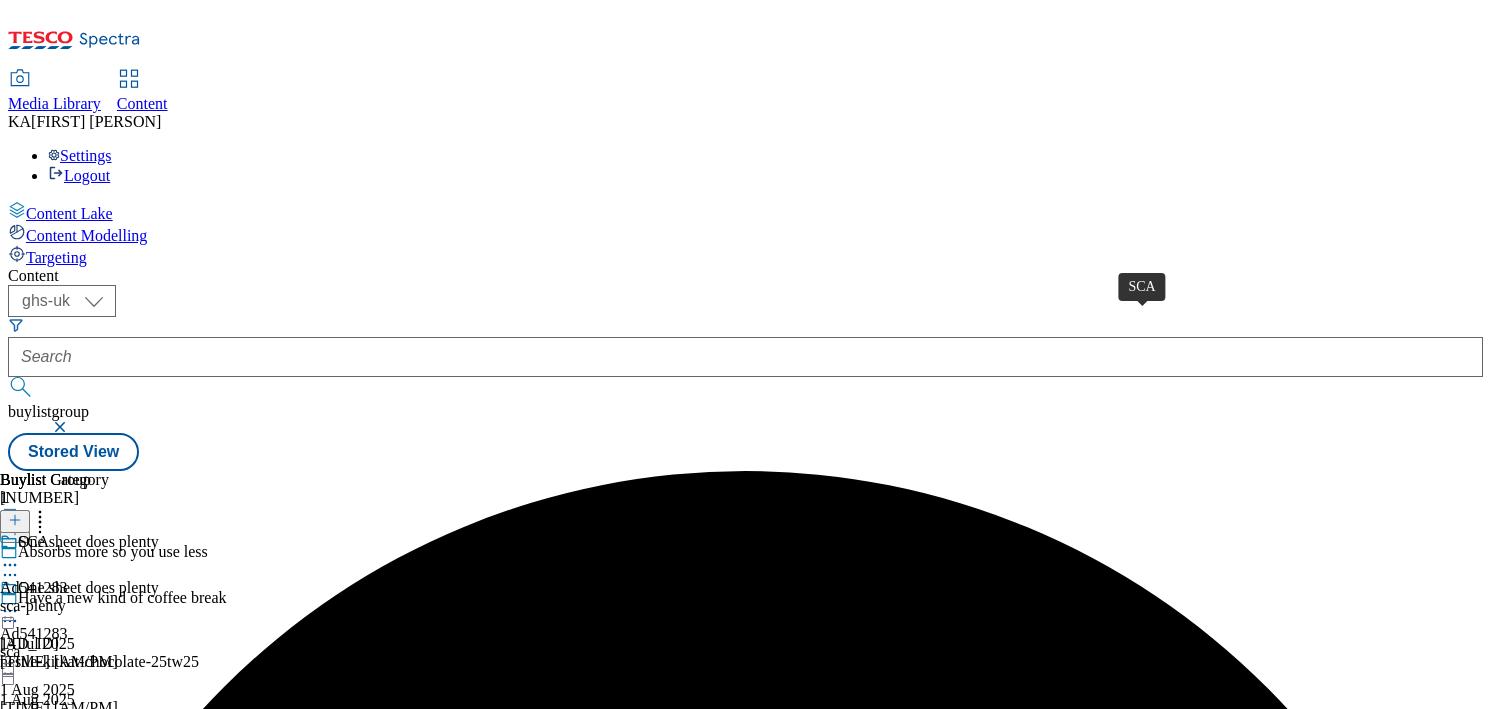 click on "SCA" at bounding box center (33, 542) 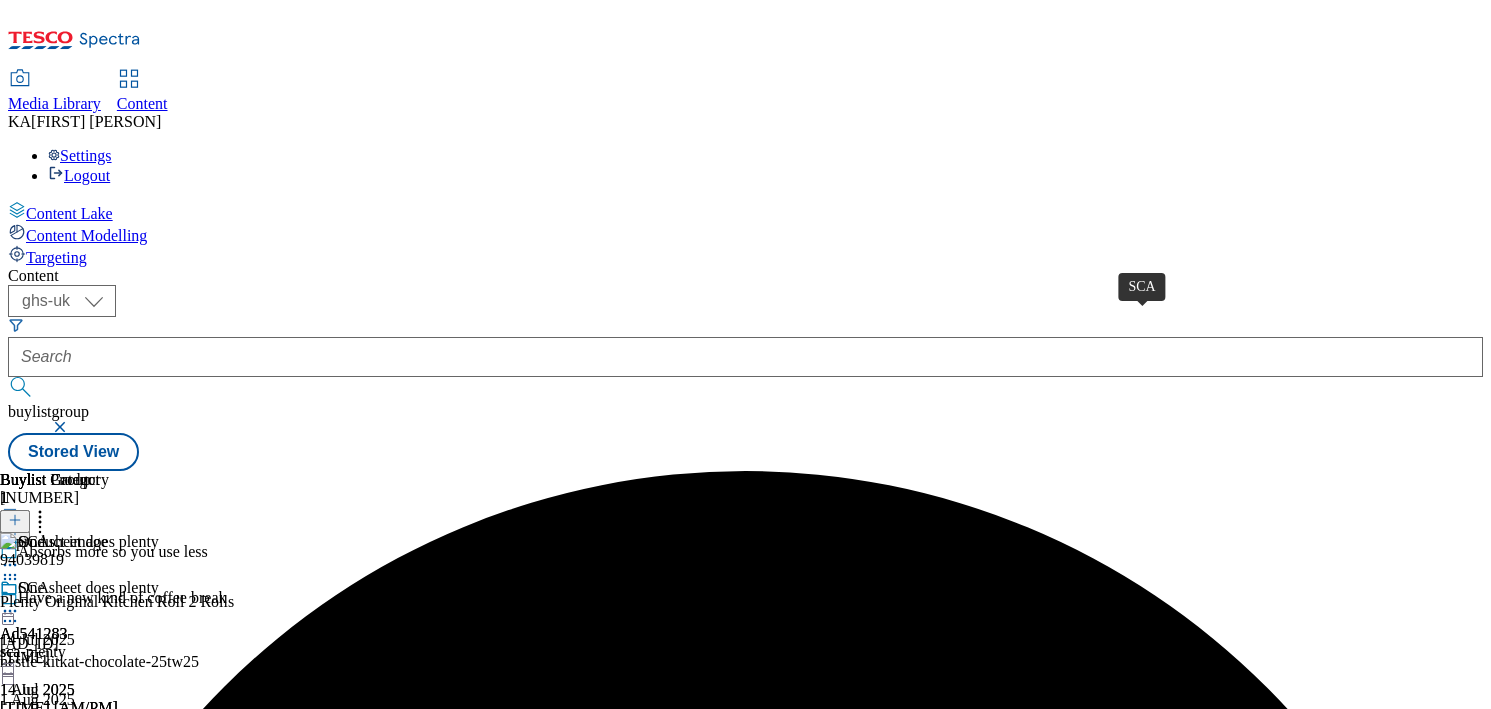 scroll, scrollTop: 0, scrollLeft: 284, axis: horizontal 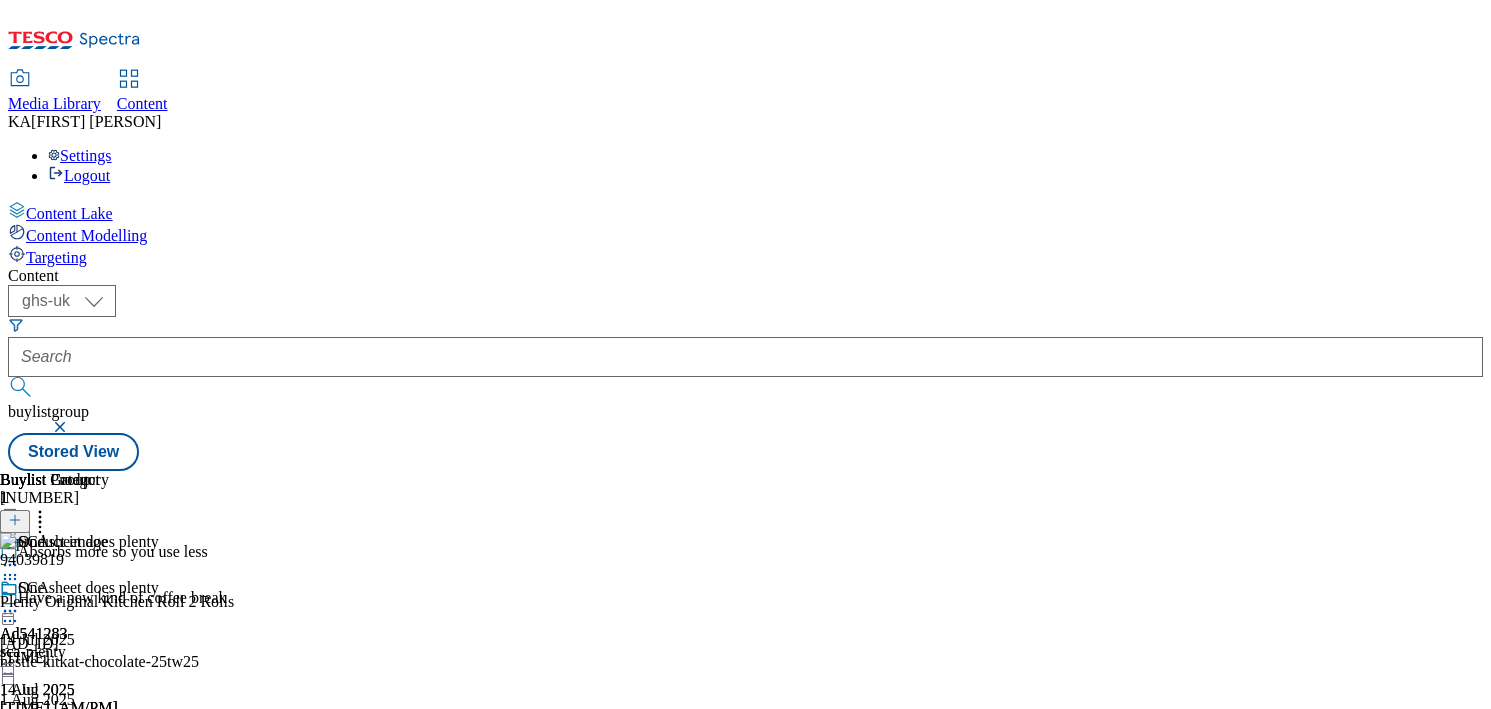 click on "Content   ( optional ) ghs-roi ghs-uk ghs-uk buylistgroup Stored View Buylist Group 5855 Absorbs more so you use less     Have a new kind of coffee break   Ad540233 nestle-kitkat-chocolate-25tw25 1 Aug 2025 03:24 pm  More flavour, endless possibilities Ad541334 heinz-ketchup-and-sauce-25tw24 1 Aug 2025 03:04 pm Hydro Reduces Irritation. Ad541511 wilkinson-sword-wilkinson-25tw24 1 Aug 2025 02:42 pm 32” Smart TV with built-in DVD Ad541580 cello-electronics cello-electronics-25tw24 1 Aug 2025 02:33 pm Back to School 2025 Ad541676 fresh-pak-chilled-food fresh-pak-chilled-food-25tw25 1 Aug 2025 02:05 pm Straightforward skincare routine Ad541510 wilkinson-sword-bull-dog-25tw24 1 Aug 2025 01:53 pm Discover Italy’s secret to perfect pasta Ad541610 giovanni-rana giovanni-rana-25tw23 1 Aug 2025 12:57 pm Knorr      ad541723 ul-knorr-chicken-paste 1 Aug 2025 11:00 am New Old Mout with Spirit TUK011465 oldmout-25tw23 1 Aug 2025 10:15 am High in protein full of taste   Ad541548 arla-protein-range-25tw25 1 Aug 2025 1 1" at bounding box center (745, 369) 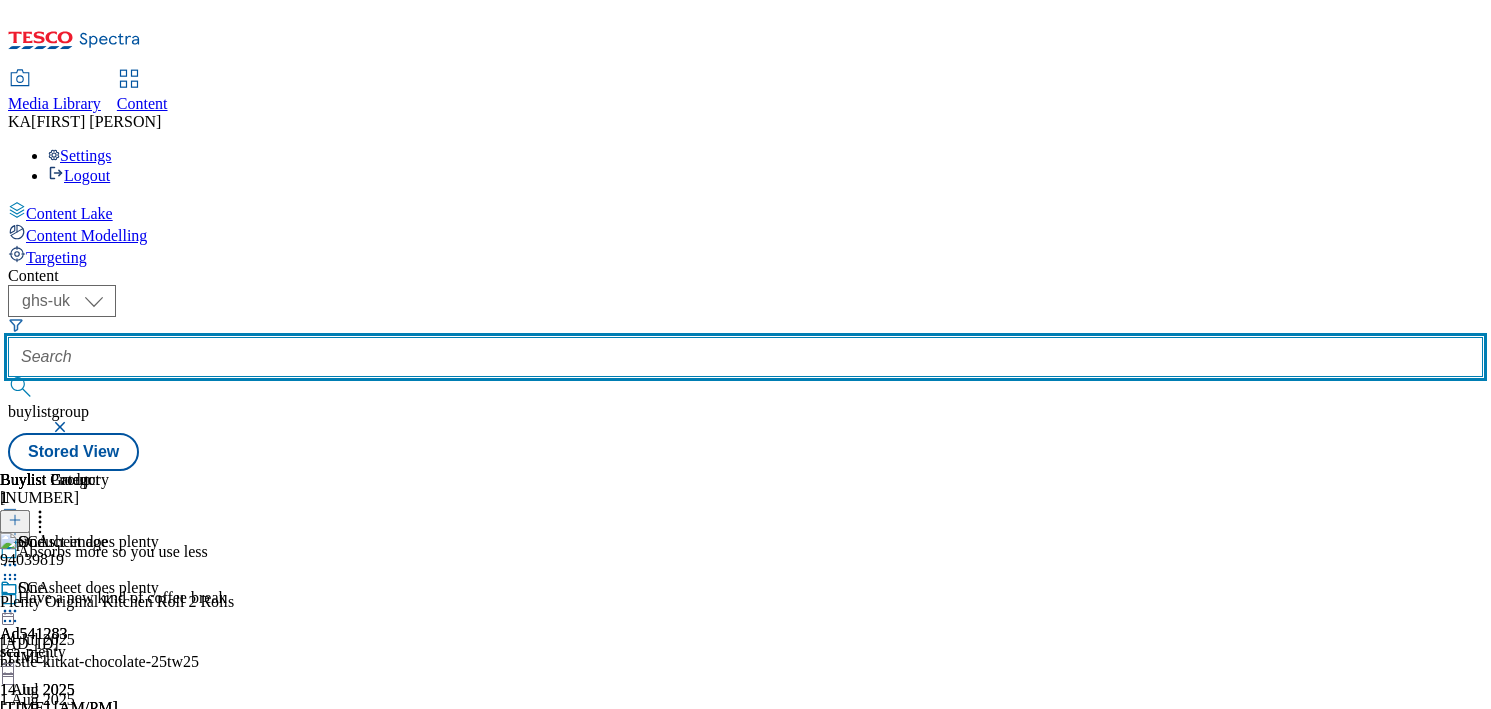 click at bounding box center (745, 357) 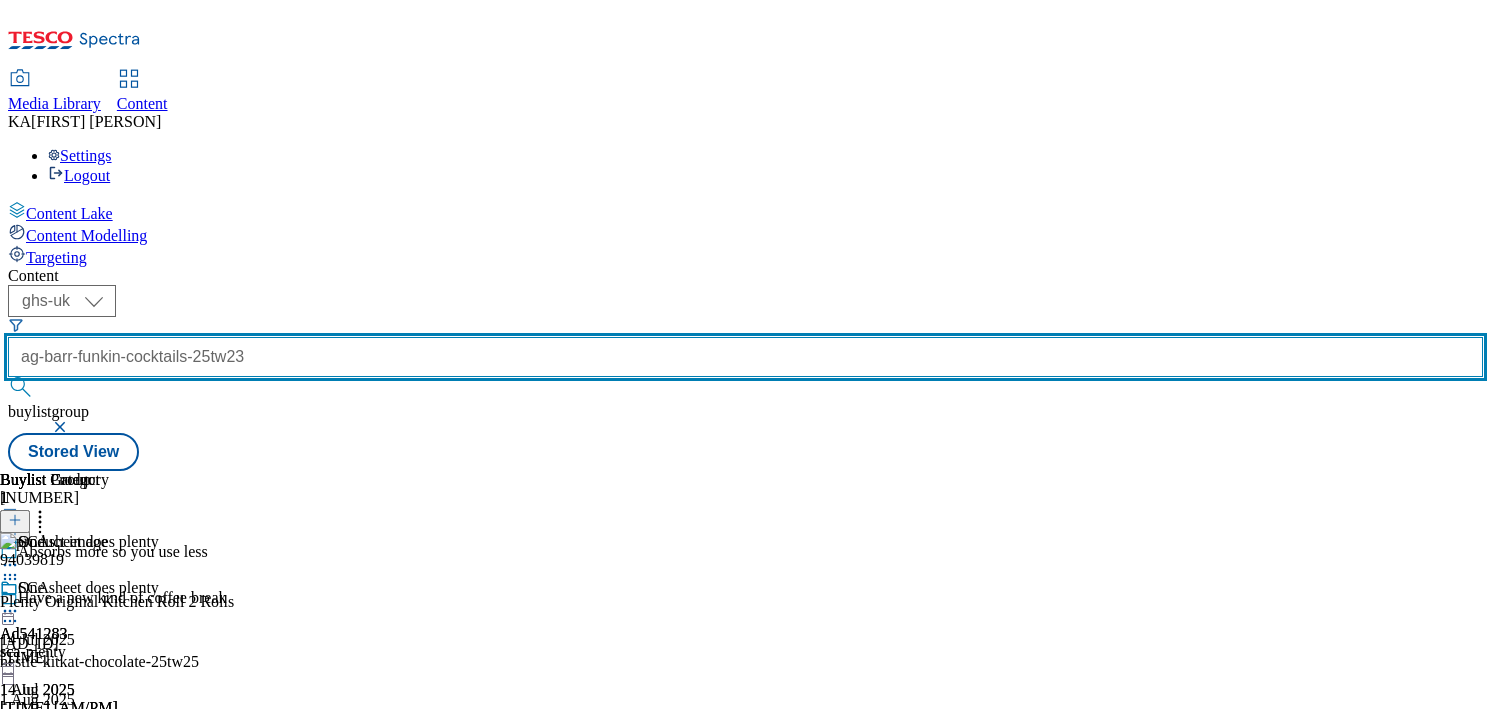 scroll, scrollTop: 0, scrollLeft: 59, axis: horizontal 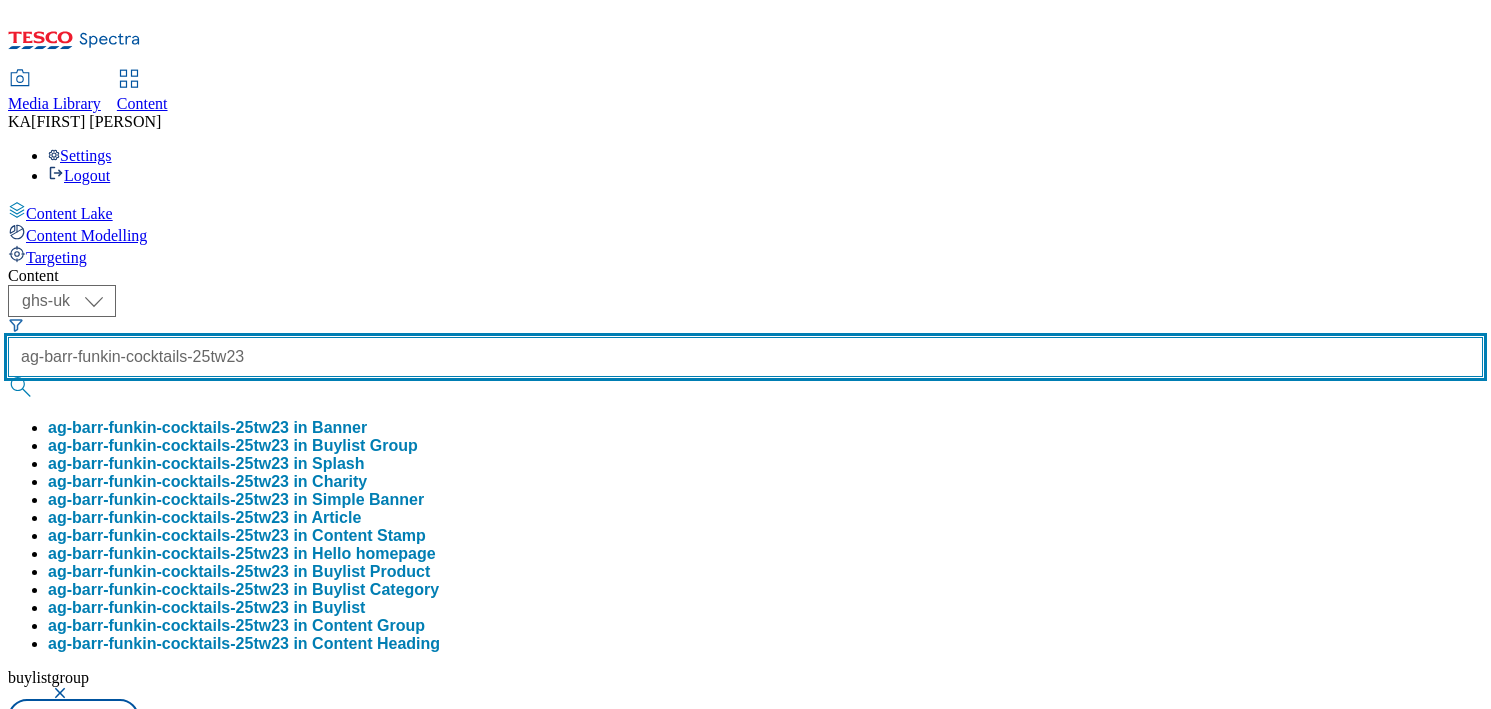 type on "ag-barr-funkin-cocktails-25tw23" 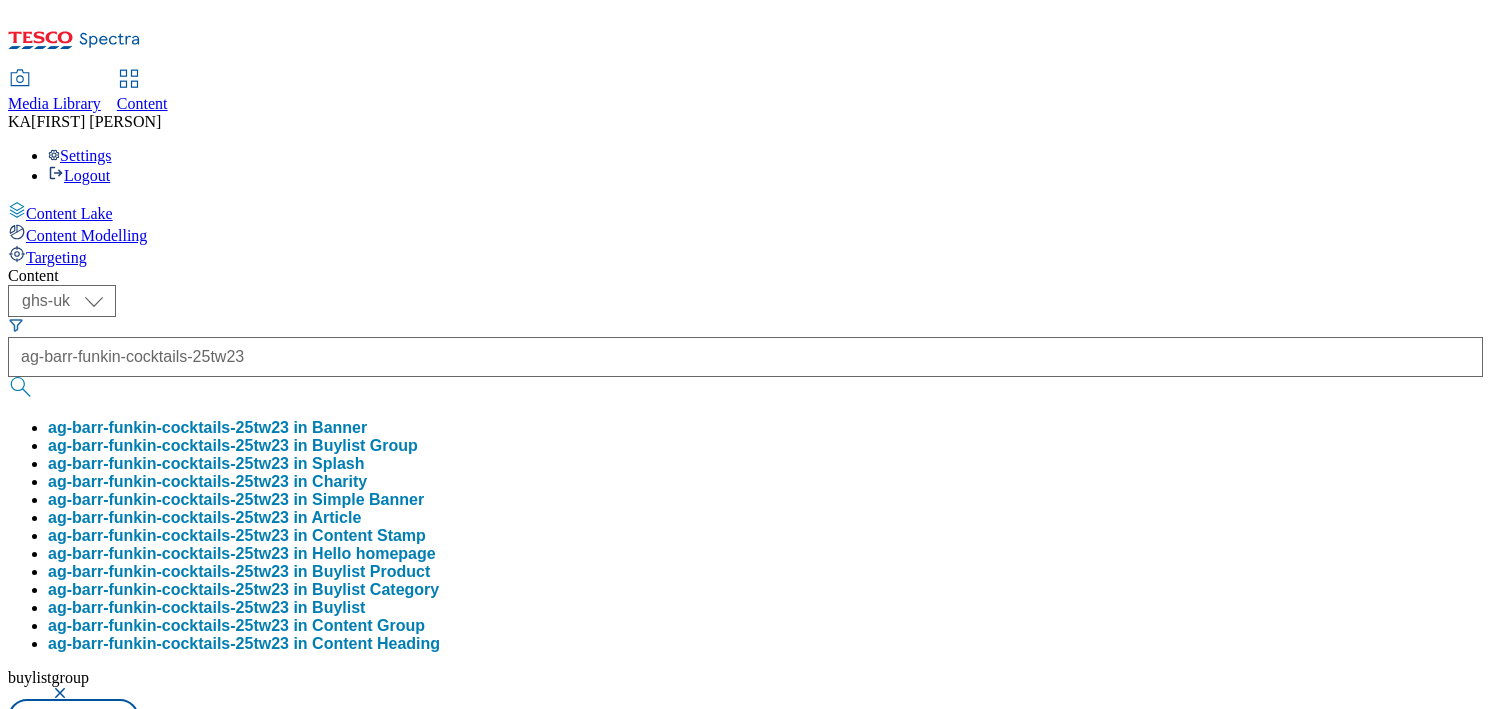 scroll, scrollTop: 0, scrollLeft: 0, axis: both 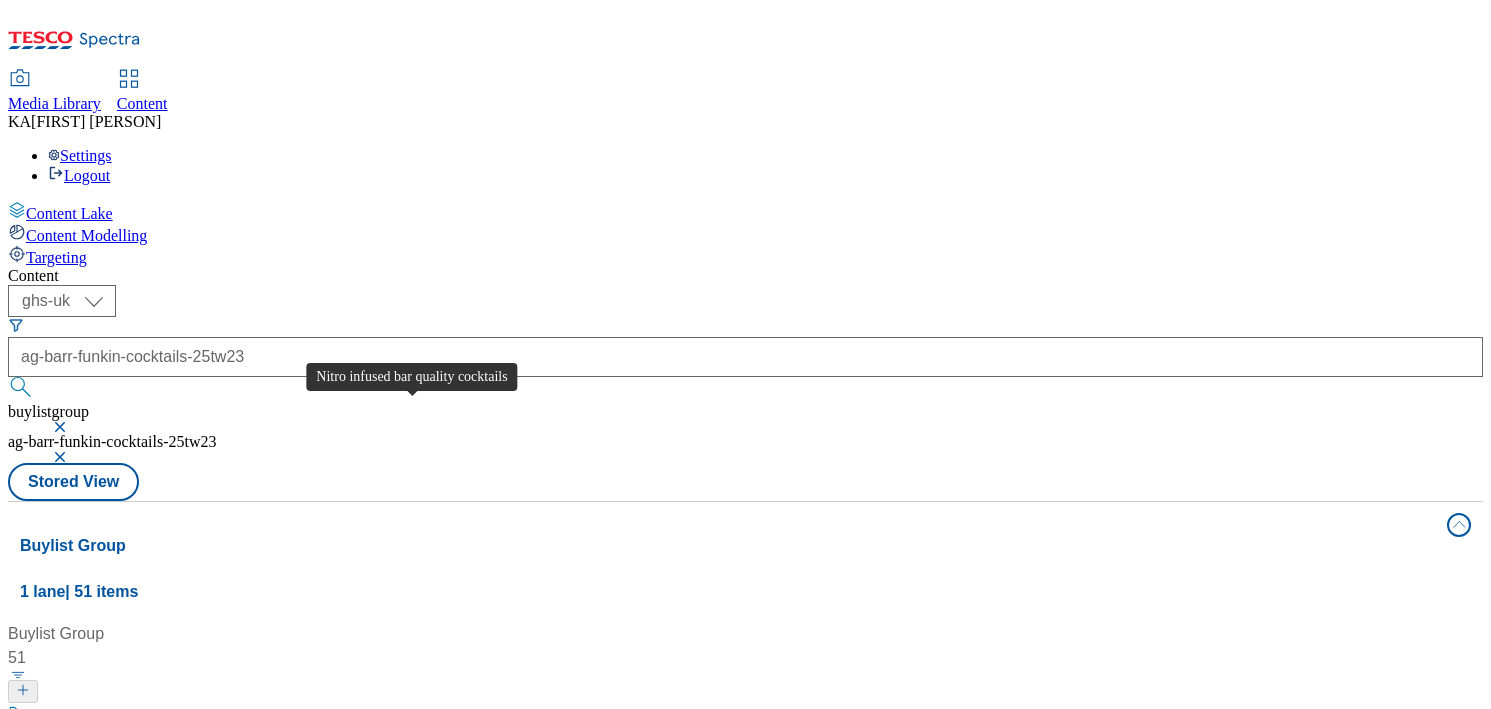 click on "Nitro infused bar quality cocktails" at bounding box center (143, 716) 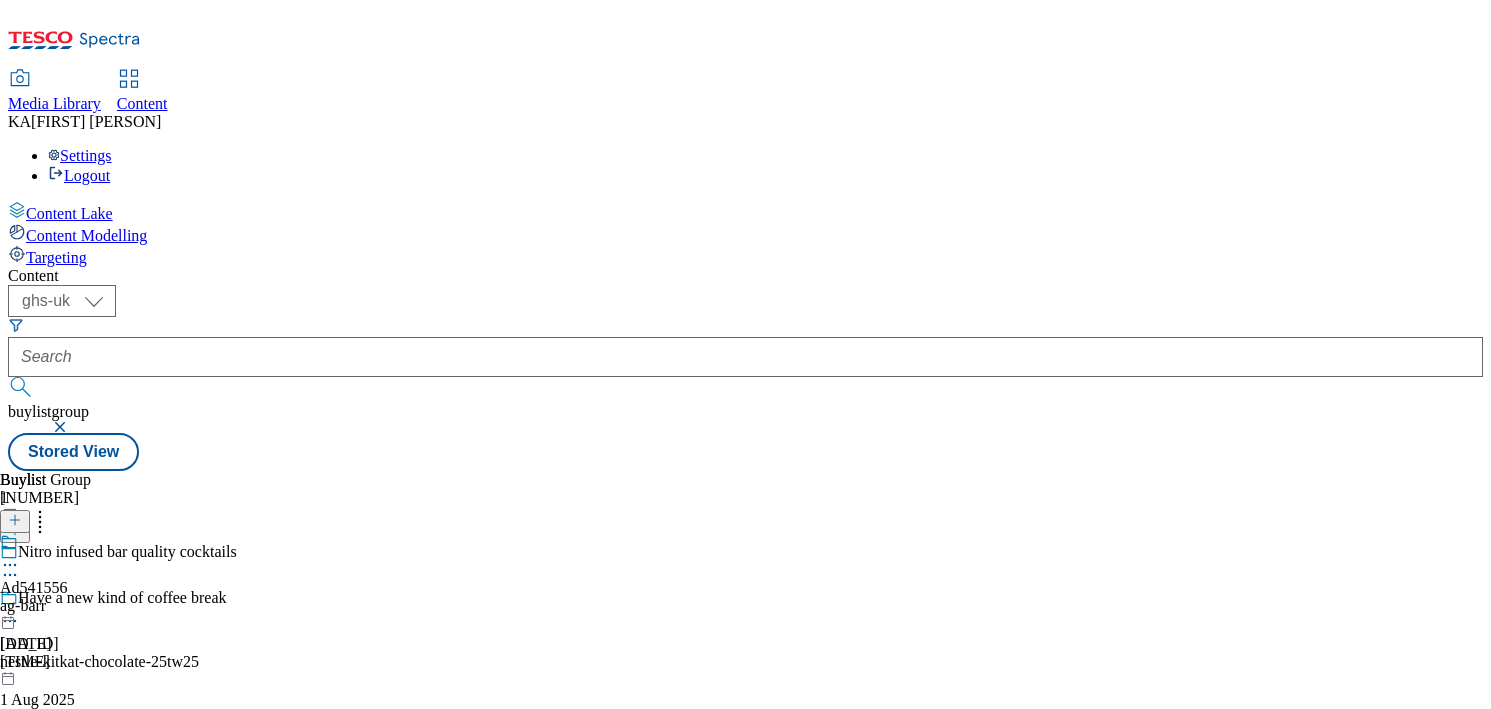 click 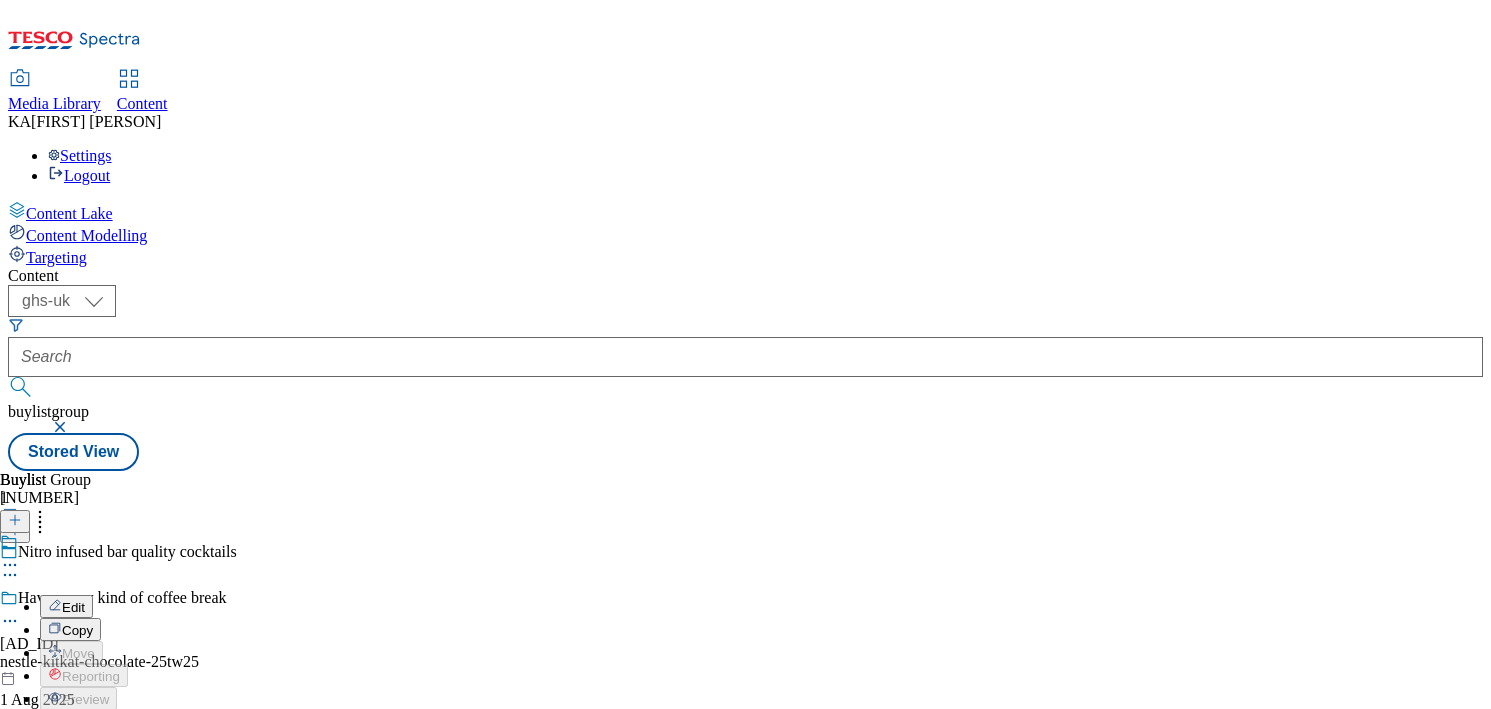 click on "Edit" at bounding box center [66, 606] 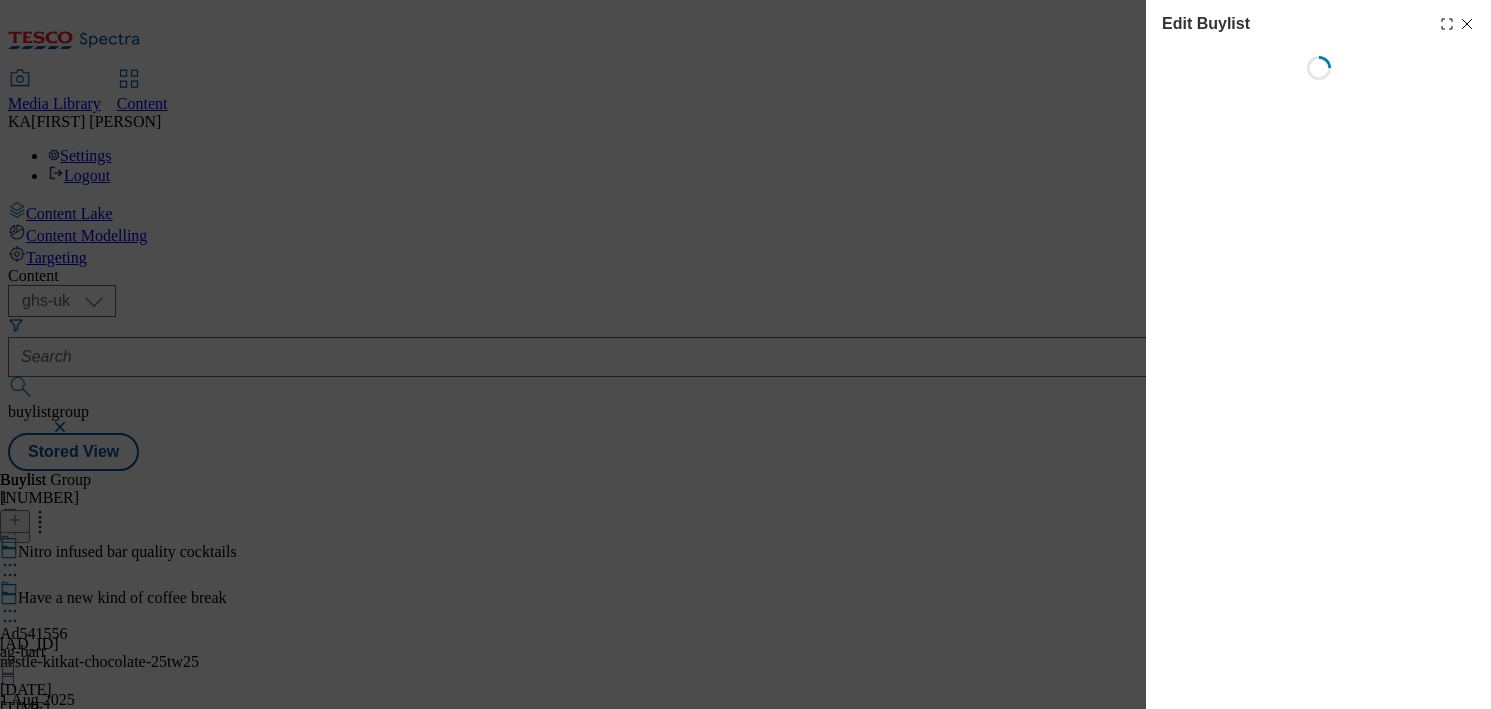 select on "tactical" 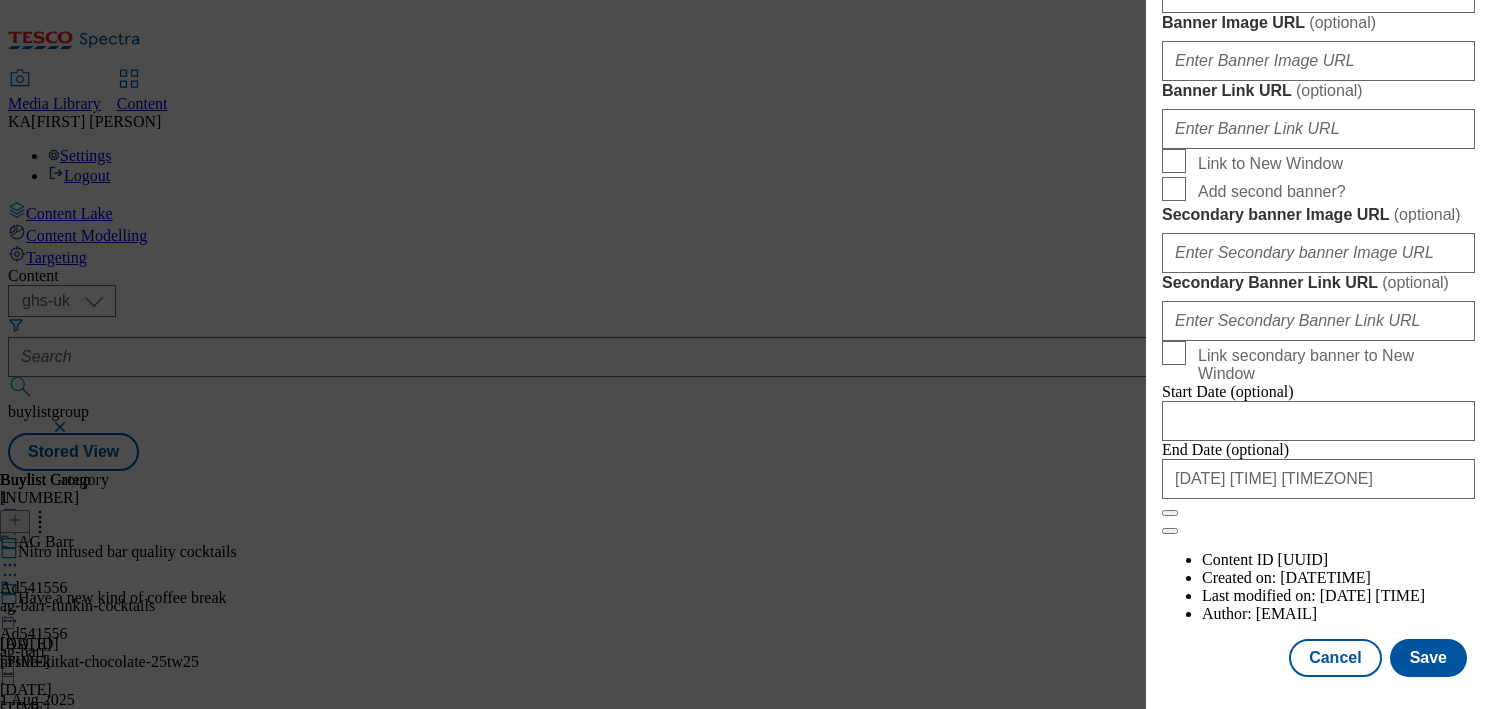 scroll, scrollTop: 1932, scrollLeft: 0, axis: vertical 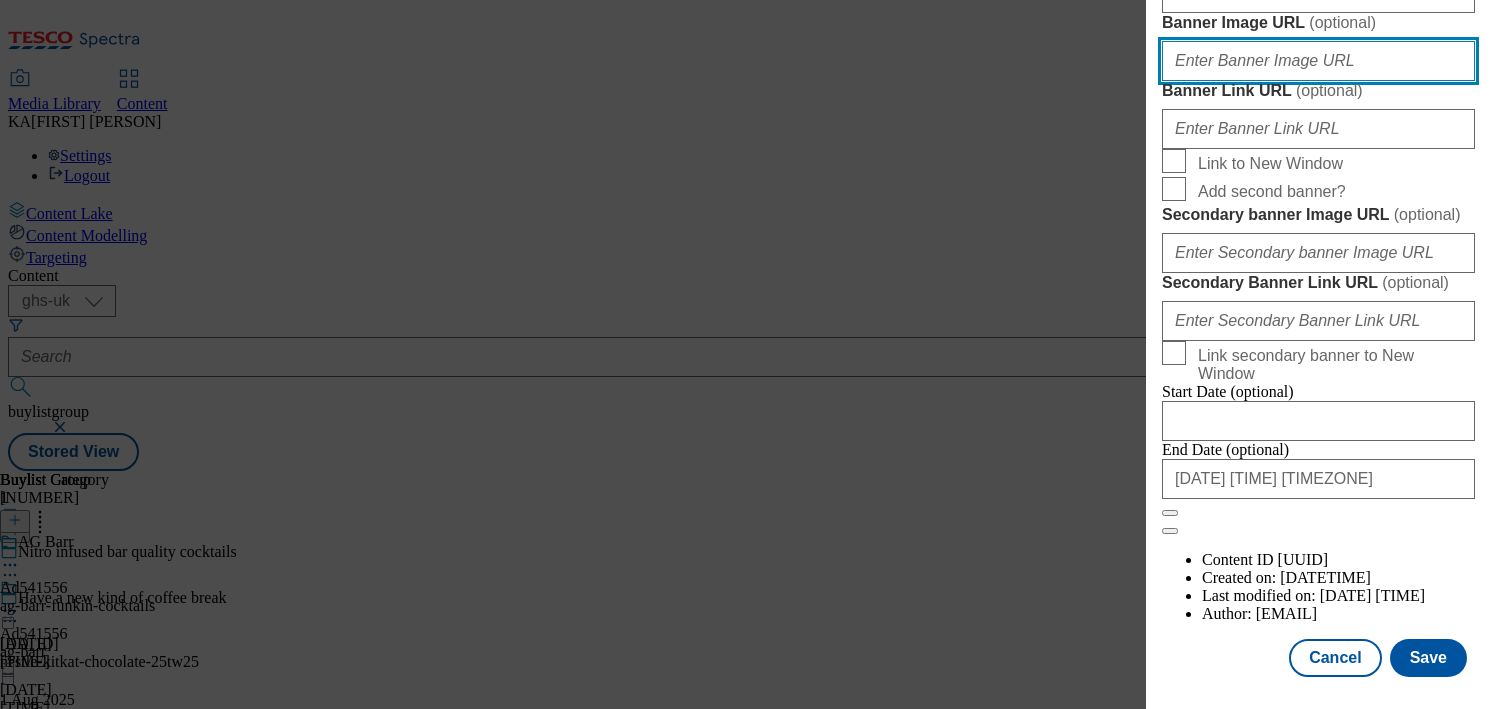 click on "Banner Image URL   ( optional )" at bounding box center [1318, 61] 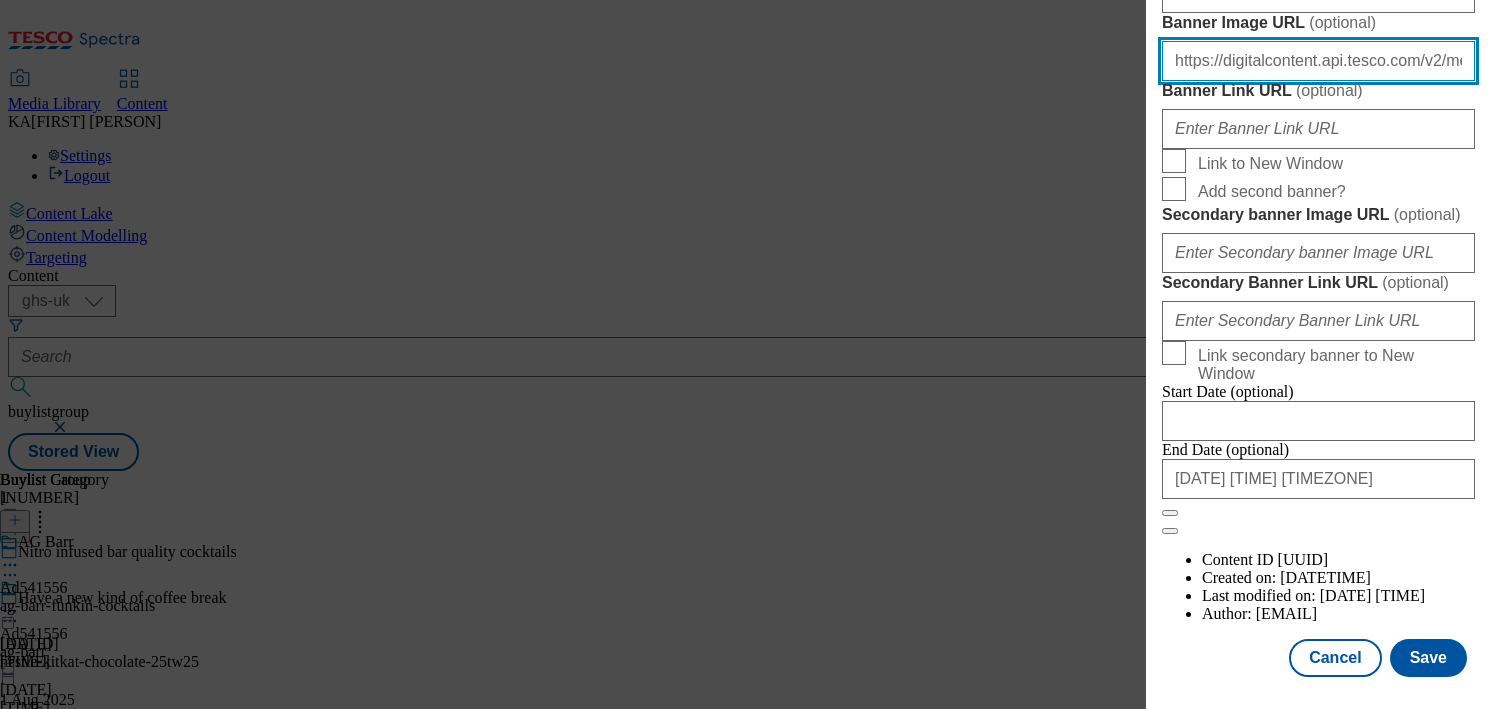 scroll, scrollTop: 0, scrollLeft: 616, axis: horizontal 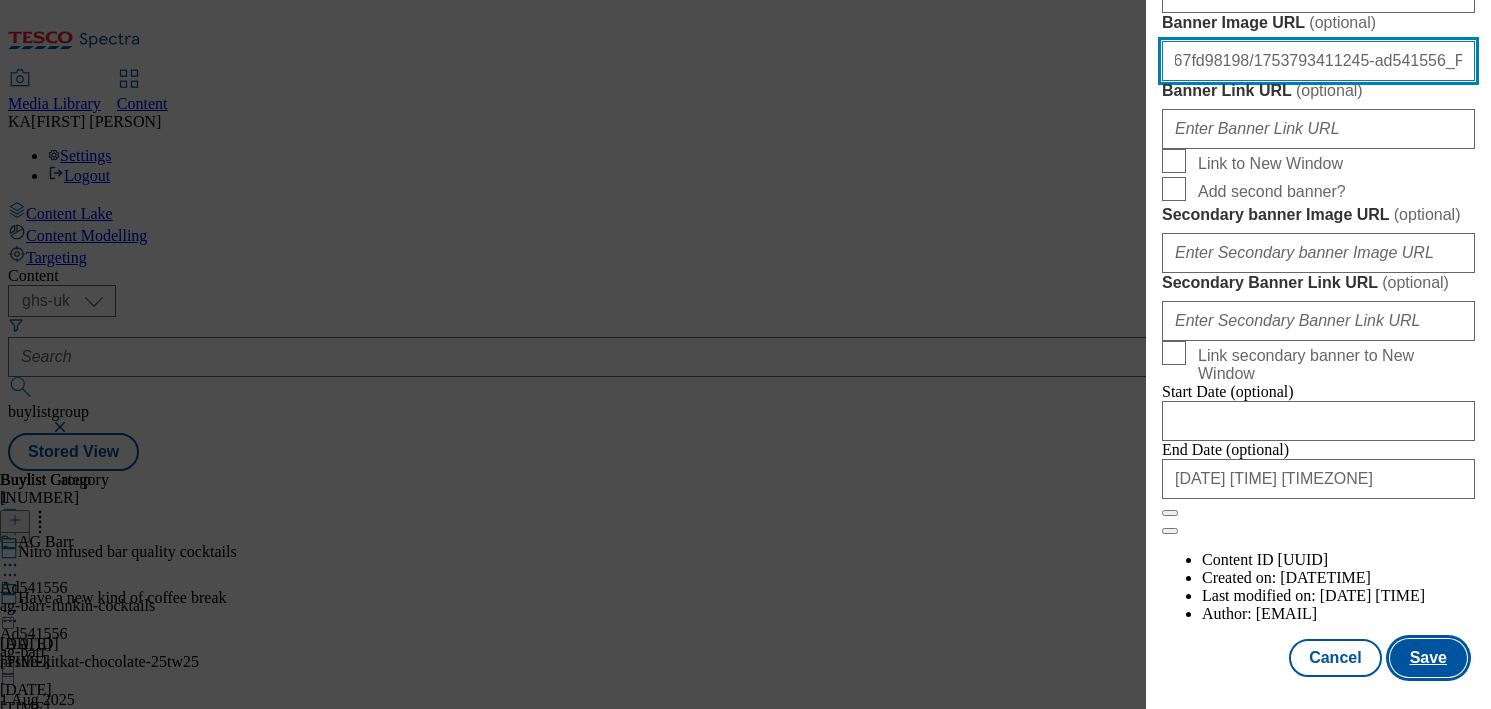 type on "https://digitalcontent.api.tesco.com/v2/media/ghs-mktg/bd5e5ddc-261a-41d5-b902-ae067fd98198/1753793411245-ad541556_Funkin_LegoBrand_H_1184x333_V1.jpeg" 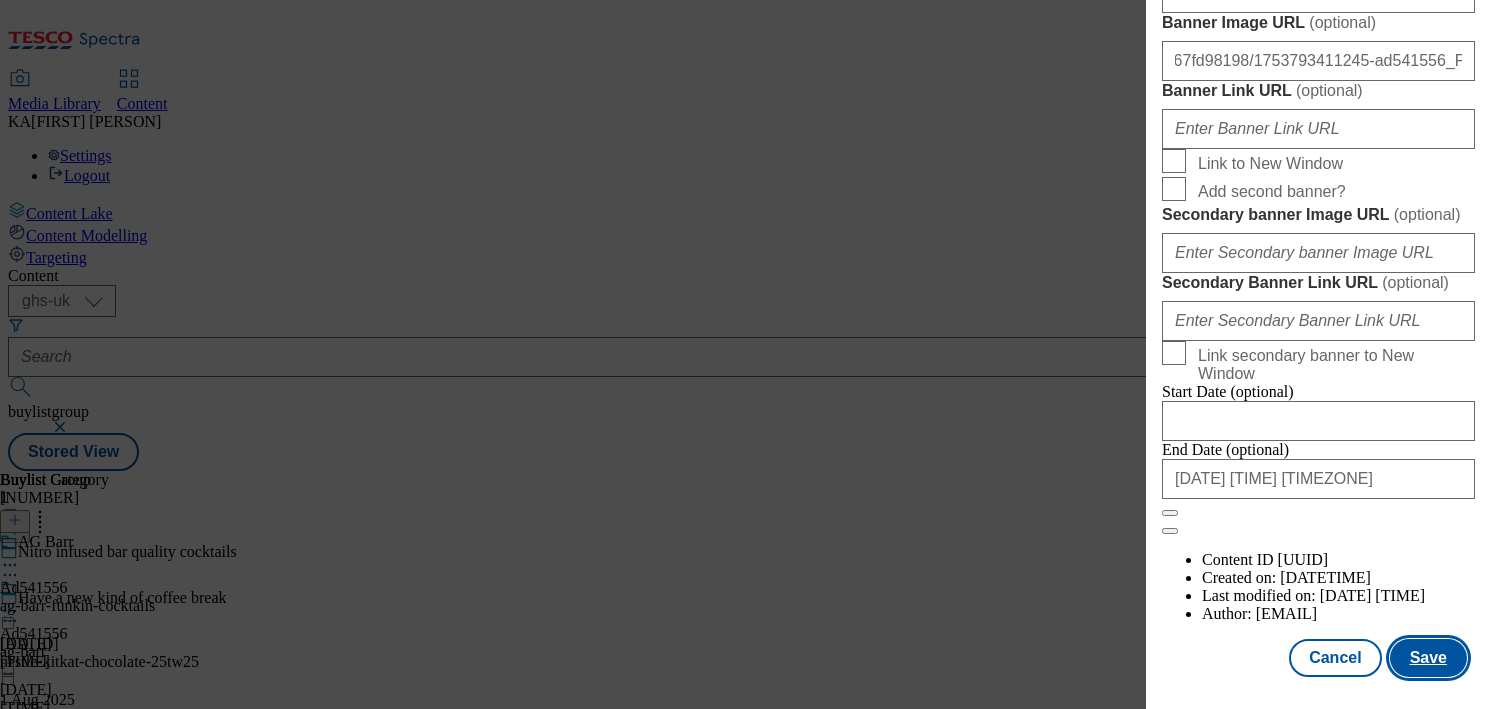 scroll, scrollTop: 0, scrollLeft: 0, axis: both 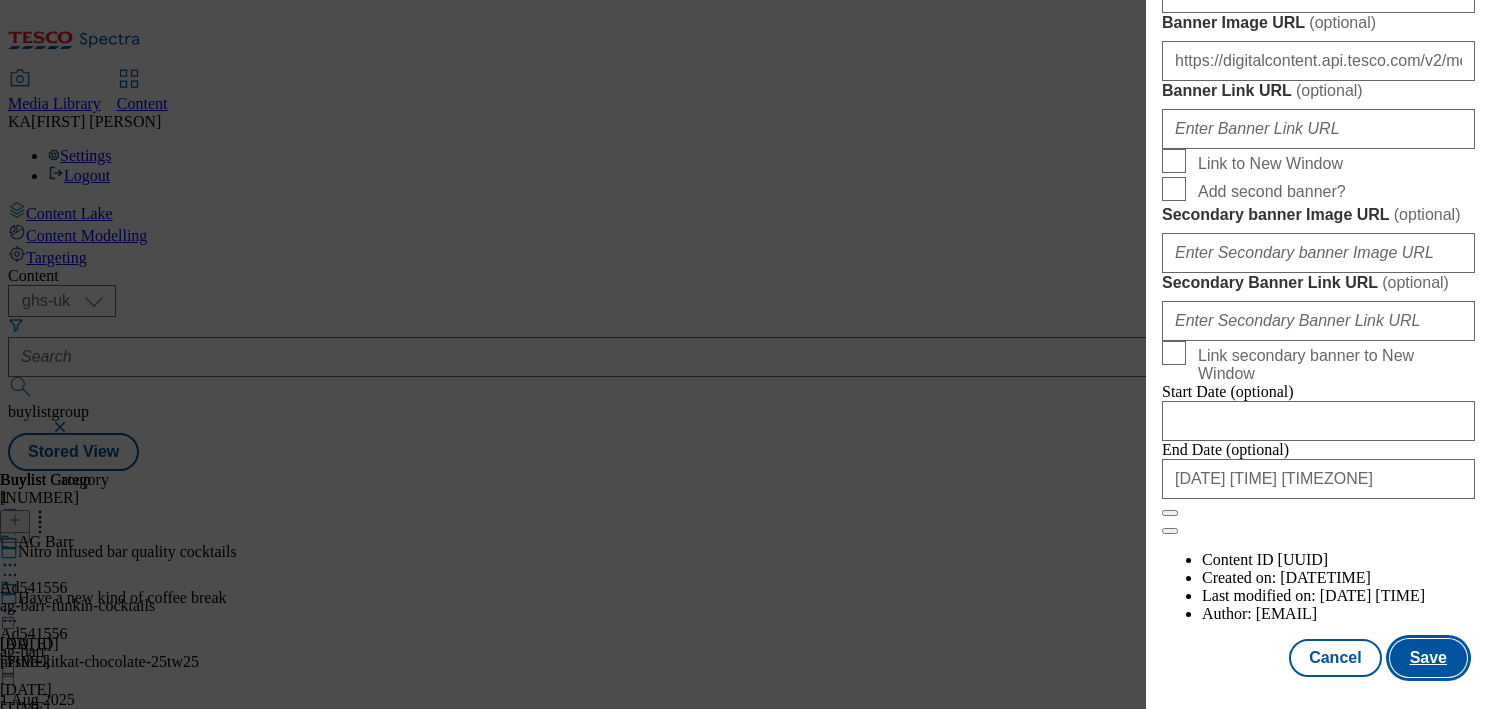 click on "Save" at bounding box center [1428, 658] 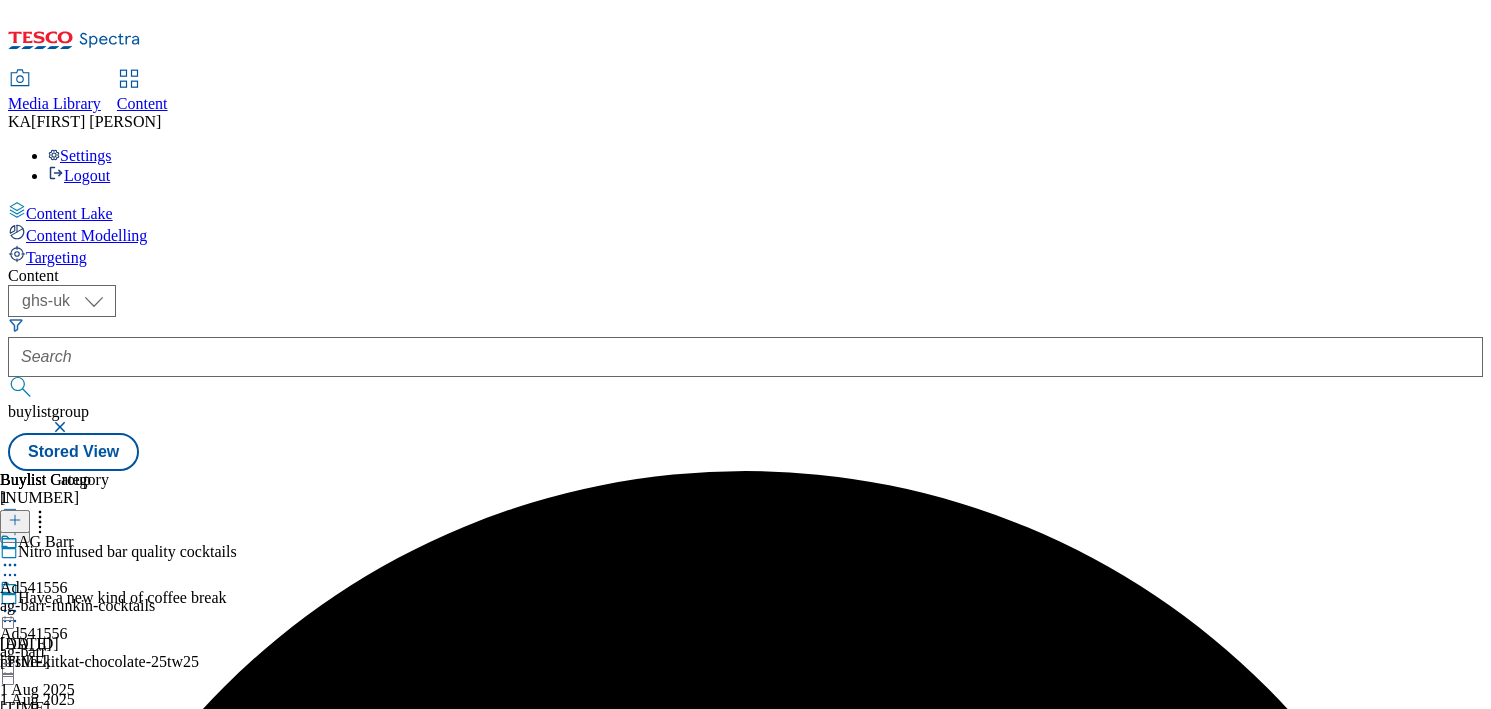 click 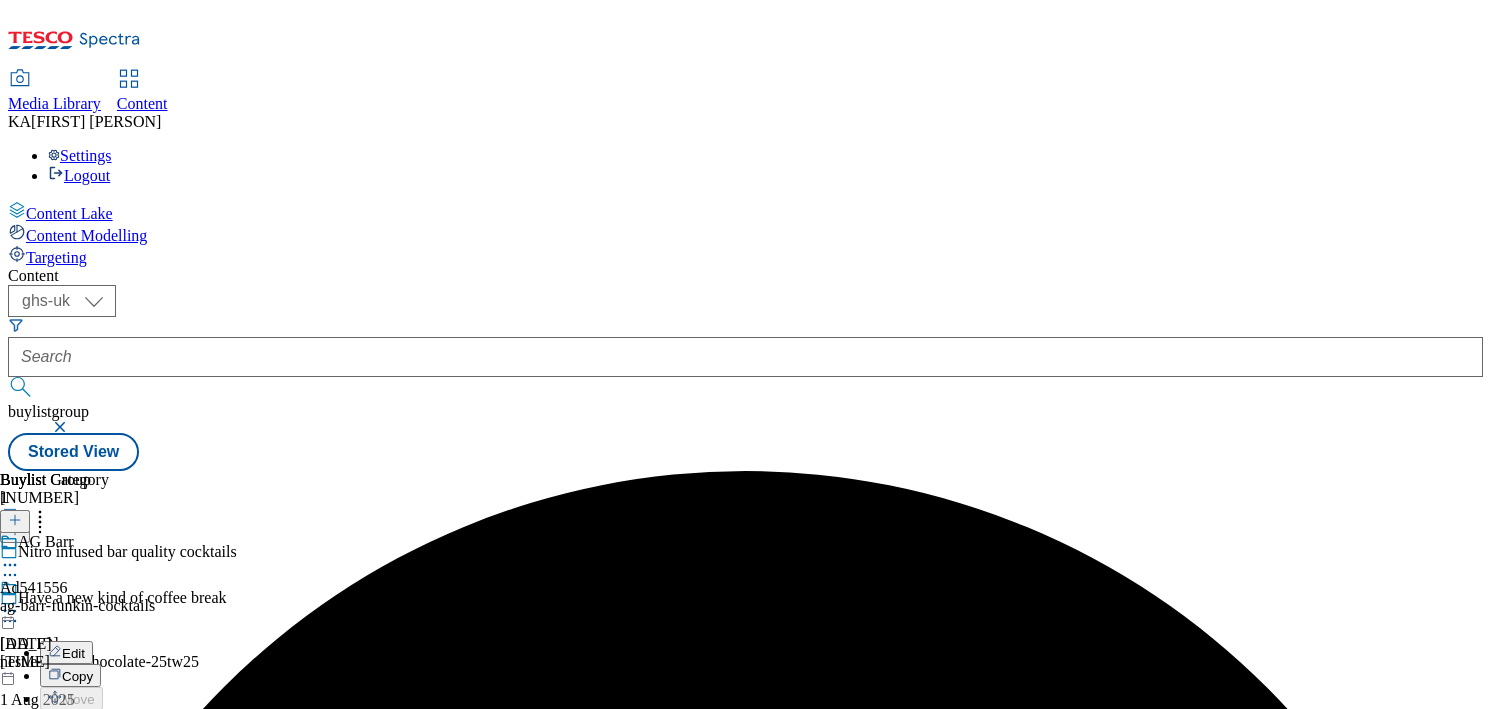 click on "Preview" at bounding box center [85, 745] 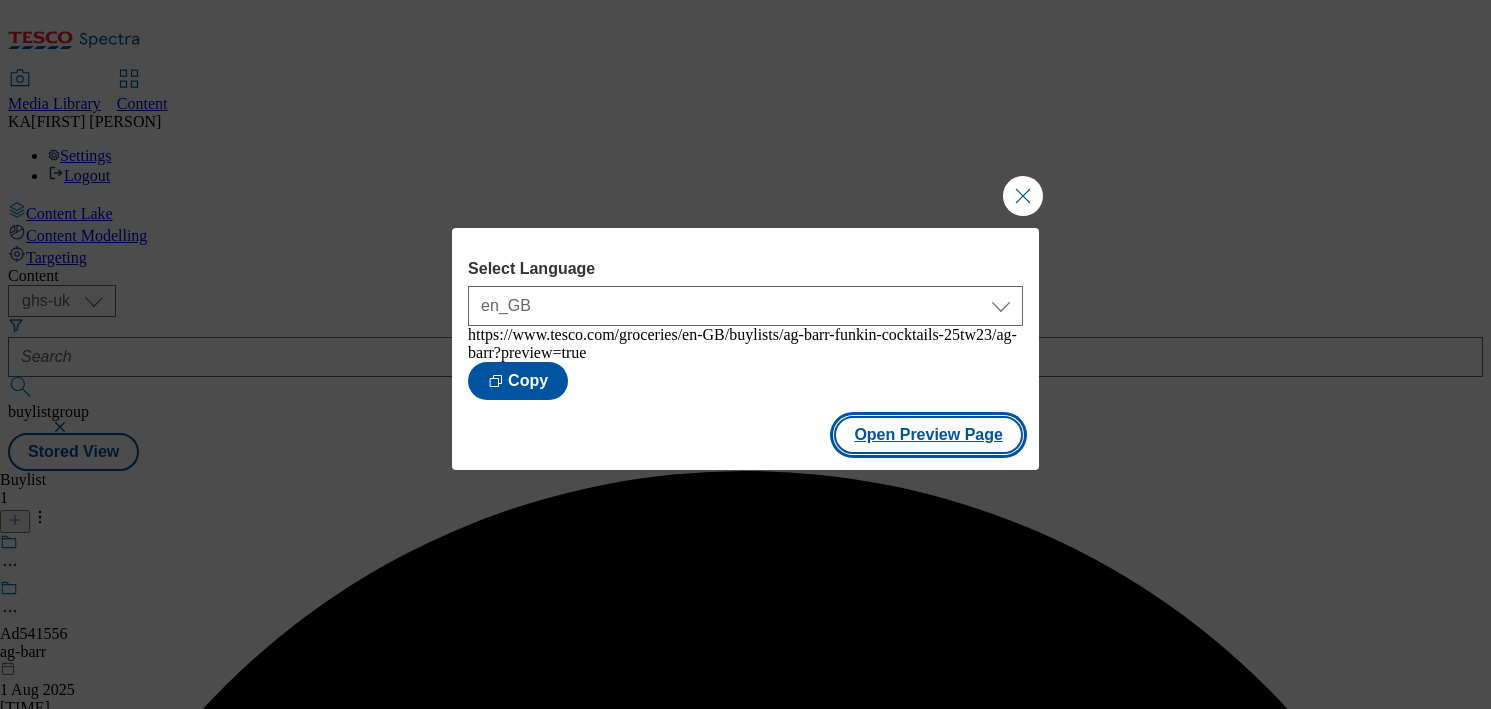 click on "Open Preview Page" at bounding box center [928, 435] 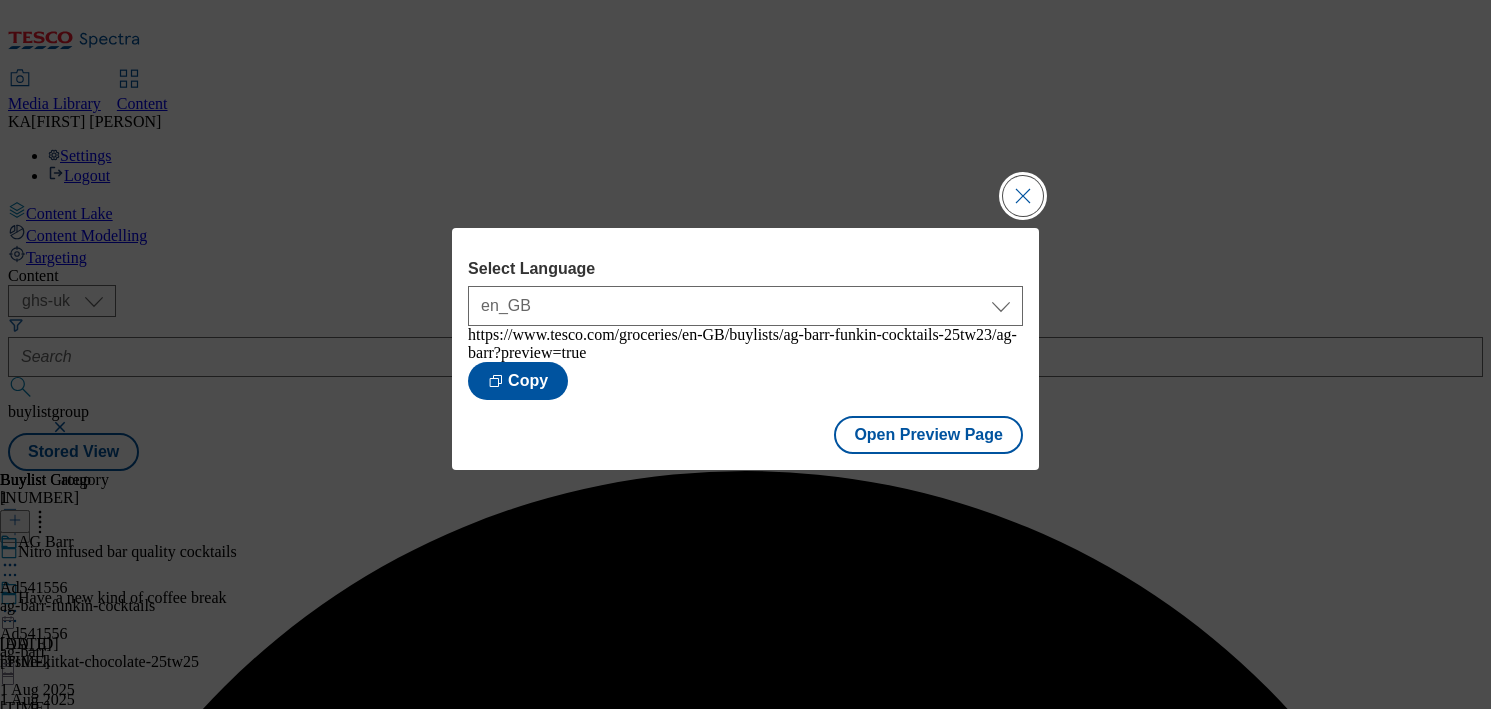 click at bounding box center (1023, 196) 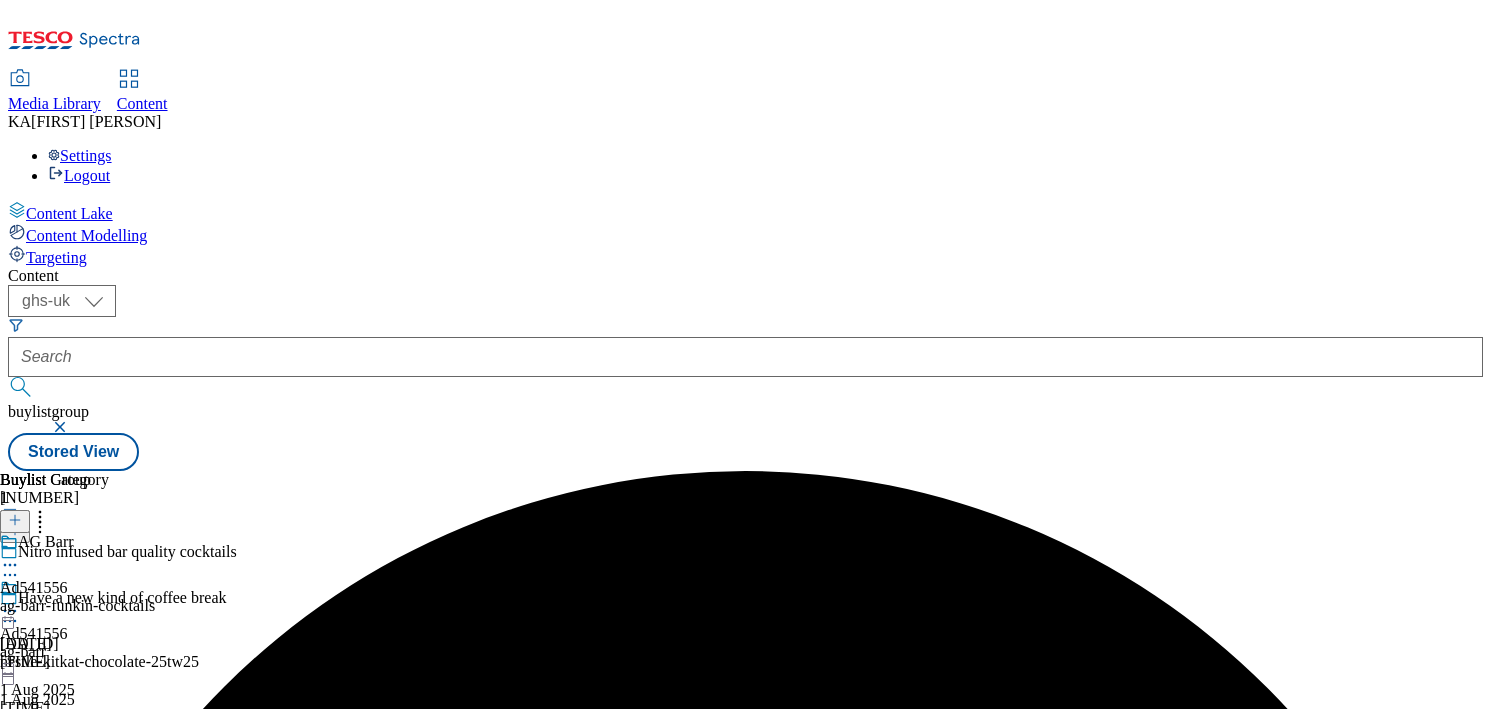 click 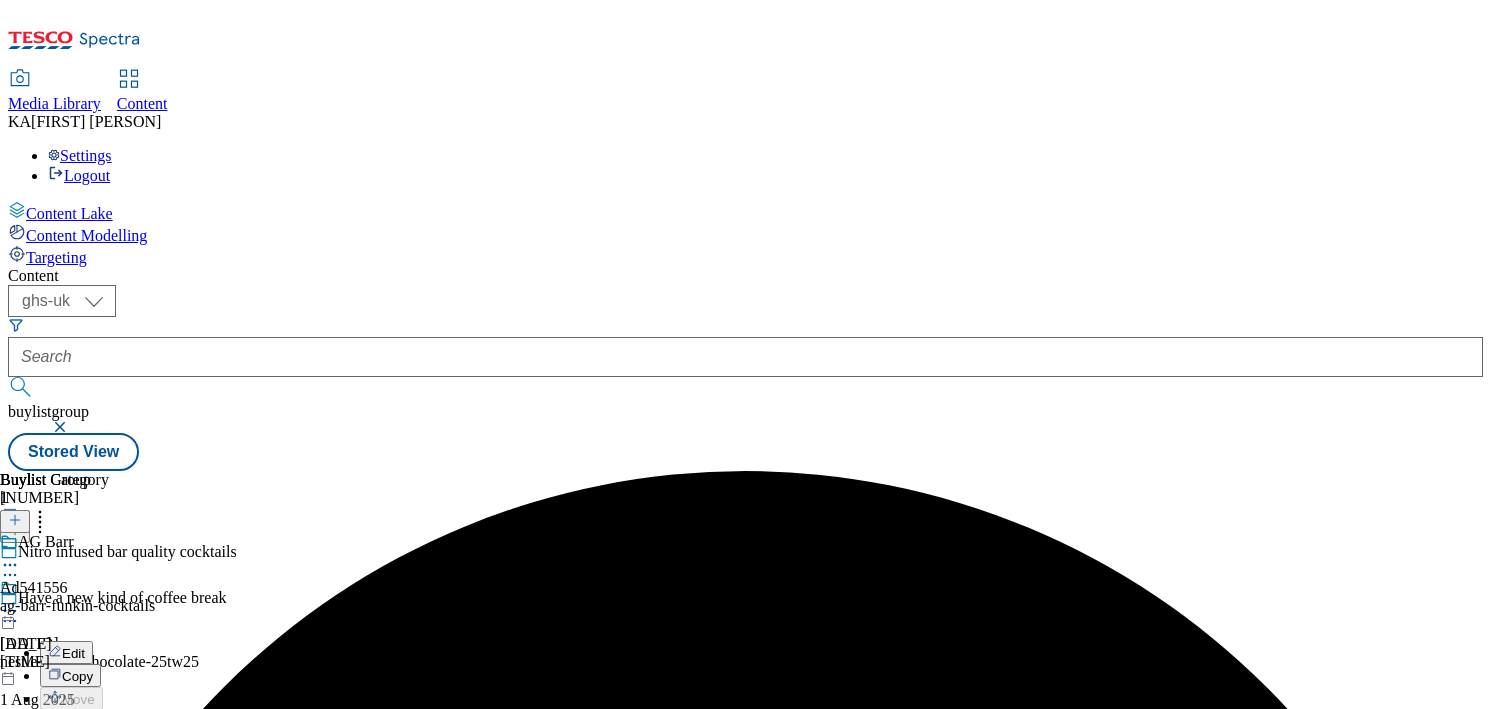 click on "Publish" at bounding box center (84, 814) 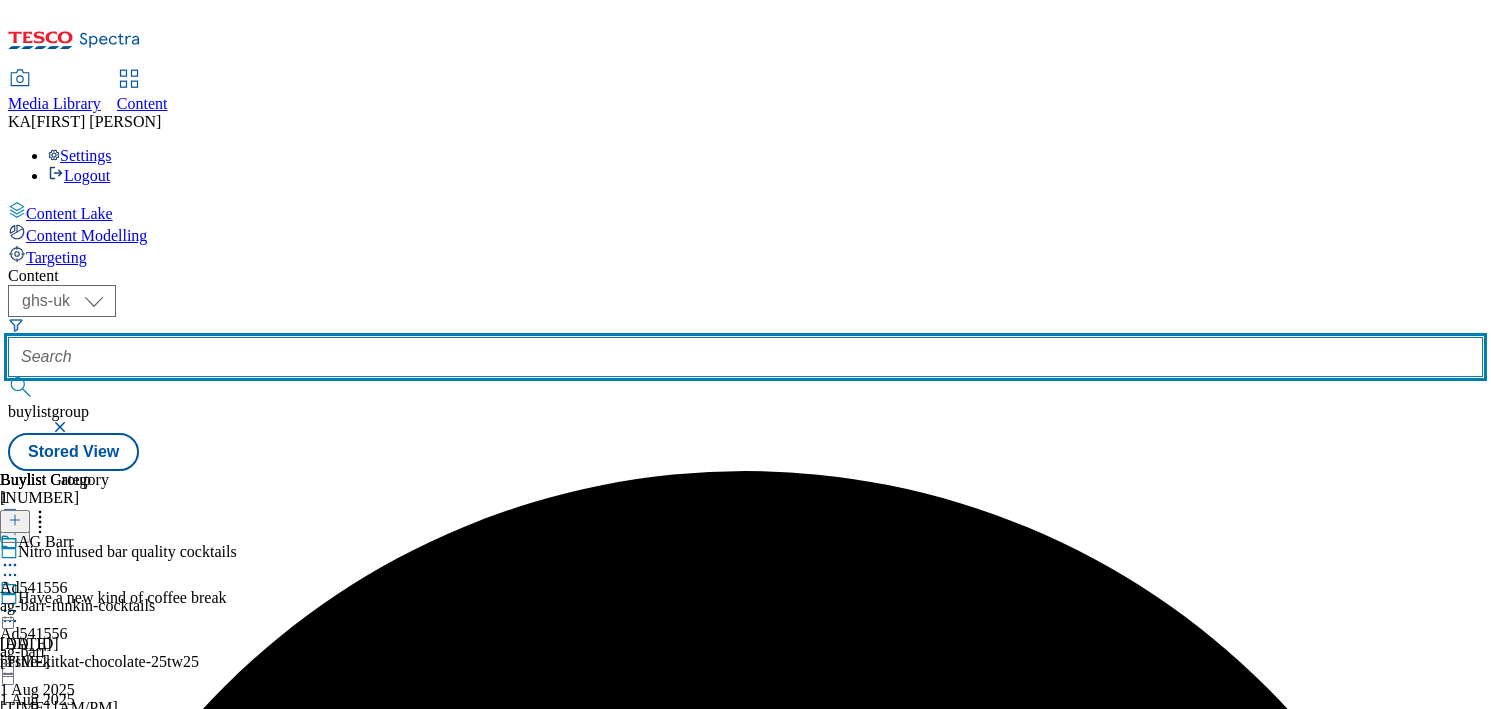 click at bounding box center [745, 357] 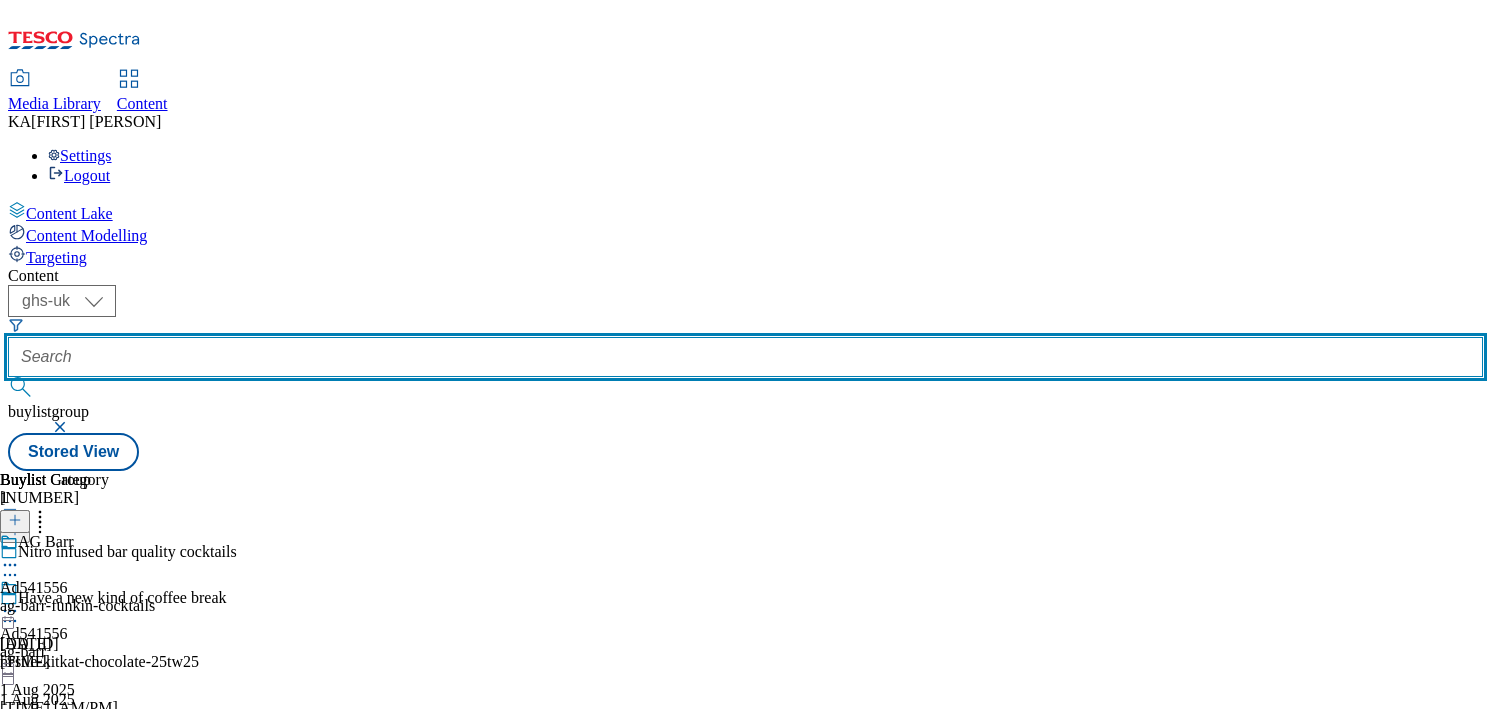 paste on "mars-food-m-and-m-25tw22" 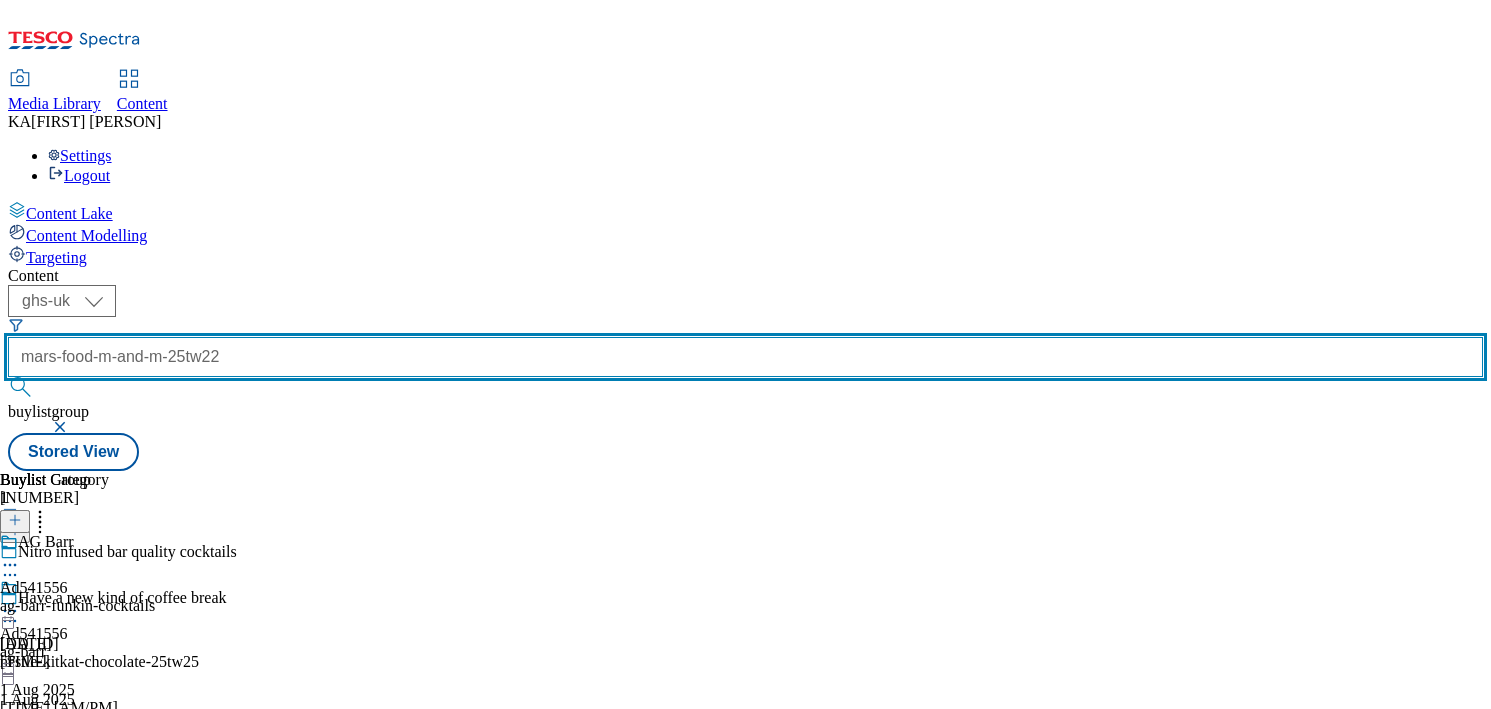 scroll, scrollTop: 0, scrollLeft: 37, axis: horizontal 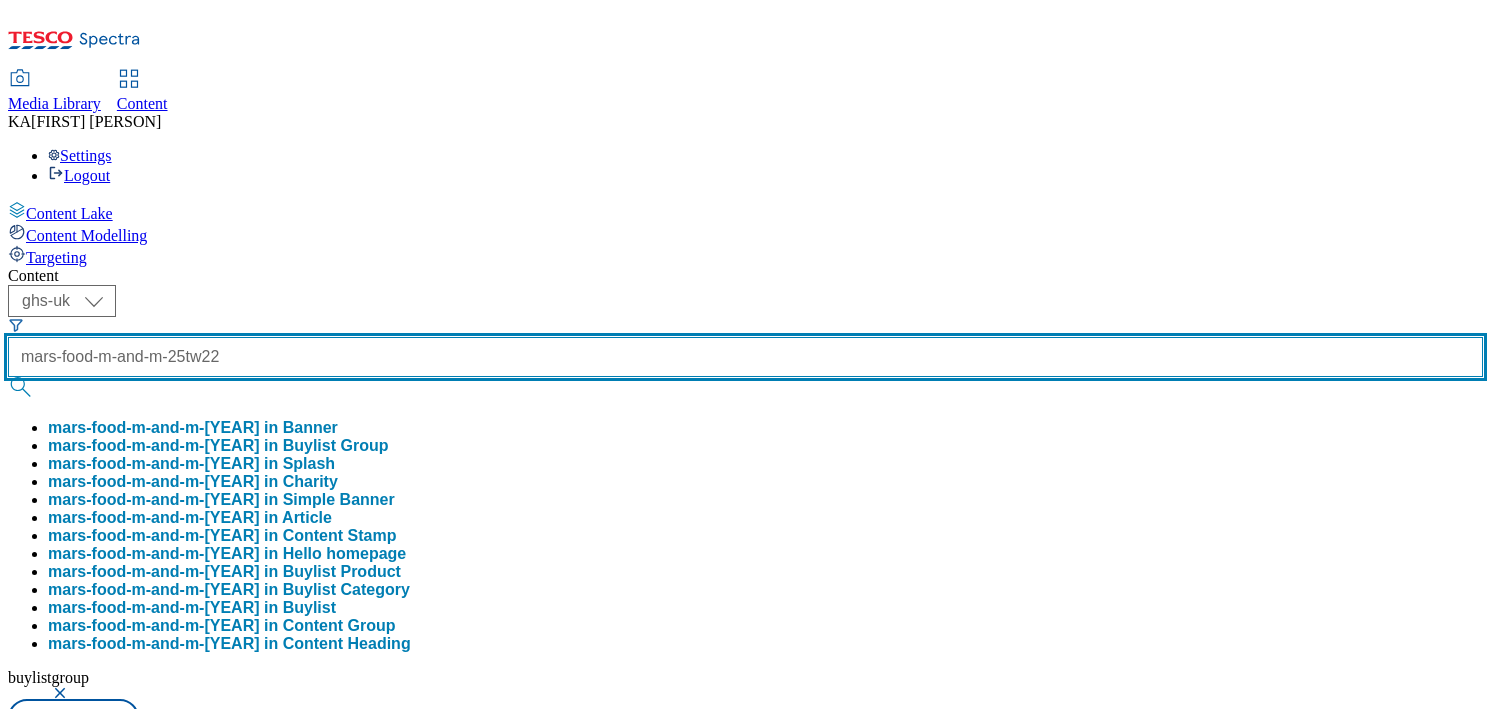type on "mars-food-m-and-m-25tw22" 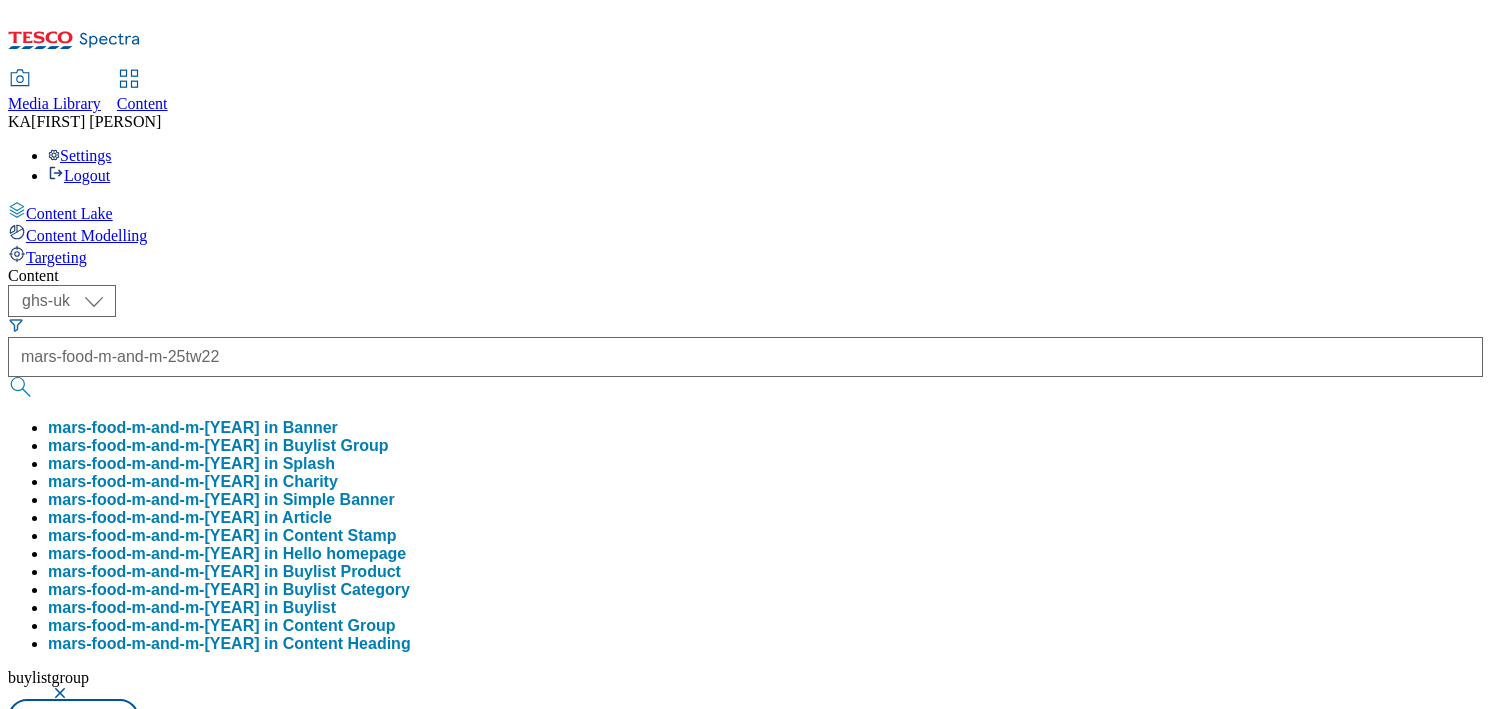 scroll, scrollTop: 0, scrollLeft: 0, axis: both 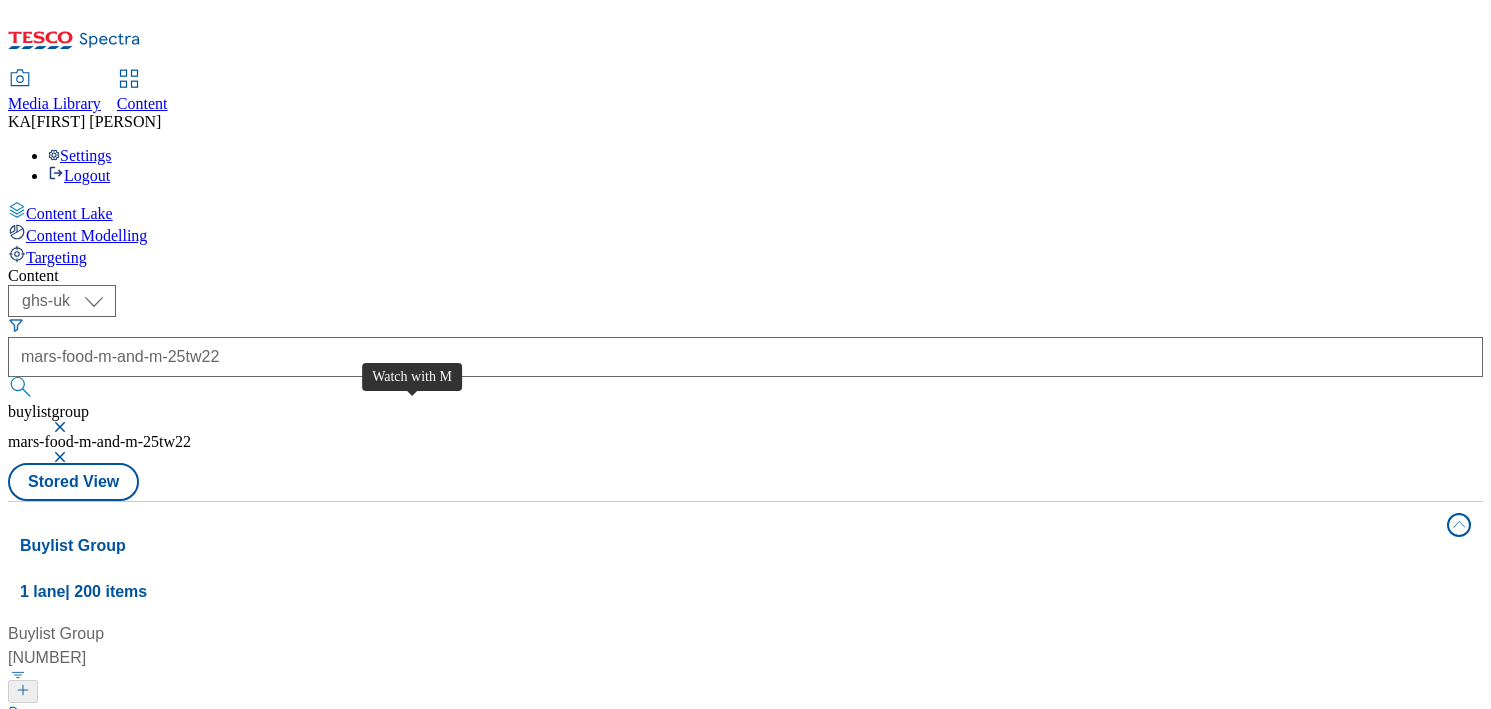 click on "Watch with M" at bounding box center (73, 716) 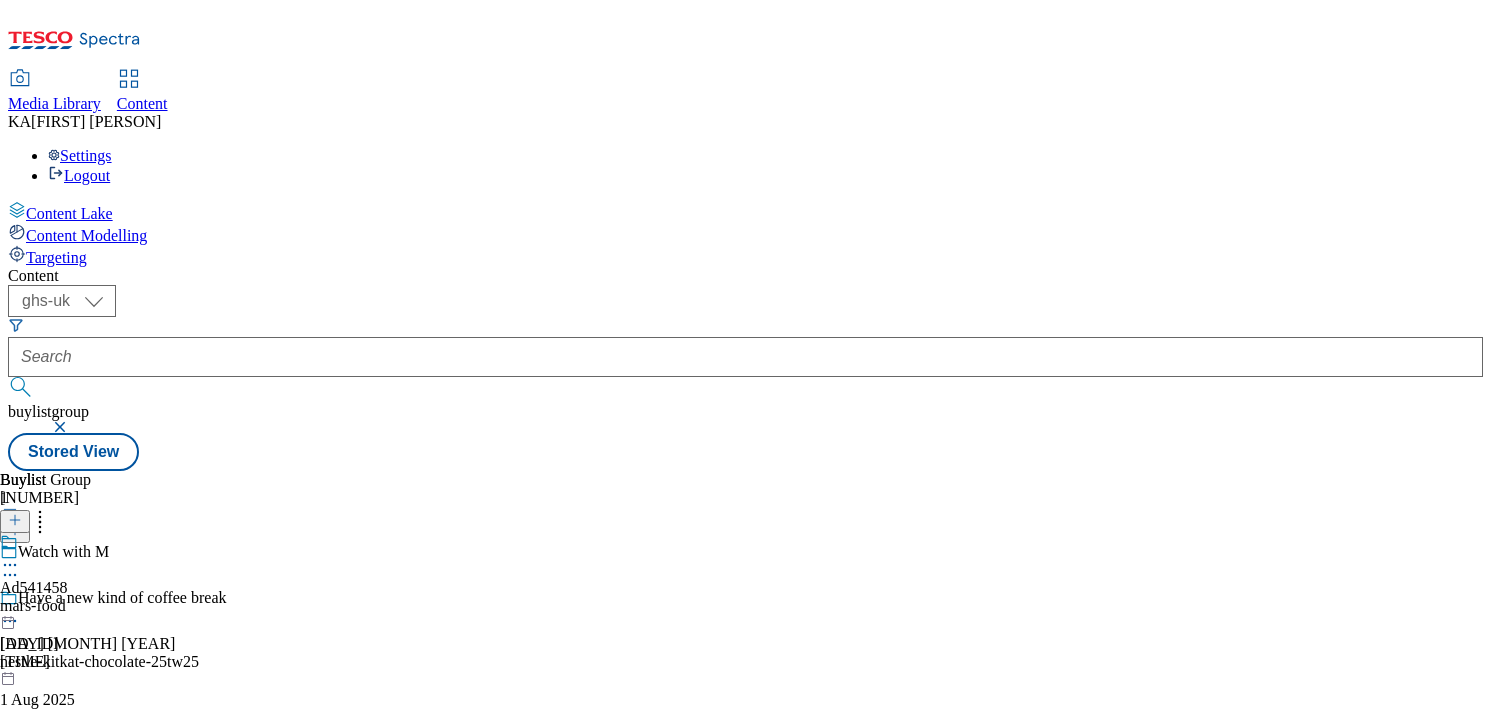 click 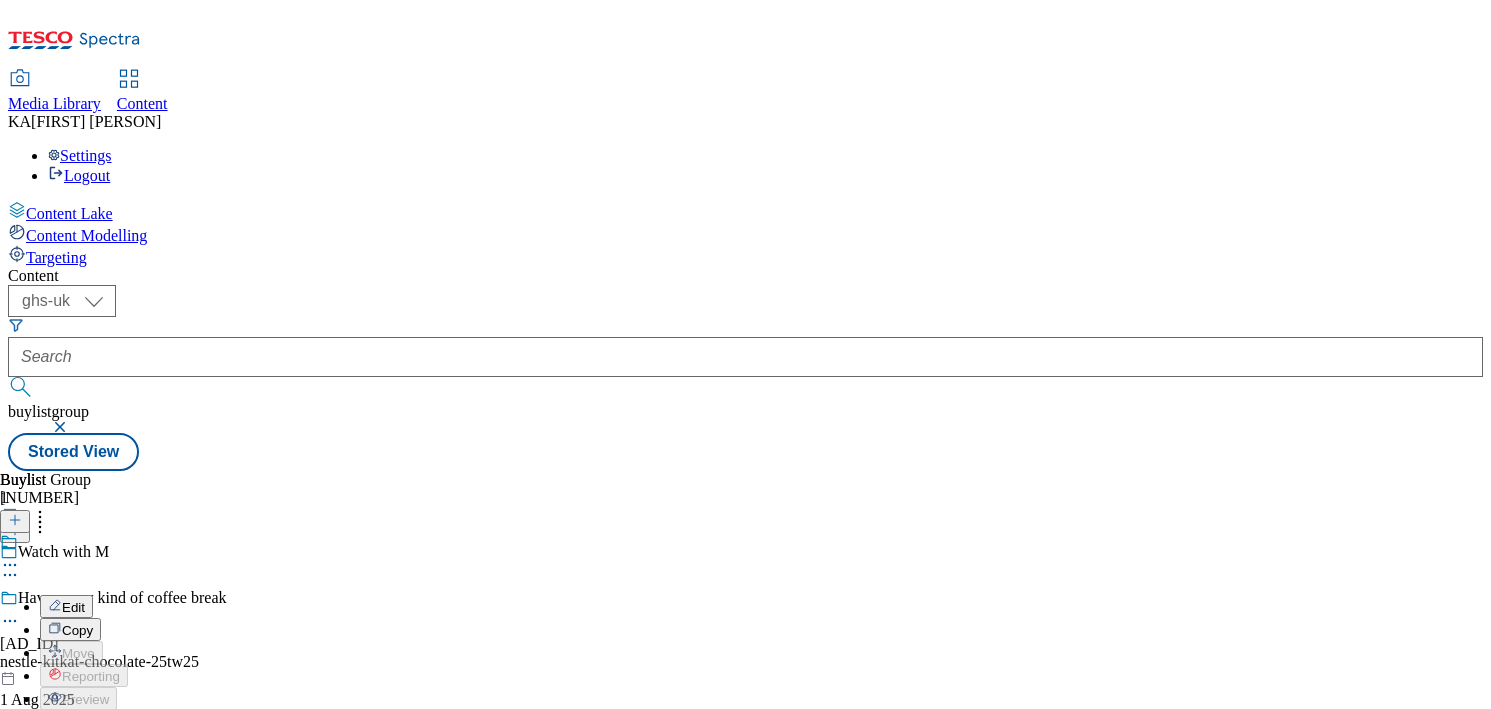 click on "Edit" at bounding box center [73, 607] 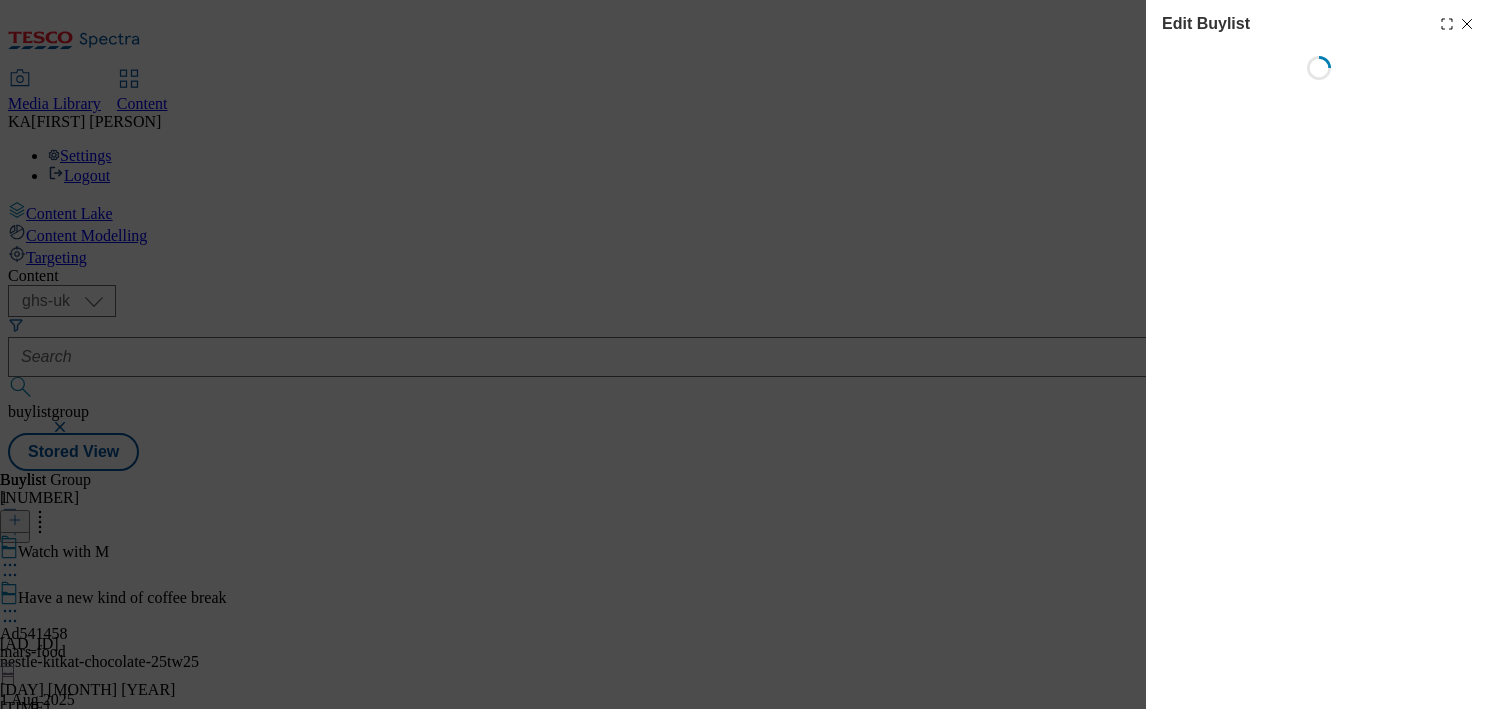 select on "tactical" 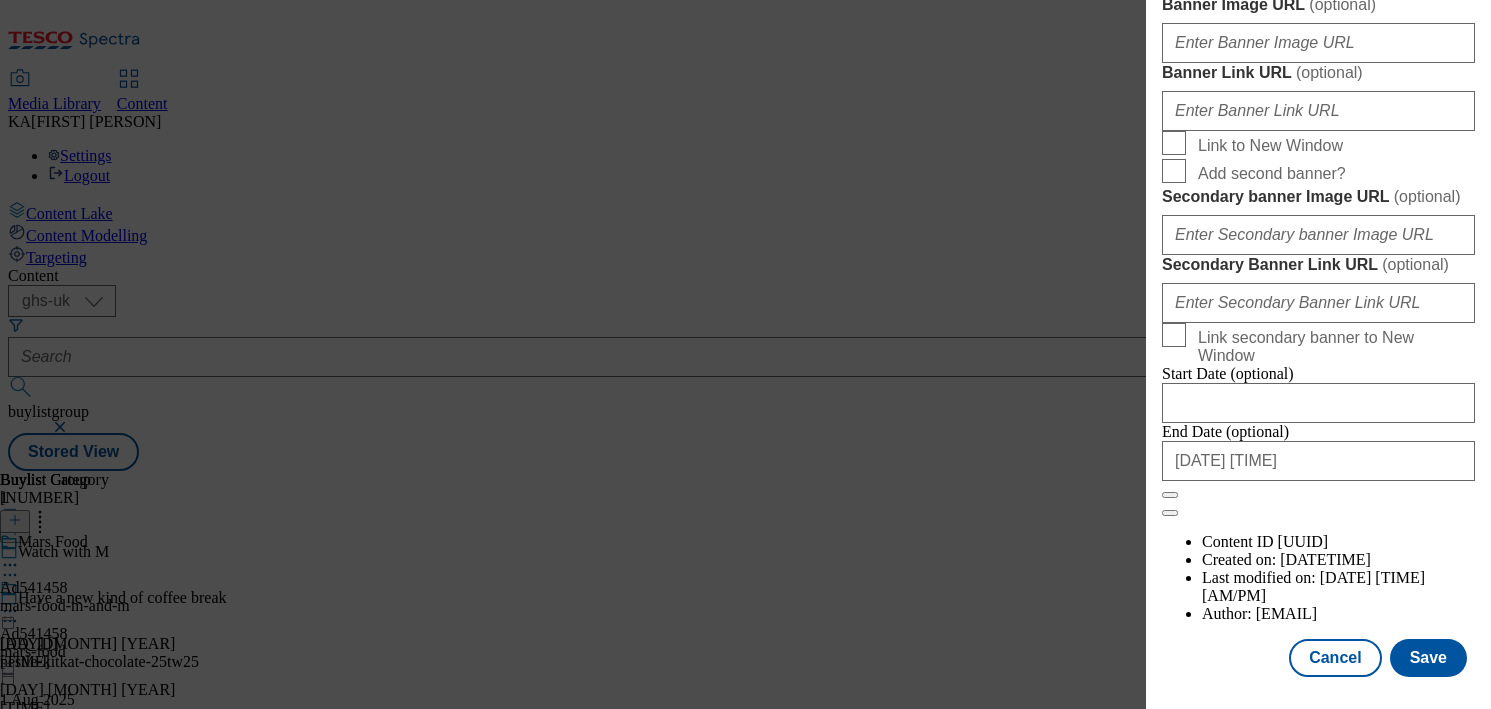 scroll, scrollTop: 1826, scrollLeft: 0, axis: vertical 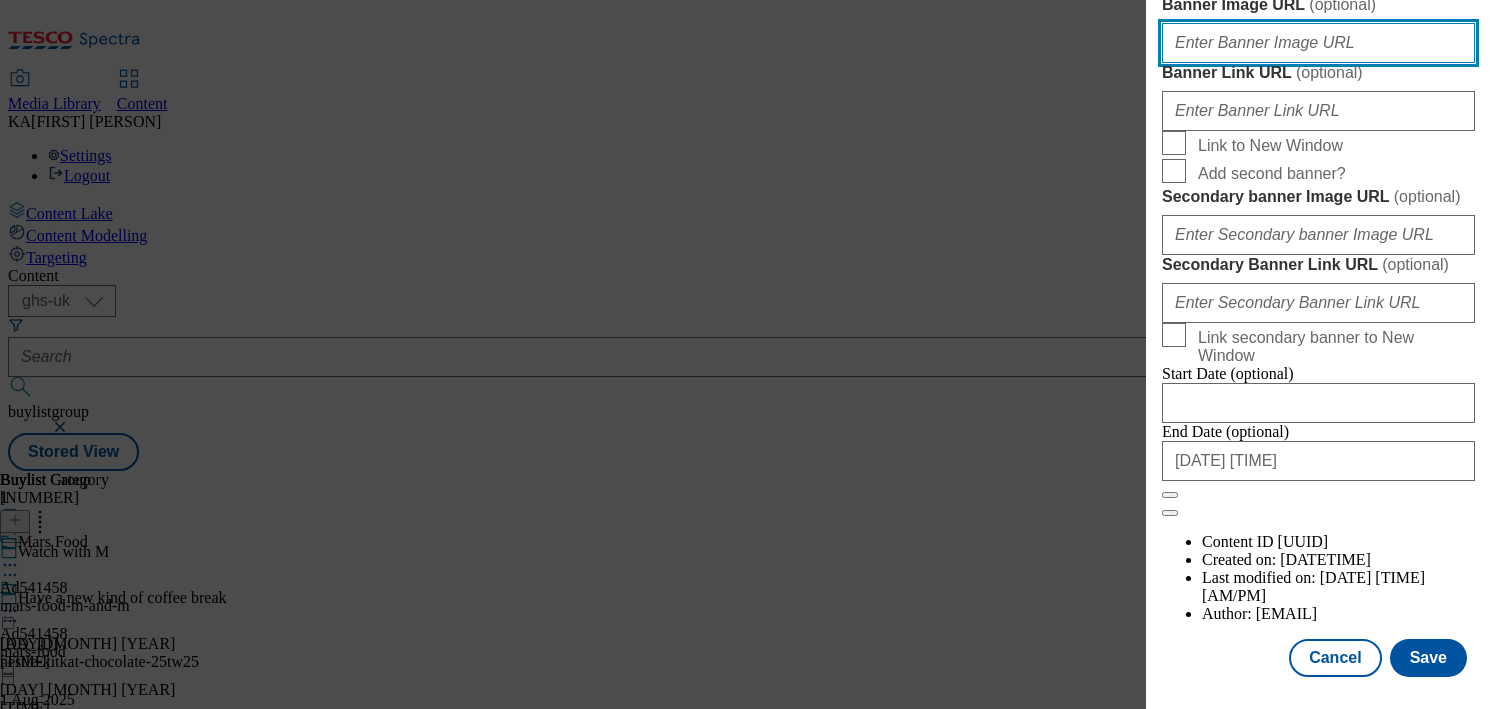 click on "Banner Image URL   ( optional )" at bounding box center (1318, 43) 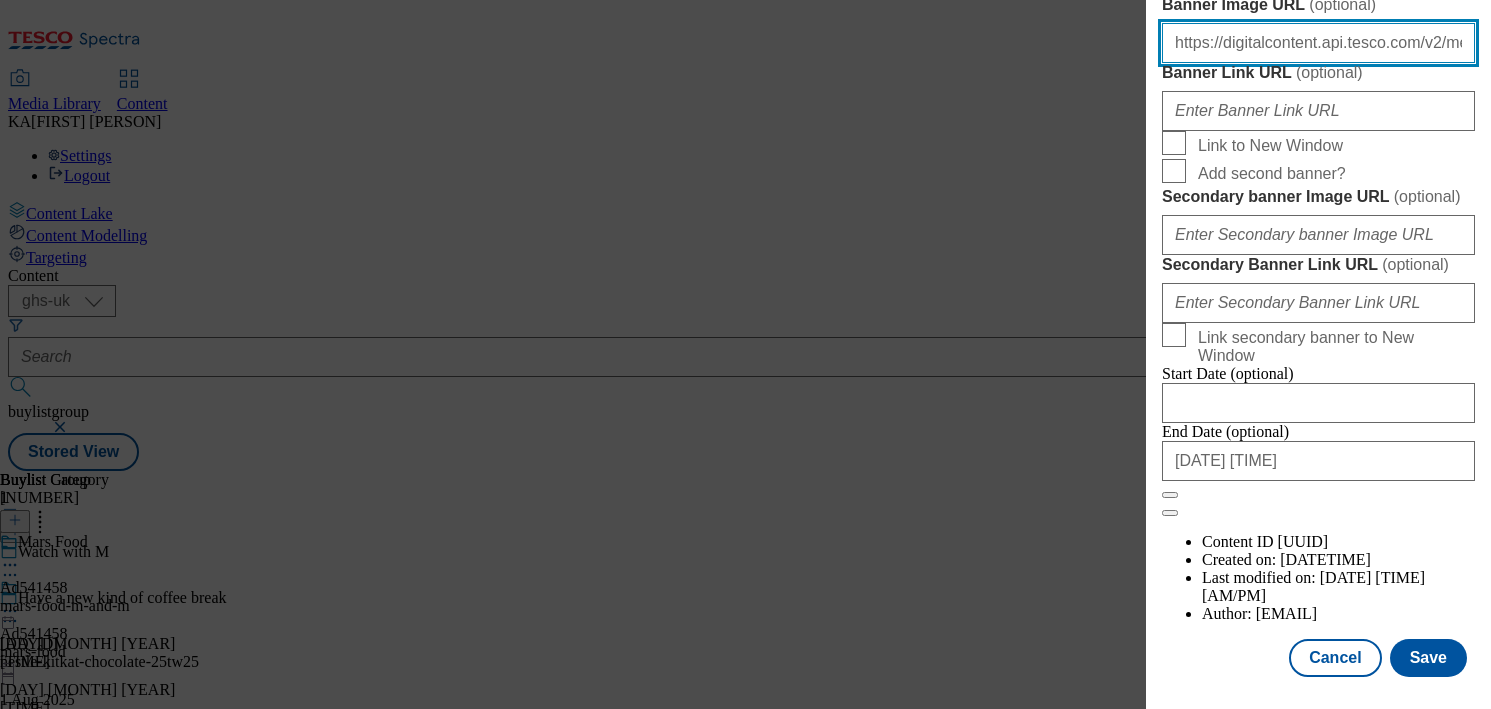 scroll, scrollTop: 0, scrollLeft: 609, axis: horizontal 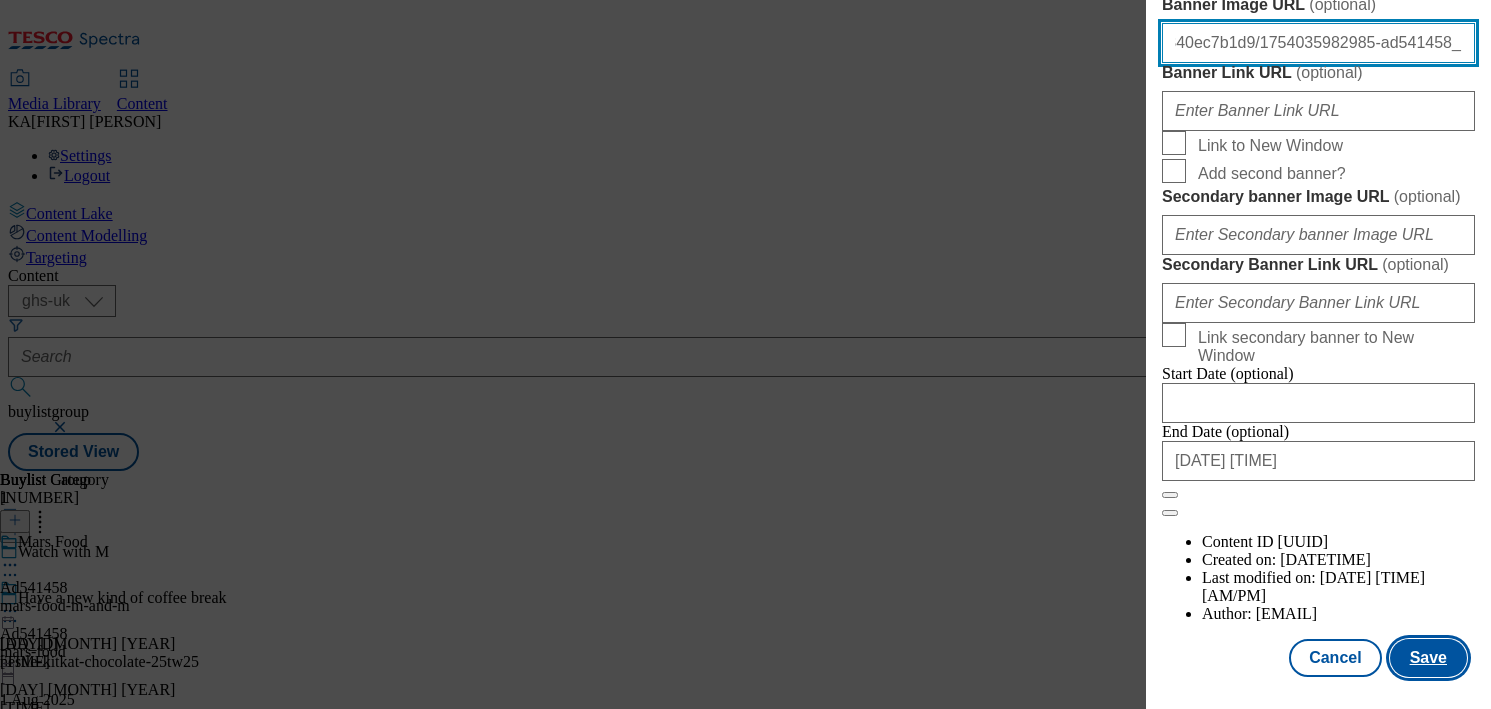 type on "https://digitalcontent.api.tesco.com/v2/media/ghs-mktg/c214b7a8-4237-412d-be4f-30340ec7b1d9/1754035982985-ad541458_MMs_Legobrand_H_1184x333_V4.jpeg" 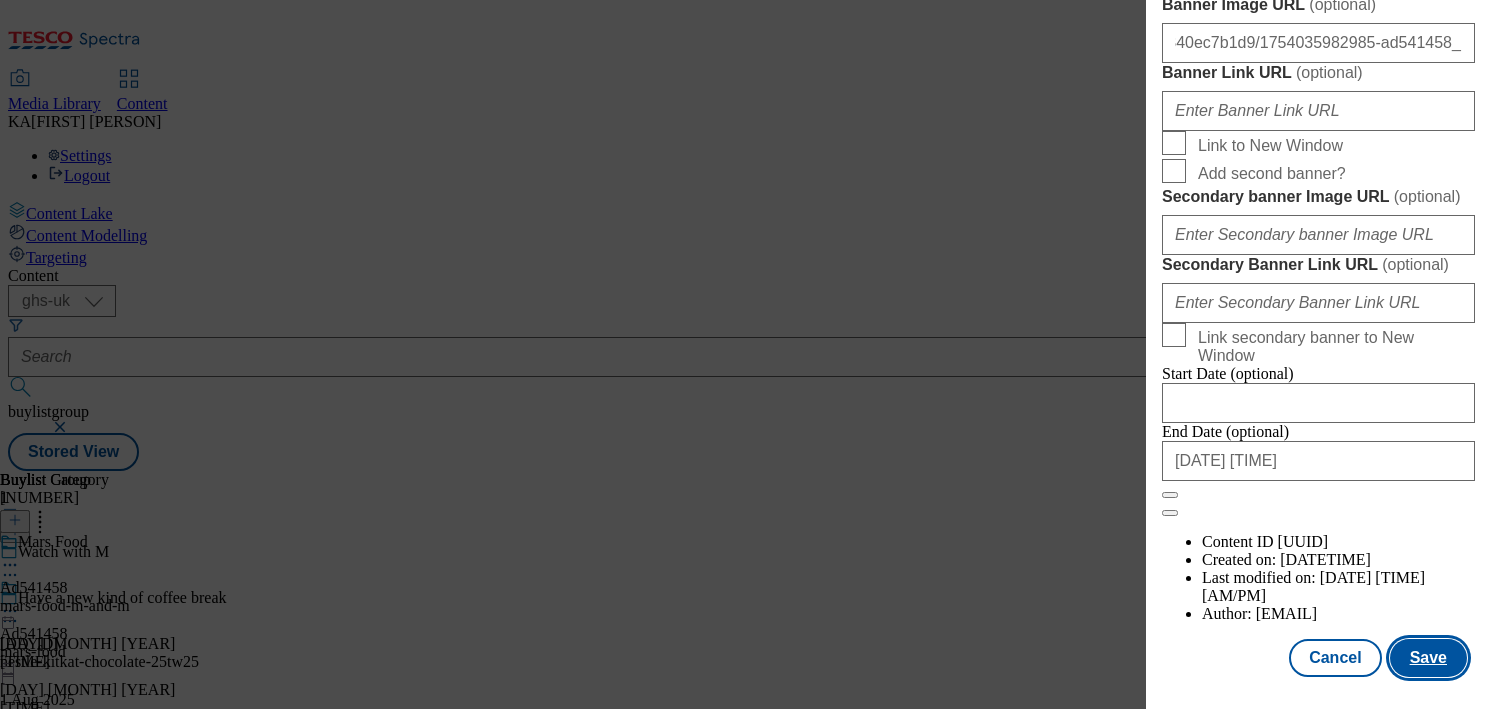 click on "Save" at bounding box center [1428, 658] 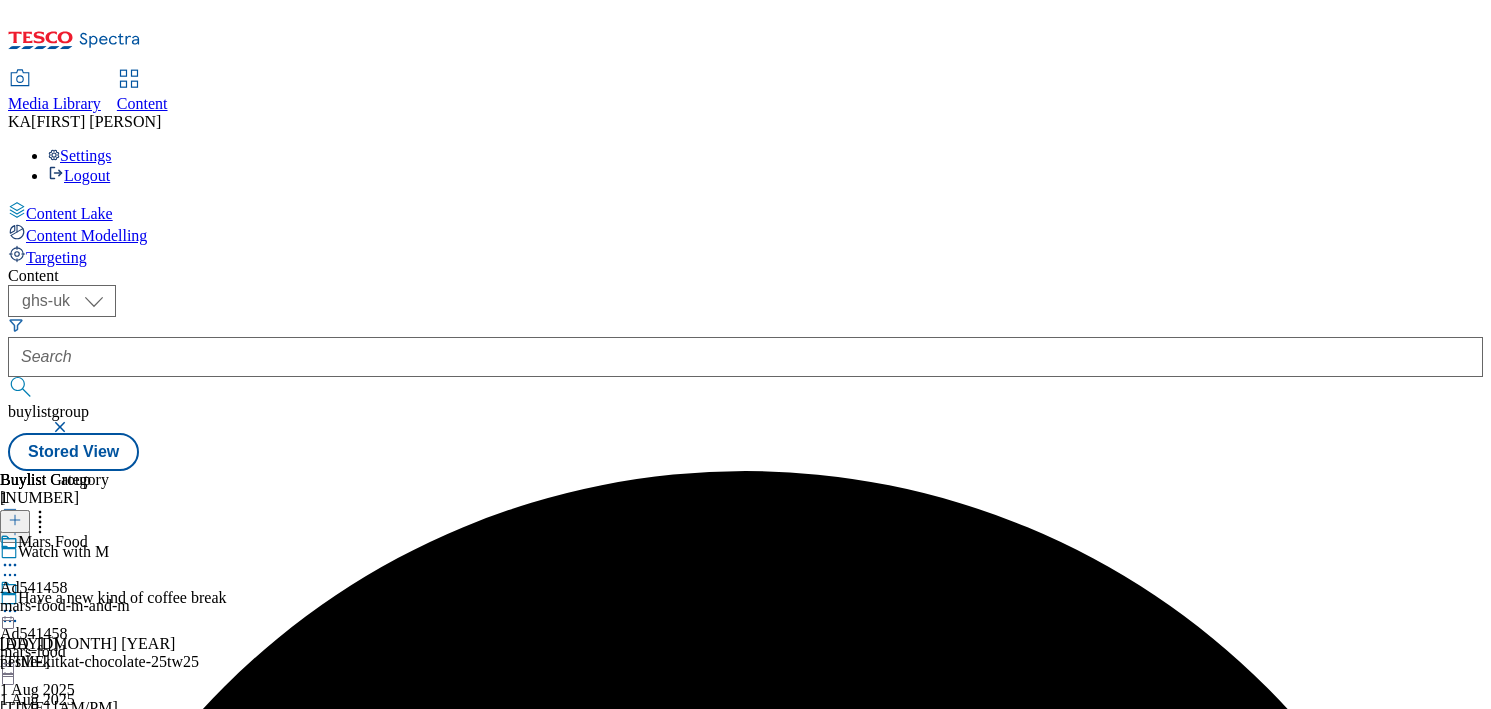 click 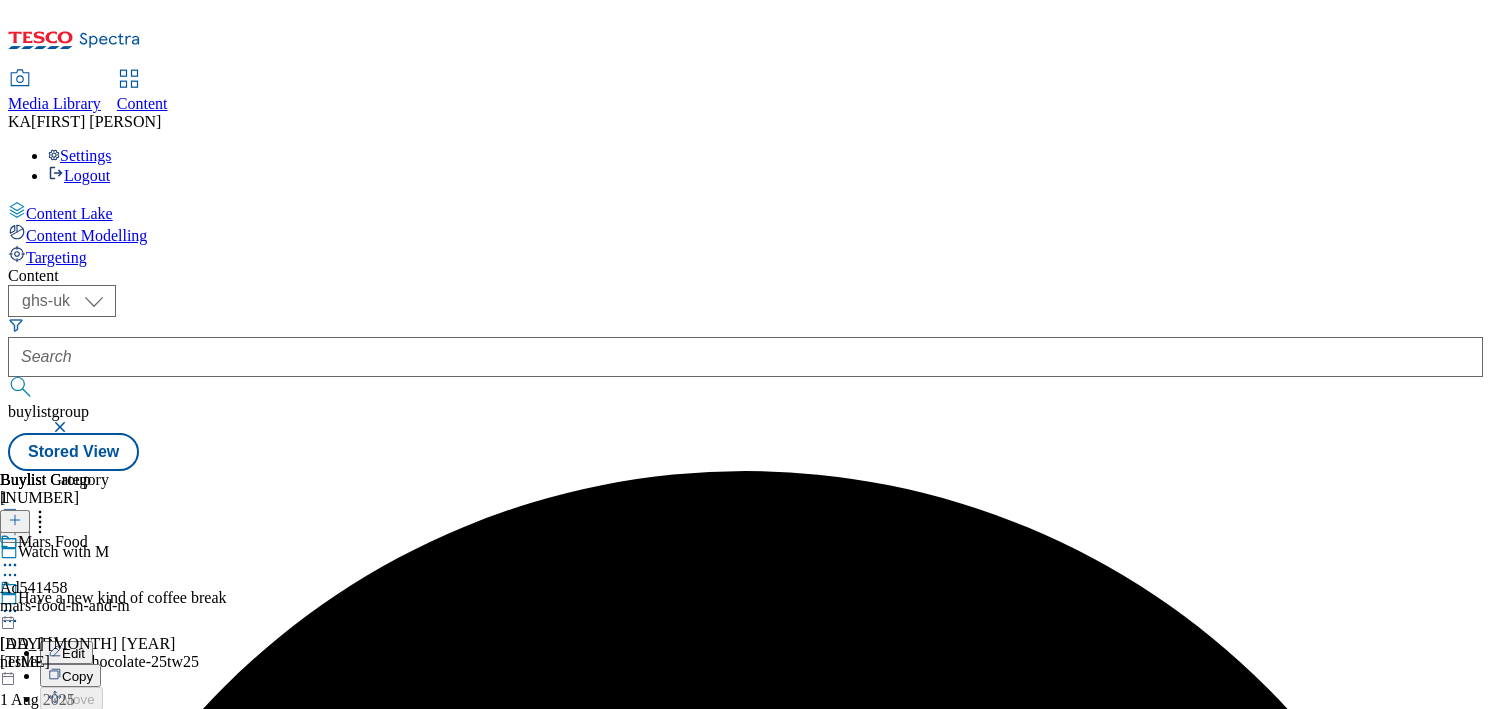 click on "Preview" at bounding box center [85, 745] 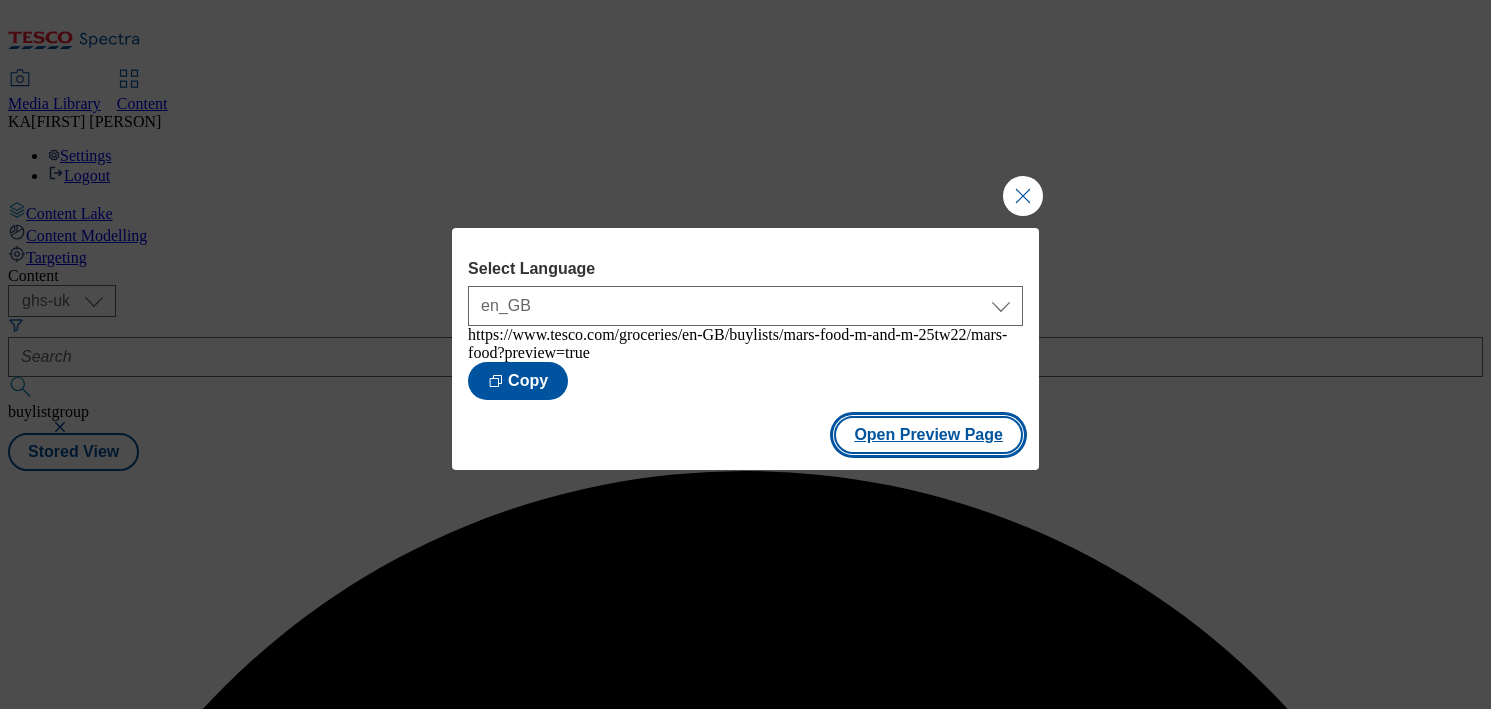 click on "Open Preview Page" at bounding box center [928, 435] 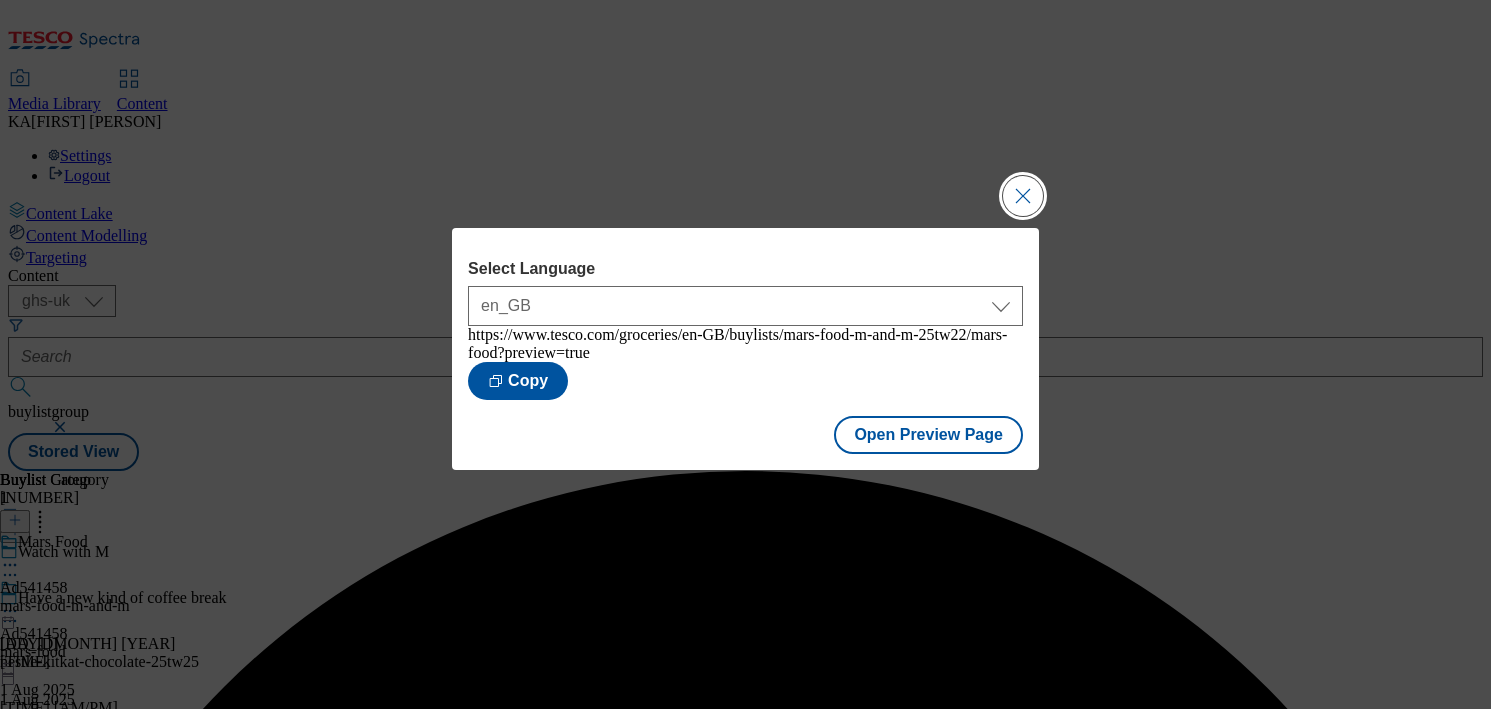 click at bounding box center [1023, 196] 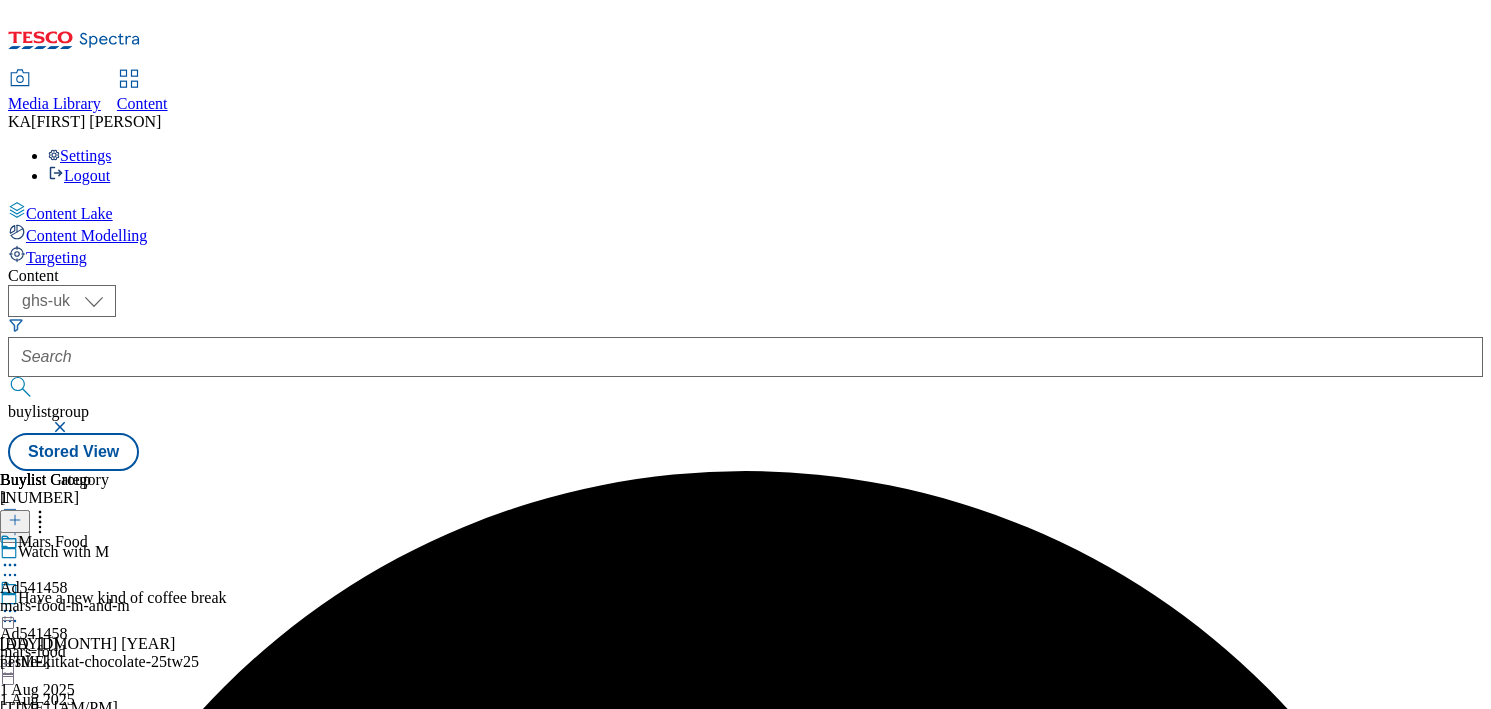 click 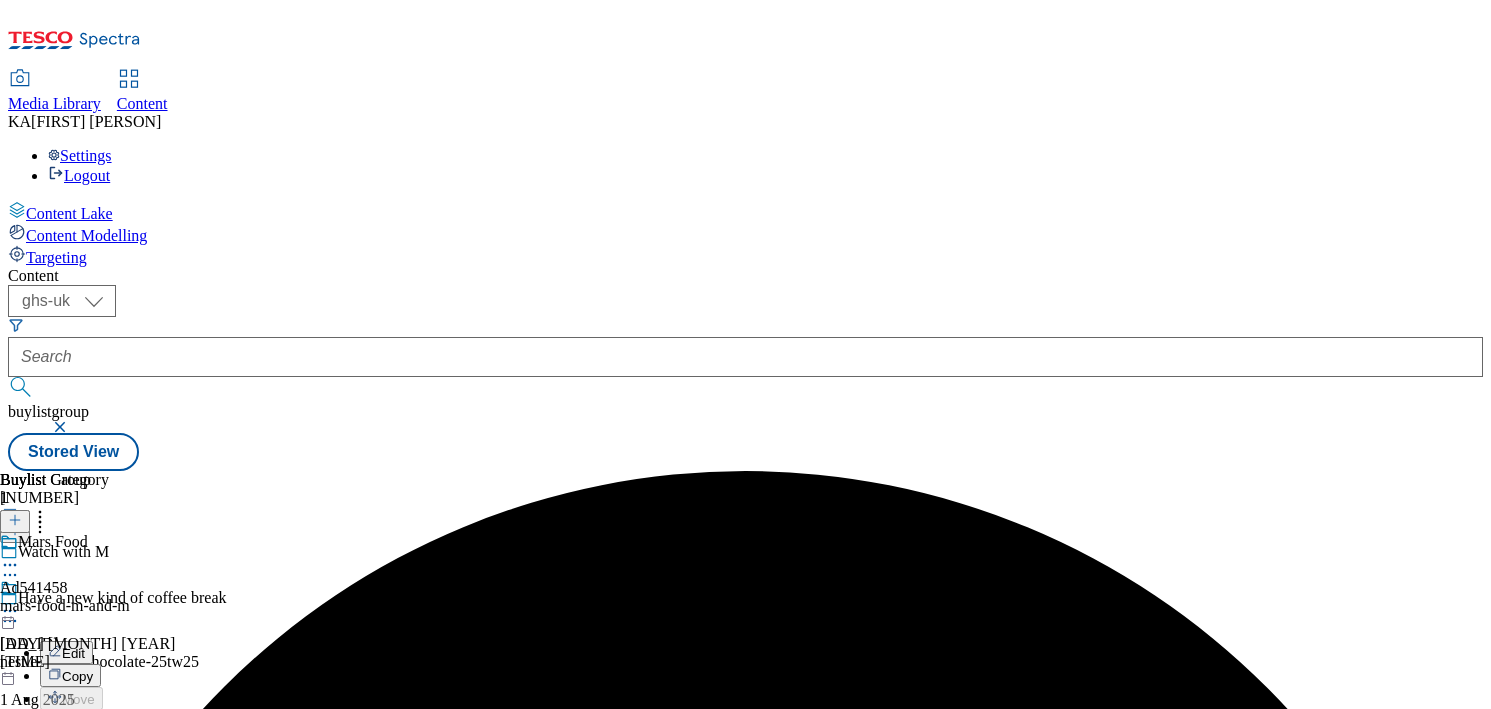 click on "Publish" at bounding box center [84, 814] 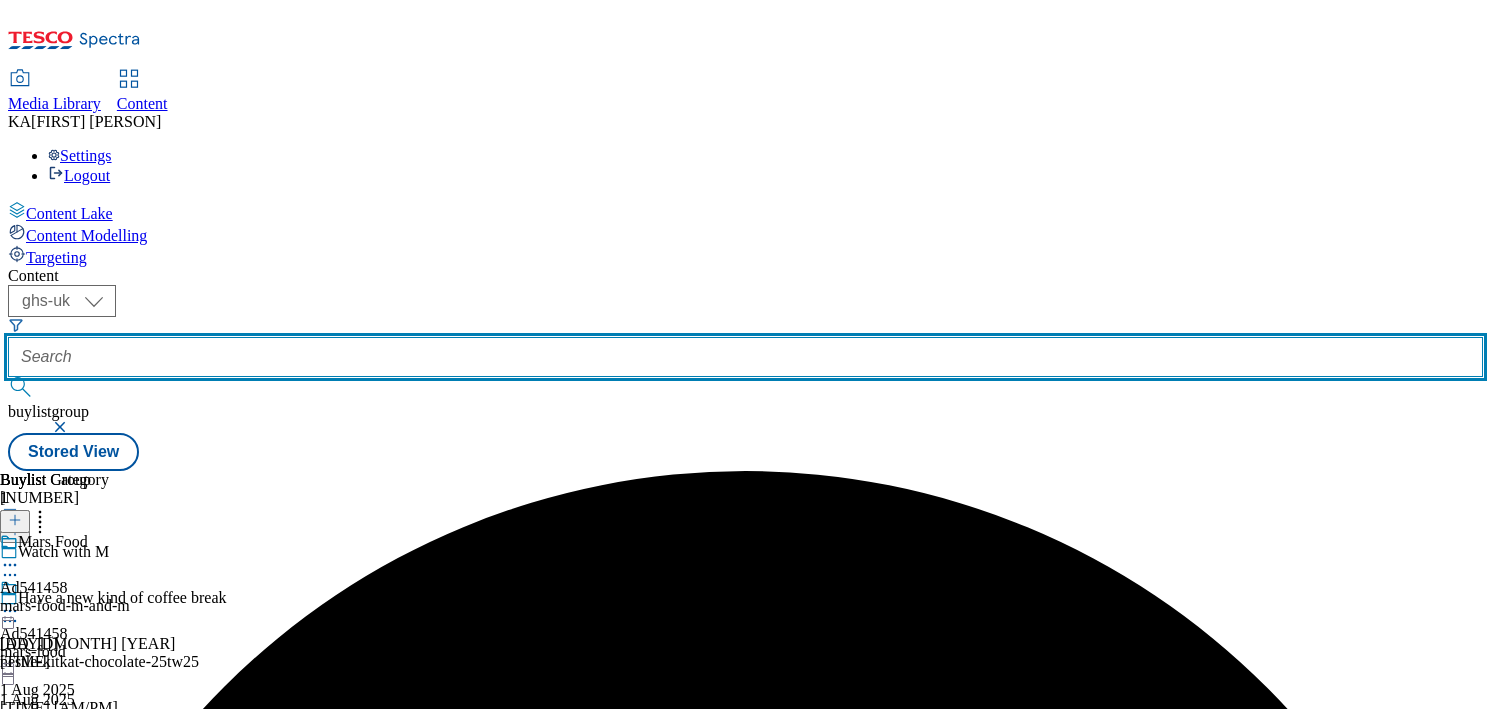 click at bounding box center (745, 357) 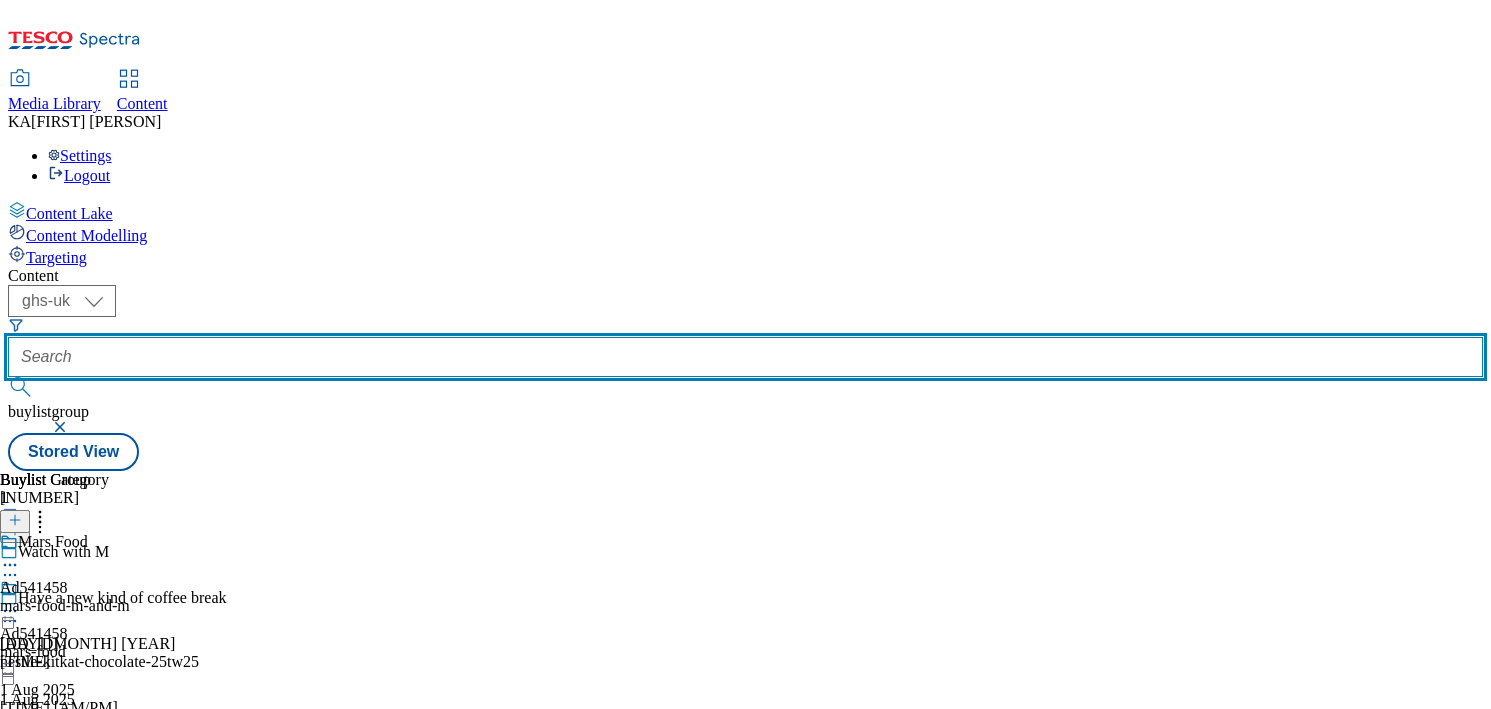 paste on "inverhouse-distillers-caorunn-gin-25tw23" 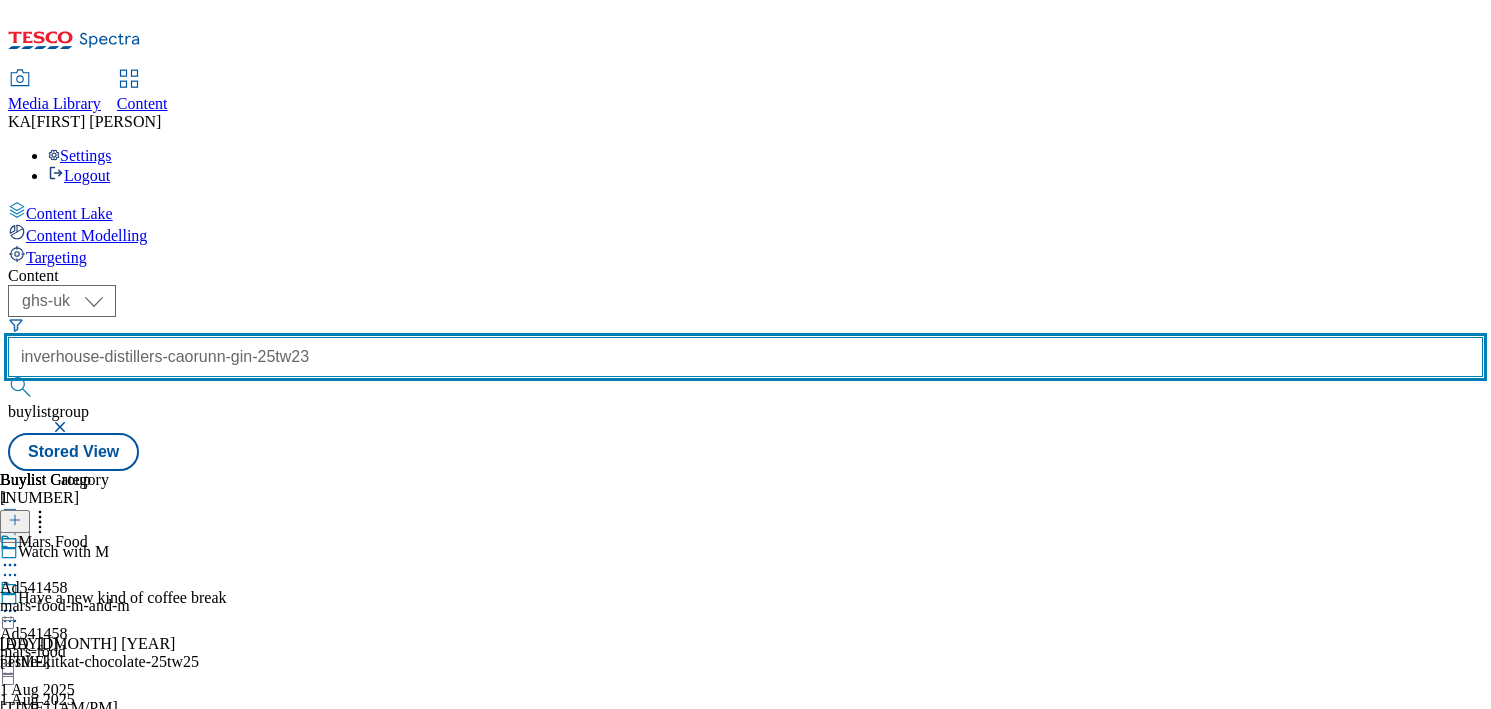 scroll, scrollTop: 0, scrollLeft: 114, axis: horizontal 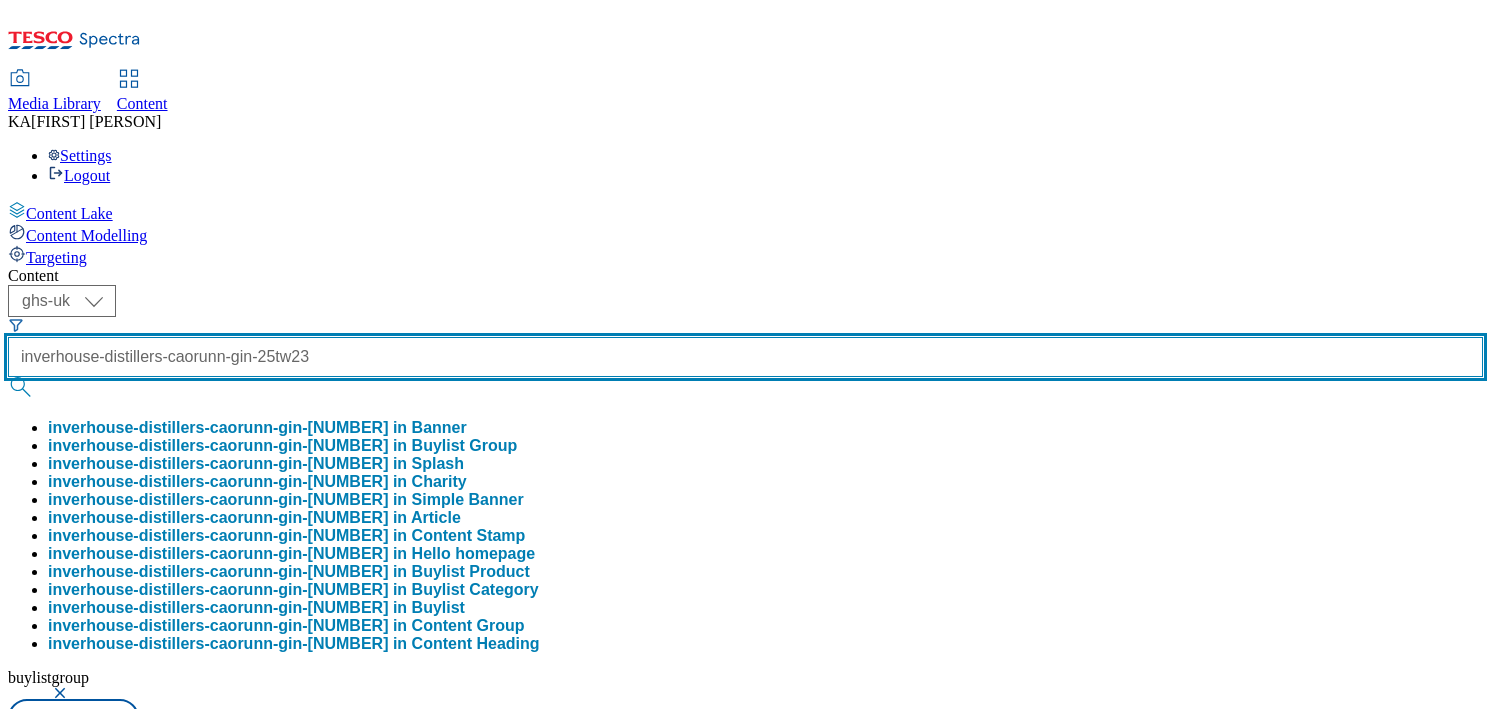 type on "inverhouse-distillers-caorunn-gin-25tw23" 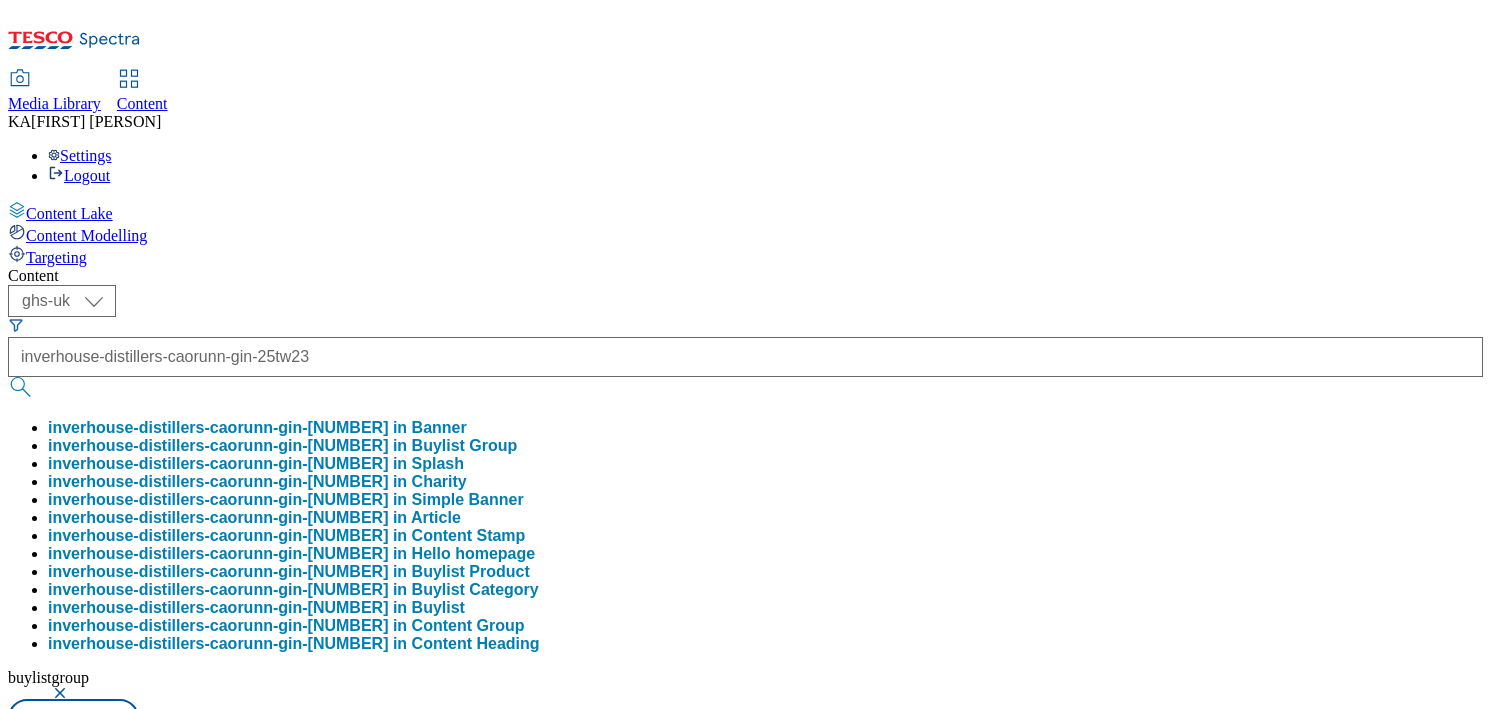 scroll, scrollTop: 0, scrollLeft: 0, axis: both 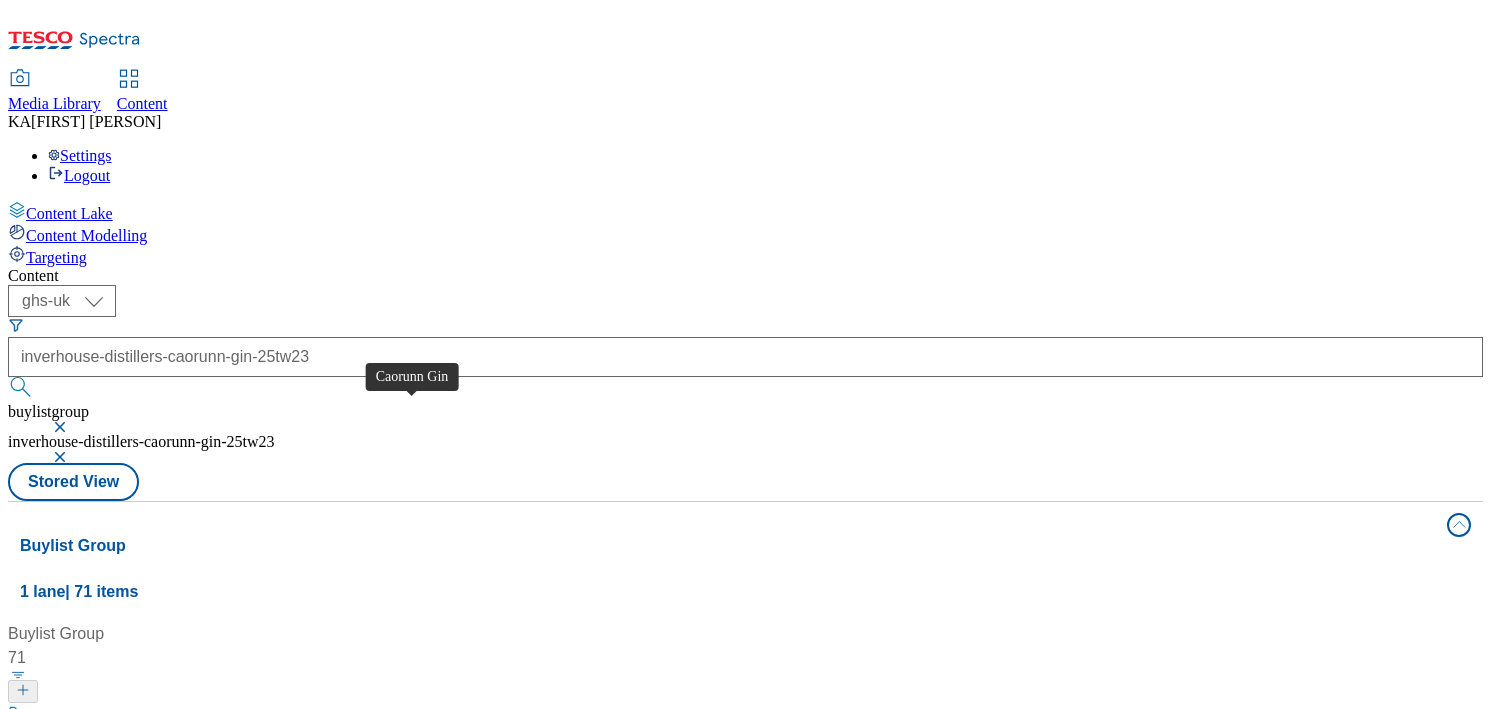 click on "Caorunn Gin" at bounding box center (71, 716) 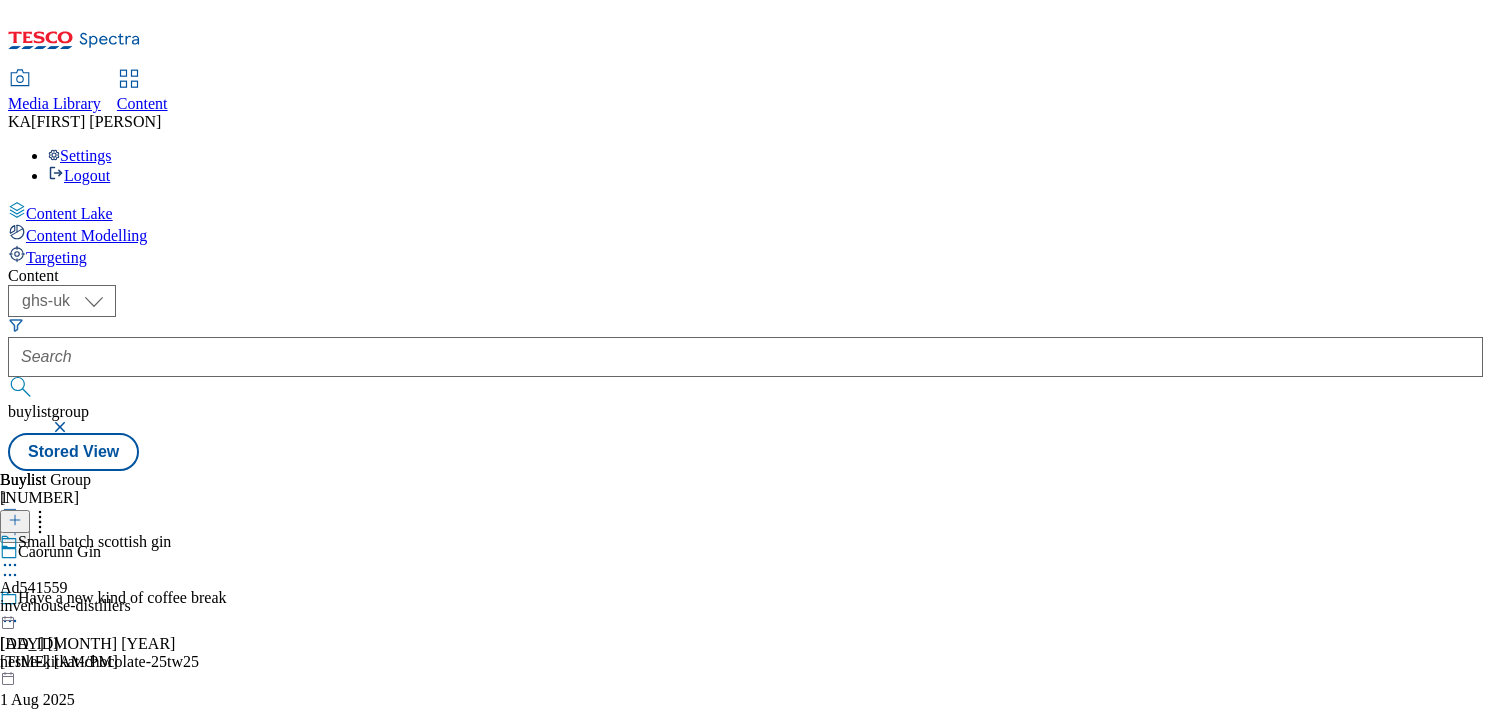 click 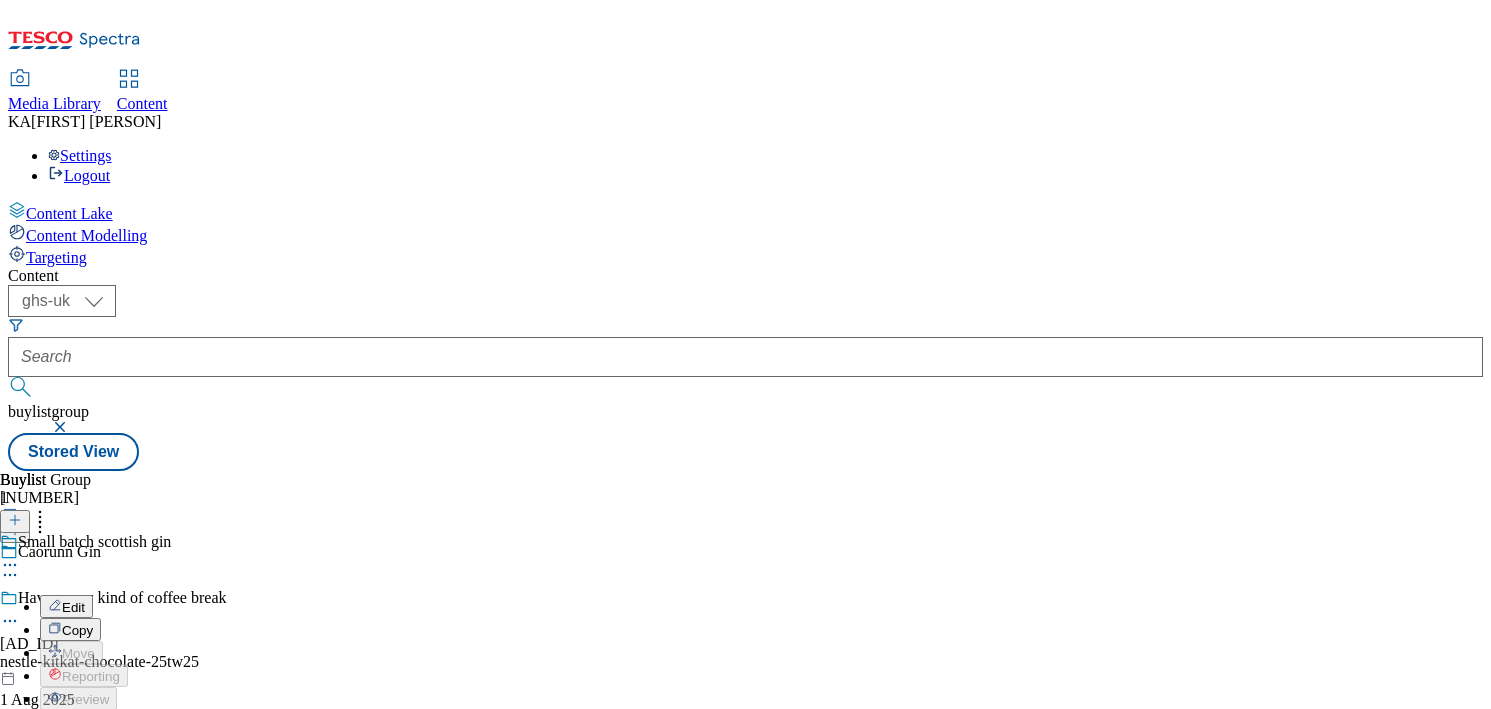 click on "Edit" at bounding box center (73, 607) 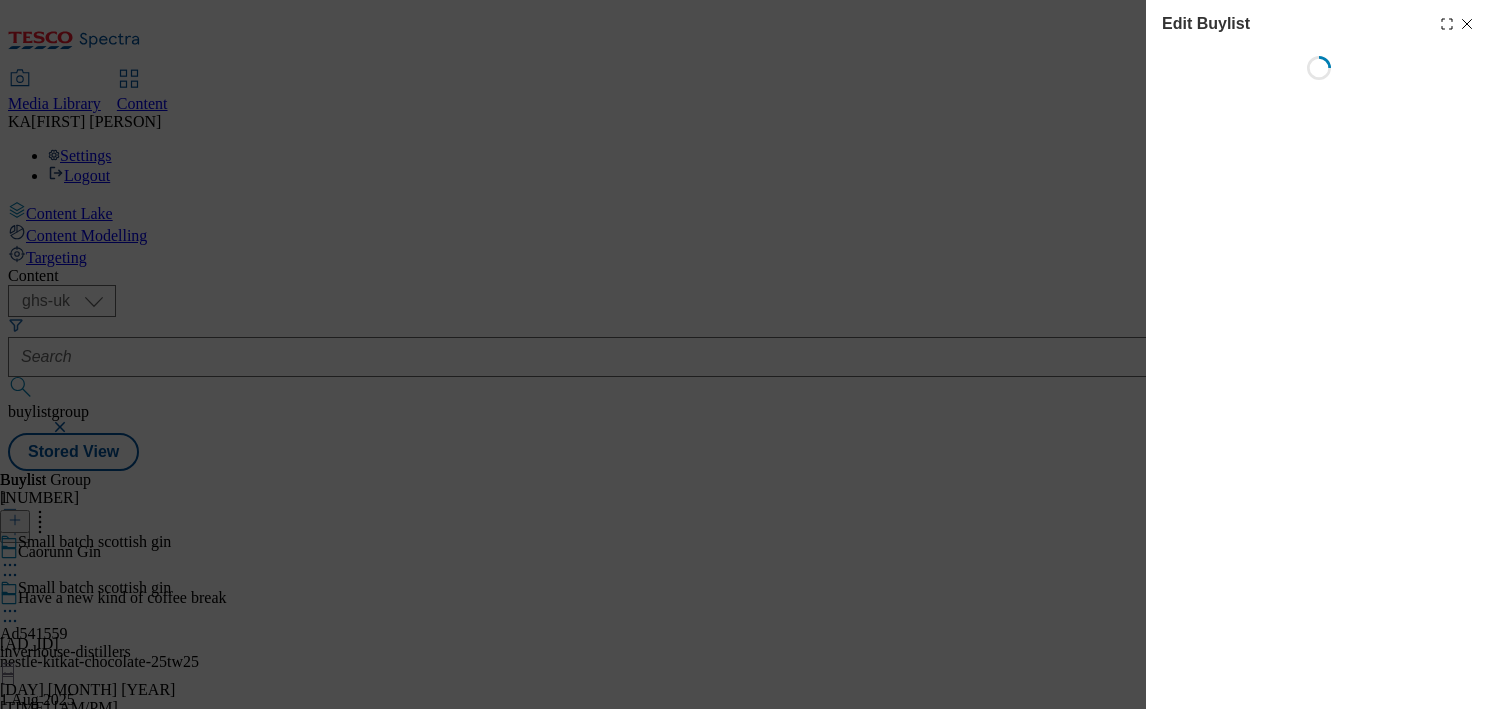 select on "tactical" 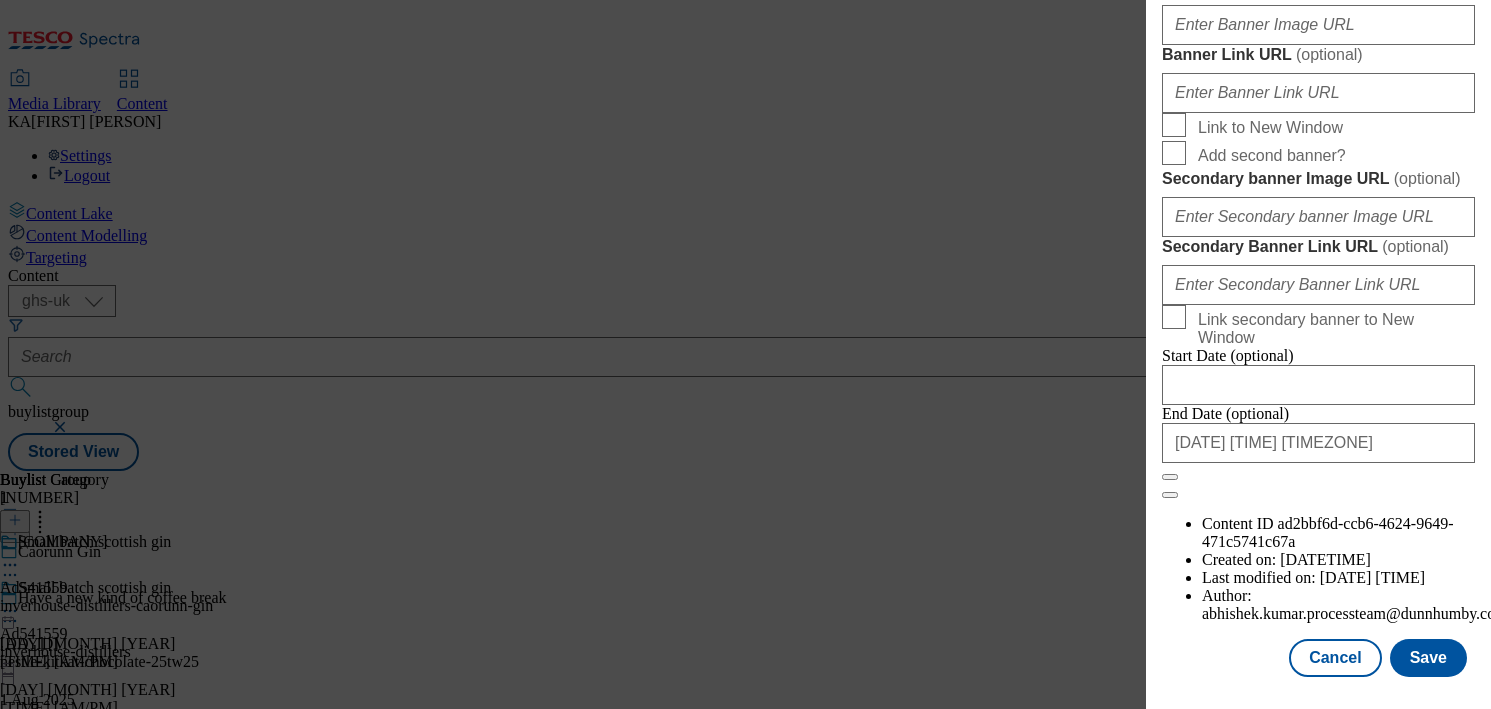 scroll, scrollTop: 1668, scrollLeft: 0, axis: vertical 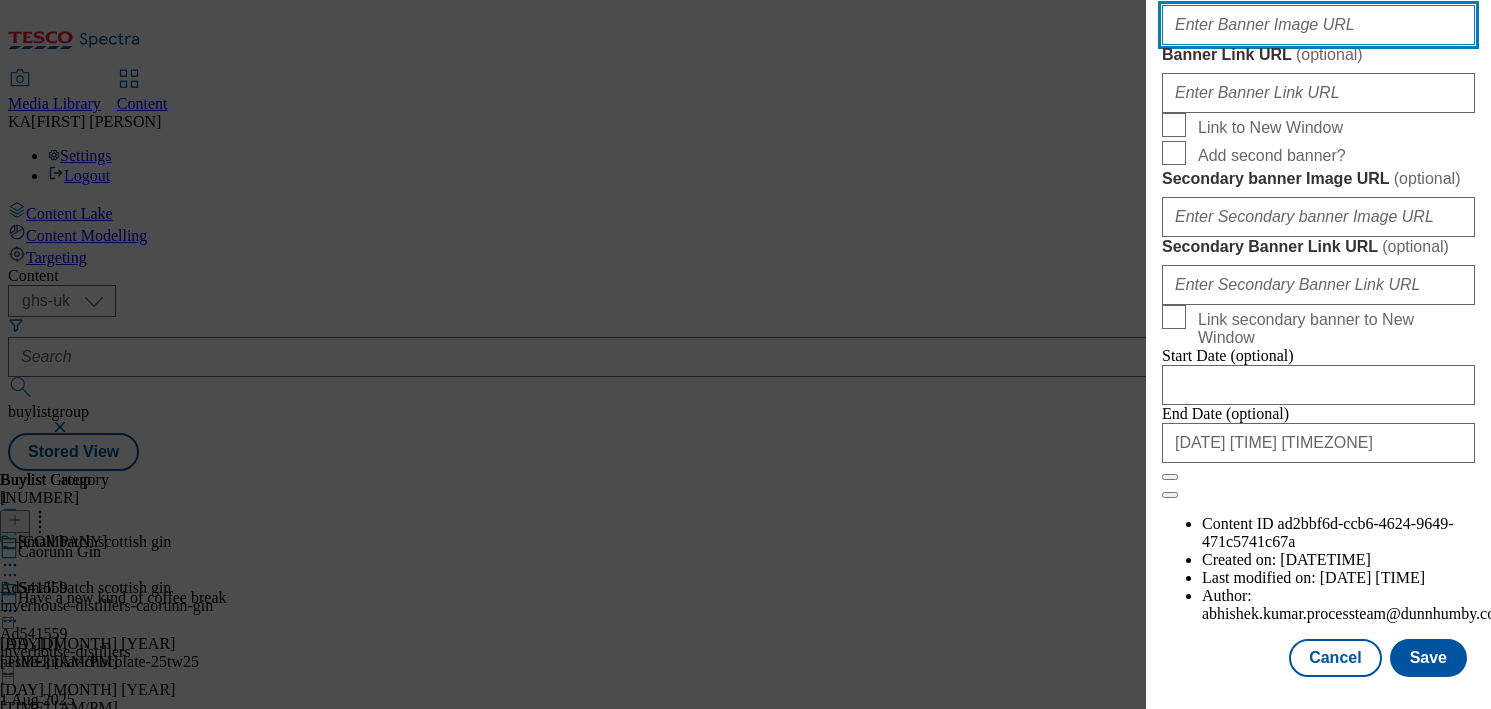 click on "Banner Image URL   ( optional )" at bounding box center (1318, 25) 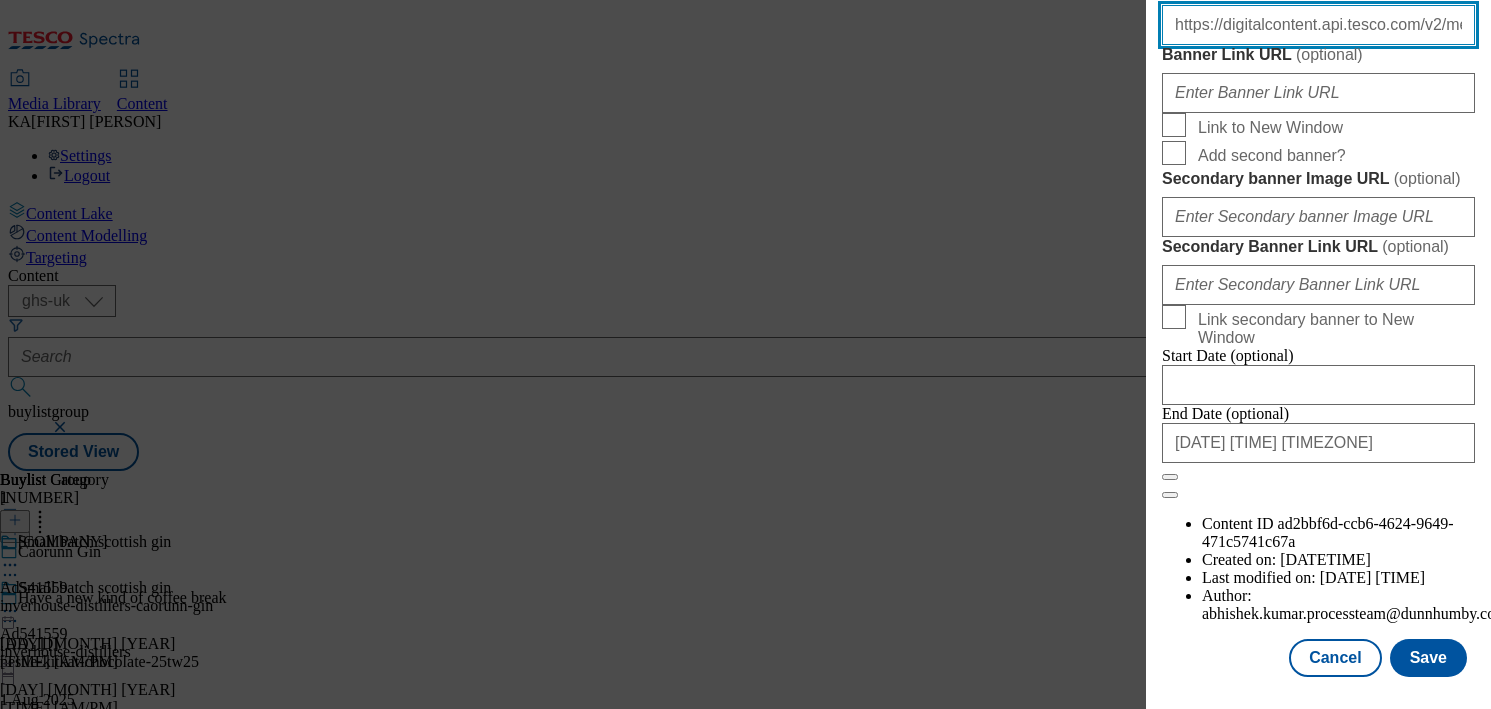scroll, scrollTop: 0, scrollLeft: 630, axis: horizontal 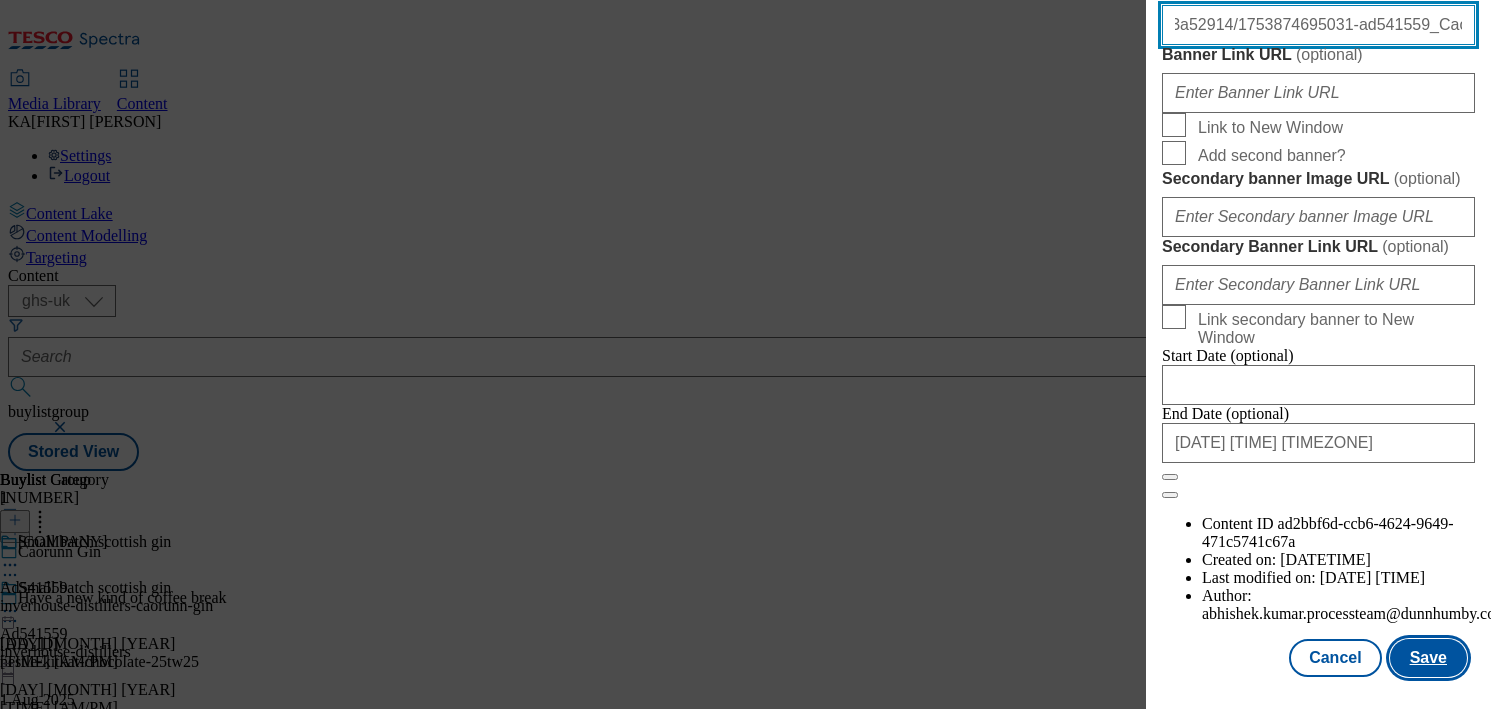 type on "https://digitalcontent.api.tesco.com/v2/media/ghs-mktg/e65662c2-81bf-42c8-bc58-4367b3a52914/1753874695031-ad541559_Caorunn_LegoBrand_H_1184x333_V2.jpeg" 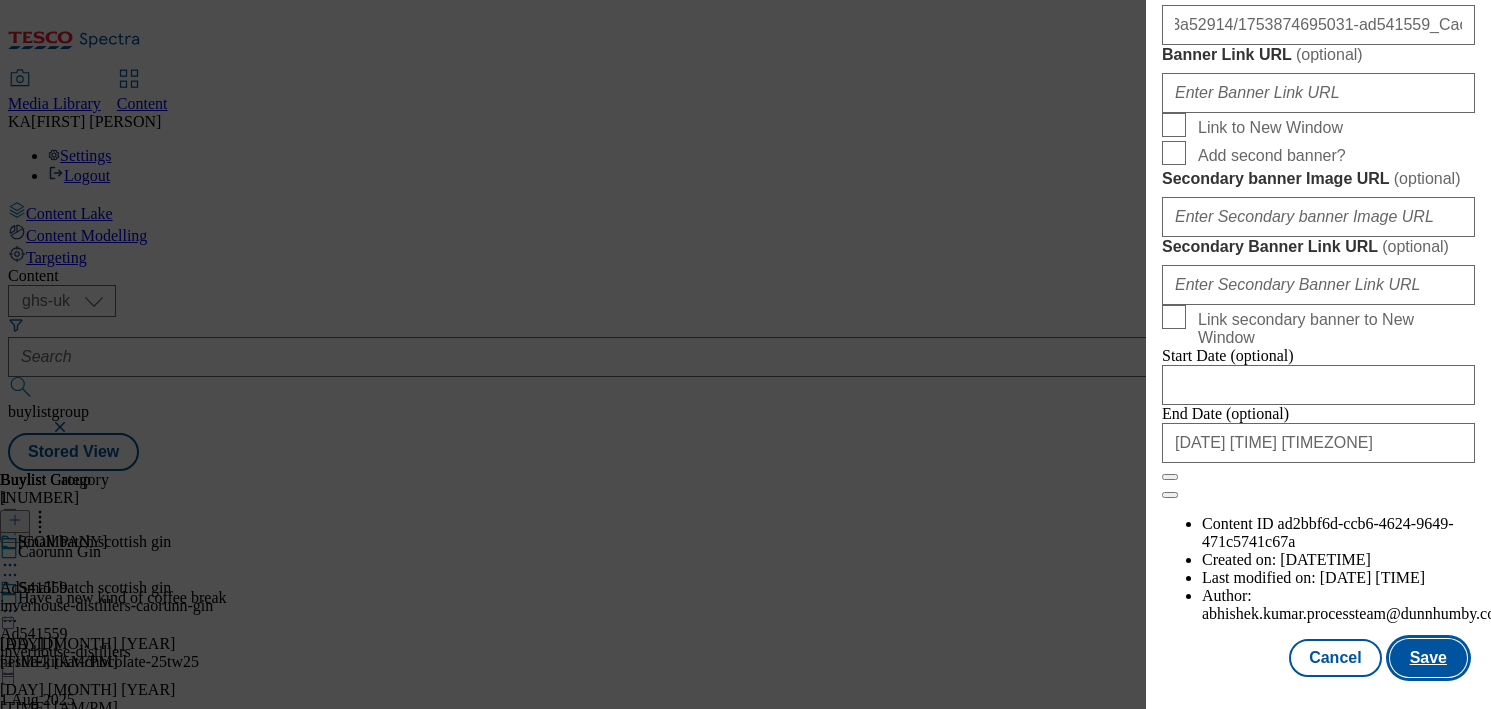 click on "Save" at bounding box center [1428, 658] 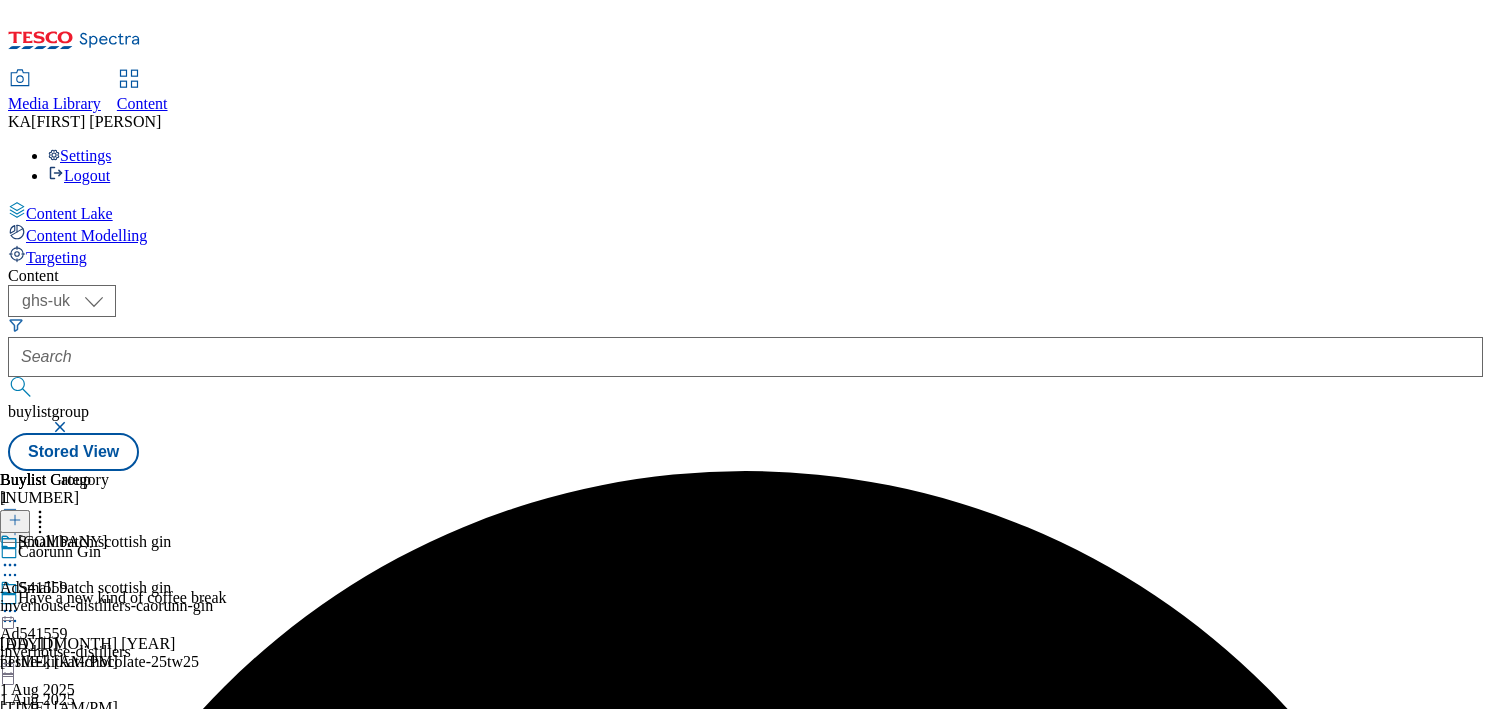click 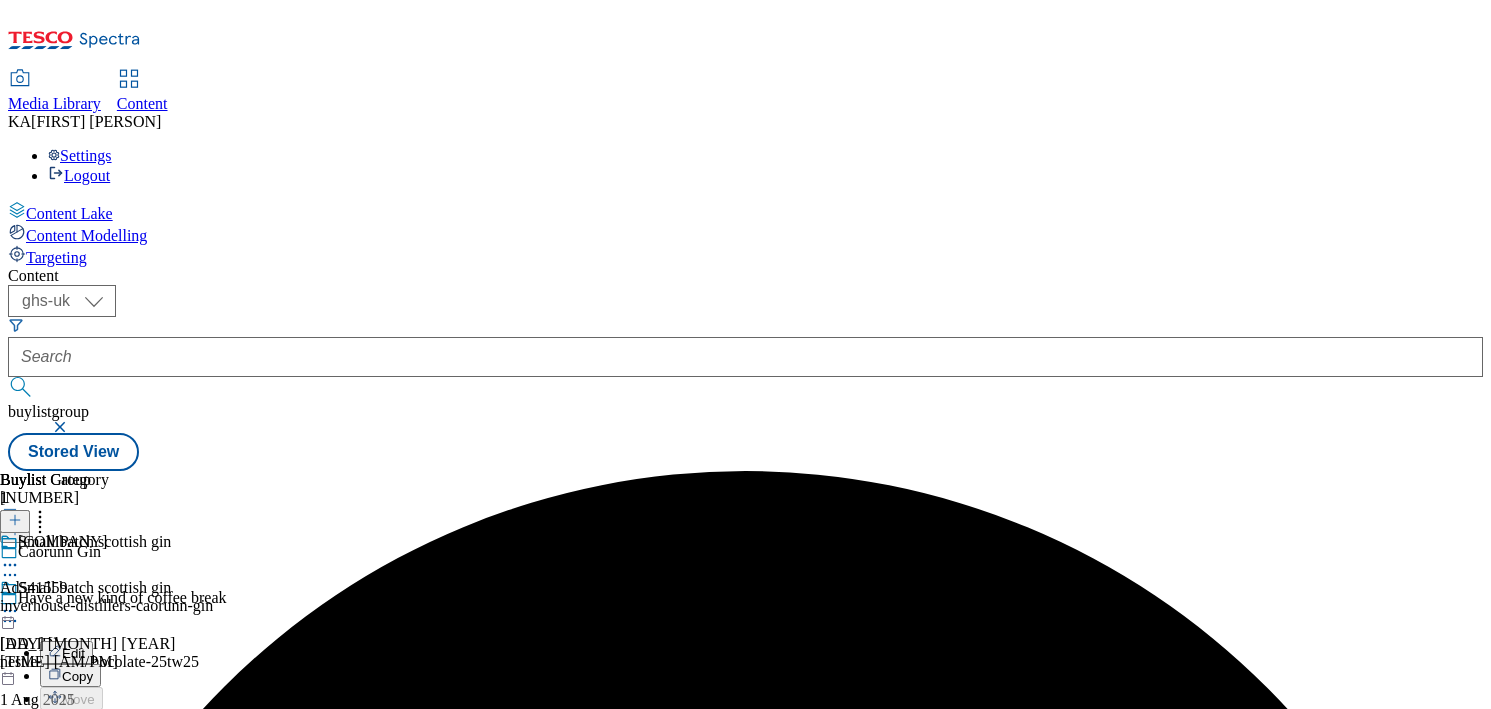 click on "Preview" at bounding box center [85, 745] 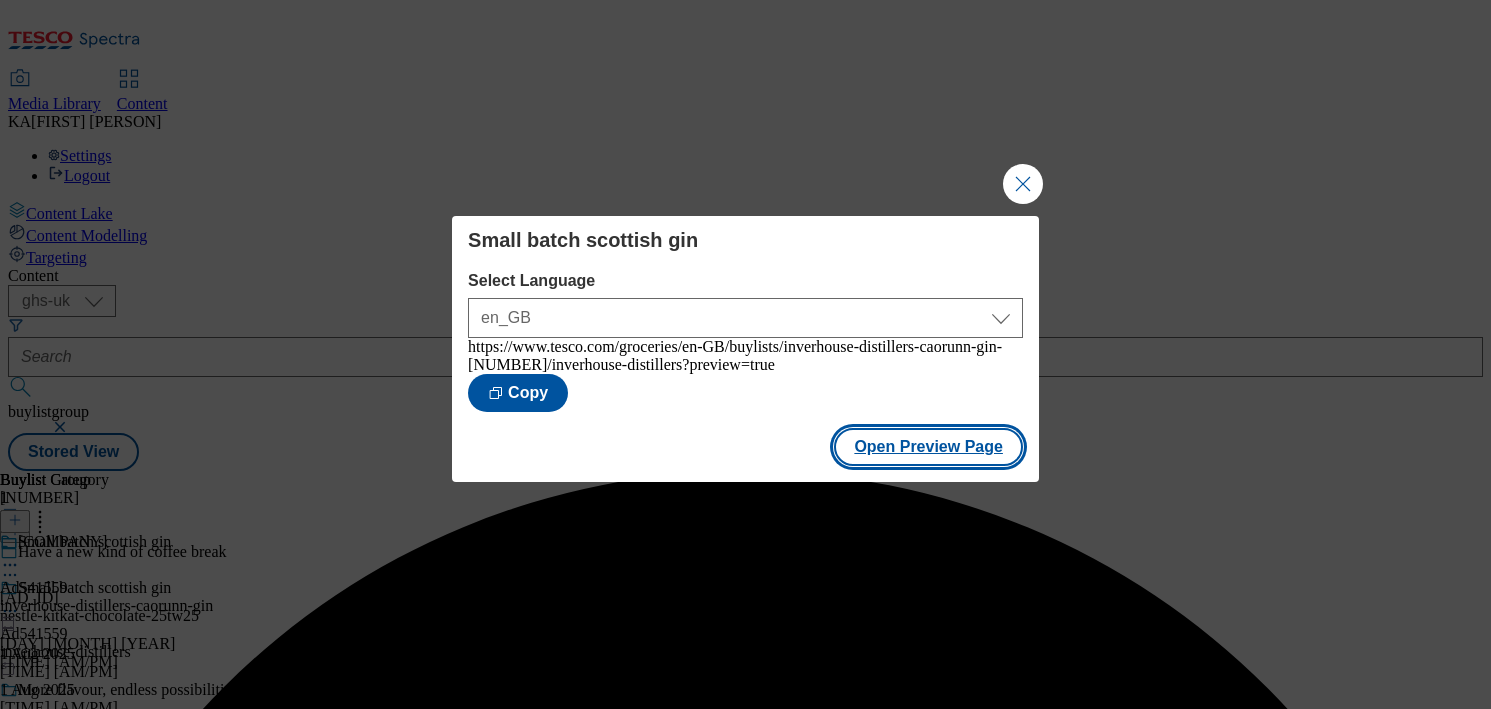 click on "Open Preview Page" at bounding box center [928, 447] 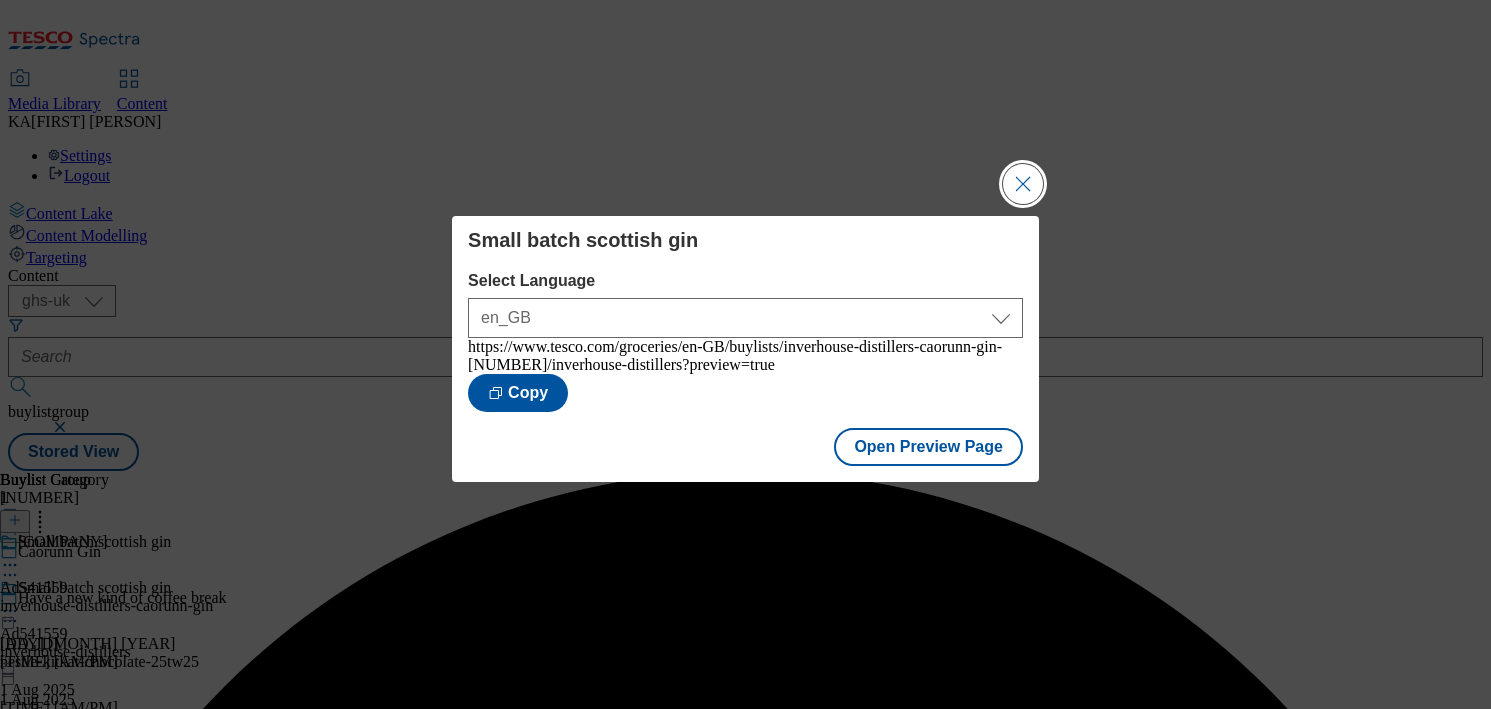 click at bounding box center [1023, 184] 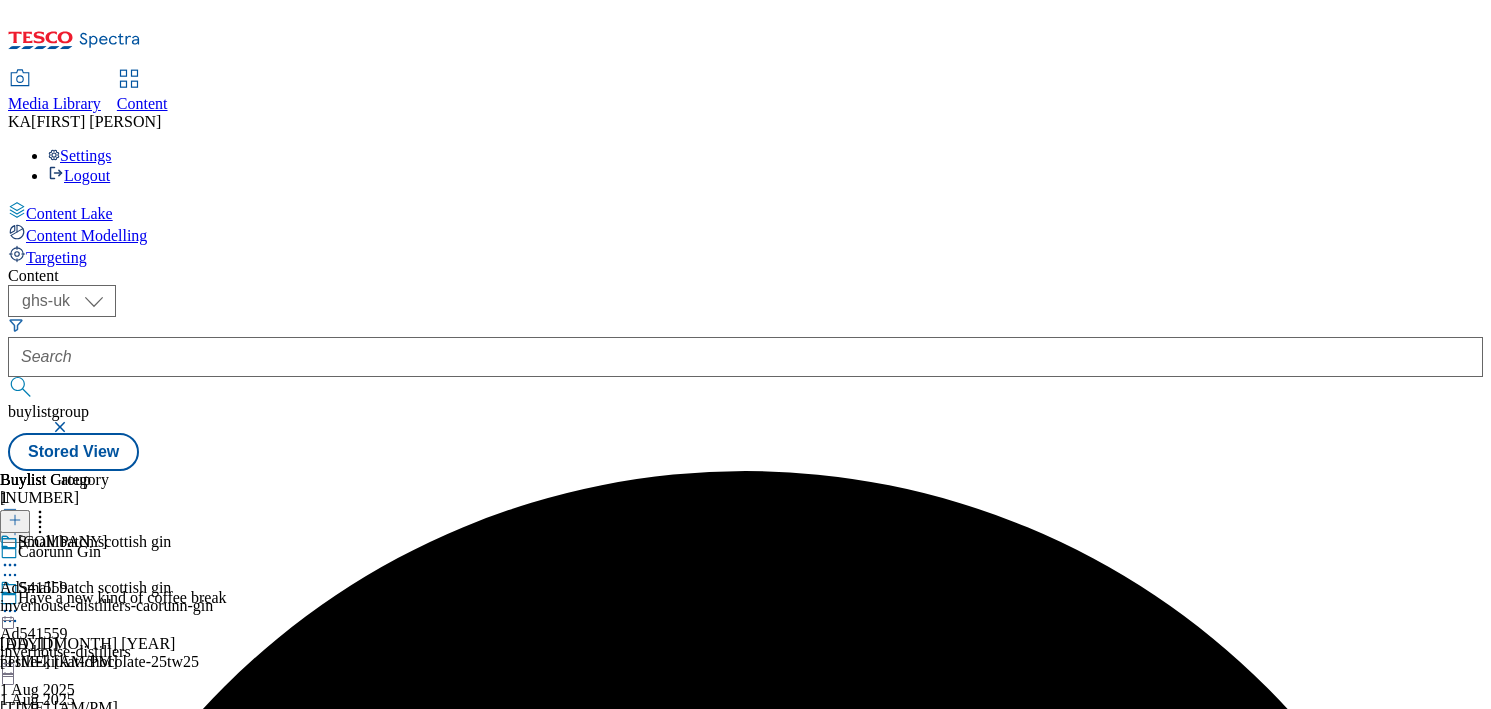 click 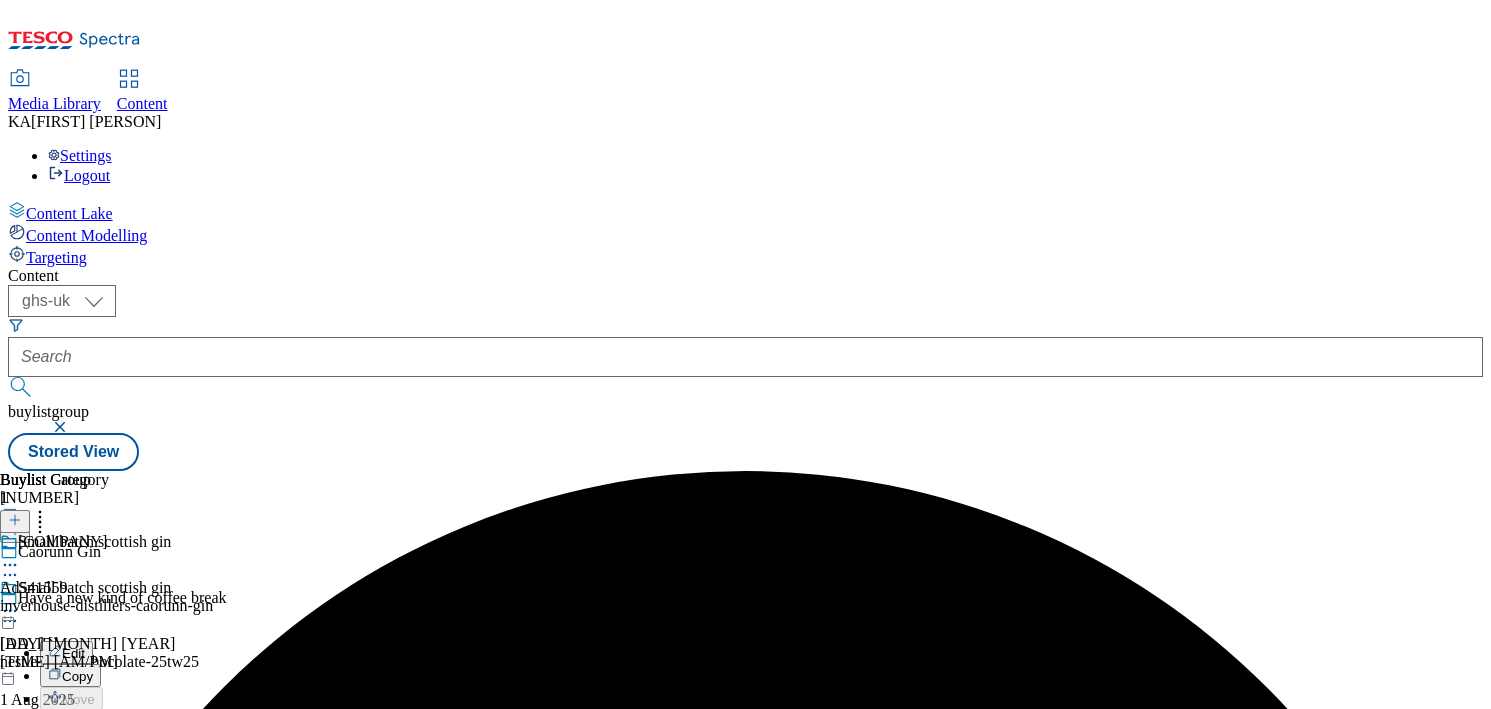 click on "Publish" at bounding box center [84, 814] 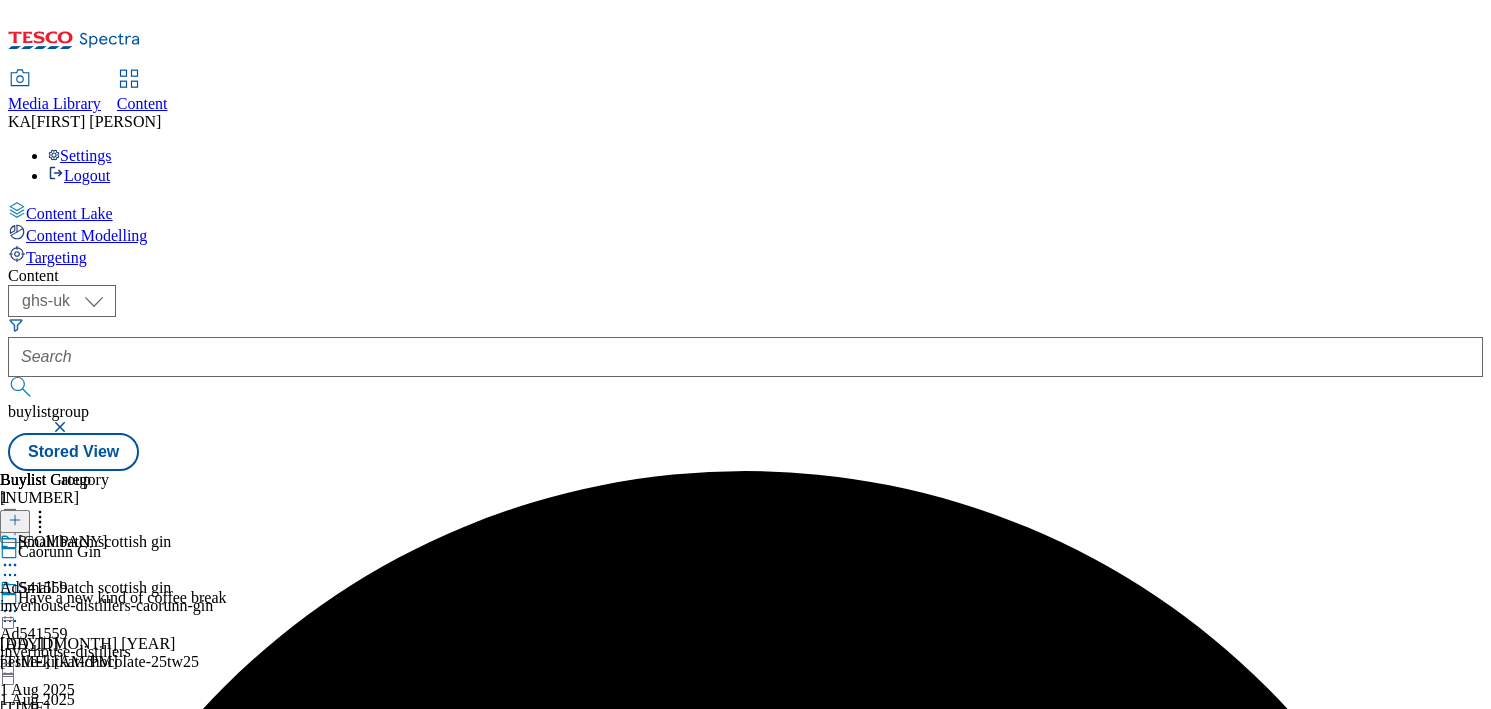 click at bounding box center [745, 357] 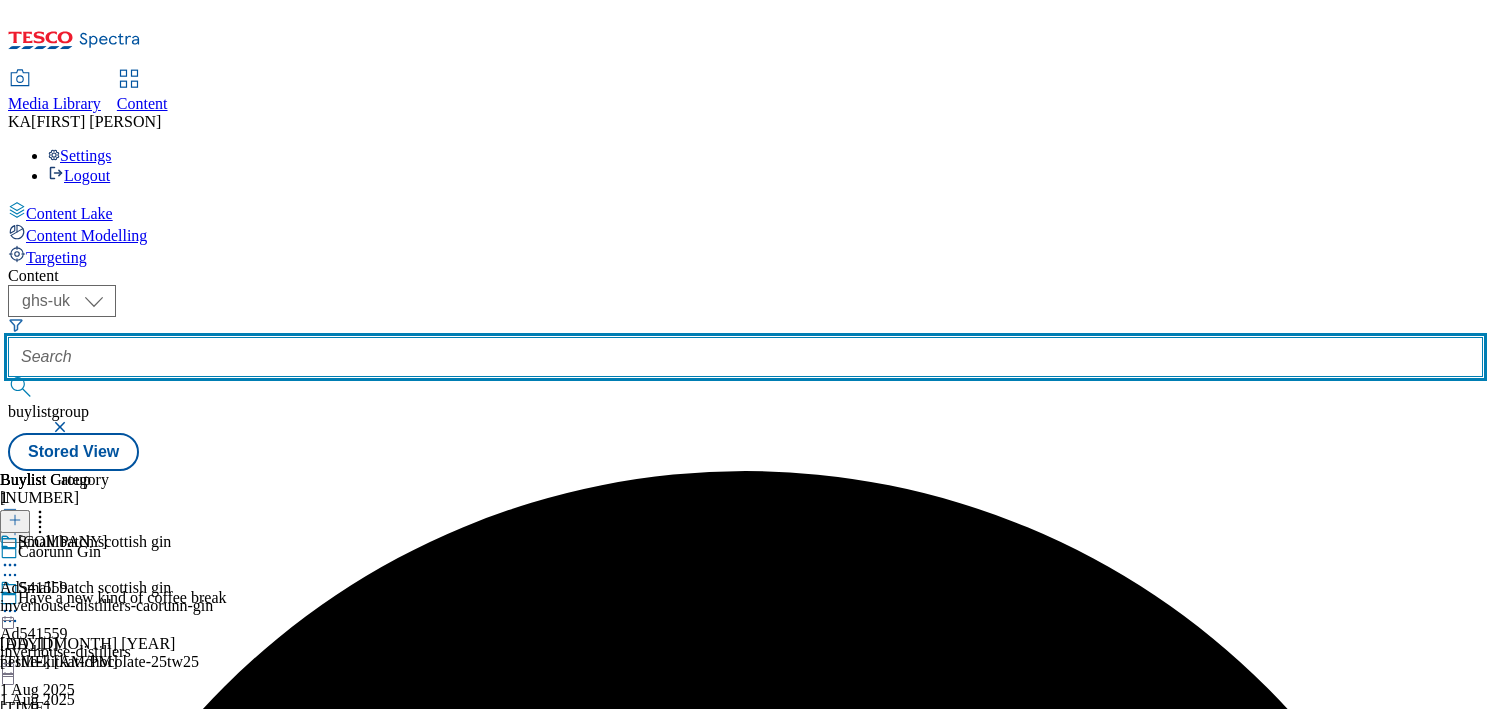 click at bounding box center [745, 357] 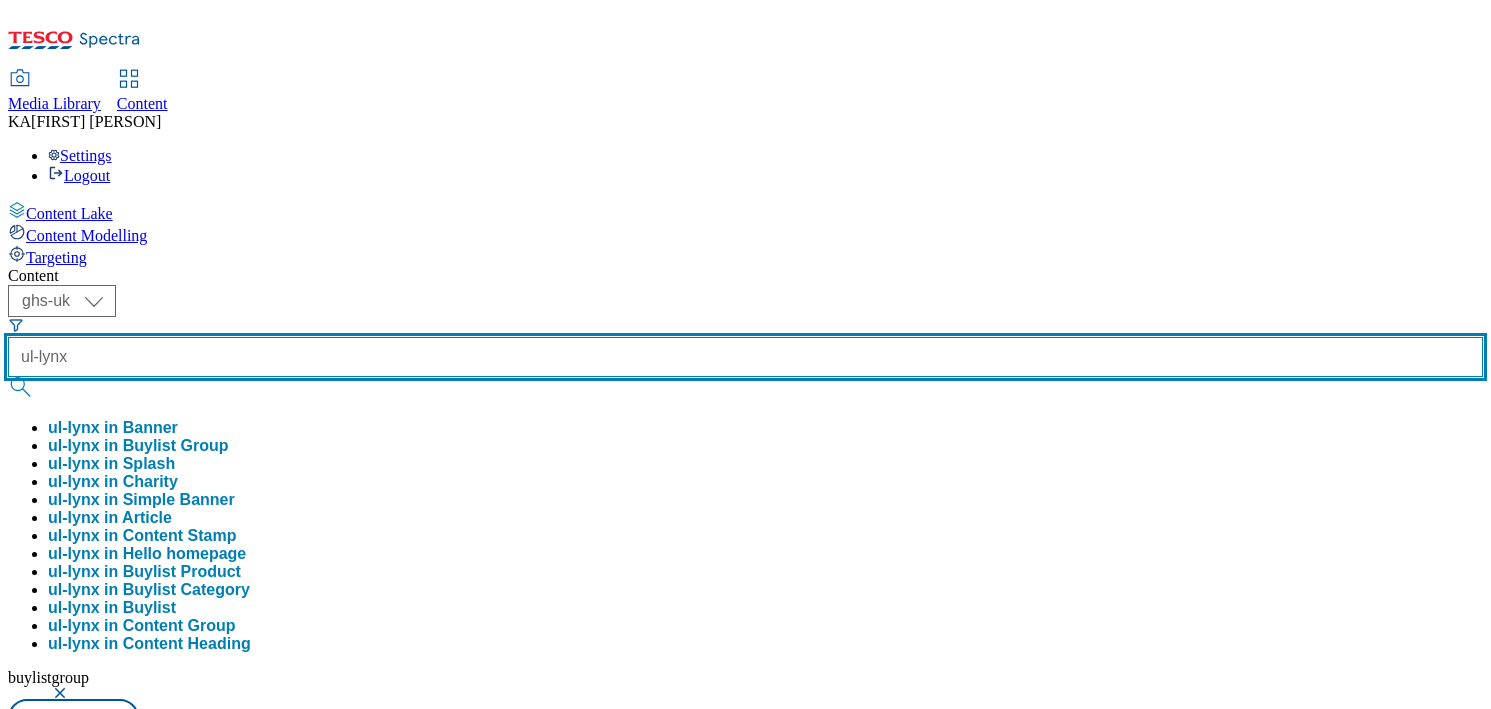 type on "ul-lynx" 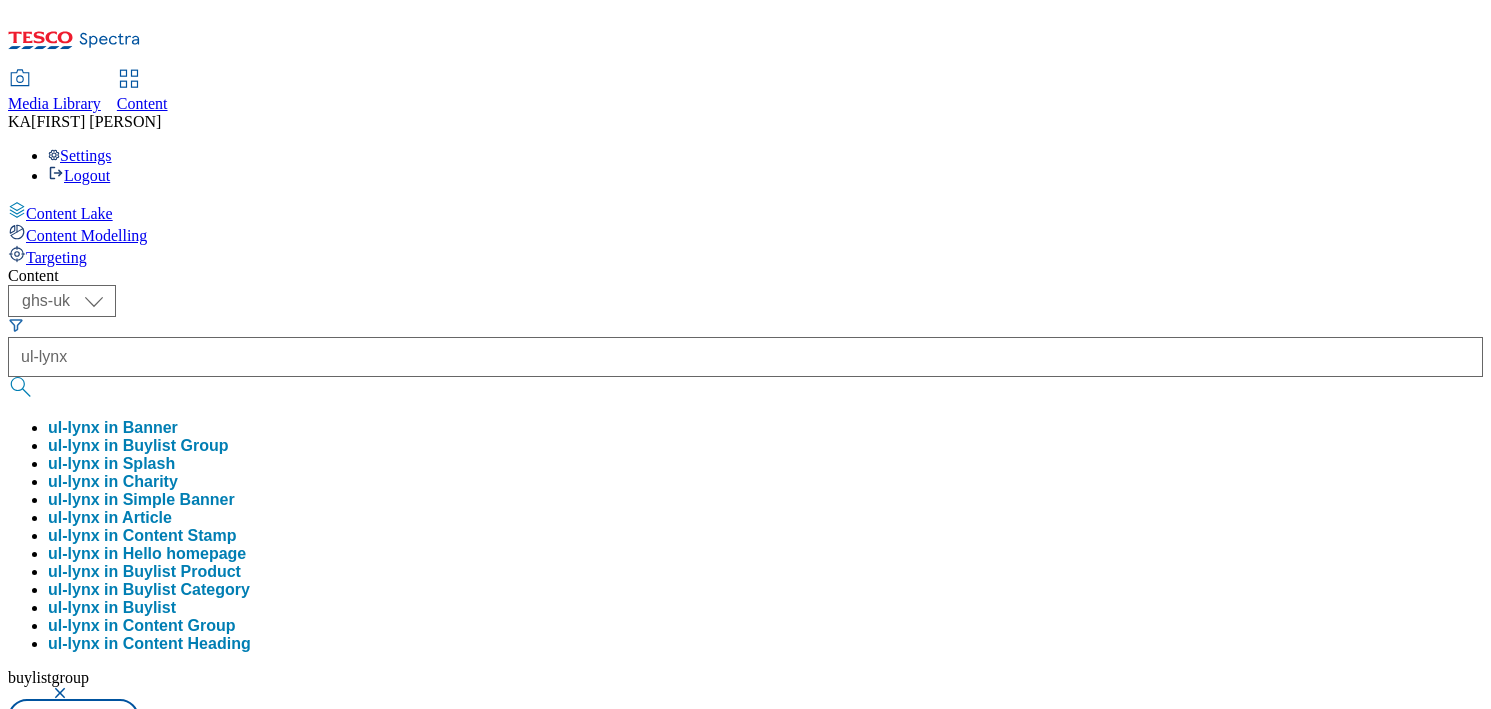 click on "ul-lynx in   Buylist Group" at bounding box center [138, 446] 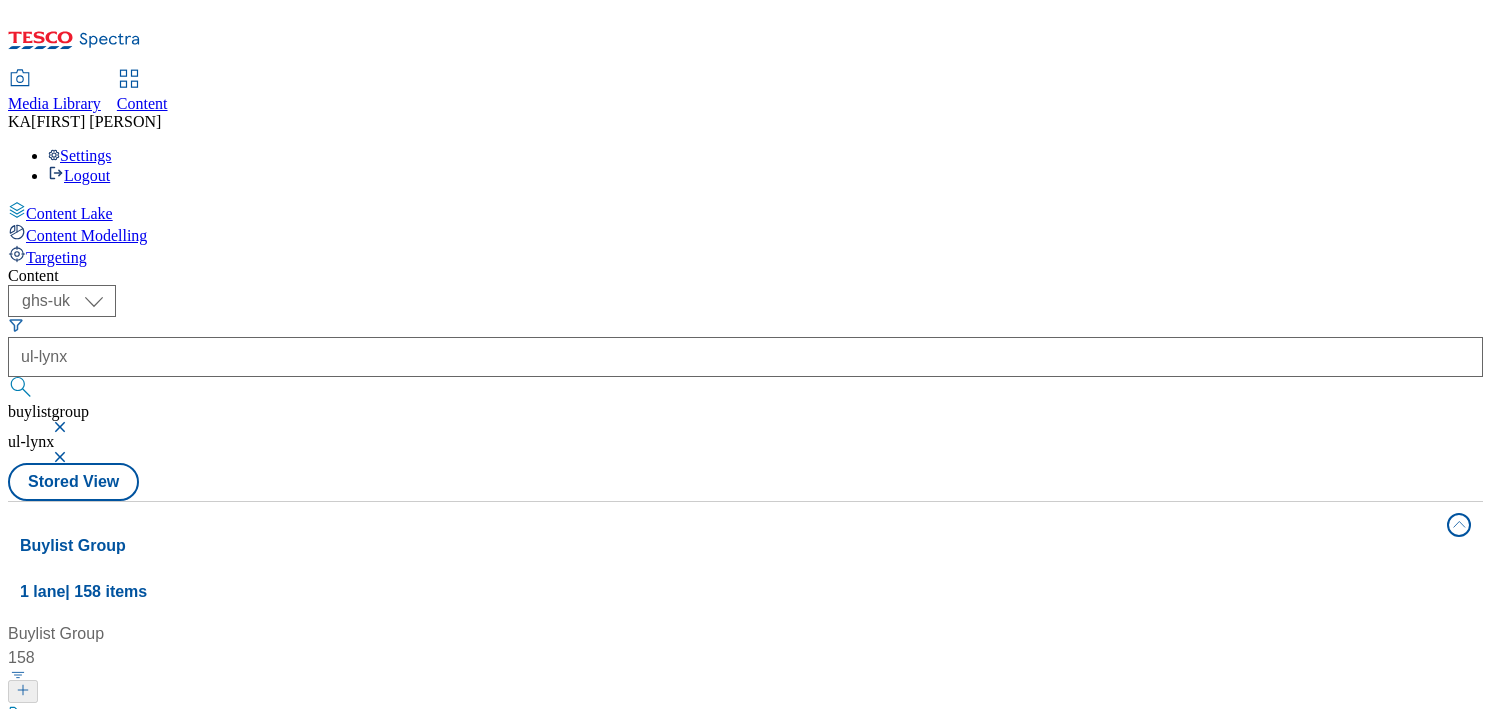 scroll, scrollTop: 47, scrollLeft: 0, axis: vertical 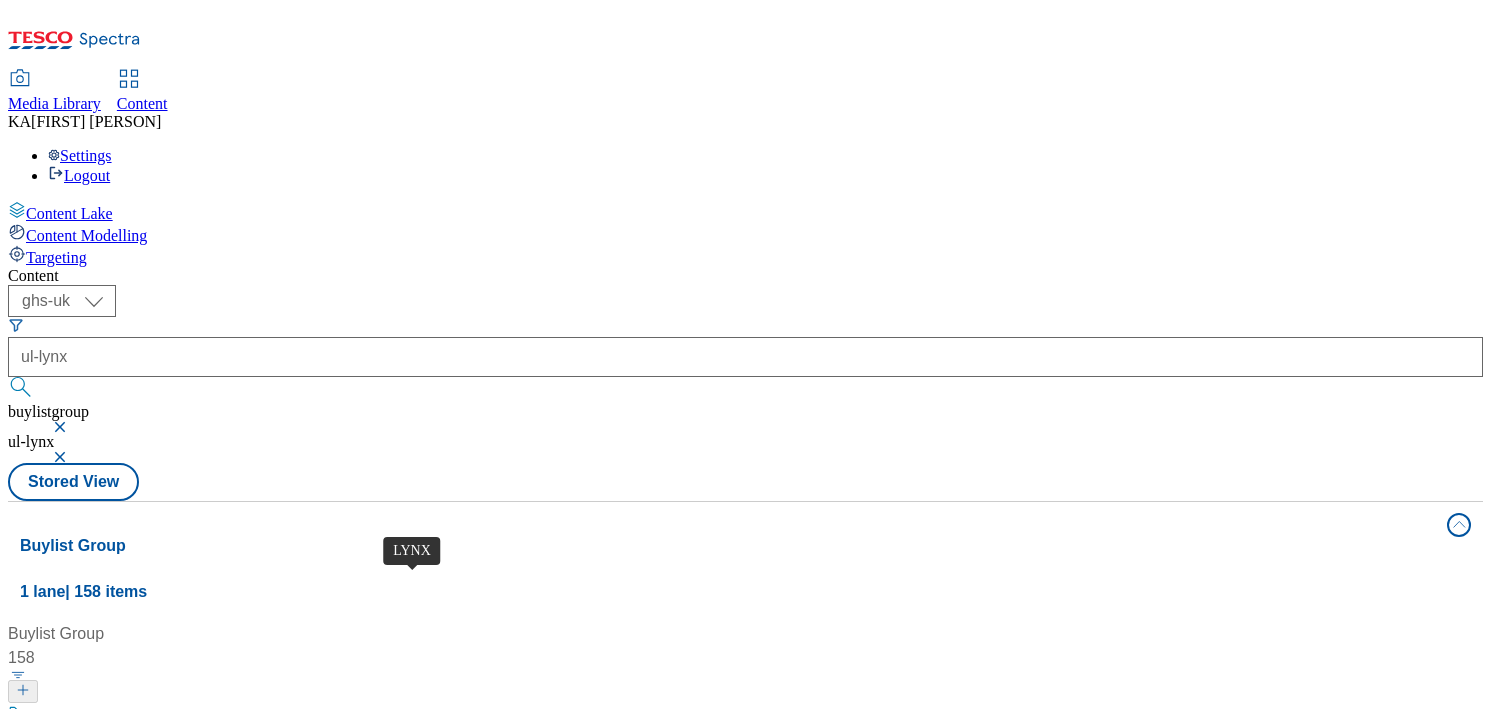 click on "LYNX" at bounding box center (46, 888) 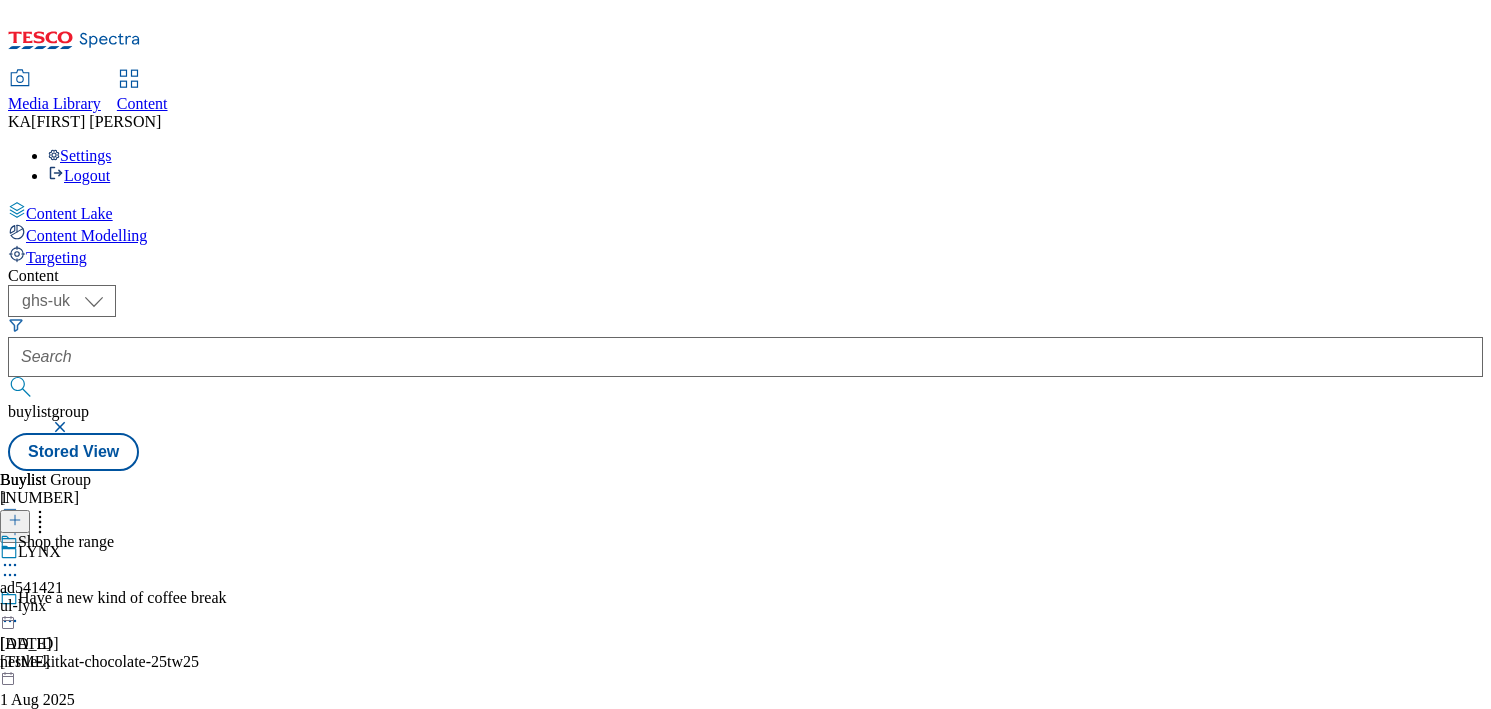click 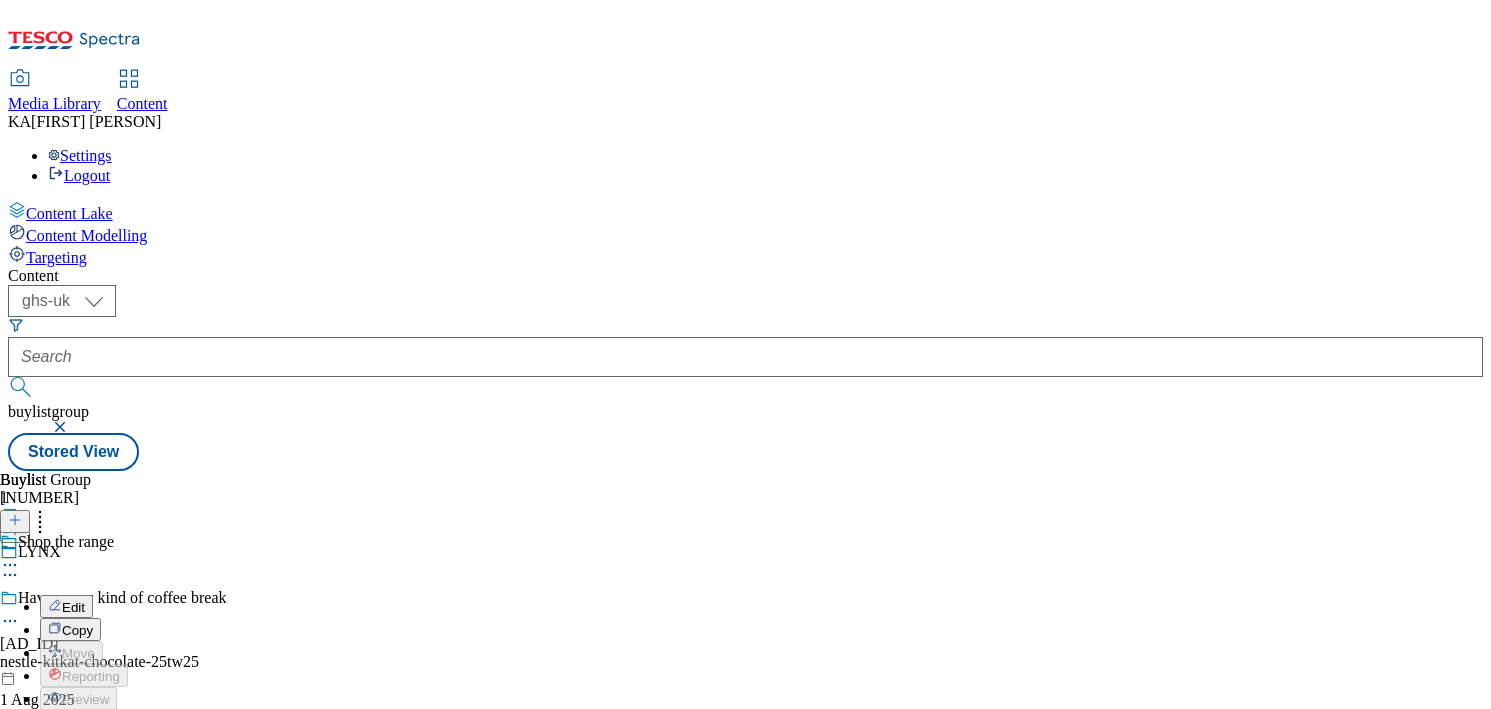 click on "Edit" at bounding box center [73, 607] 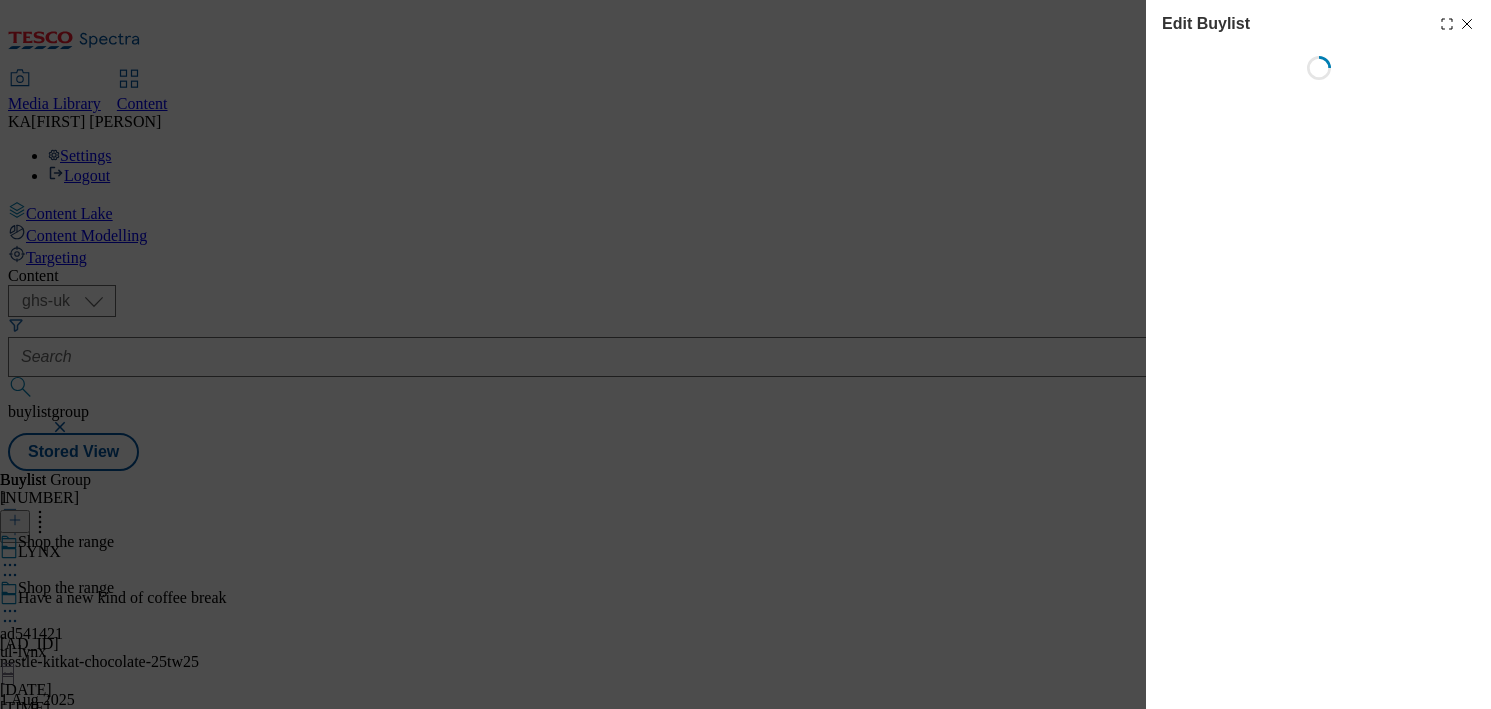 select on "tactical" 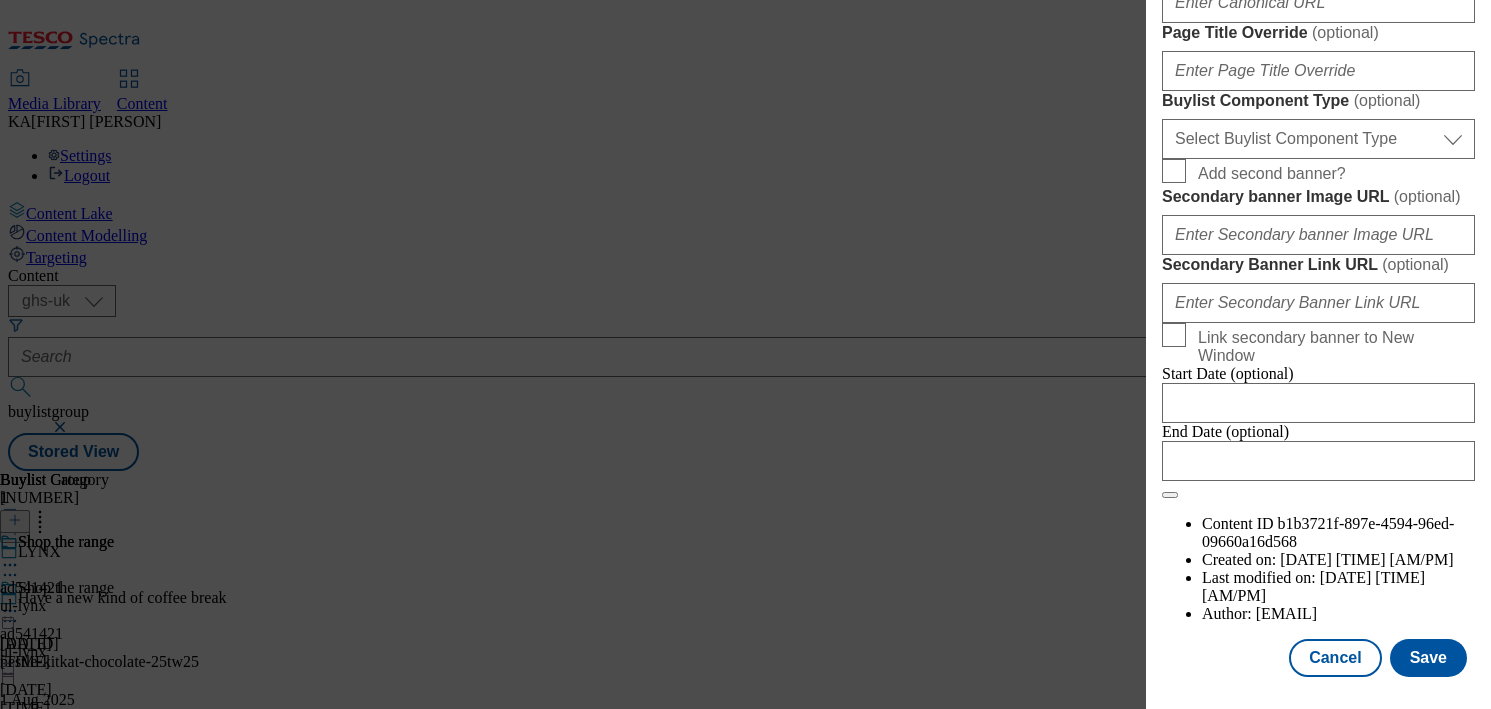 scroll, scrollTop: 1532, scrollLeft: 0, axis: vertical 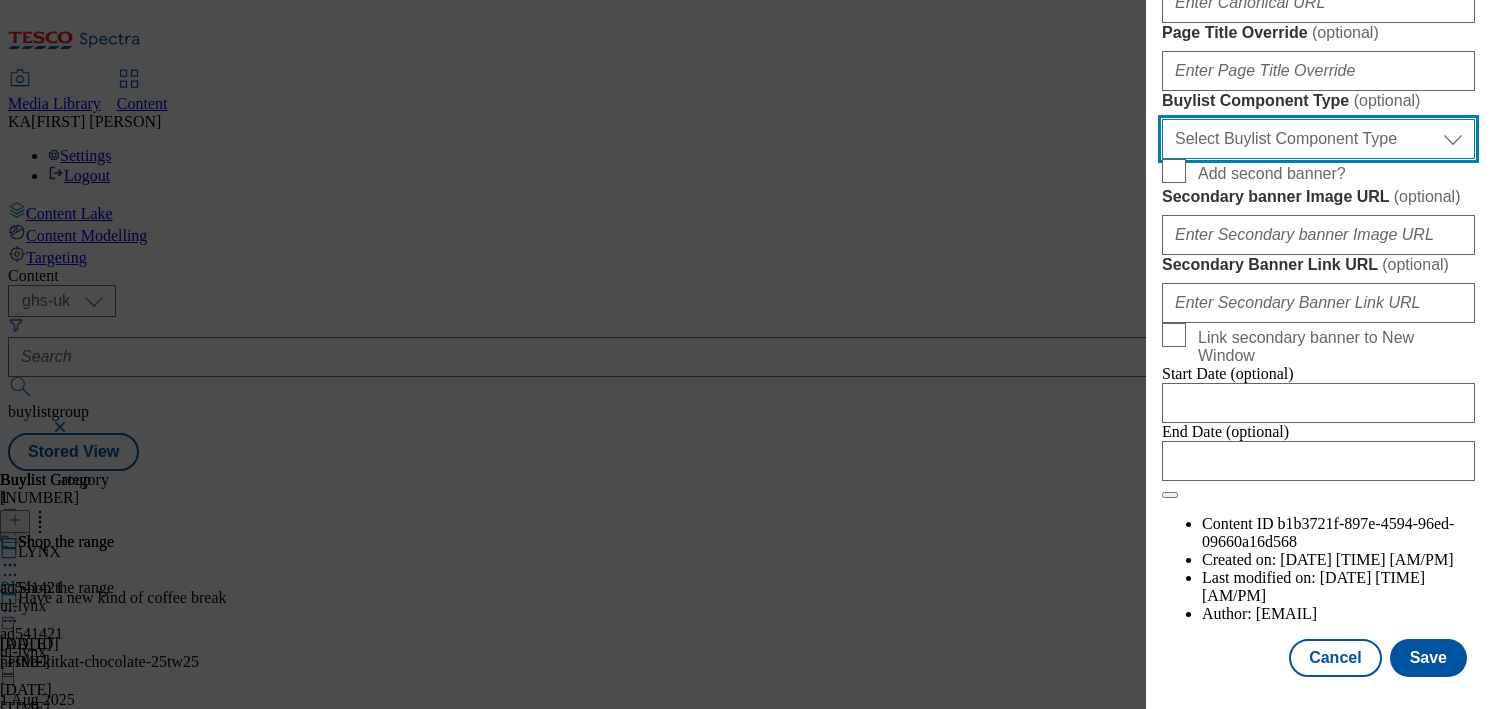 click on "Select Buylist Component Type Banner Competition Header Meal" at bounding box center [1318, 139] 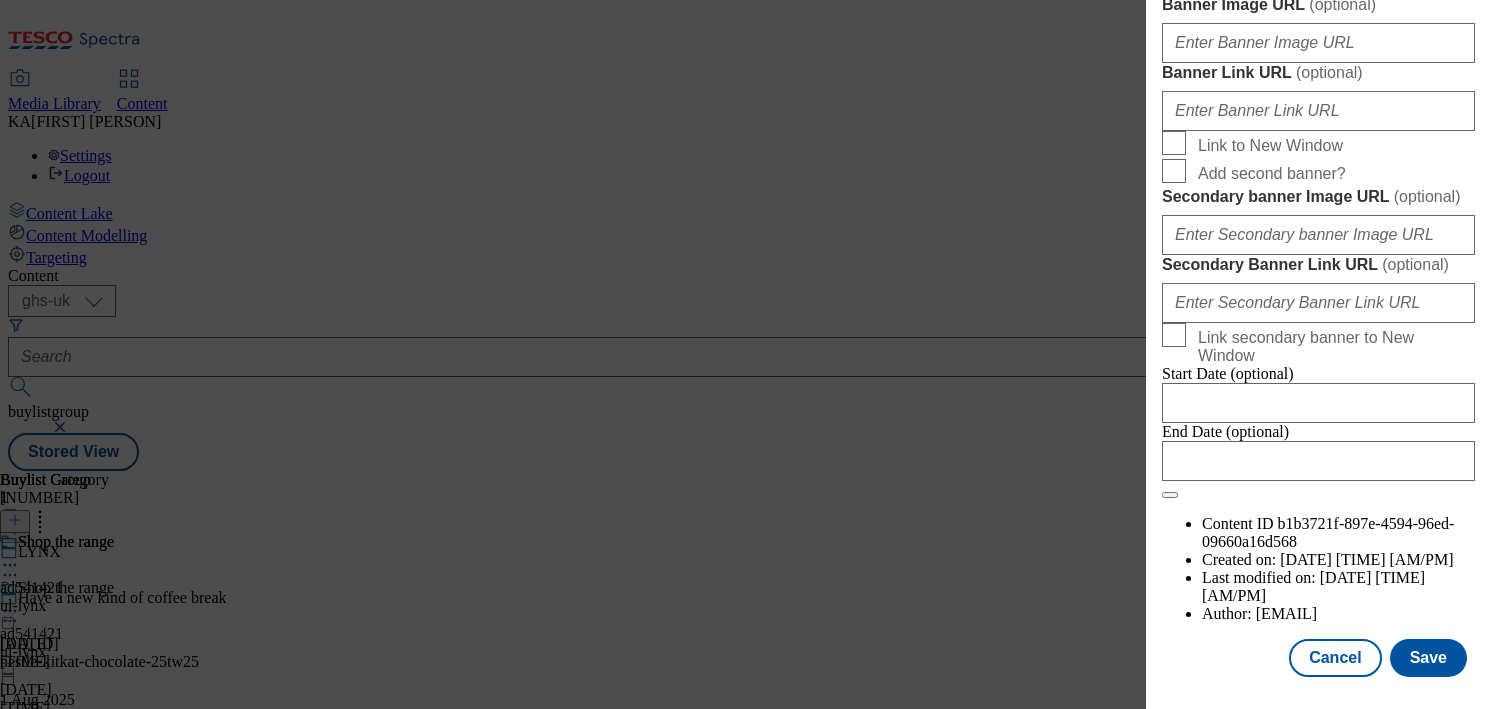 scroll, scrollTop: 1869, scrollLeft: 0, axis: vertical 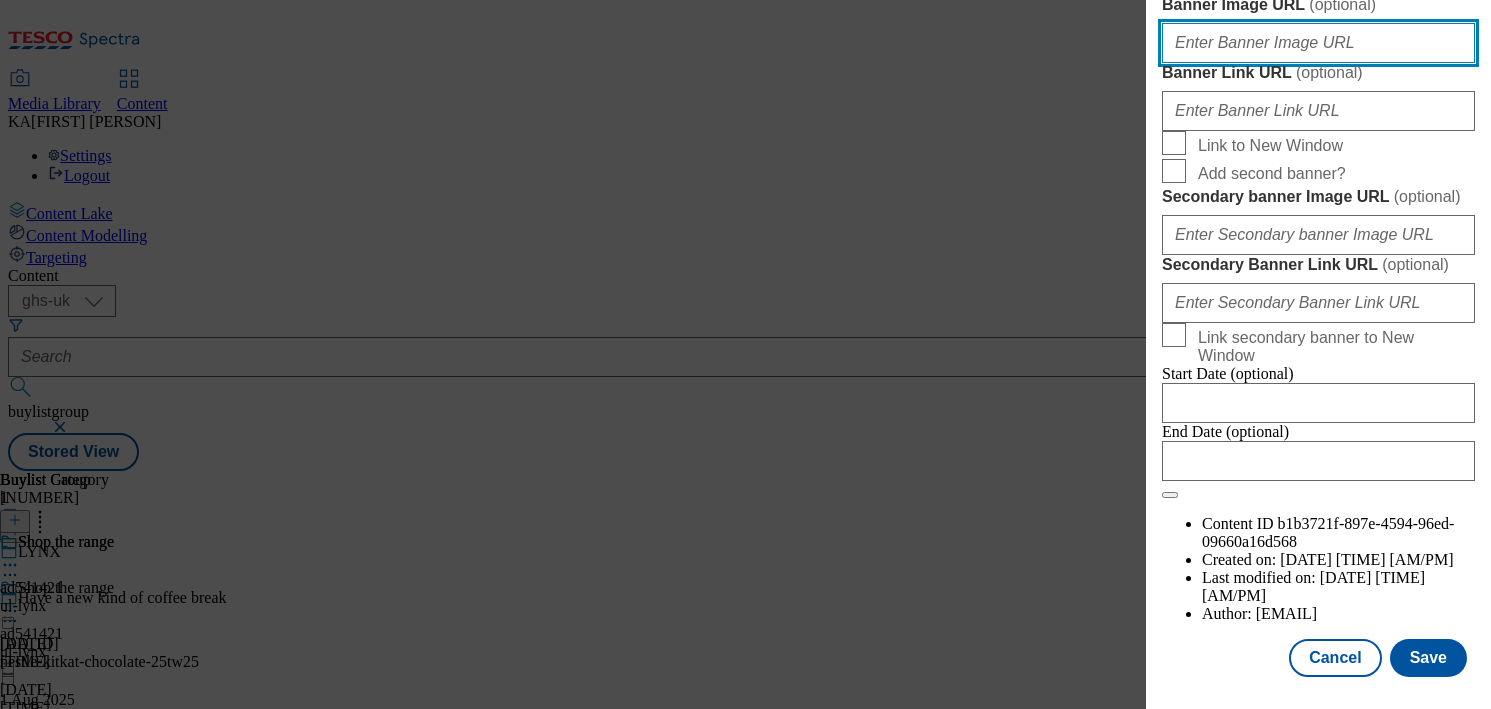 click on "Banner Image URL   ( optional )" at bounding box center (1318, 43) 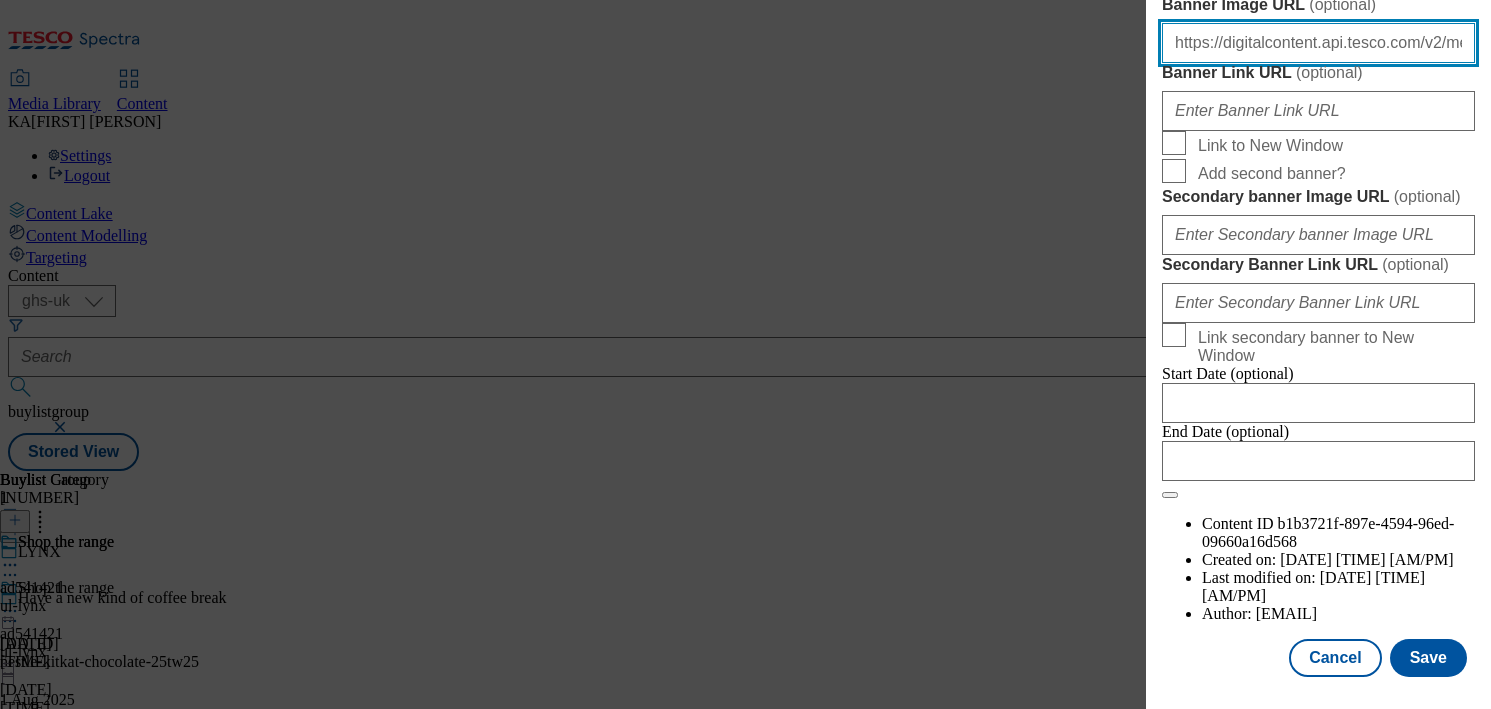 scroll, scrollTop: 0, scrollLeft: 442, axis: horizontal 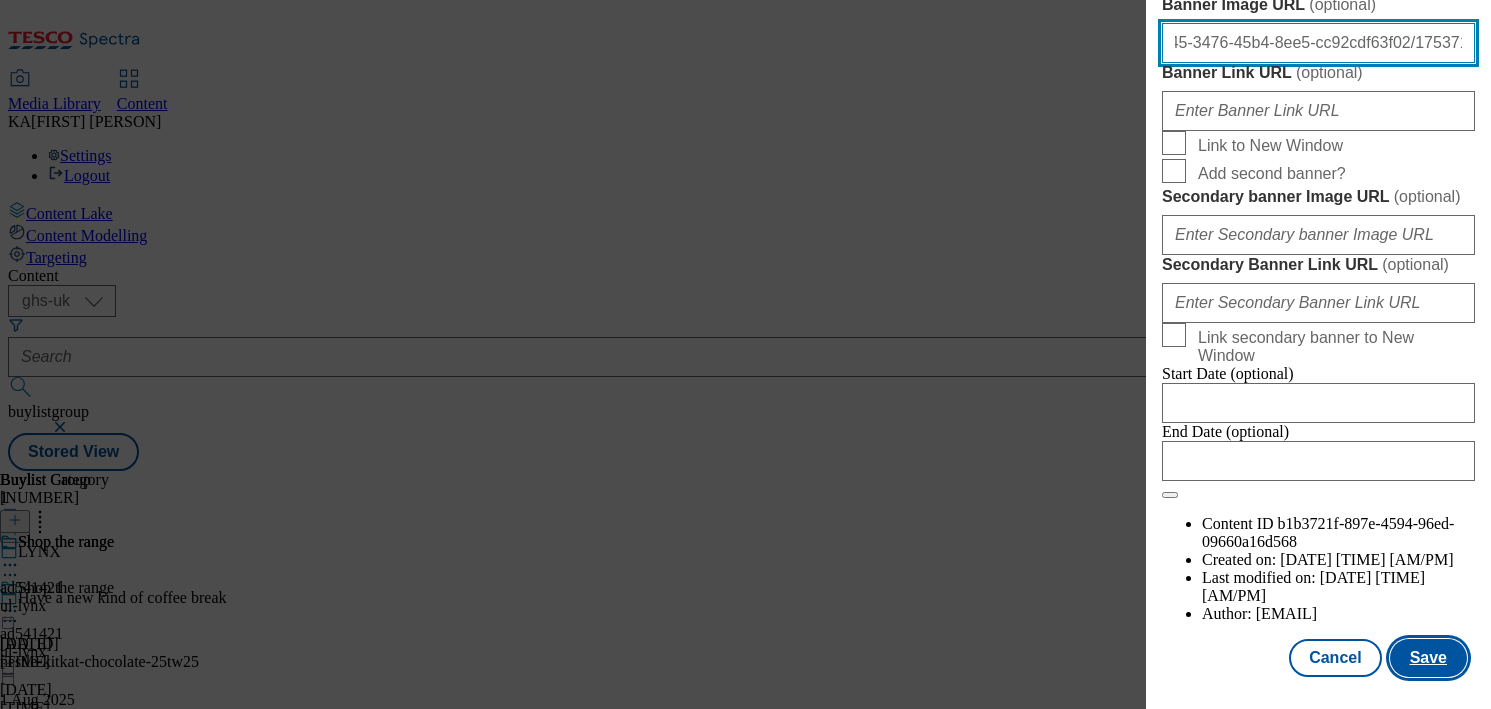 type on "https://digitalcontent.api.tesco.com/v2/media/ghs-mktg/efcaca45-3476-45b4-8ee5-cc92cdf63f02/1753717921410-BLH_1184x333.png" 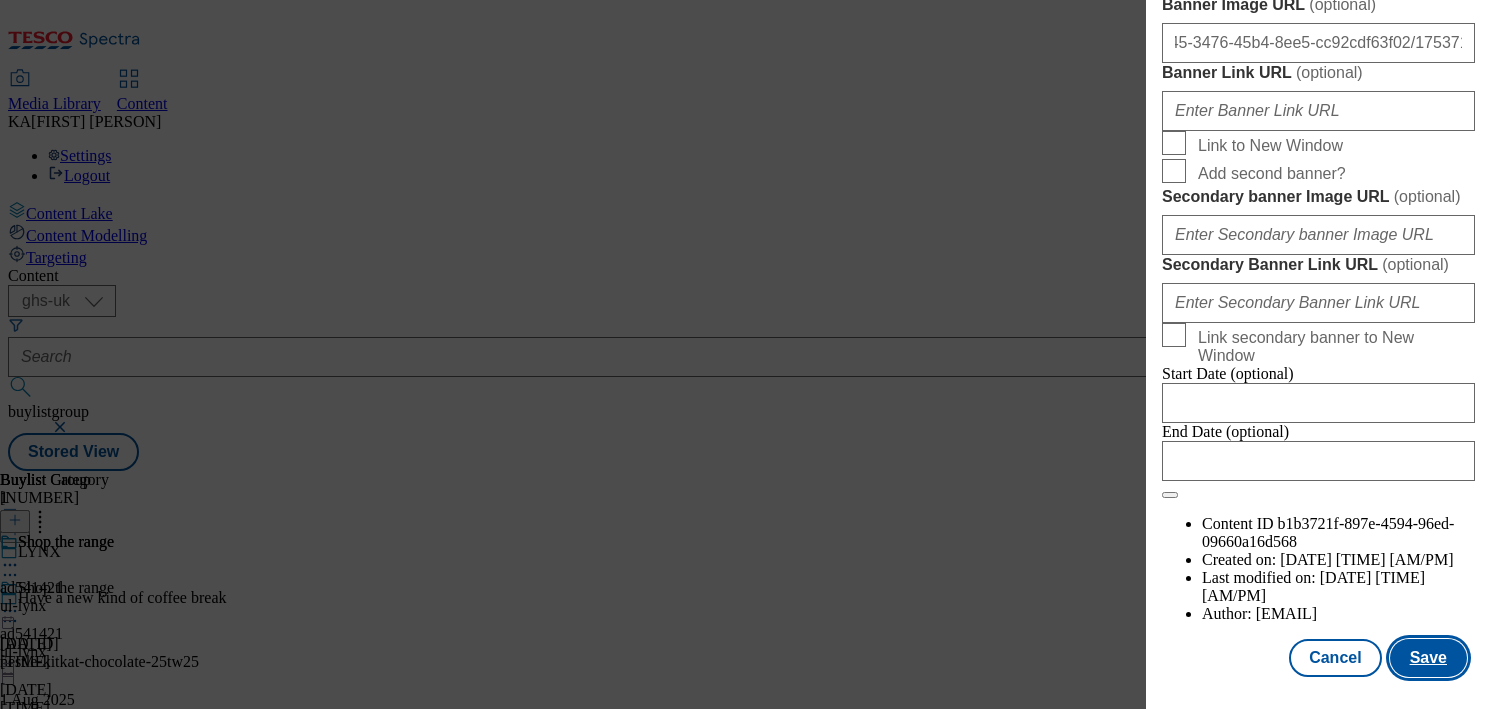 scroll, scrollTop: 0, scrollLeft: 0, axis: both 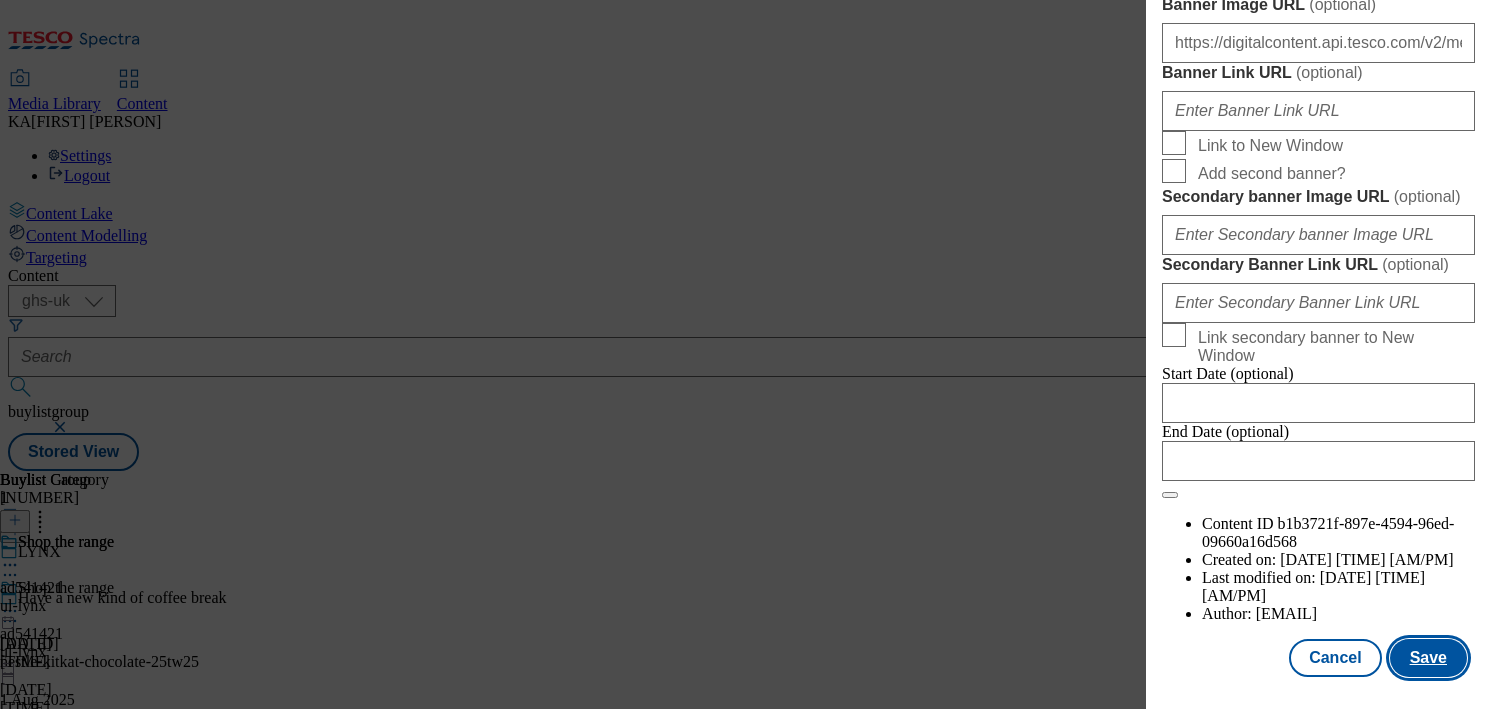 click on "Save" at bounding box center [1428, 658] 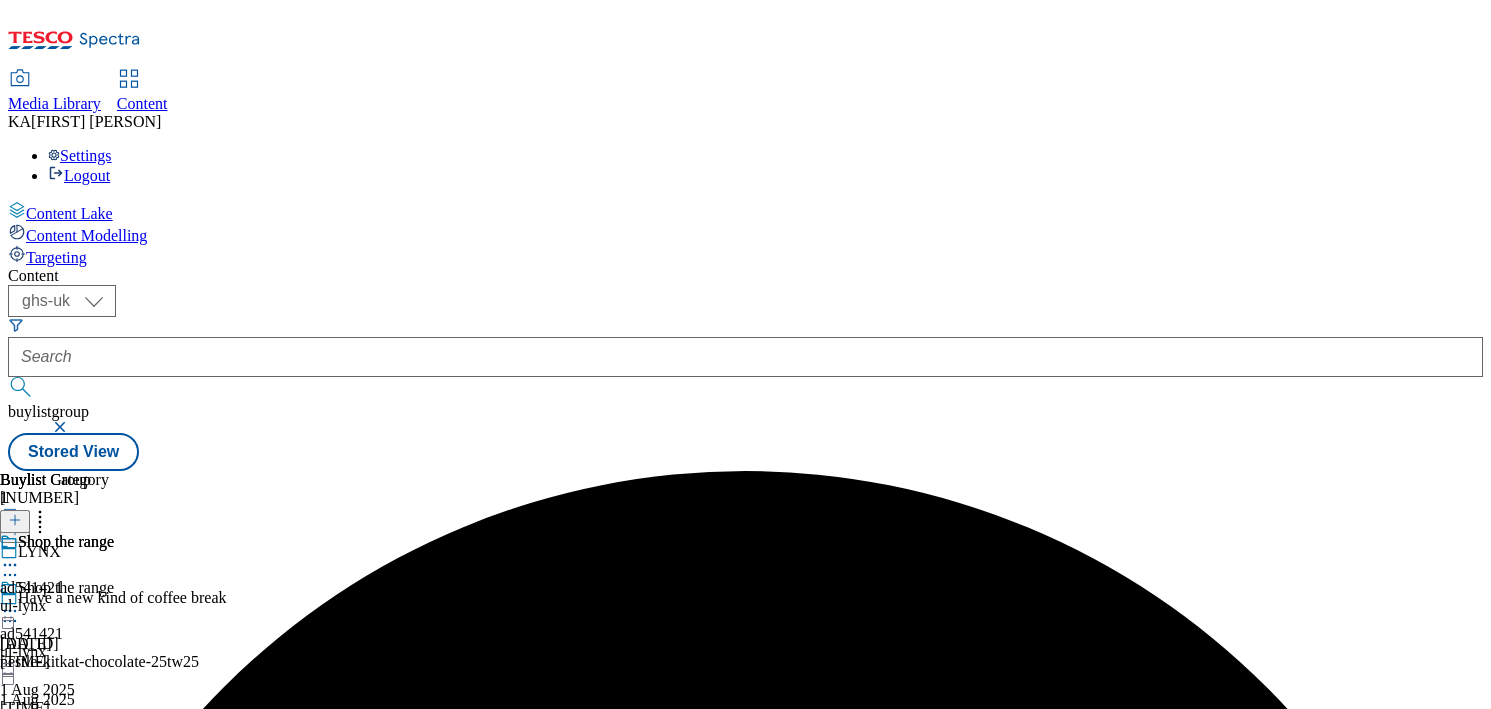 click at bounding box center (57, 613) 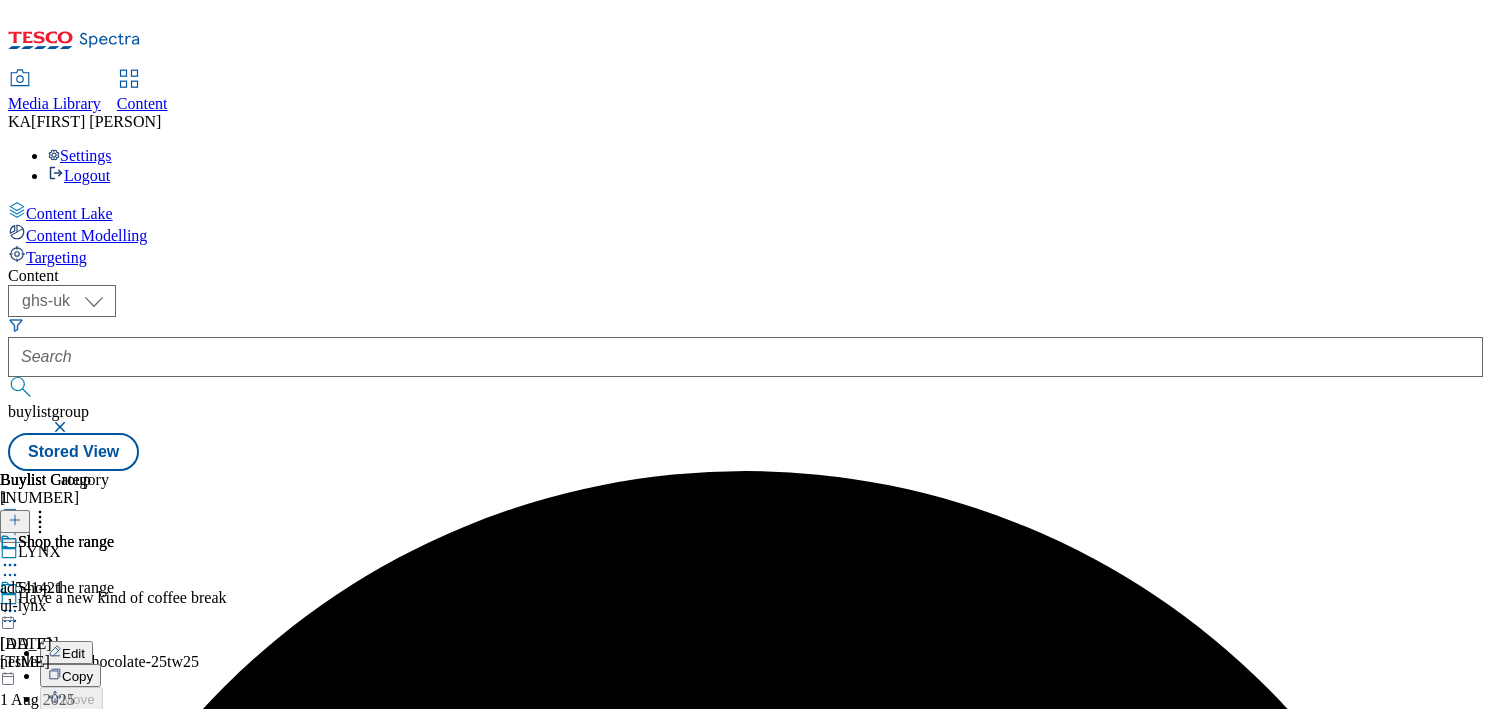 click on "Preview" at bounding box center (85, 745) 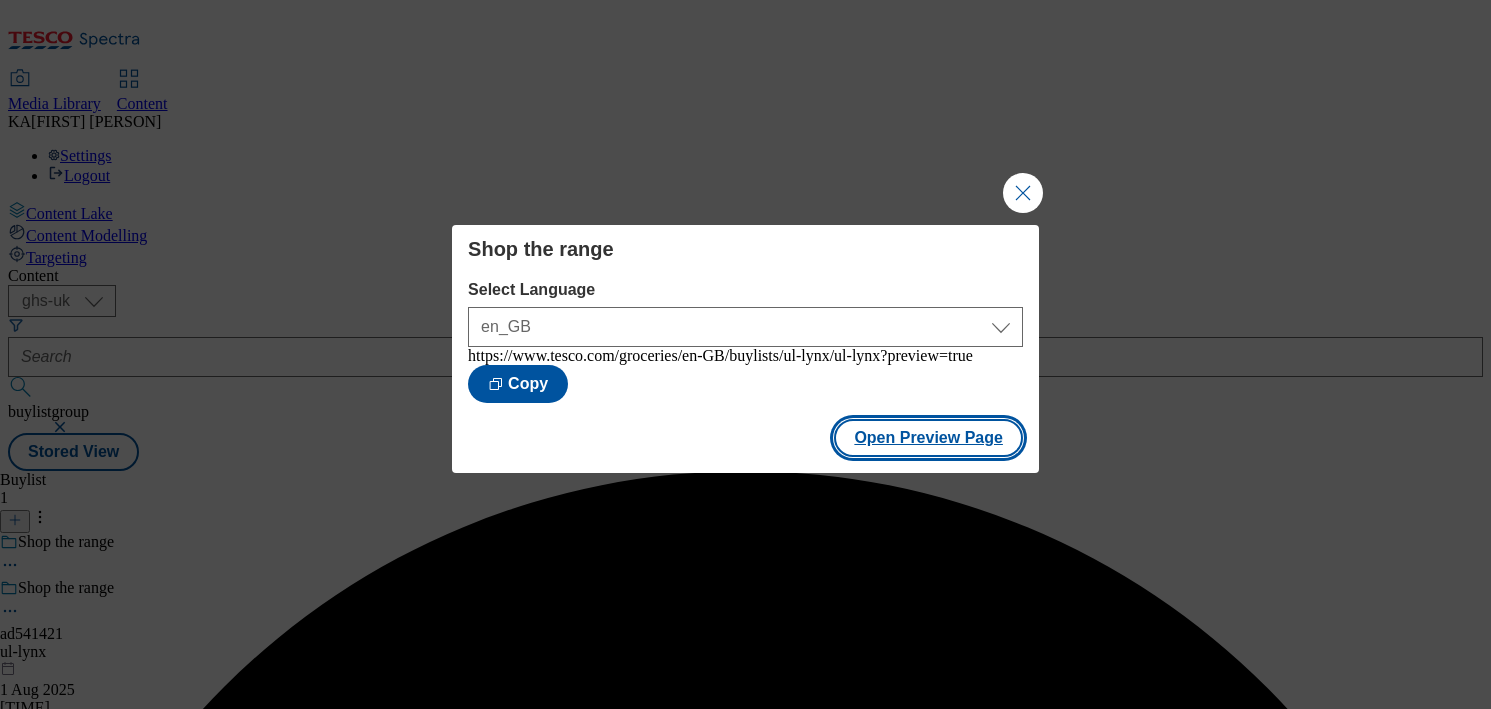 click on "Open Preview Page" at bounding box center (928, 438) 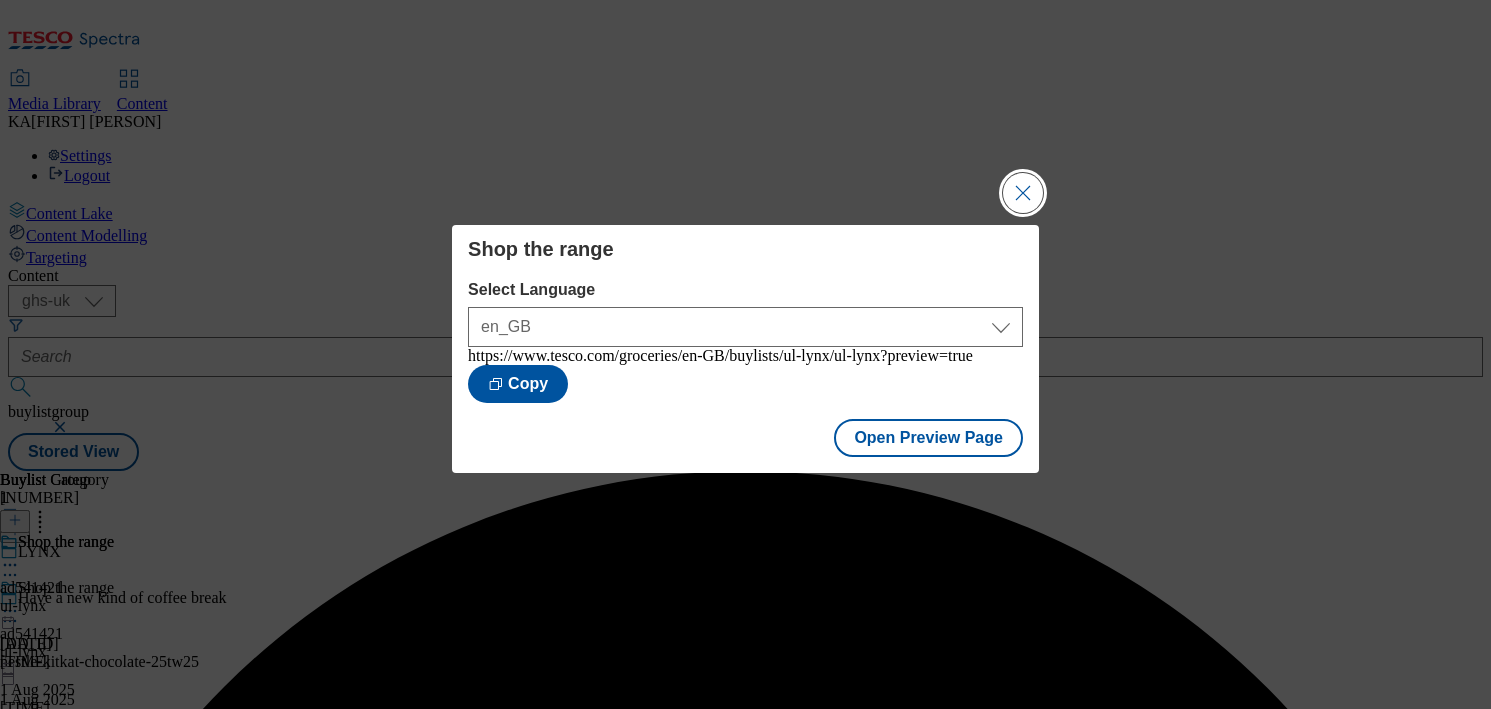 click at bounding box center (1023, 193) 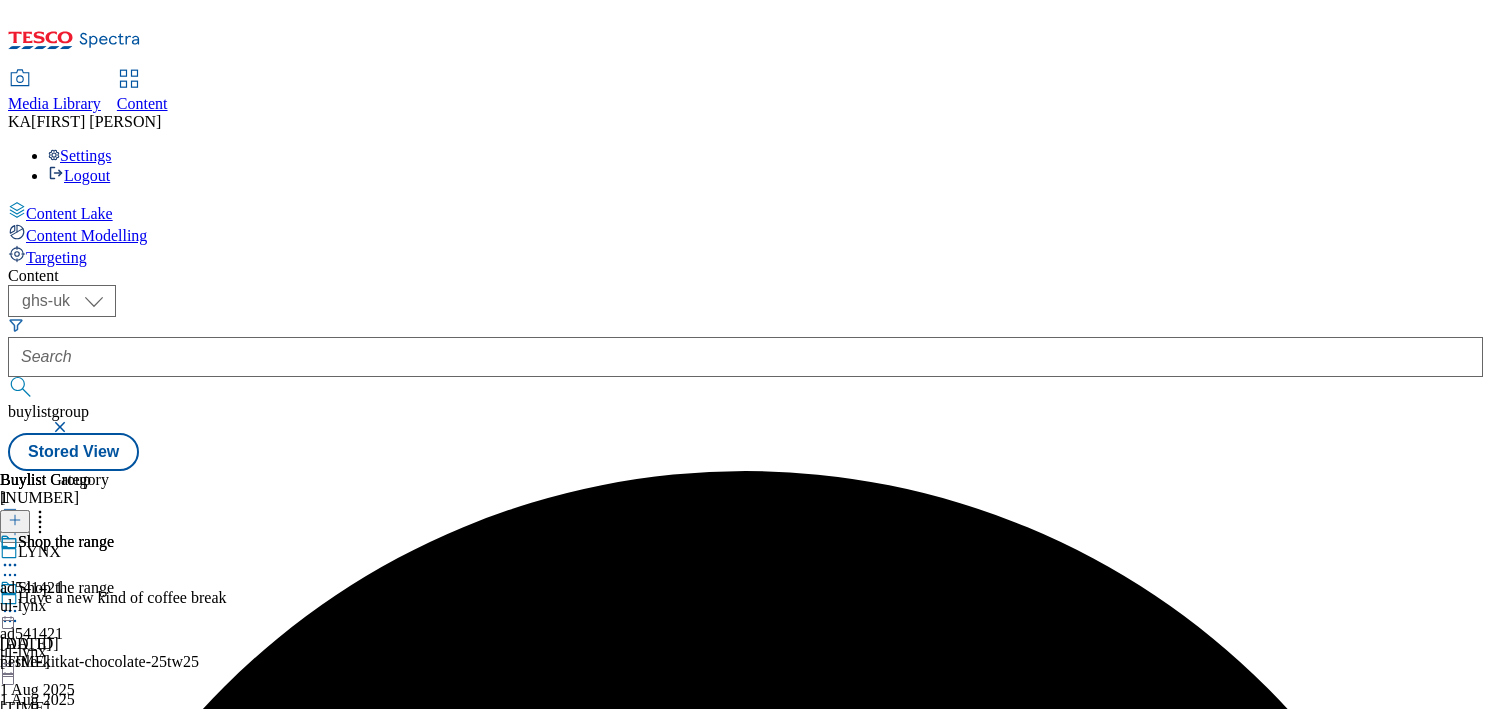 click 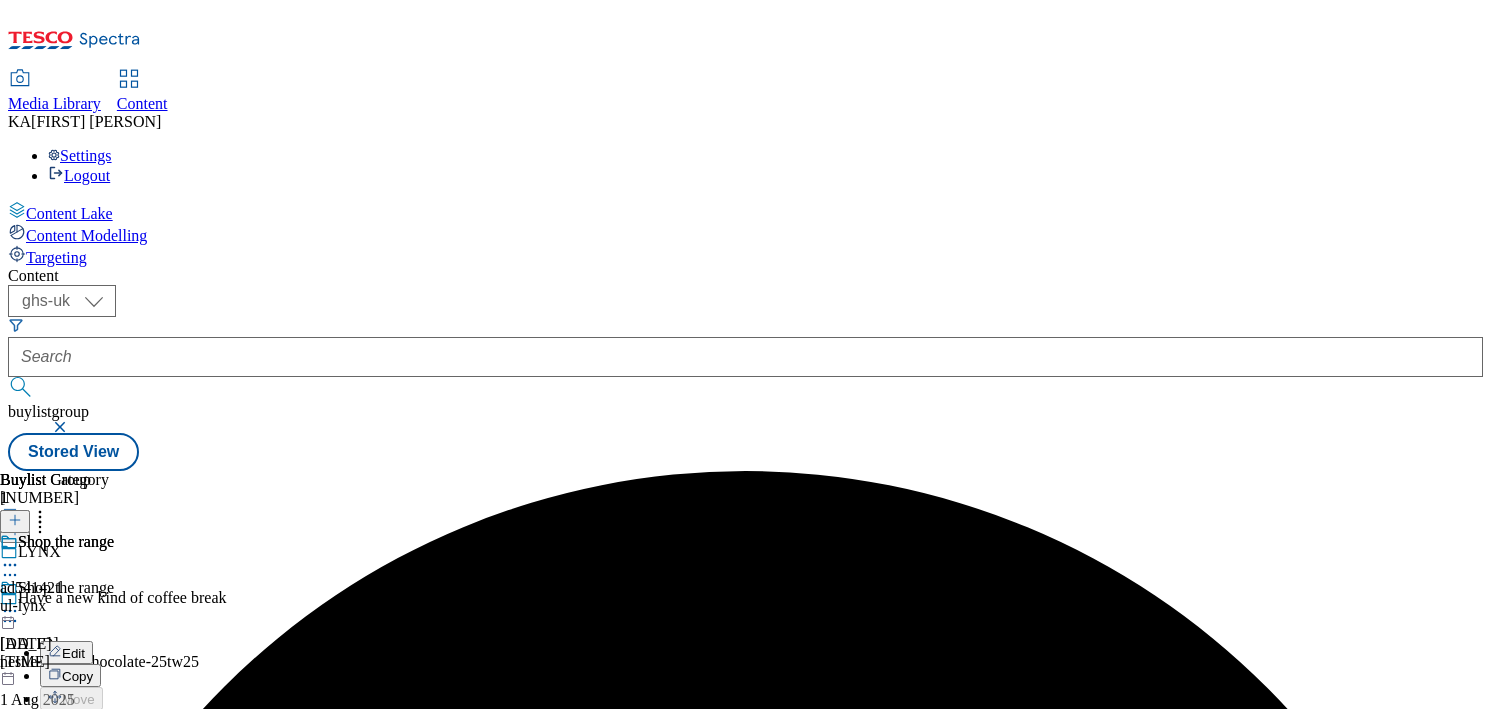 click on "Publish" at bounding box center [107, 813] 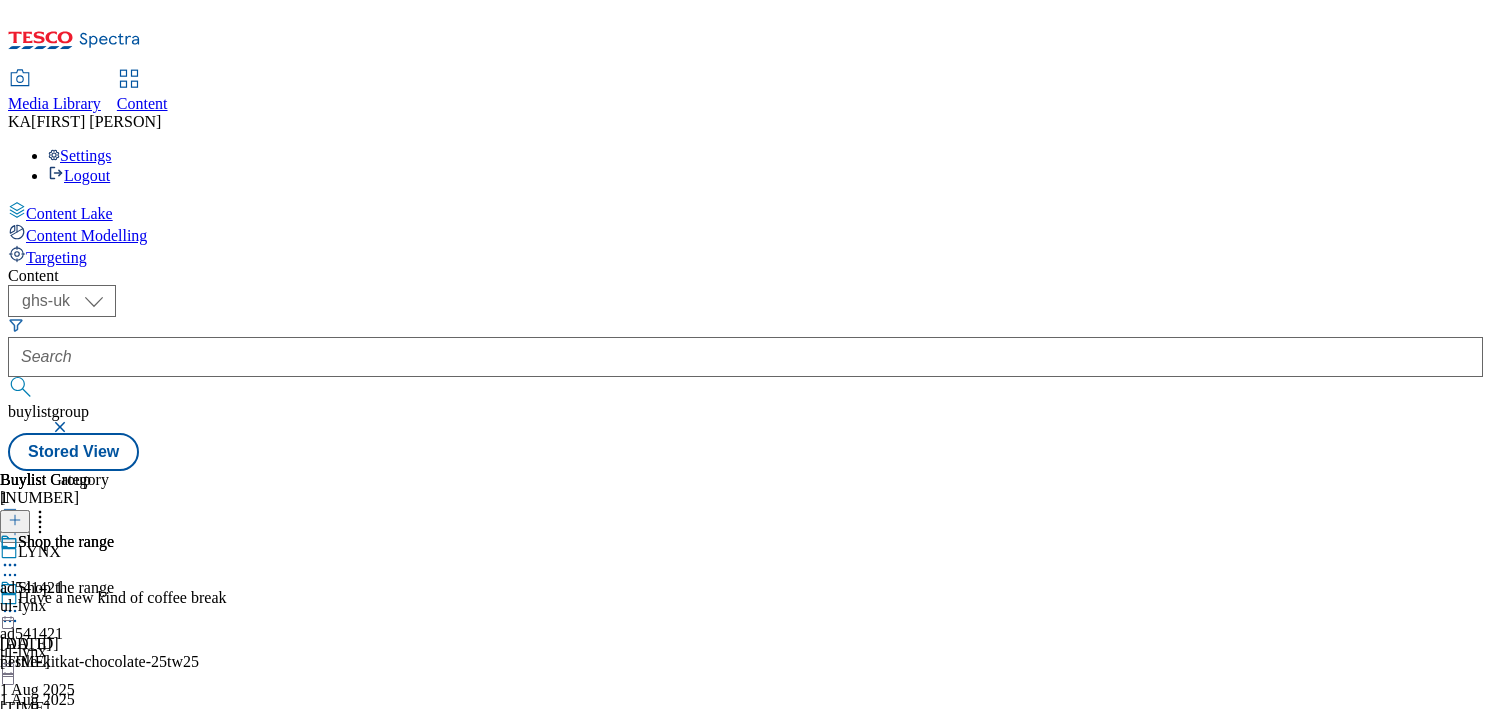click 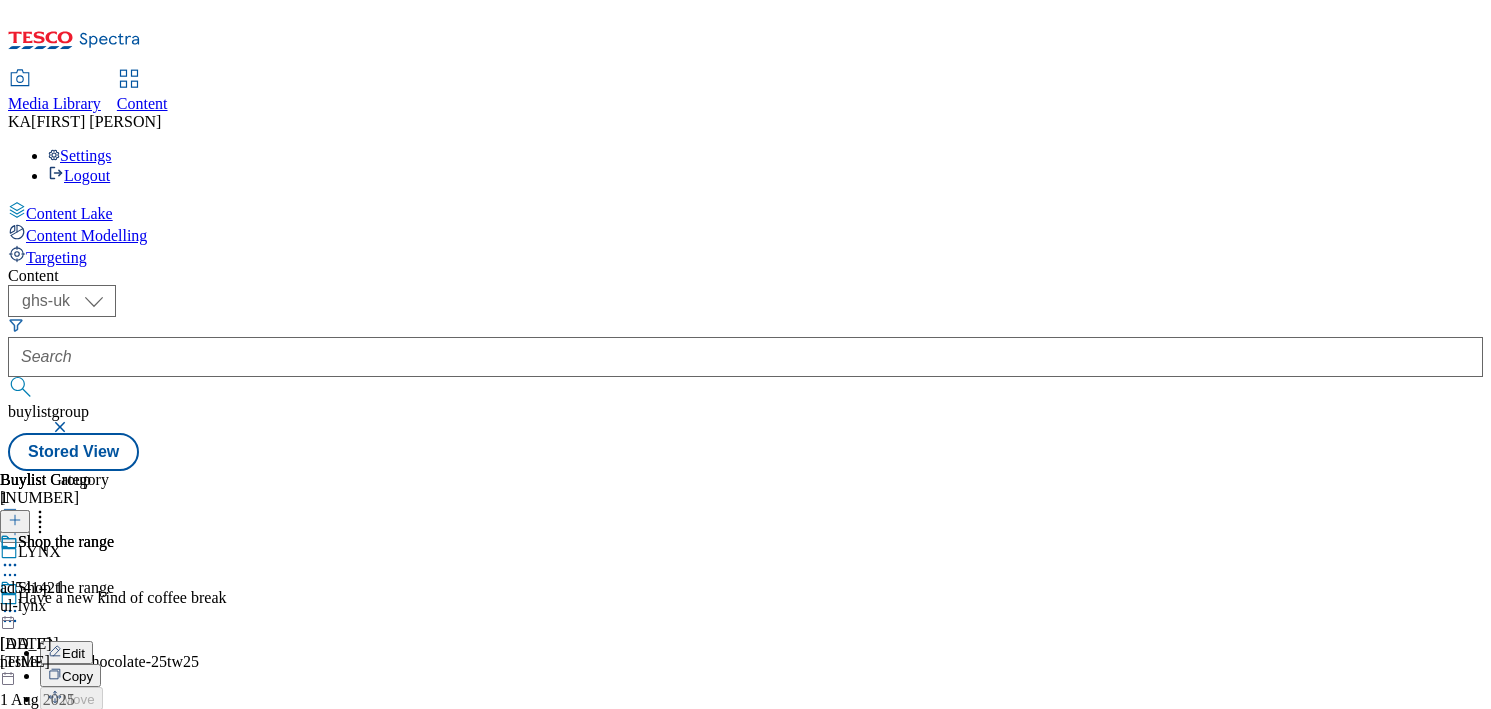 click on "Publish" at bounding box center [84, 814] 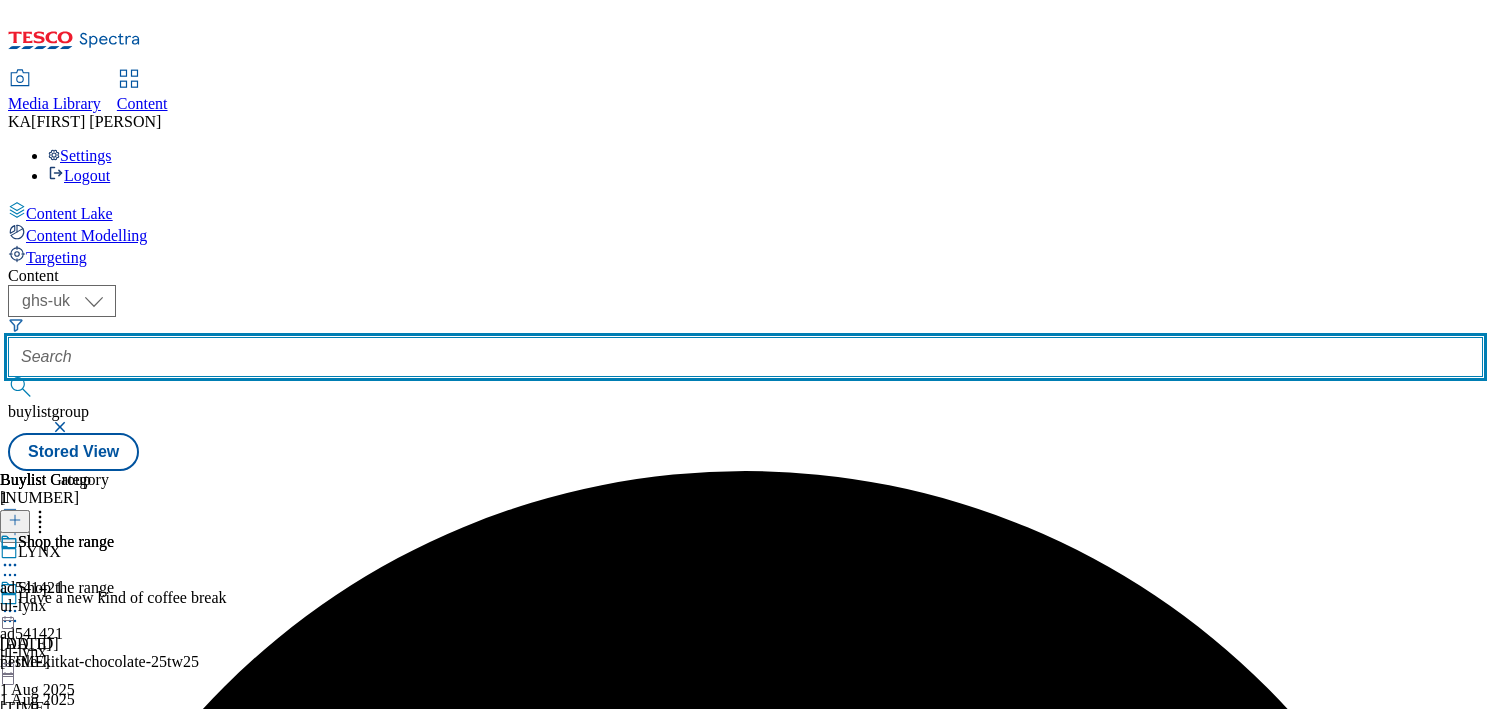 click at bounding box center [745, 357] 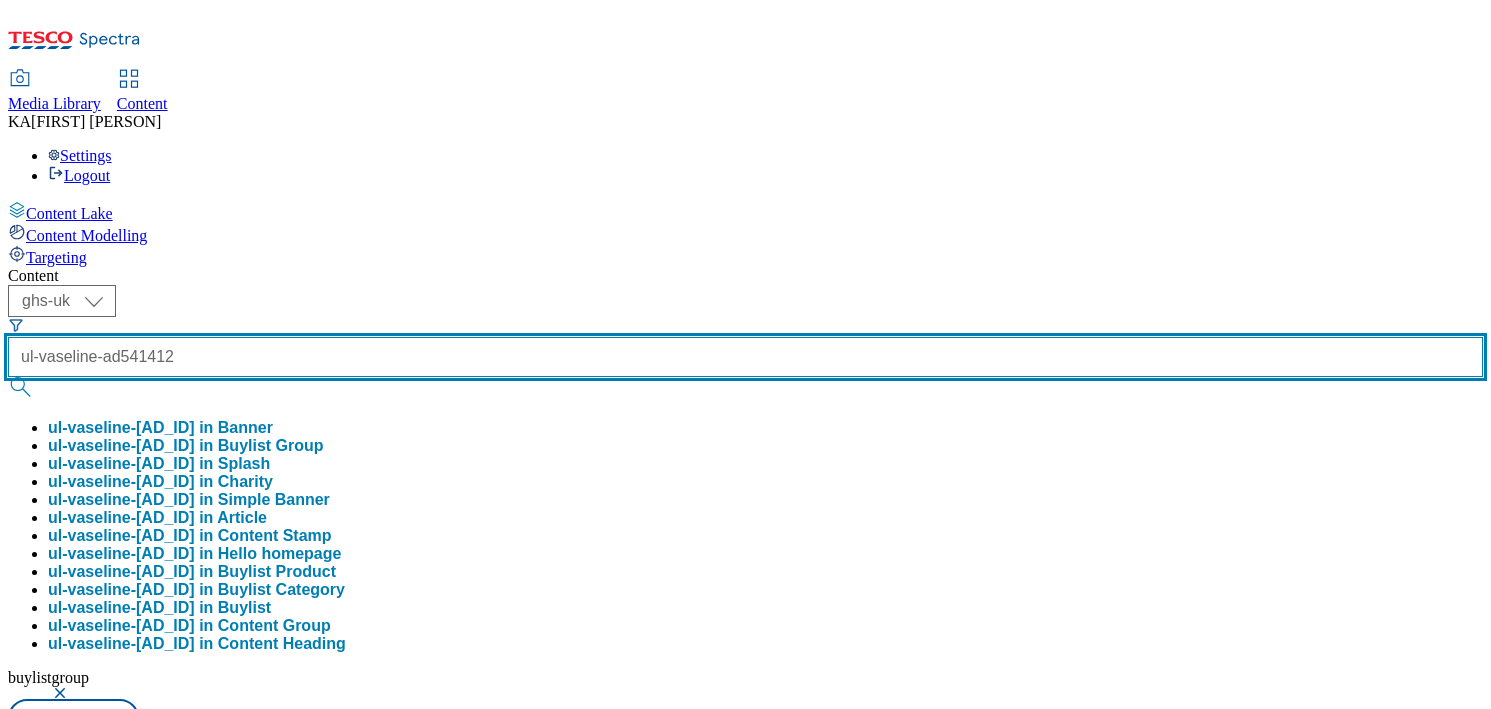 type on "ul-vaseline-ad541412" 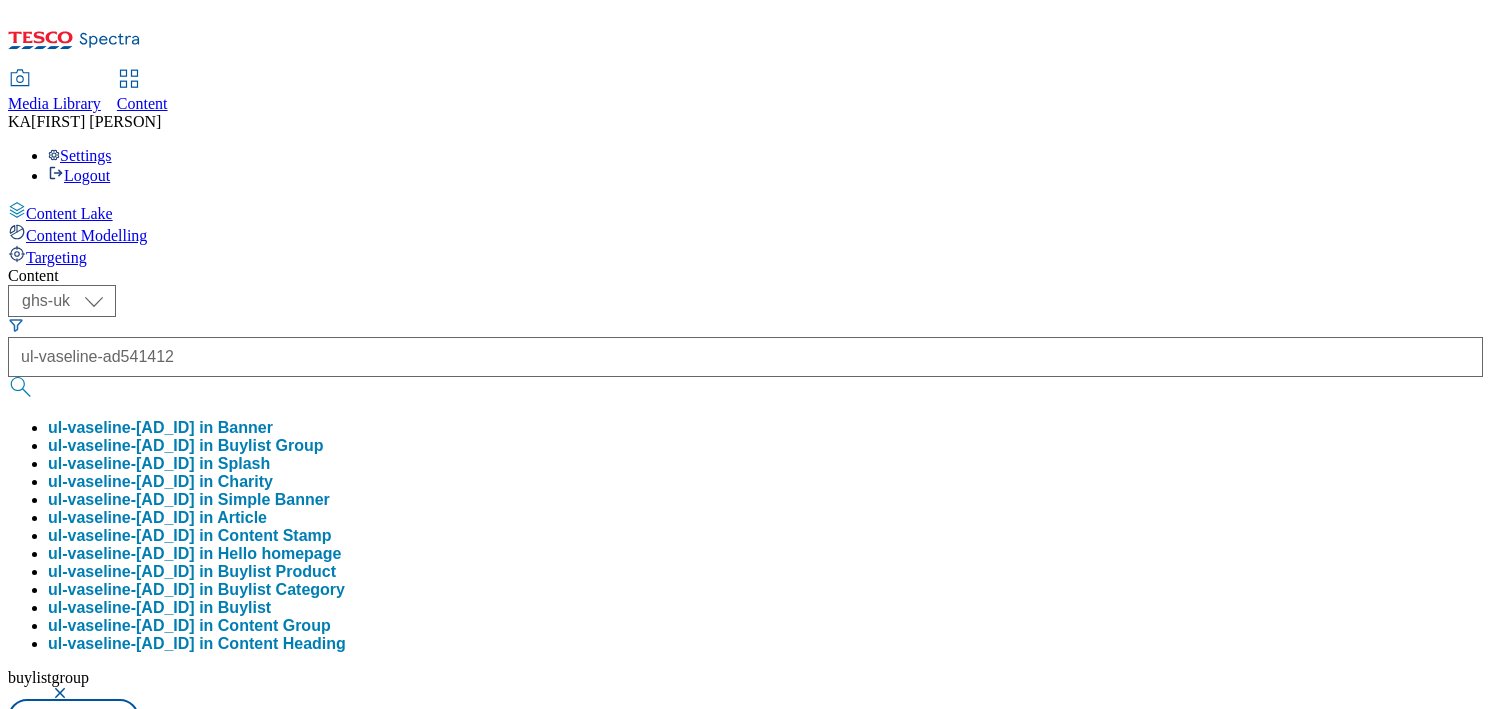 click on "ul-vaseline-ad541412 in   Buylist Group" at bounding box center [186, 446] 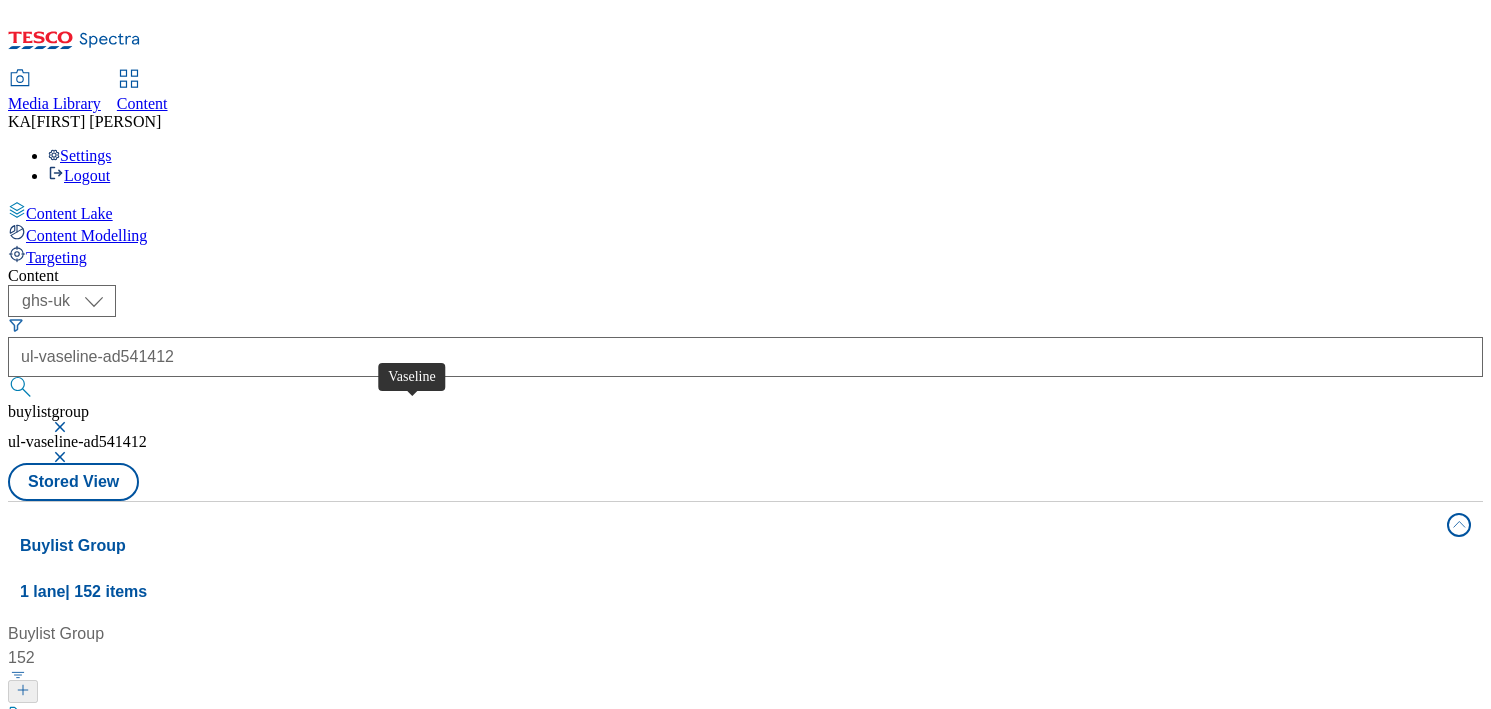 click on "Vaseline" at bounding box center [56, 716] 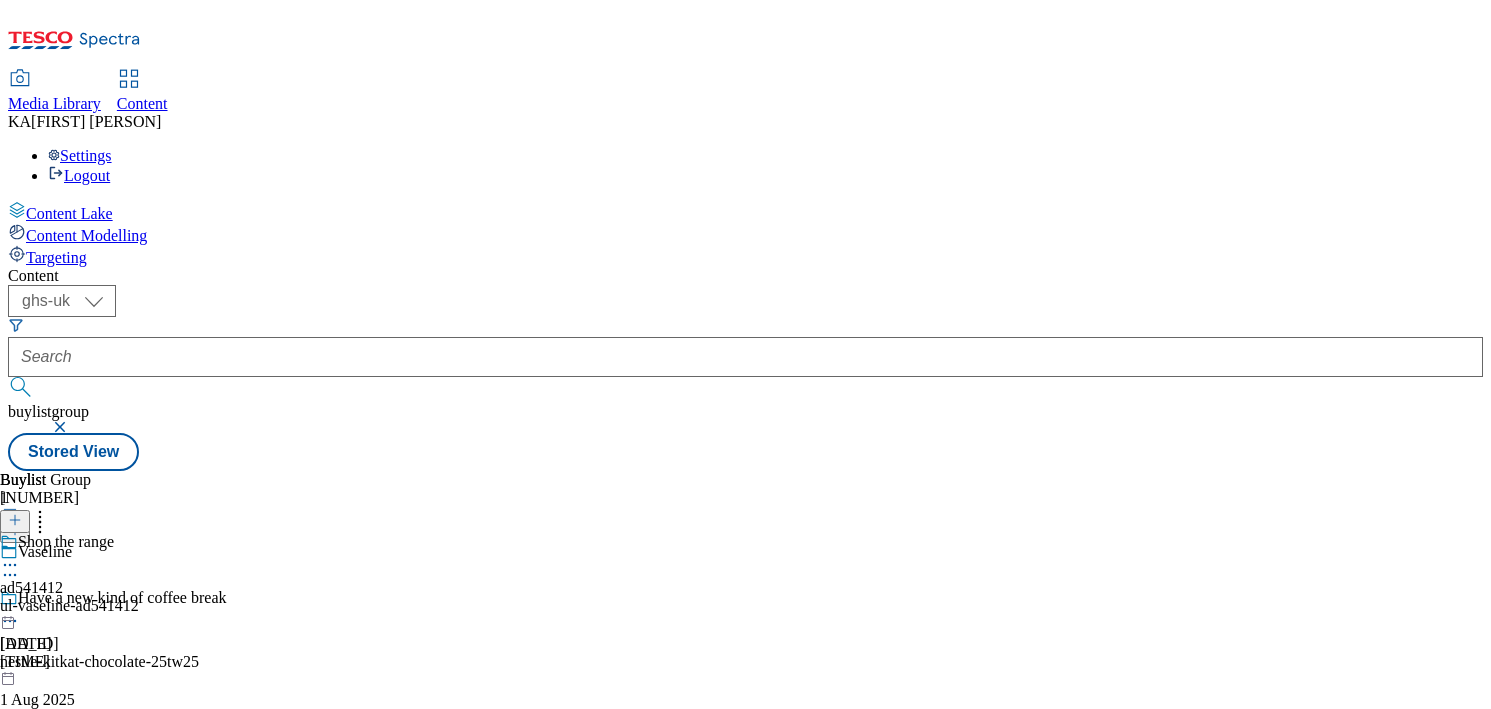 click 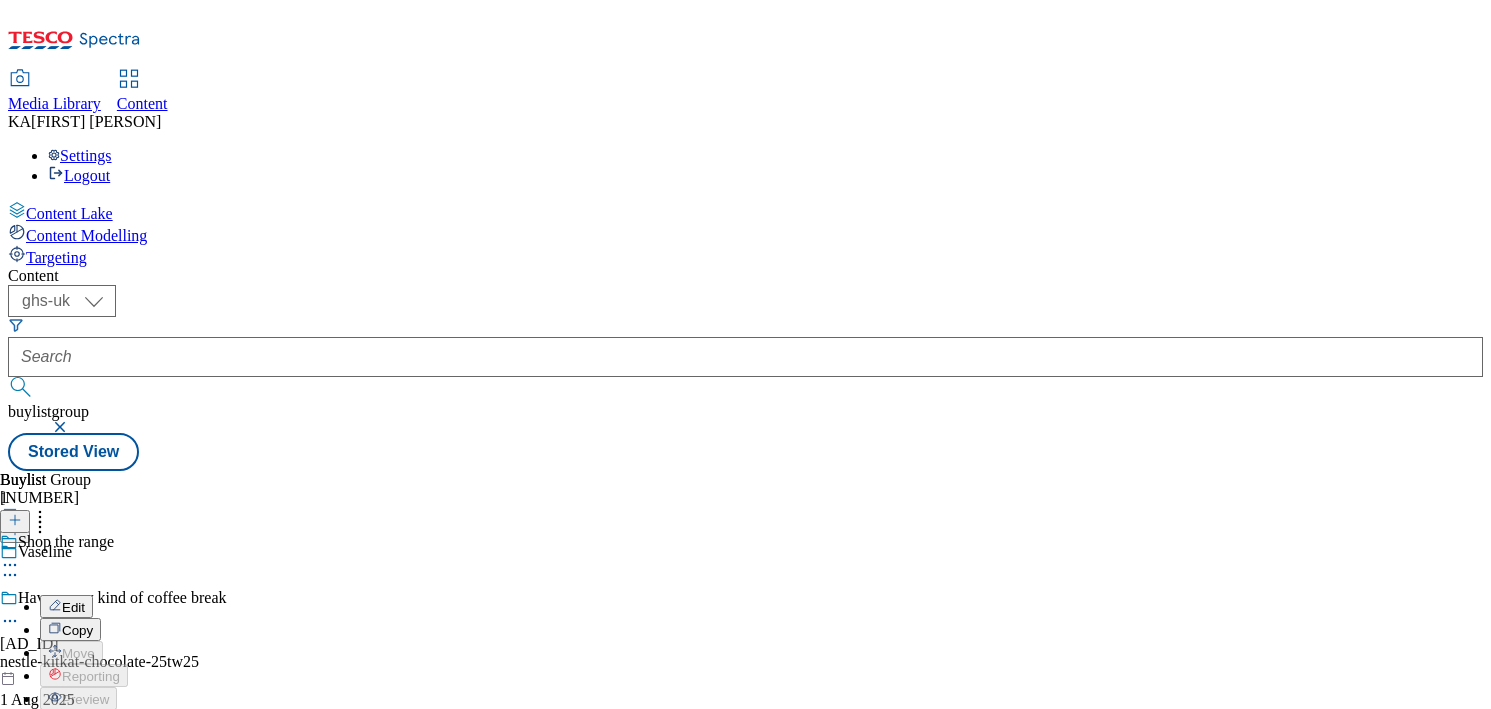 click on "Edit" at bounding box center [73, 607] 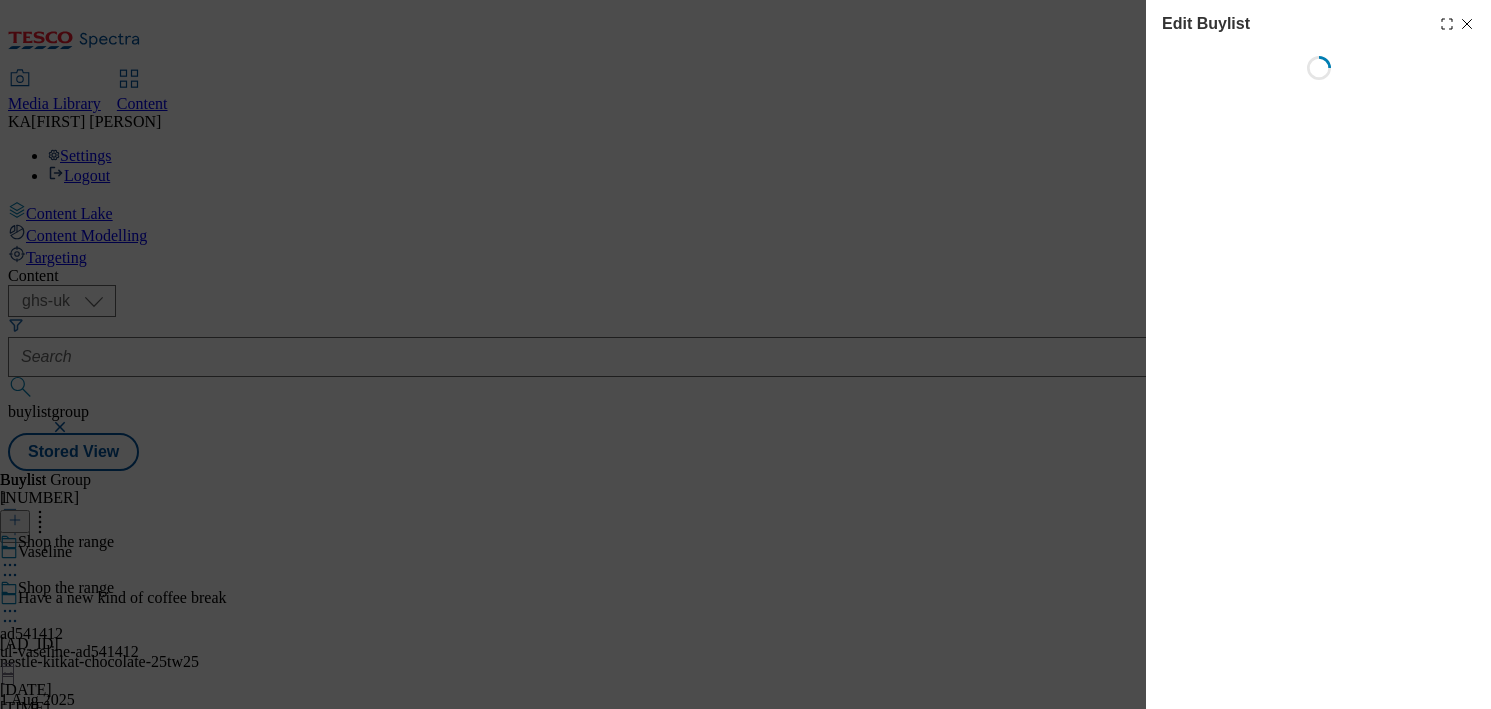 select on "tactical" 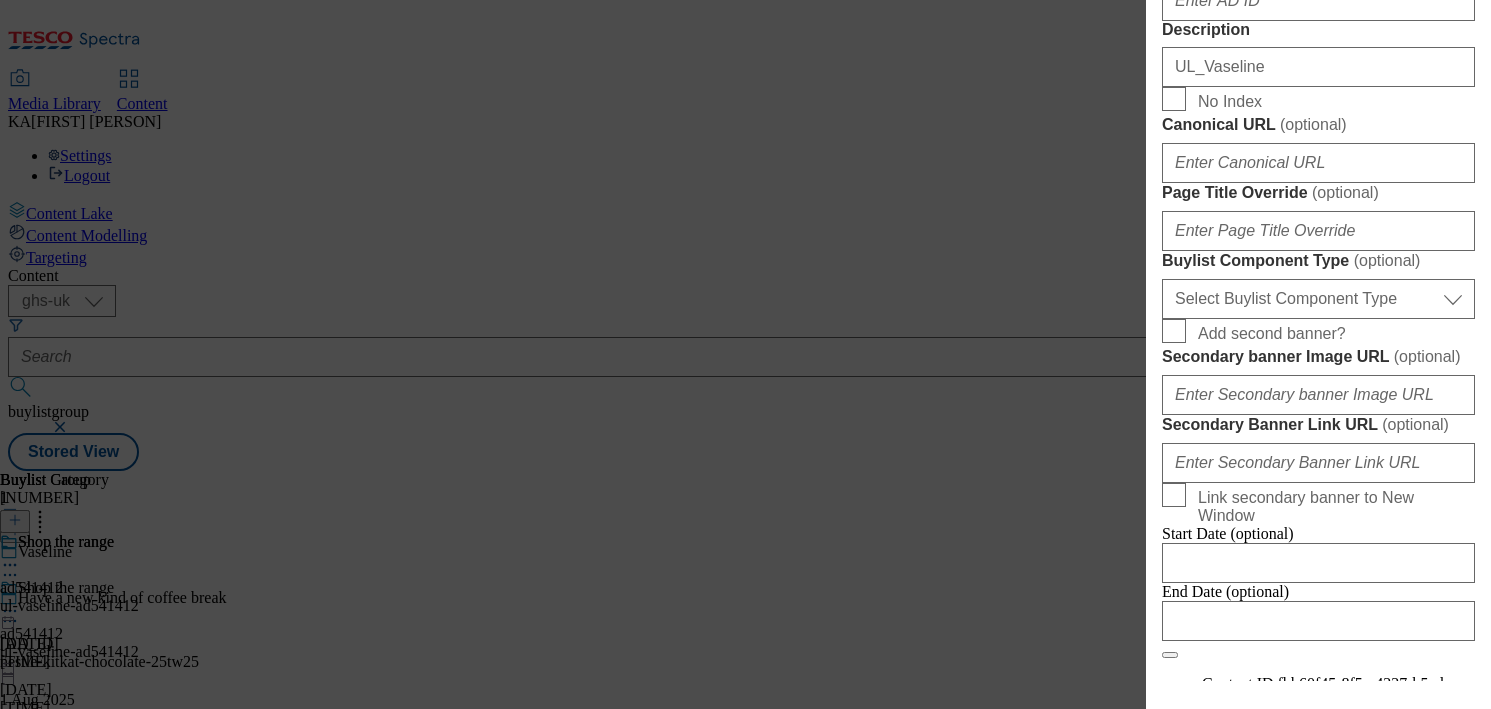 scroll, scrollTop: 1155, scrollLeft: 0, axis: vertical 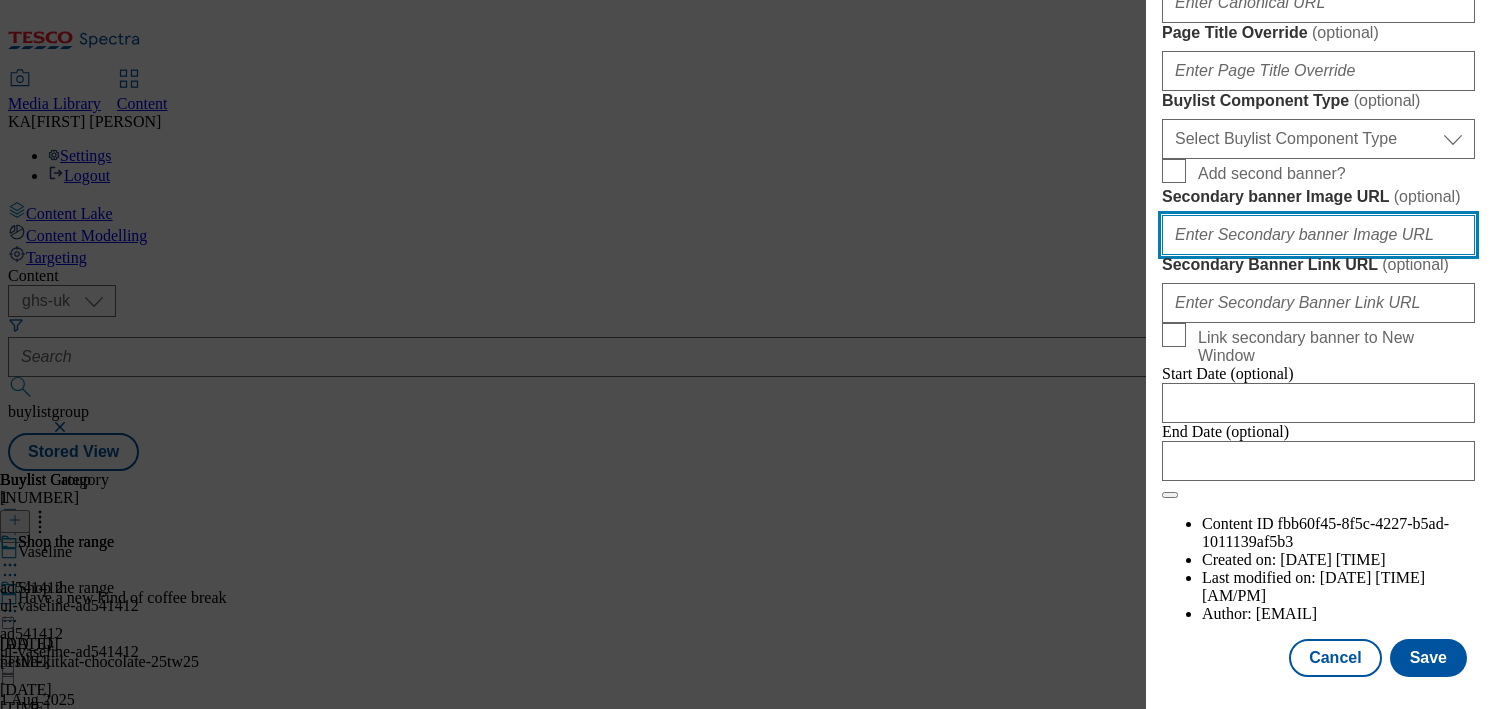 click on "Secondary banner Image URL   ( optional )" at bounding box center (1318, 235) 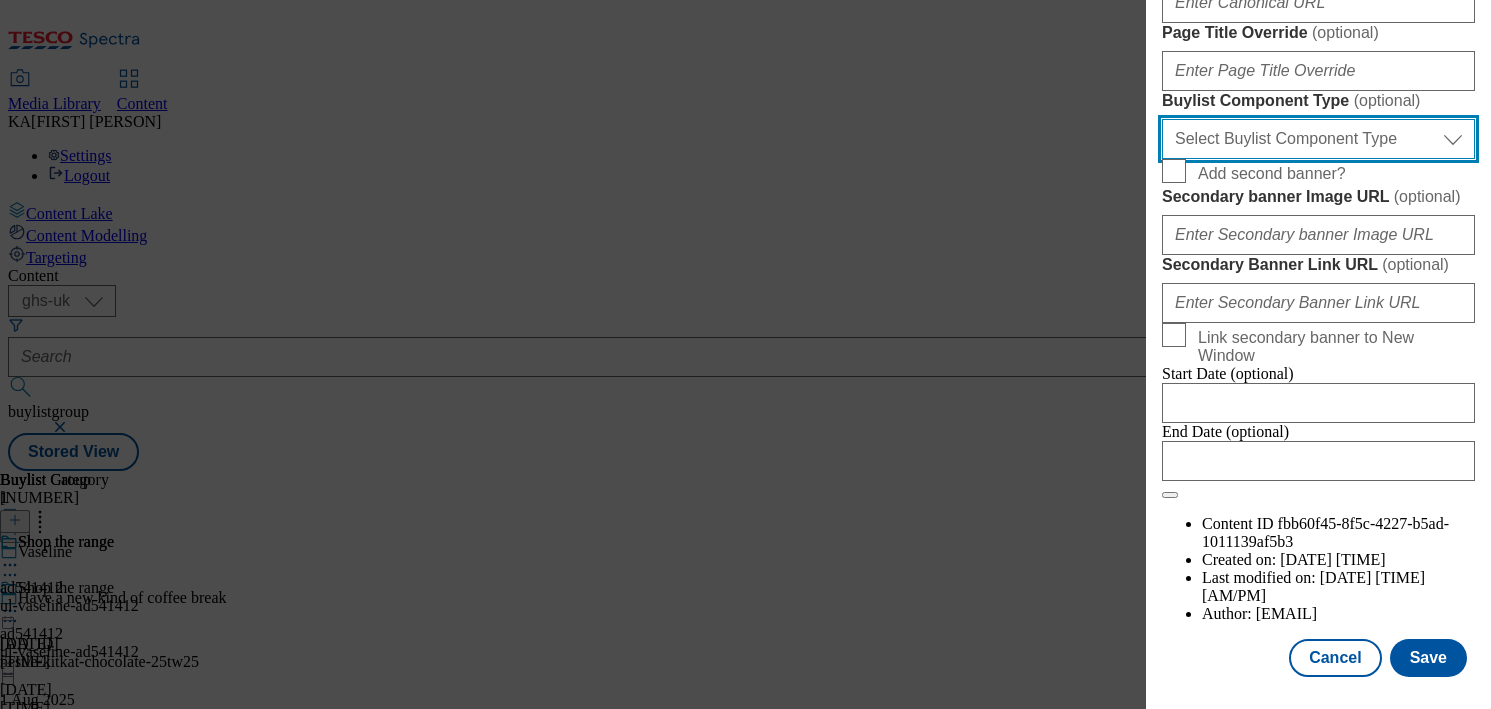 click on "Select Buylist Component Type Banner Competition Header Meal" at bounding box center [1318, 139] 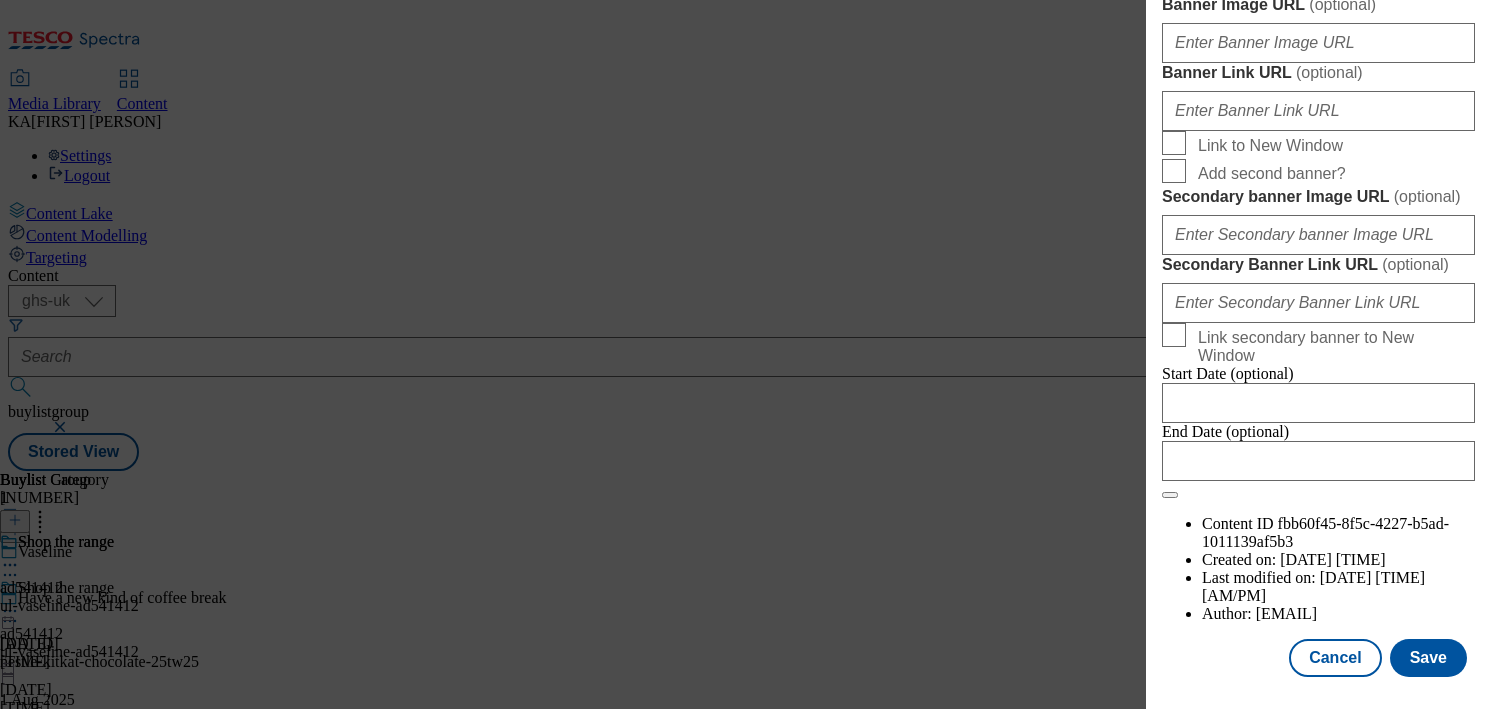scroll, scrollTop: 1994, scrollLeft: 0, axis: vertical 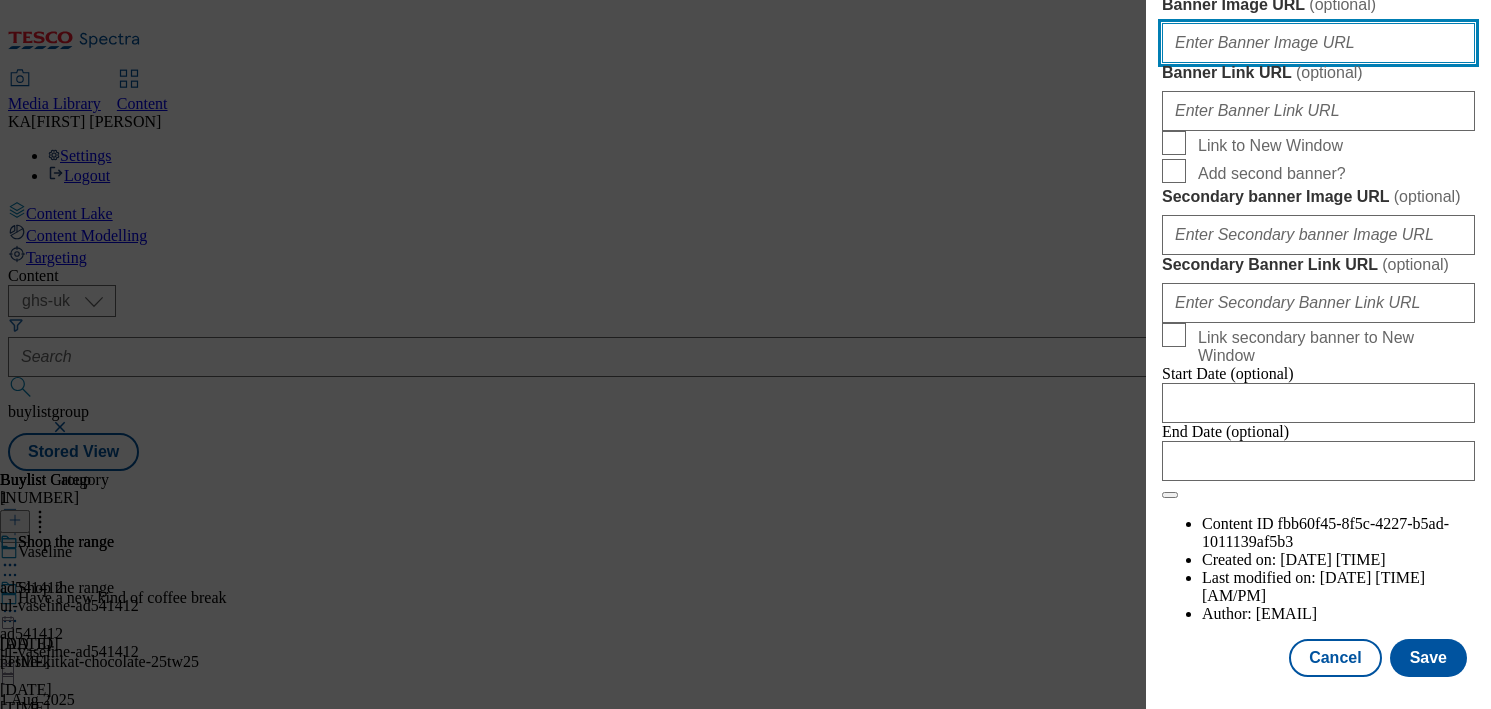 click on "Banner Image URL   ( optional )" at bounding box center [1318, 43] 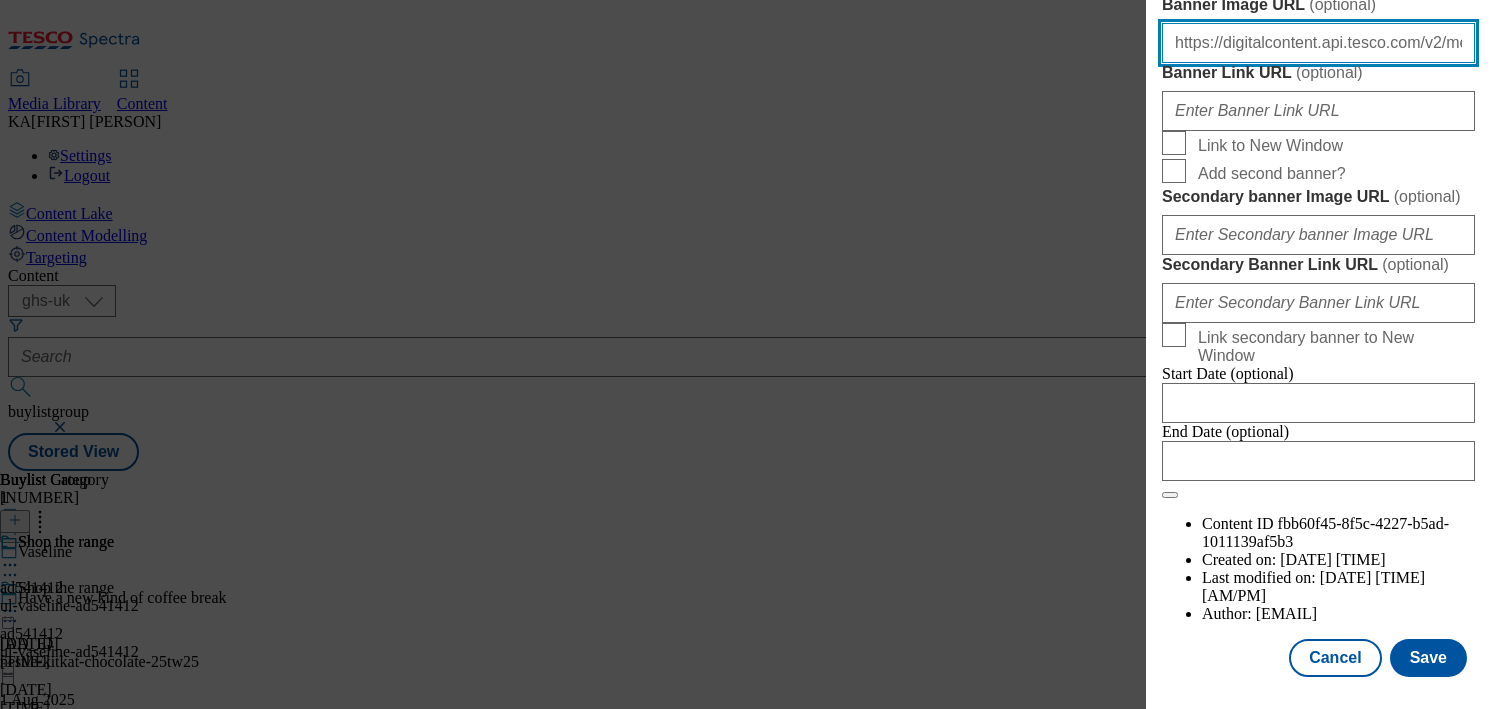 scroll, scrollTop: 0, scrollLeft: 448, axis: horizontal 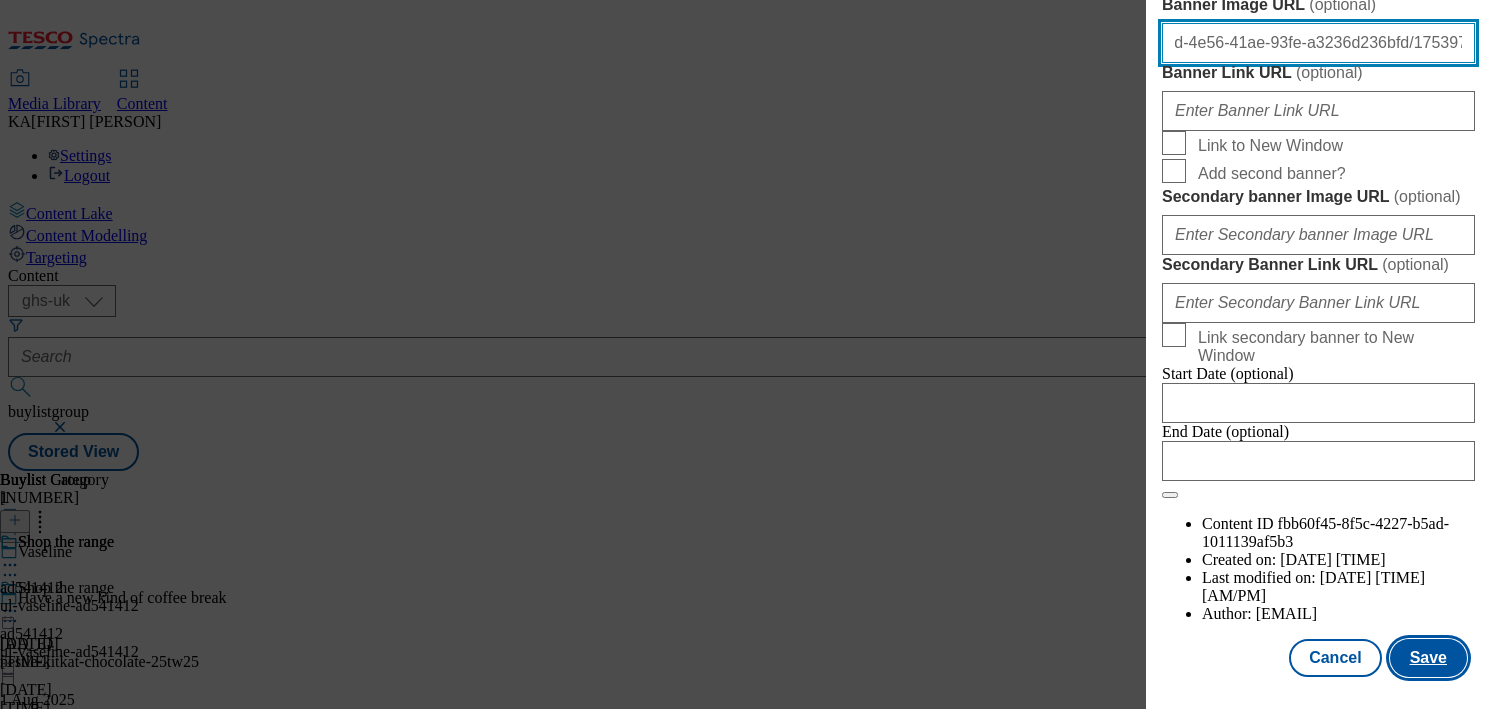 type on "https://digitalcontent.api.tesco.com/v2/media/ghs-mktg/3781f50d-4e56-41ae-93fe-a3236d236bfd/1753973428300-BLH_1184x333.png" 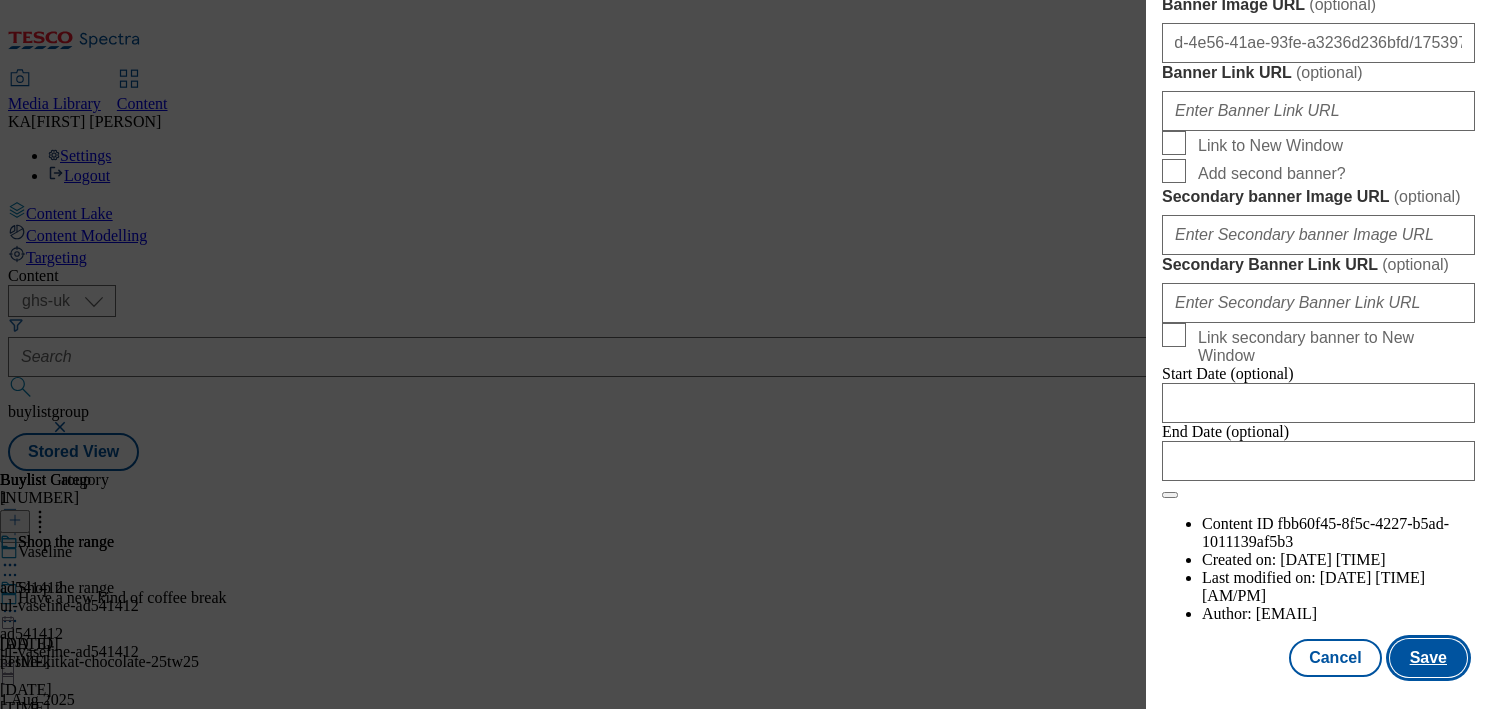 click on "Save" at bounding box center [1428, 658] 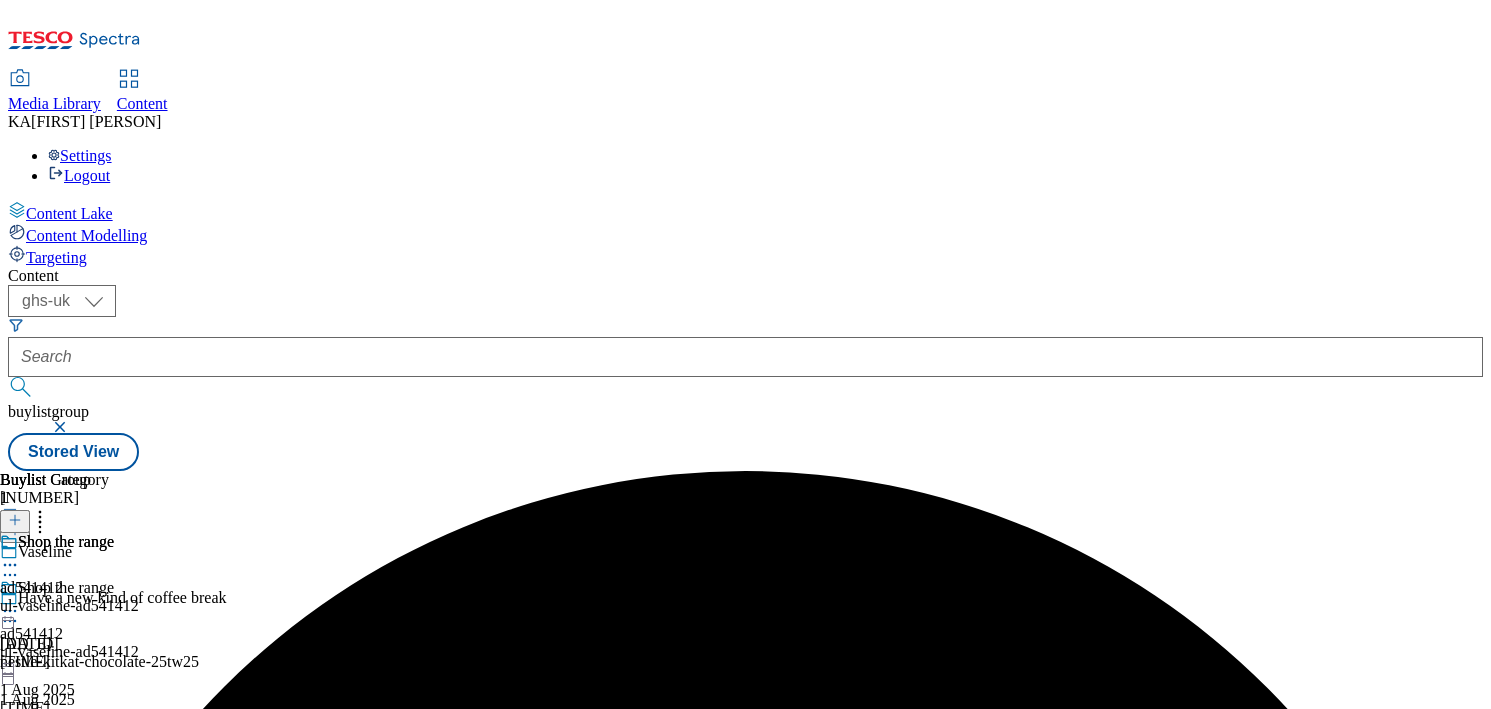 click 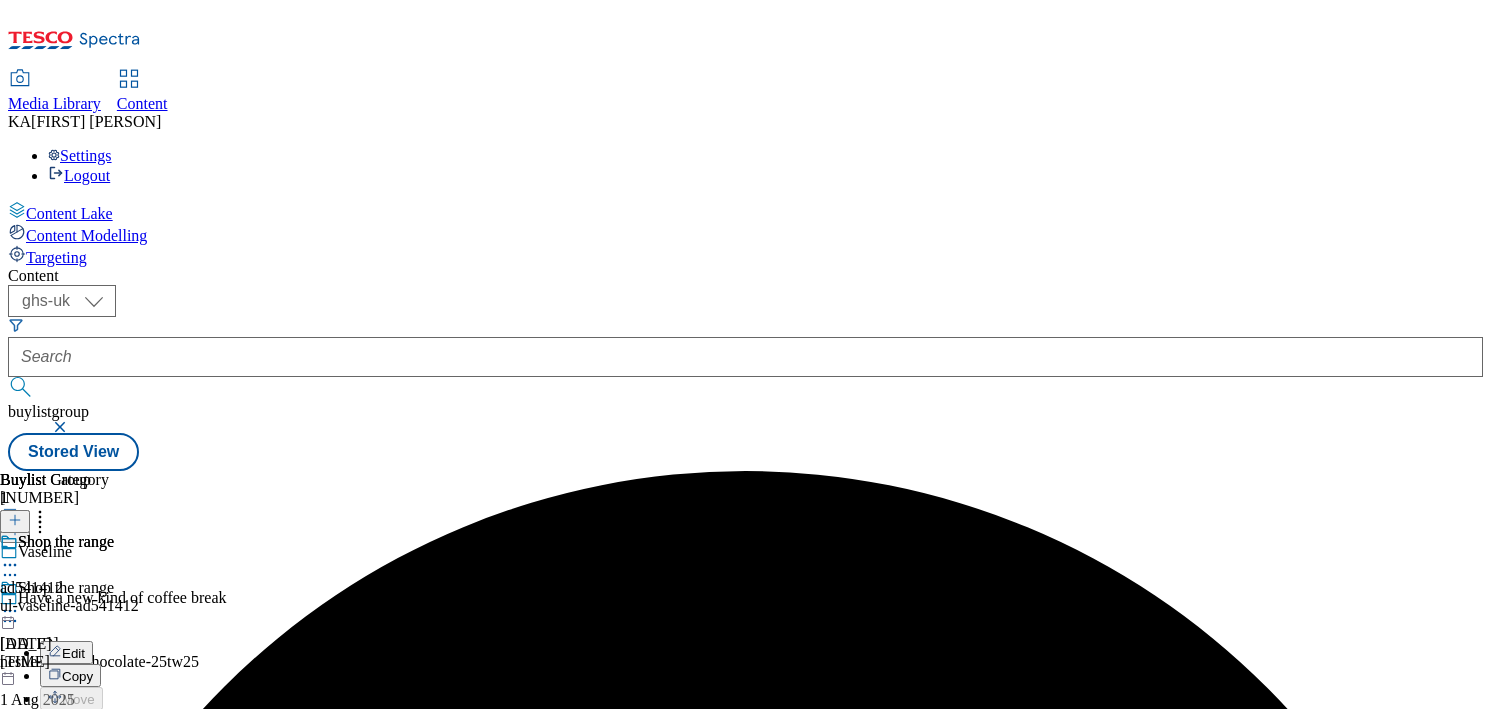 click on "Preview" at bounding box center [85, 745] 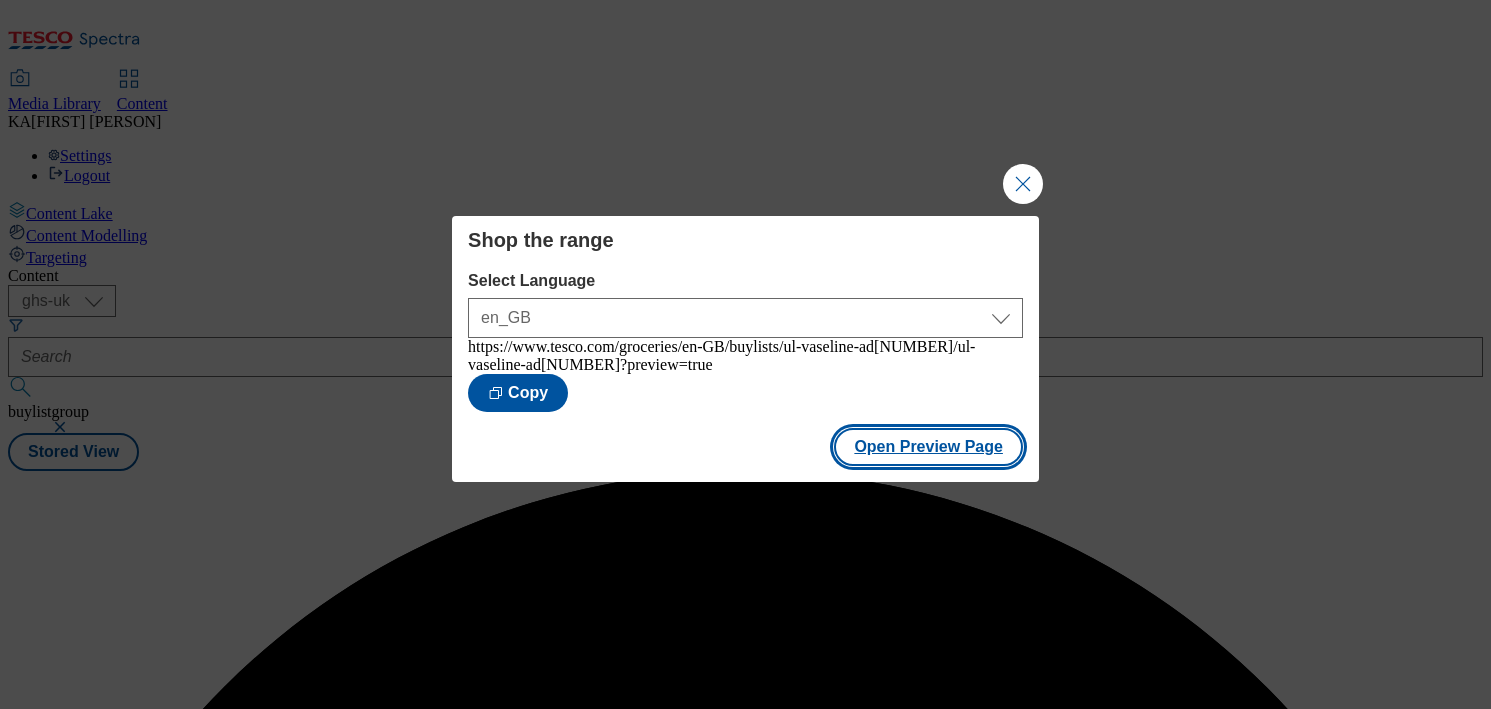 click on "Open Preview Page" at bounding box center (928, 447) 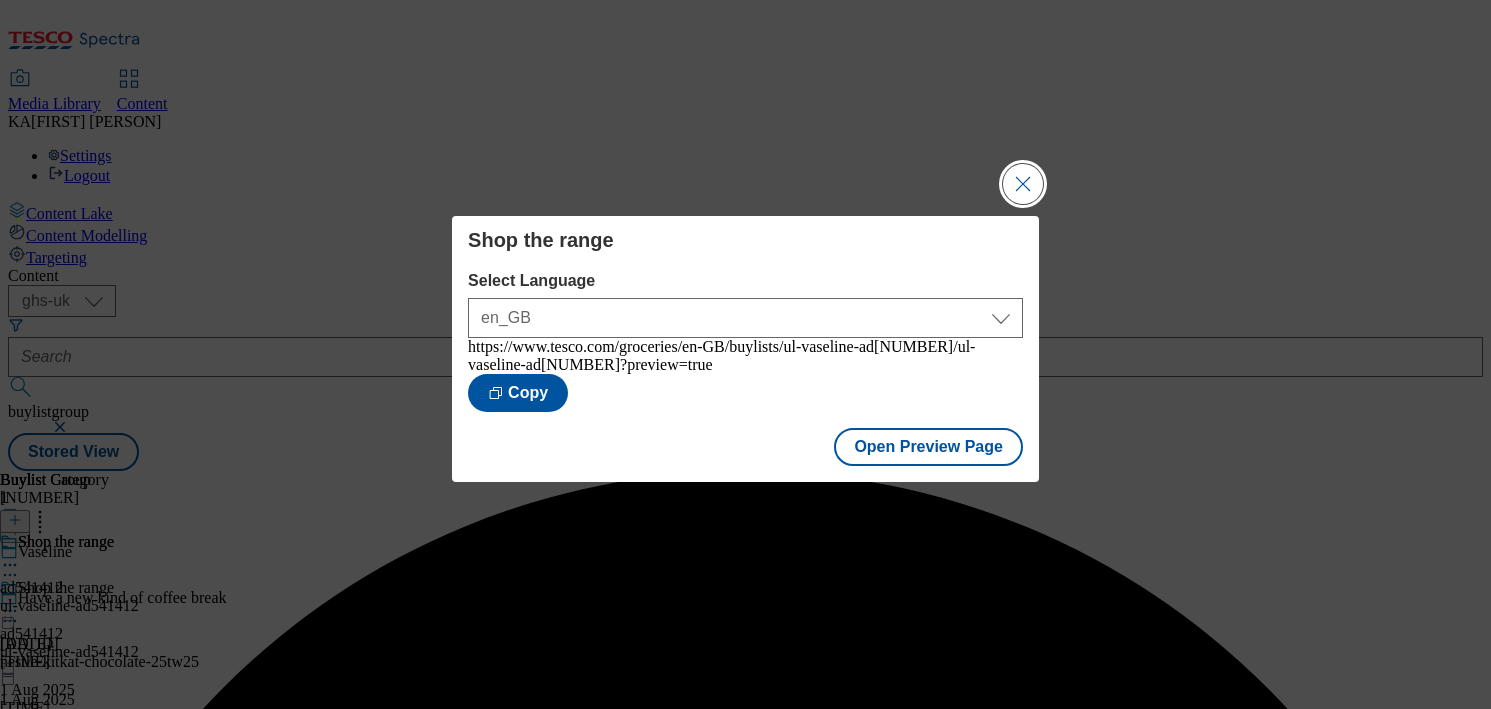 click at bounding box center [1023, 184] 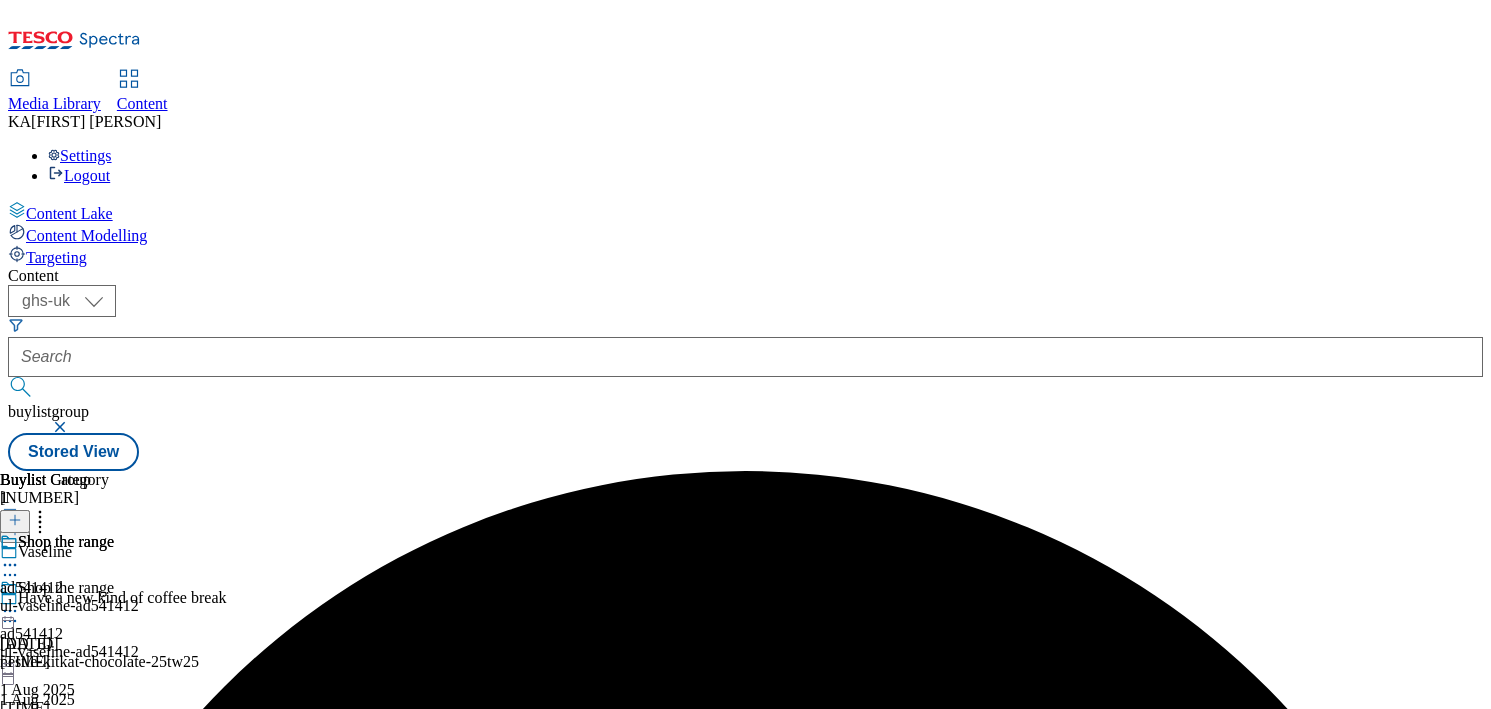 click 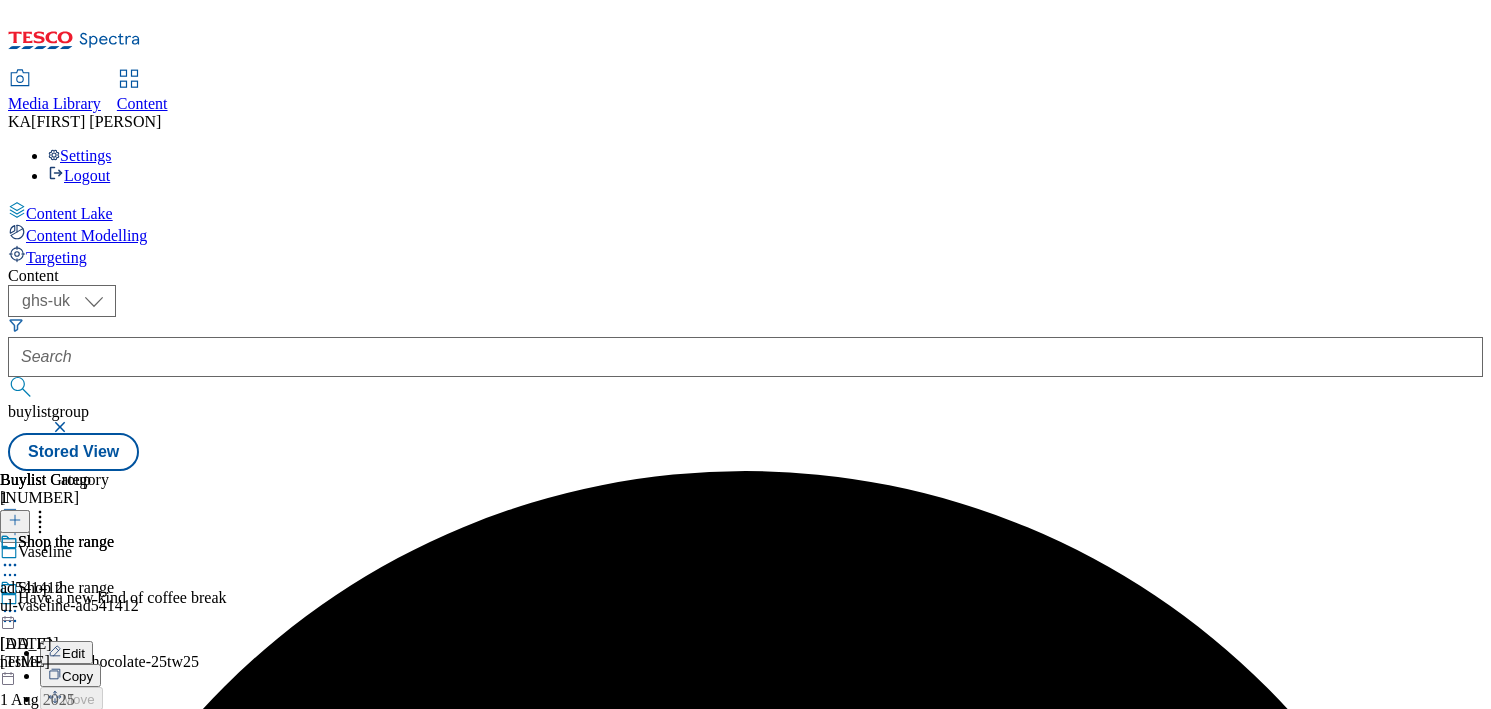 click on "Publish" at bounding box center [84, 814] 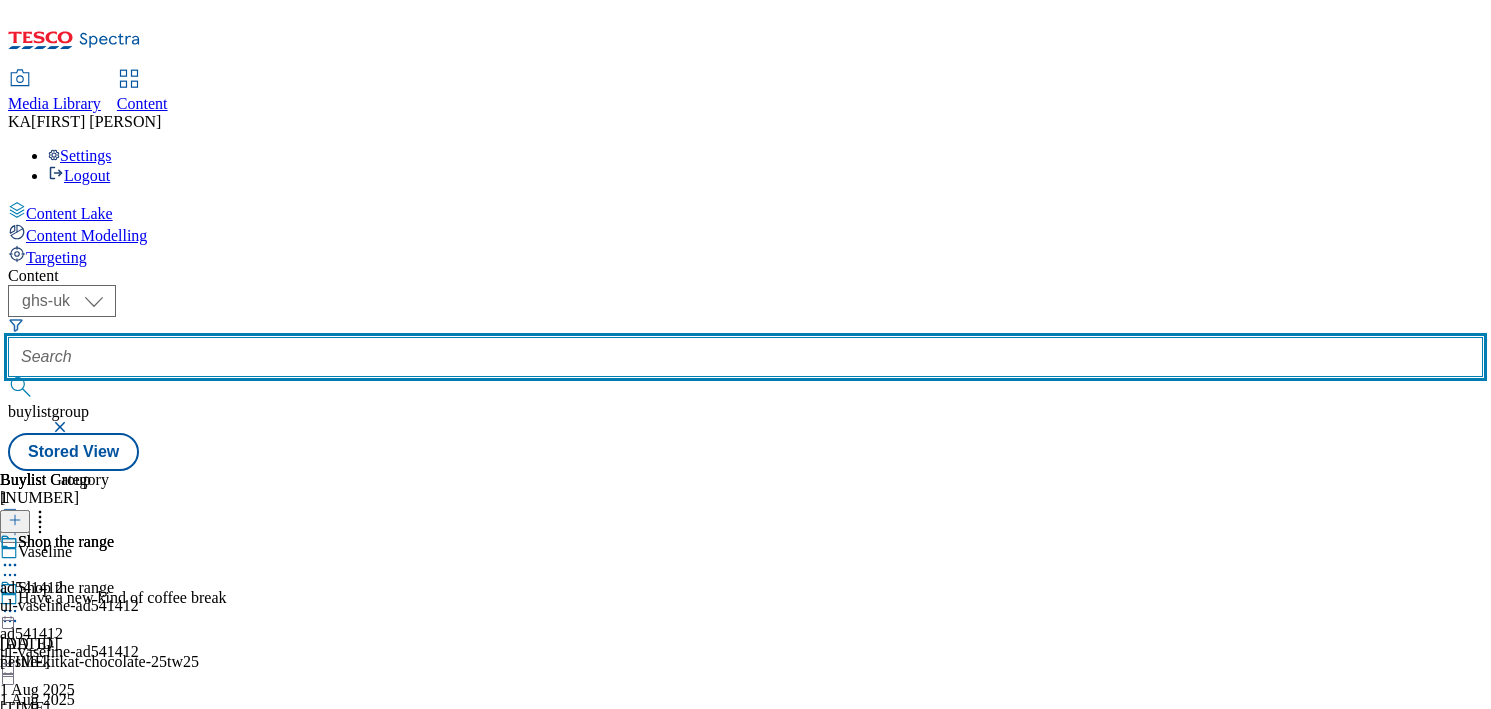 click at bounding box center [745, 357] 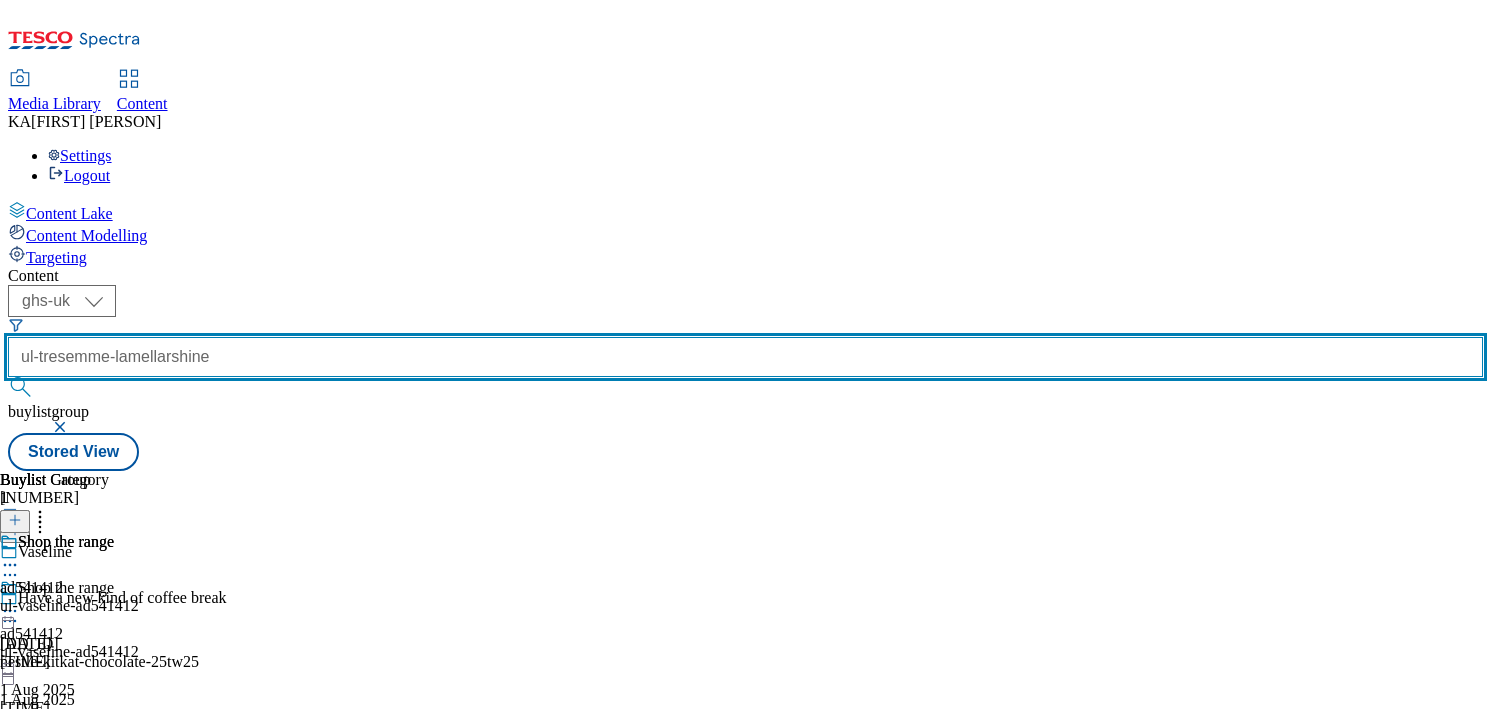scroll, scrollTop: 0, scrollLeft: 24, axis: horizontal 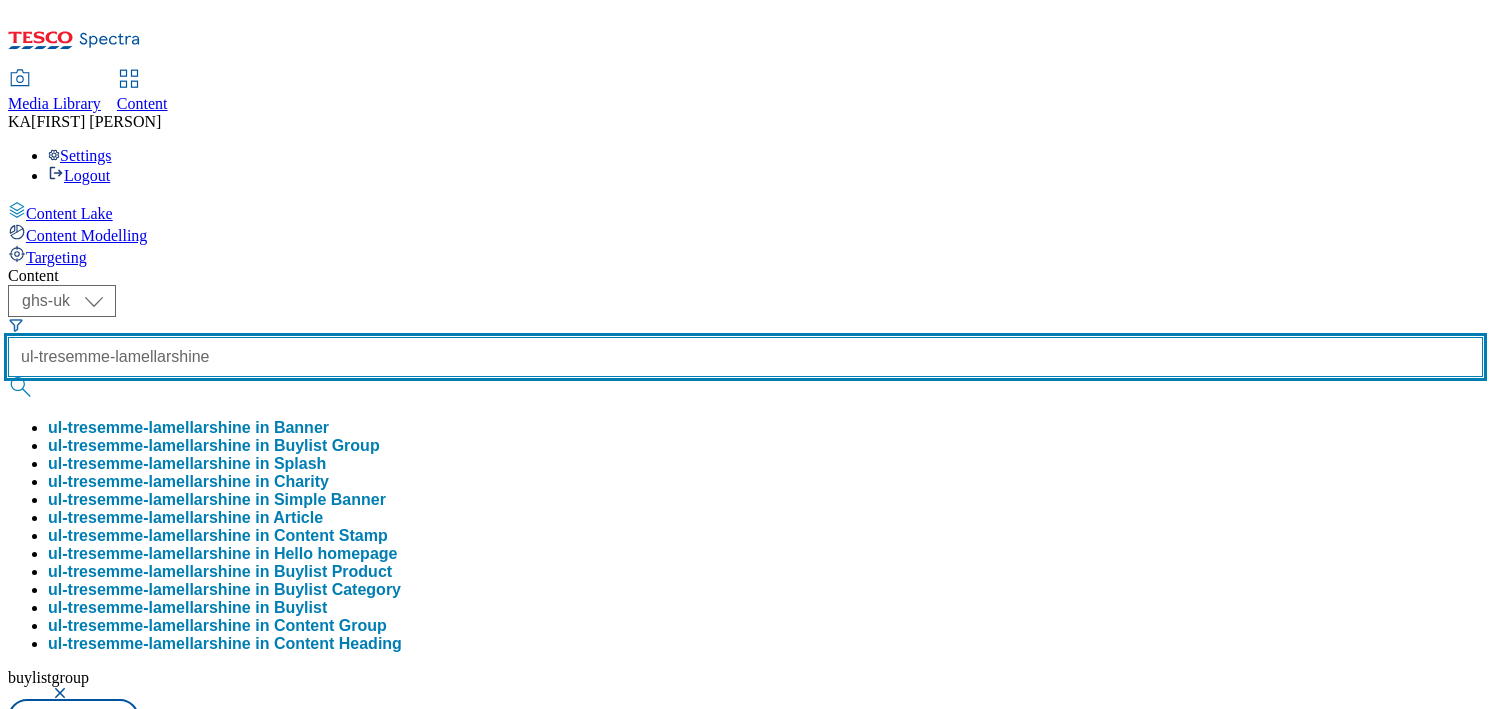 type on "ul-tresemme-lamellarshine" 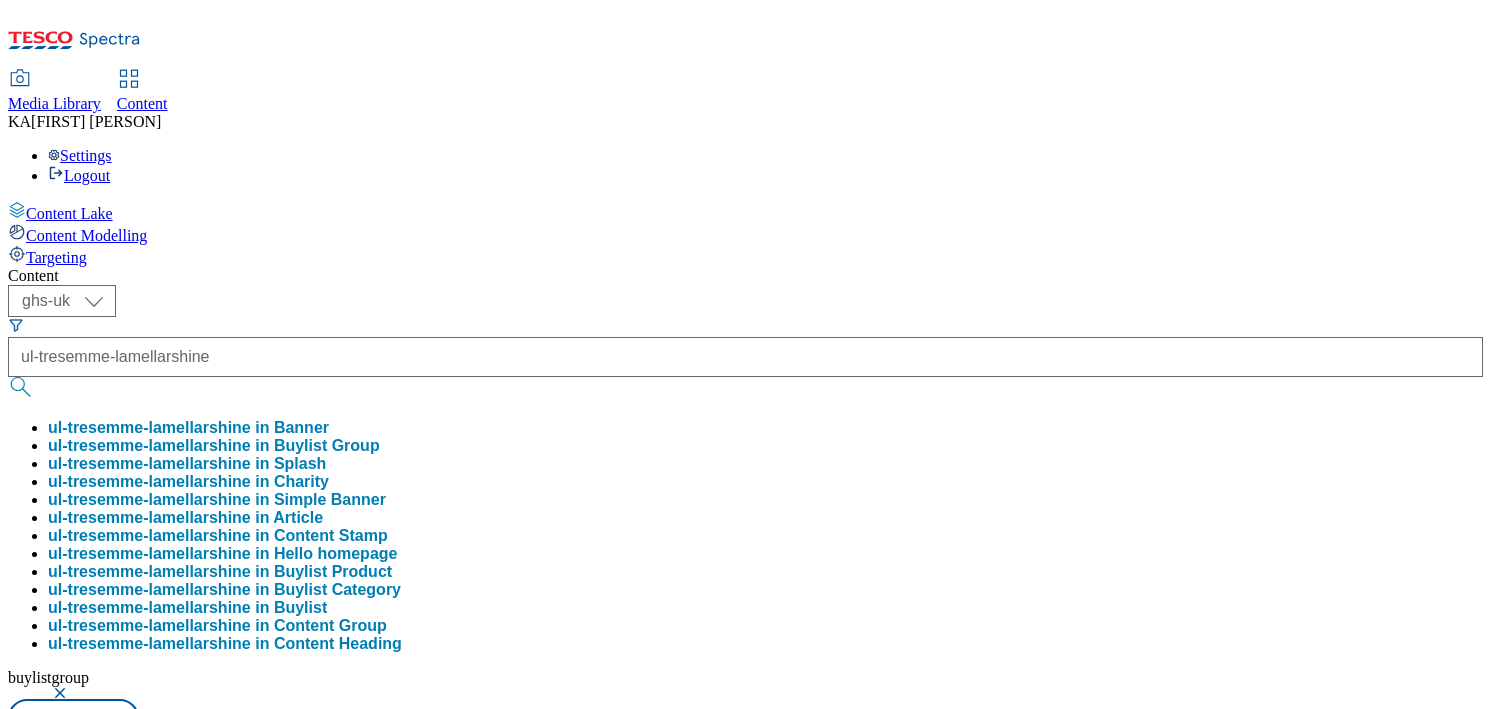 click on "ul-tresemme-lamellarshine in   Buylist Group" at bounding box center (214, 446) 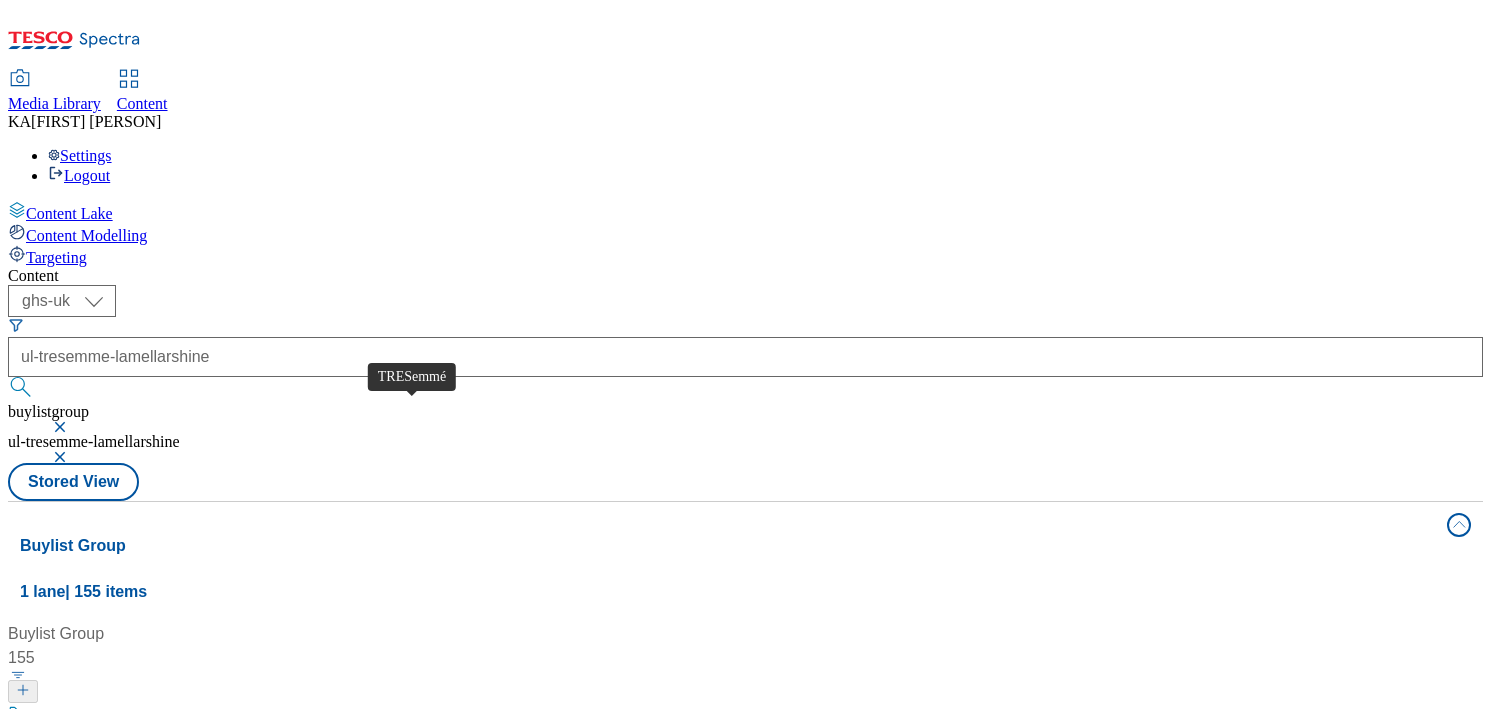 click on "TRESemmé" at bounding box center [69, 716] 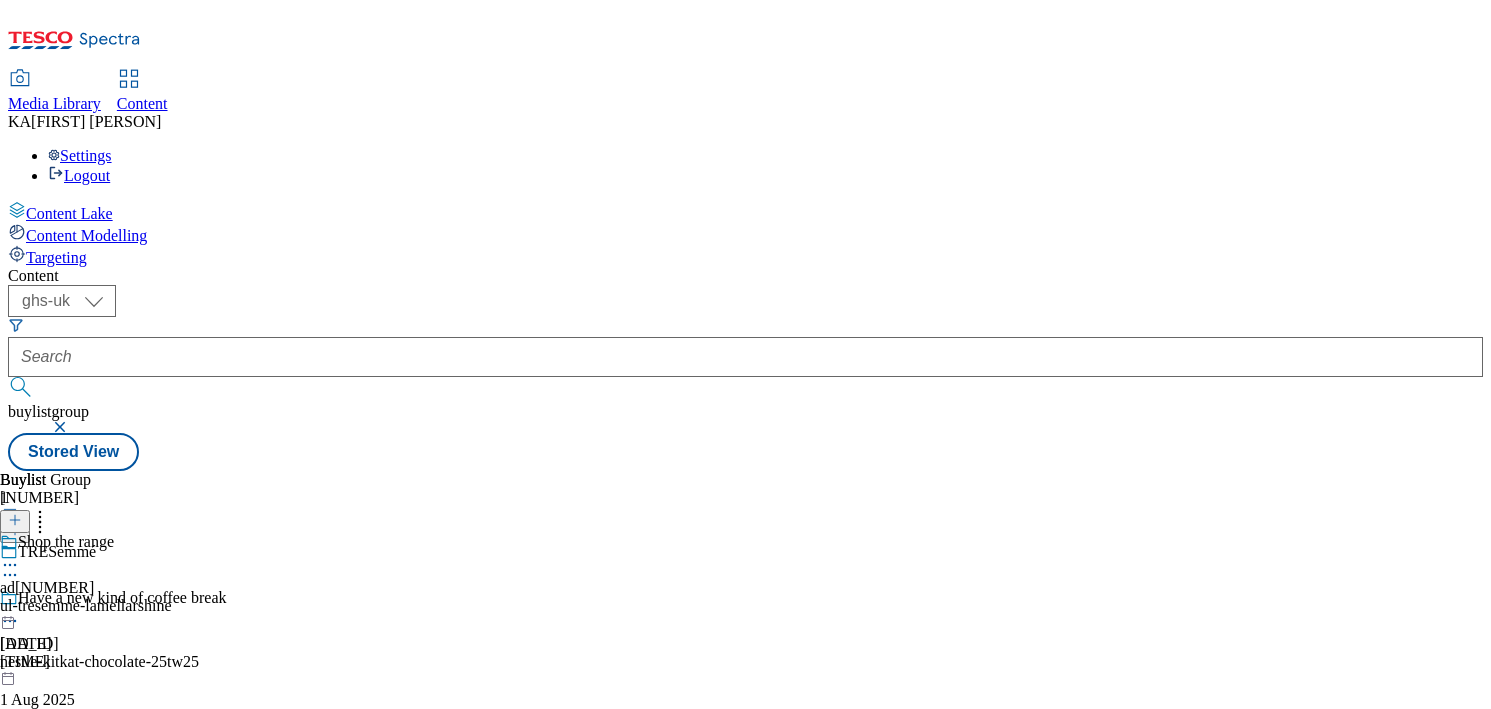 click on "Shop the range" at bounding box center [85, 556] 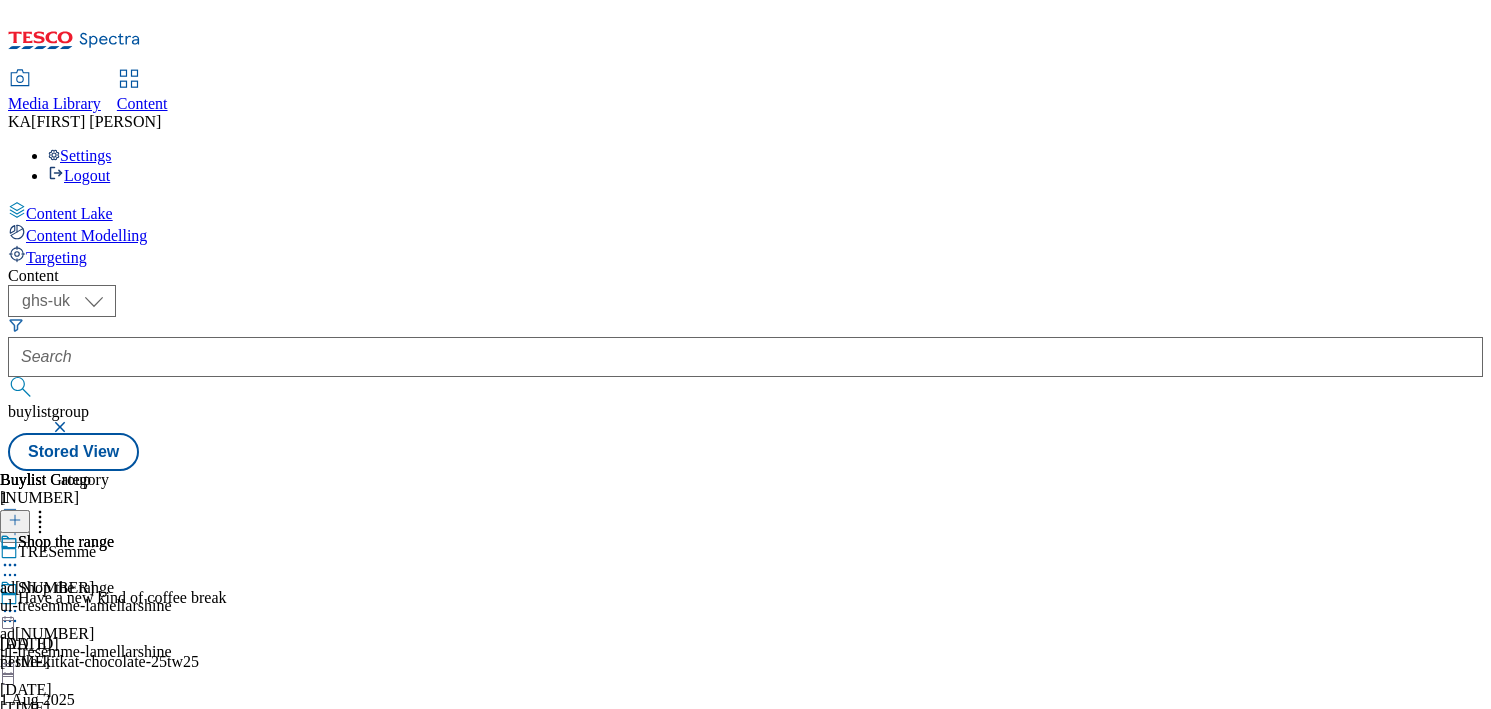 click 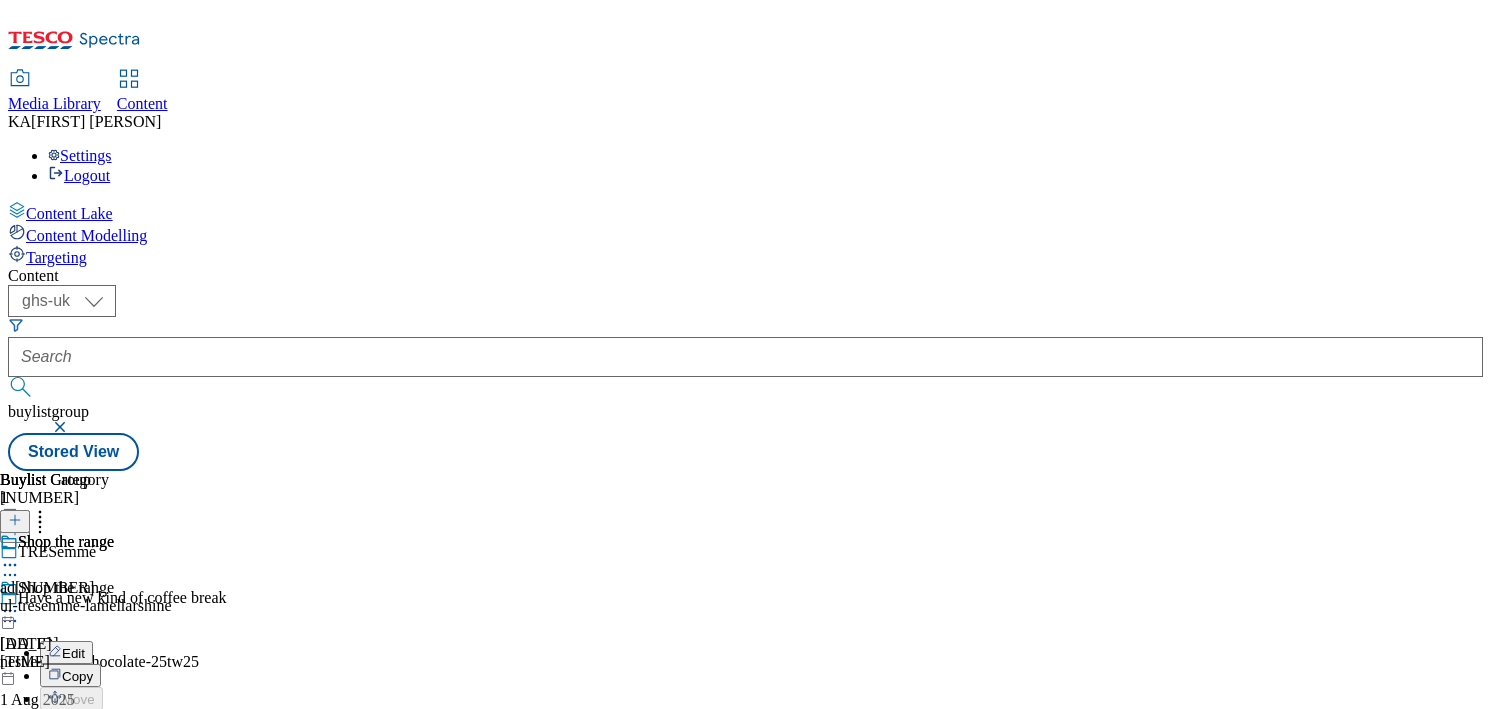 click on "Edit" at bounding box center [73, 653] 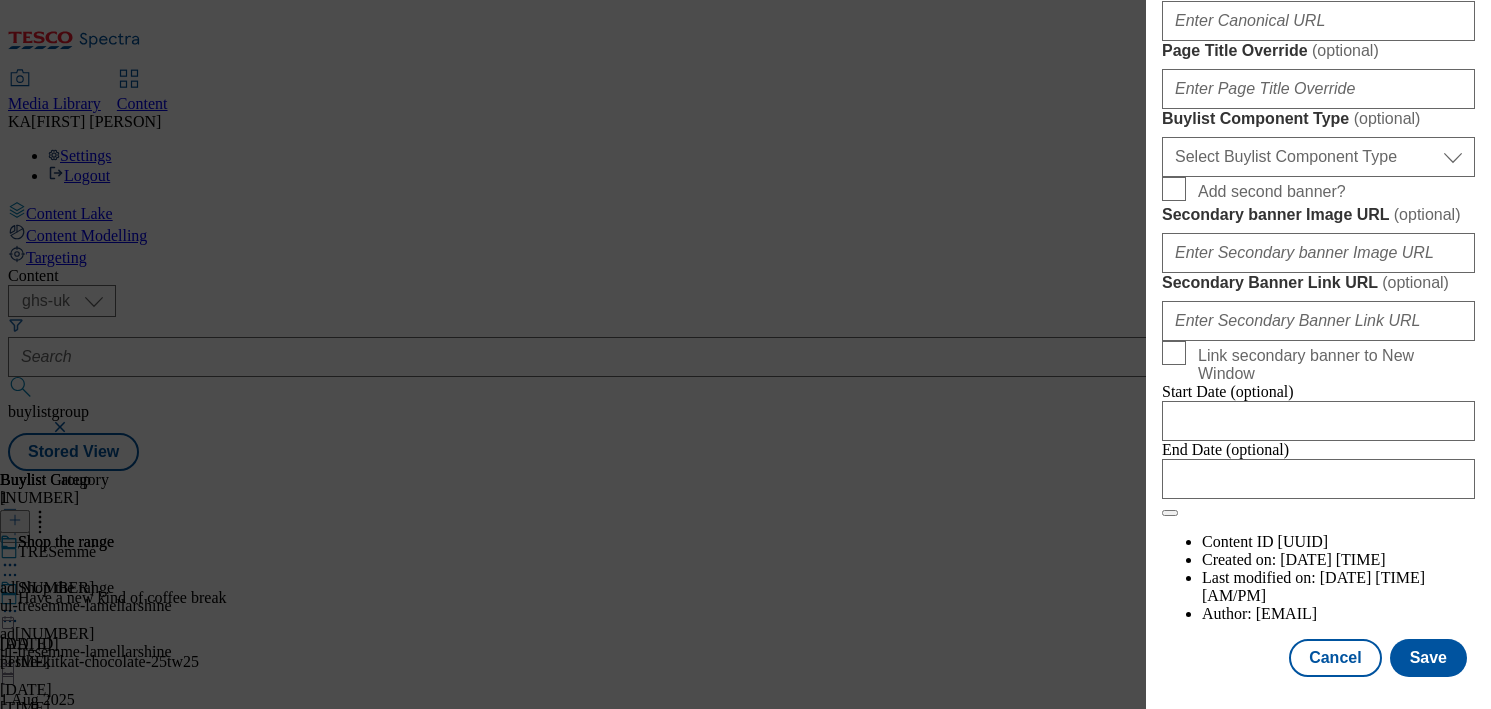scroll, scrollTop: 1884, scrollLeft: 0, axis: vertical 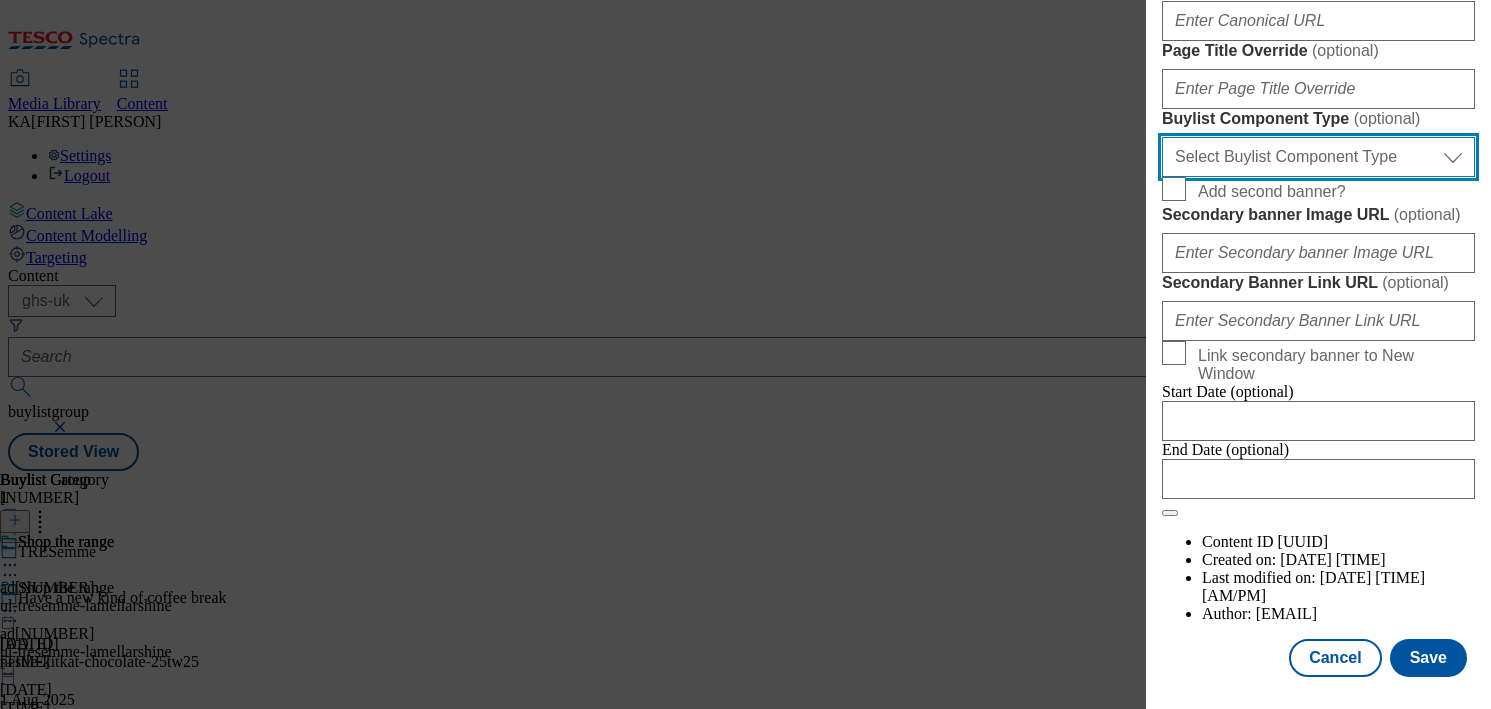 click on "Select Buylist Component Type Banner Competition Header Meal" at bounding box center (1318, 157) 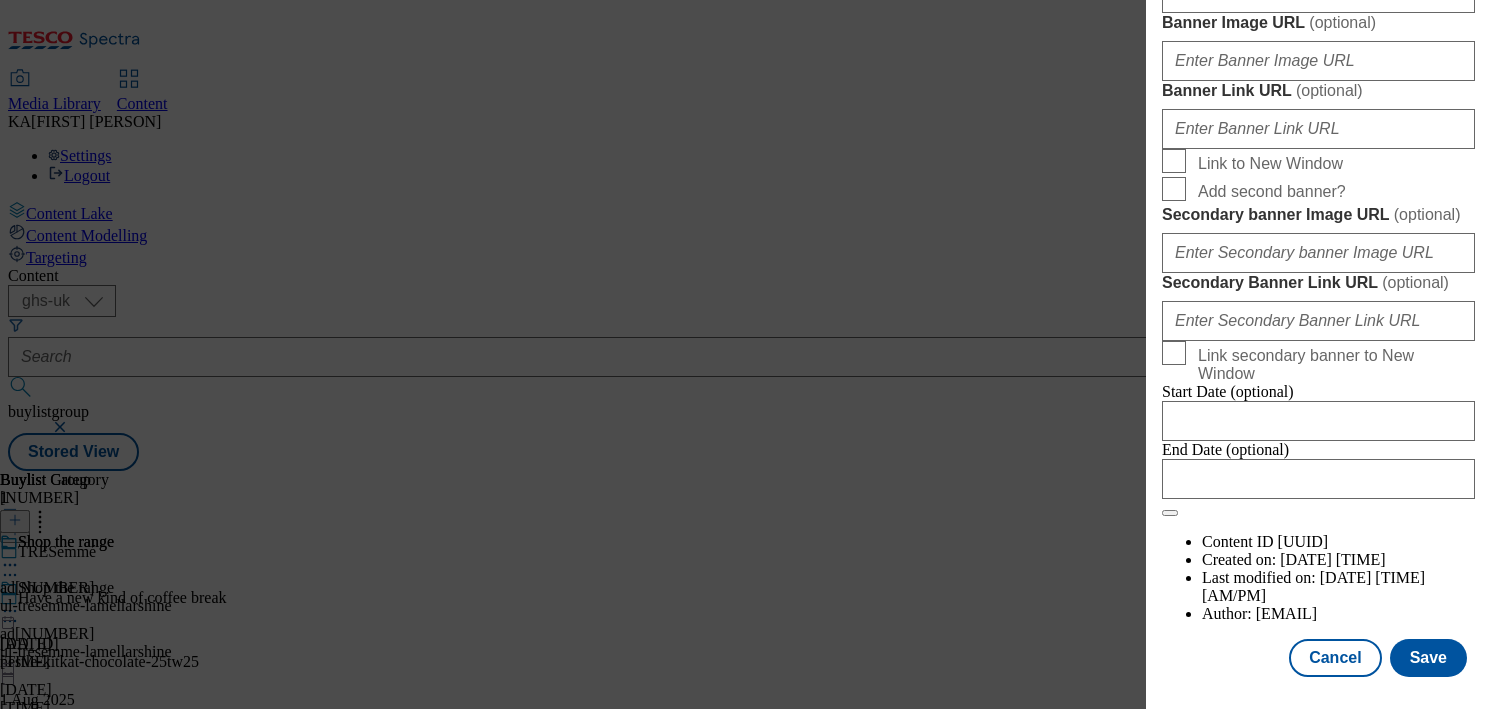 scroll, scrollTop: 2076, scrollLeft: 0, axis: vertical 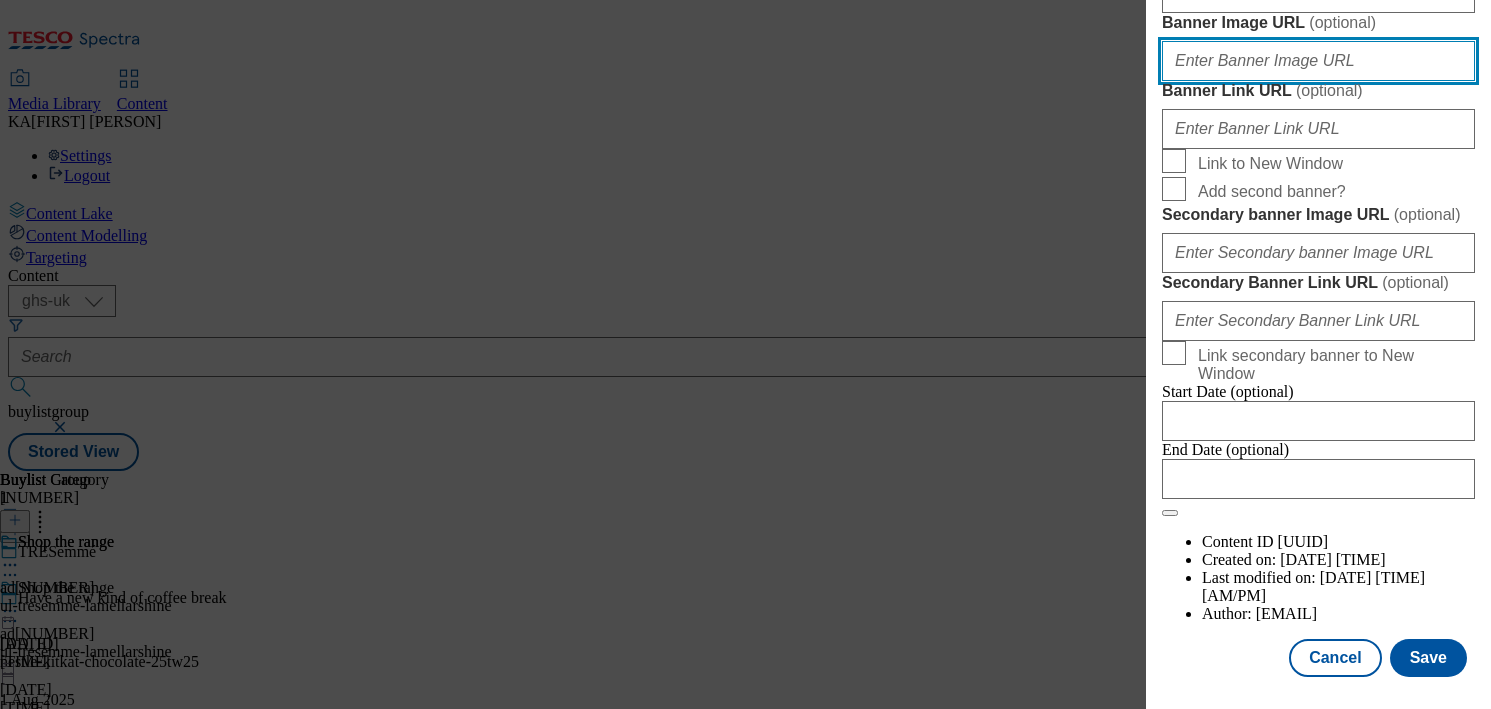 click on "Banner Image URL   ( optional )" at bounding box center (1318, 61) 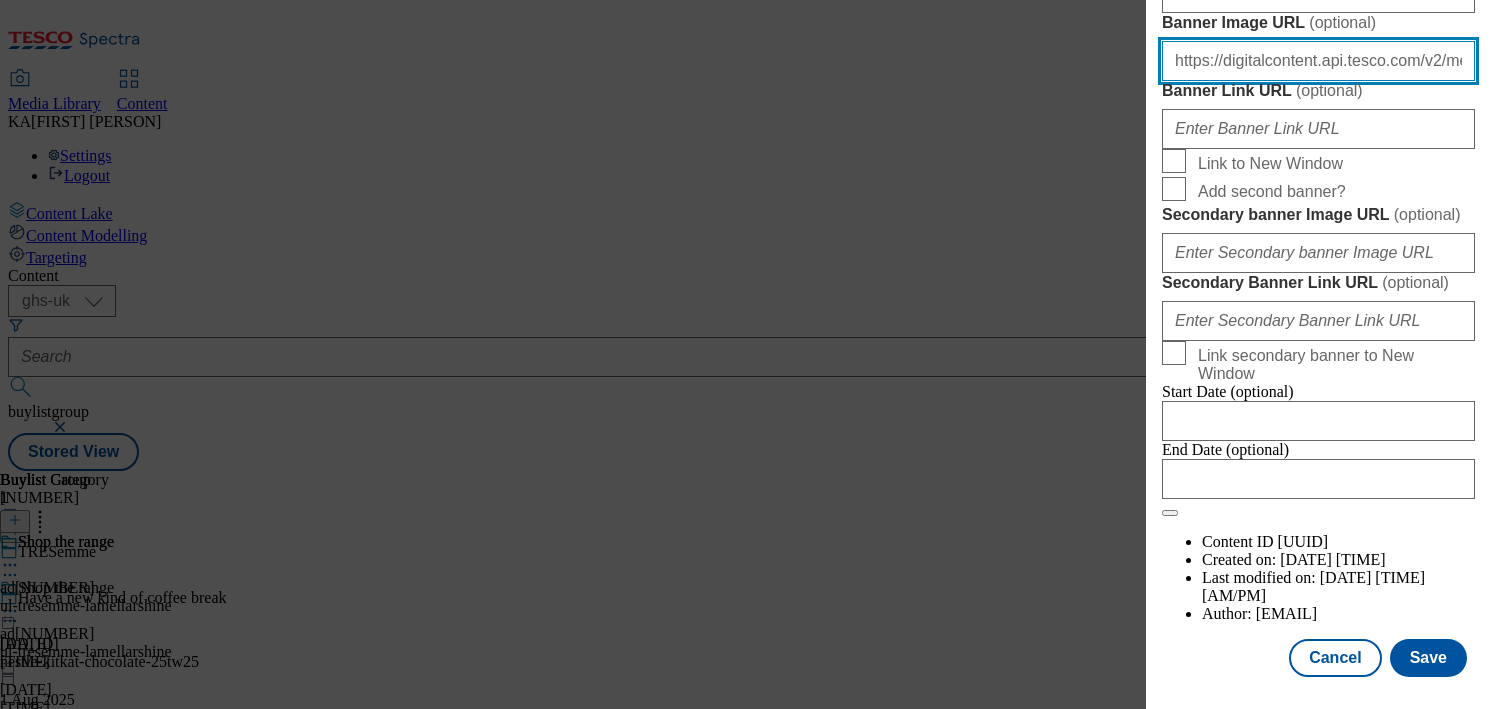 scroll, scrollTop: 0, scrollLeft: 455, axis: horizontal 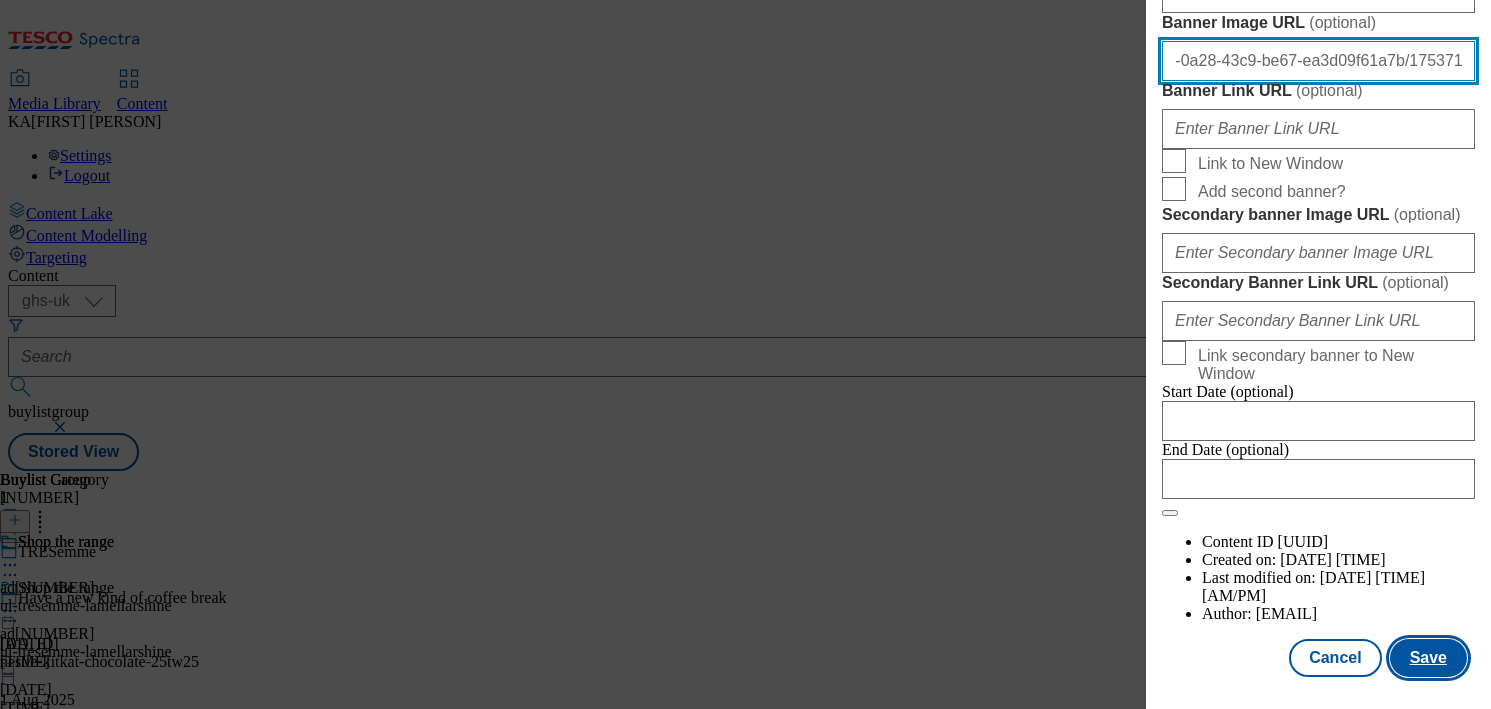 type on "https://digitalcontent.api.tesco.com/v2/media/ghs-mktg/bcd02f98-0a28-43c9-be67-ea3d09f61a7b/1753718015418-Buylist+Header.jpeg" 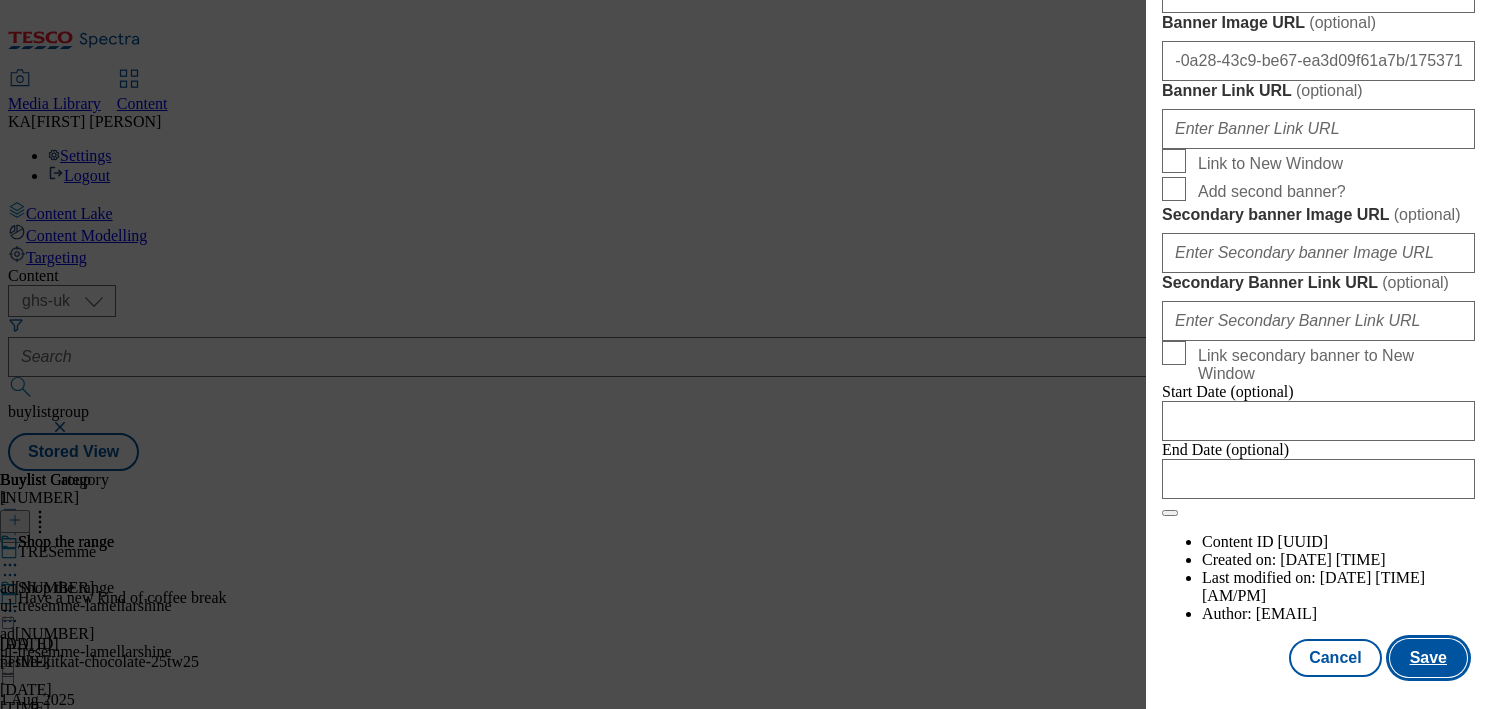 scroll, scrollTop: 0, scrollLeft: 0, axis: both 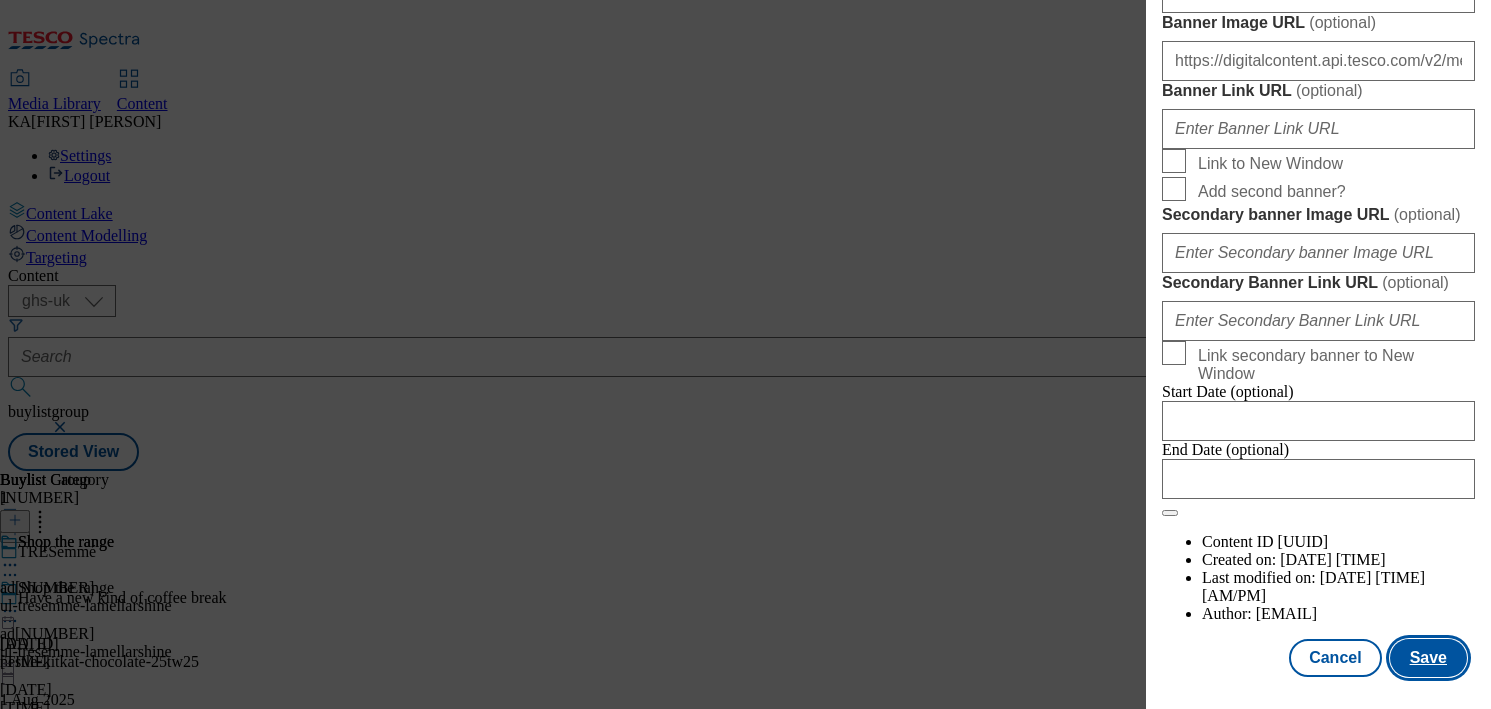 click on "Save" at bounding box center (1428, 658) 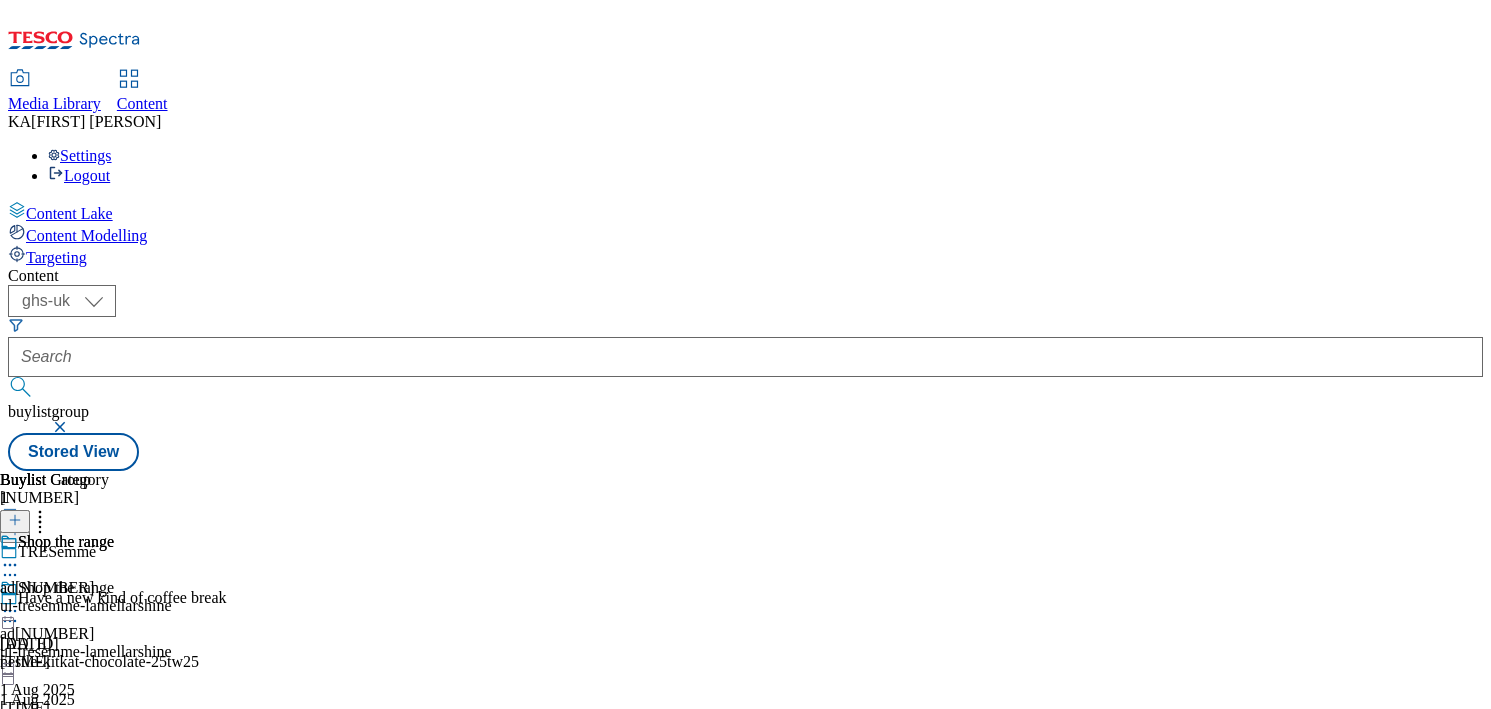 click 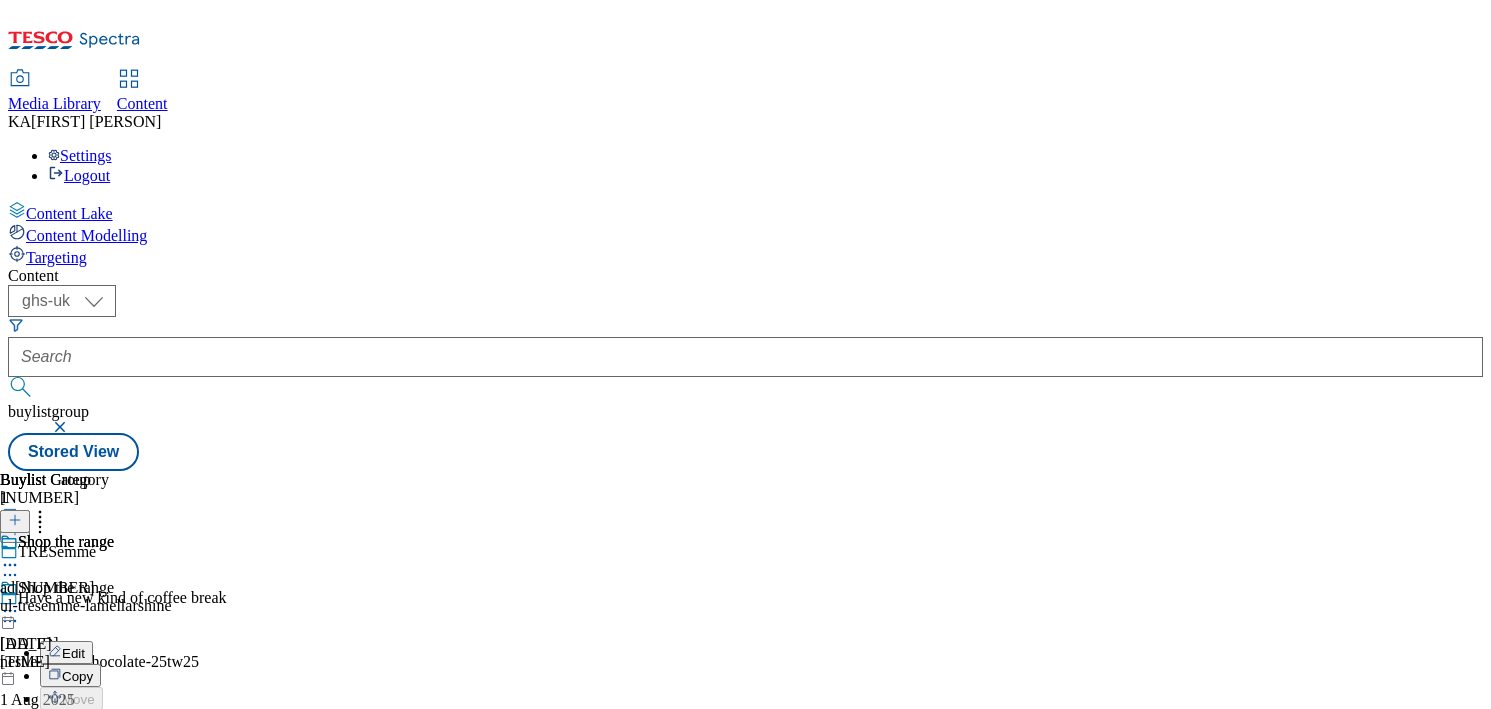 click on "Preview" at bounding box center (85, 745) 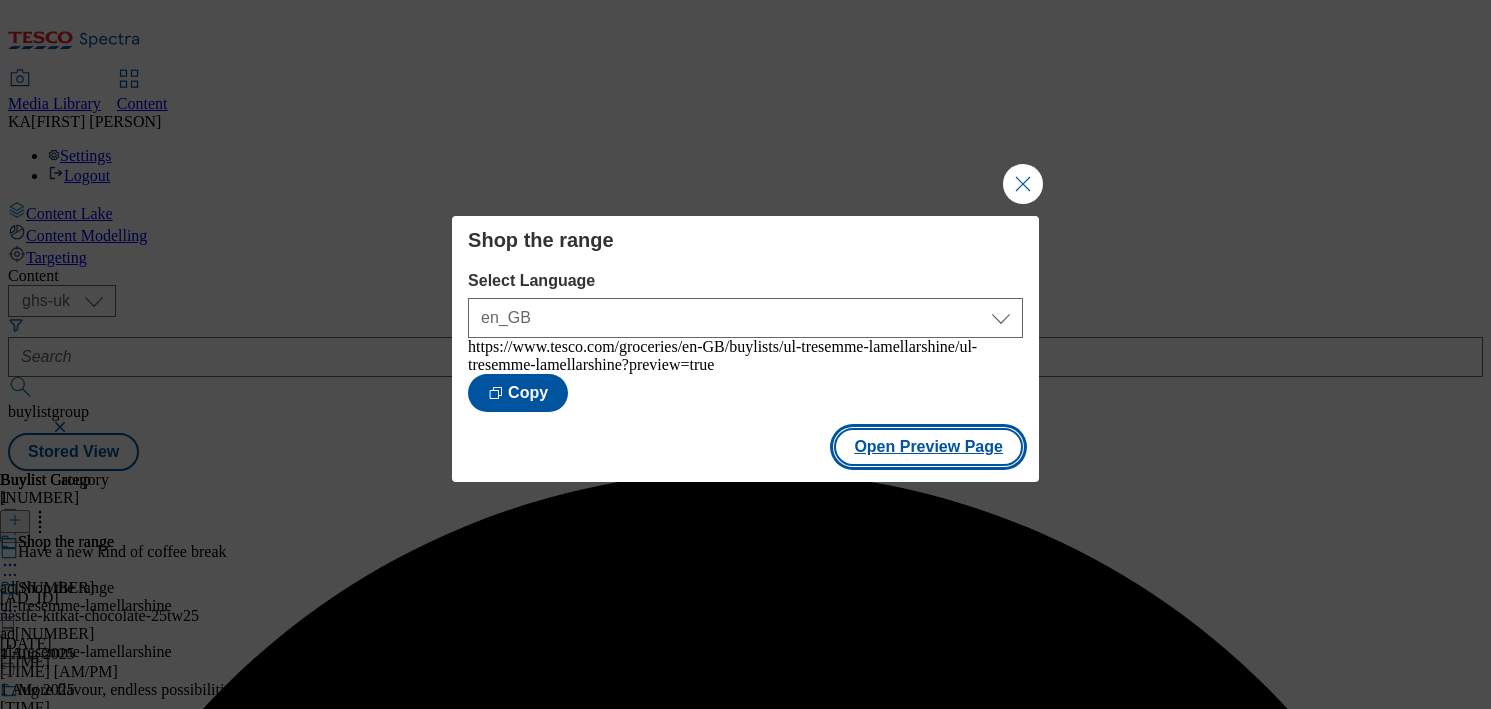 click on "Open Preview Page" at bounding box center (928, 447) 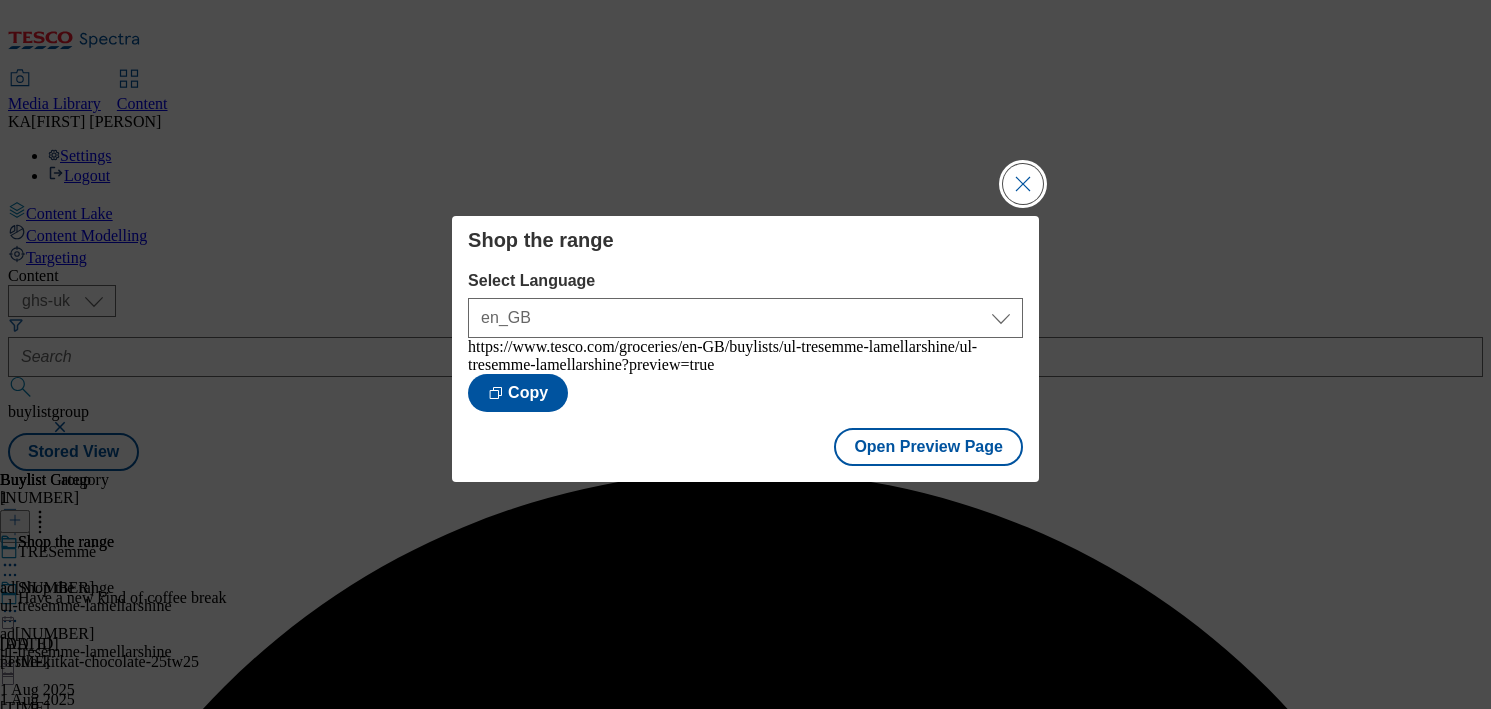 click at bounding box center (1023, 184) 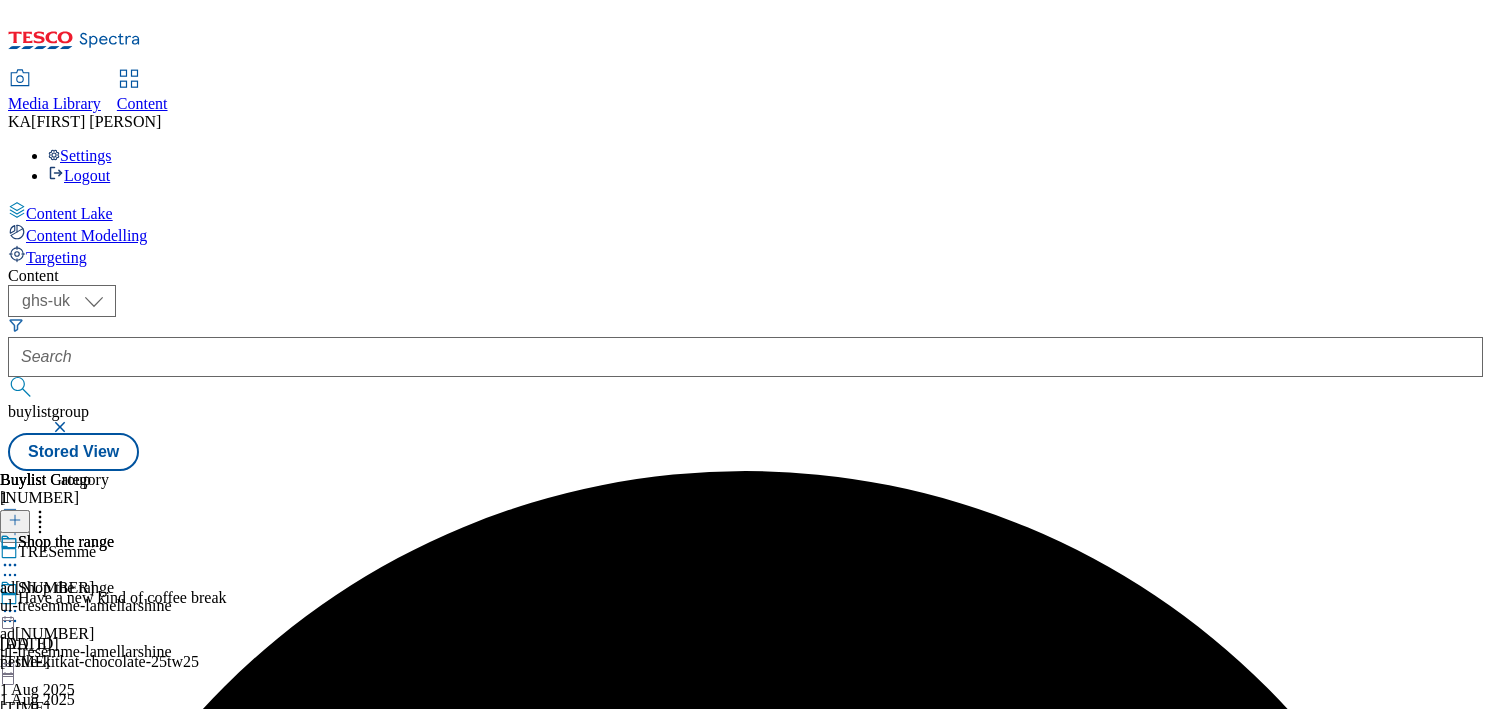 click 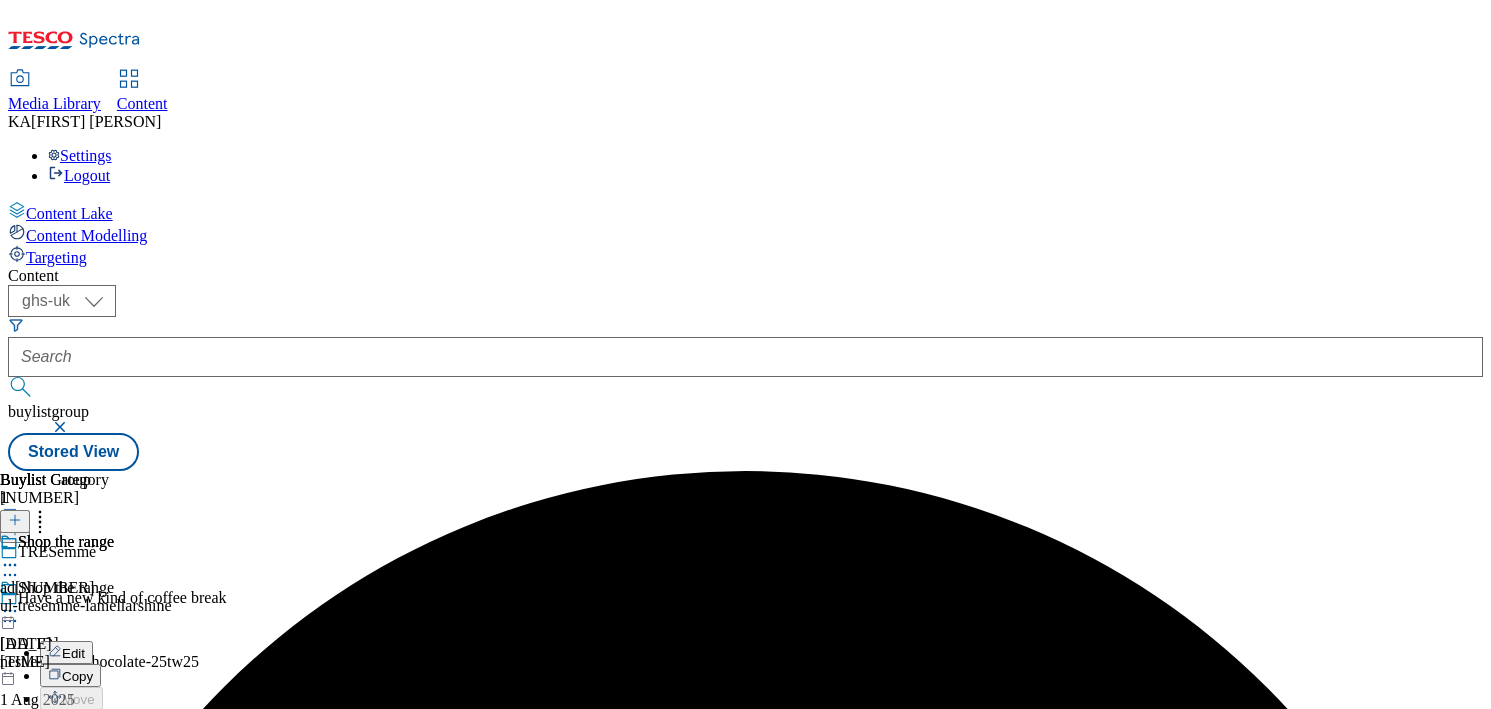 scroll, scrollTop: 49, scrollLeft: 0, axis: vertical 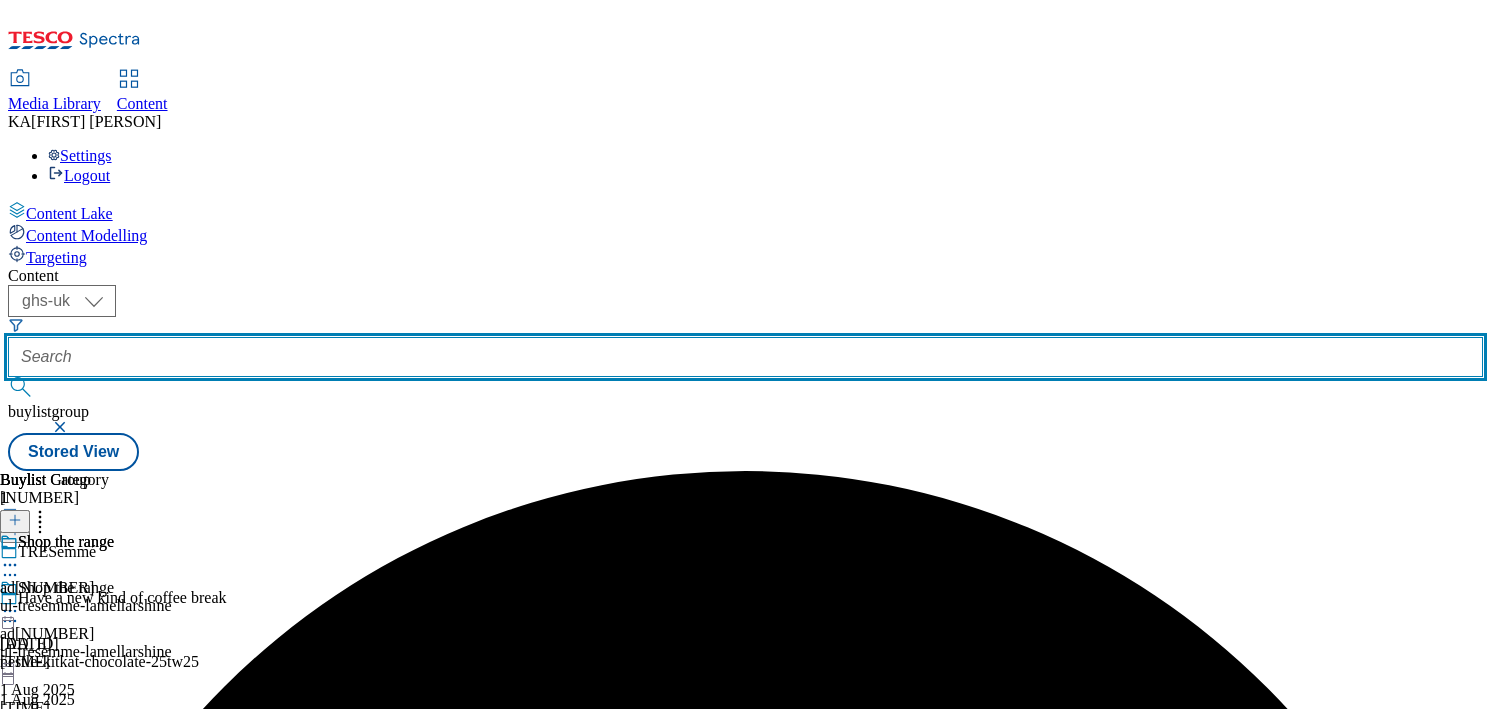 click at bounding box center [745, 357] 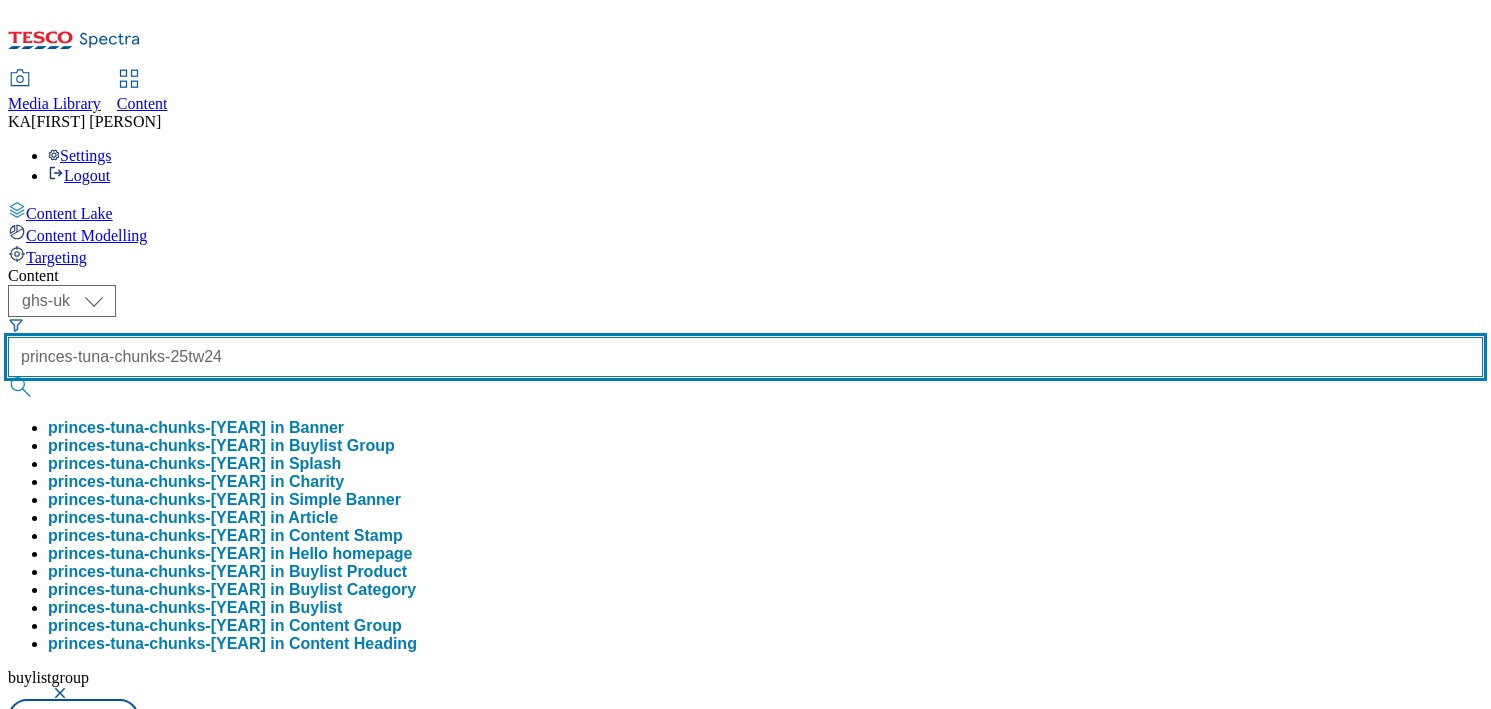 scroll, scrollTop: 0, scrollLeft: 36, axis: horizontal 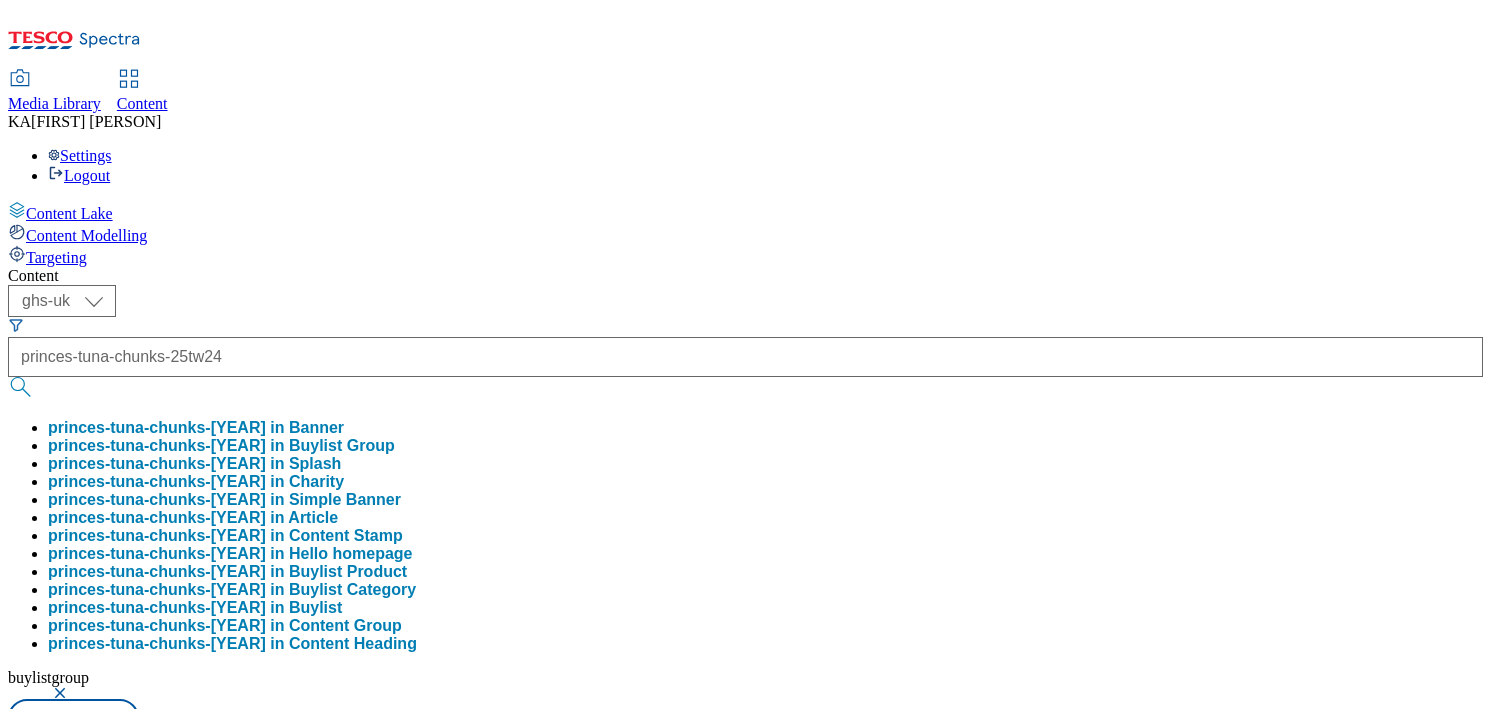 click on "princes-tuna-chunks-25tw24 in   Buylist Group" at bounding box center (221, 446) 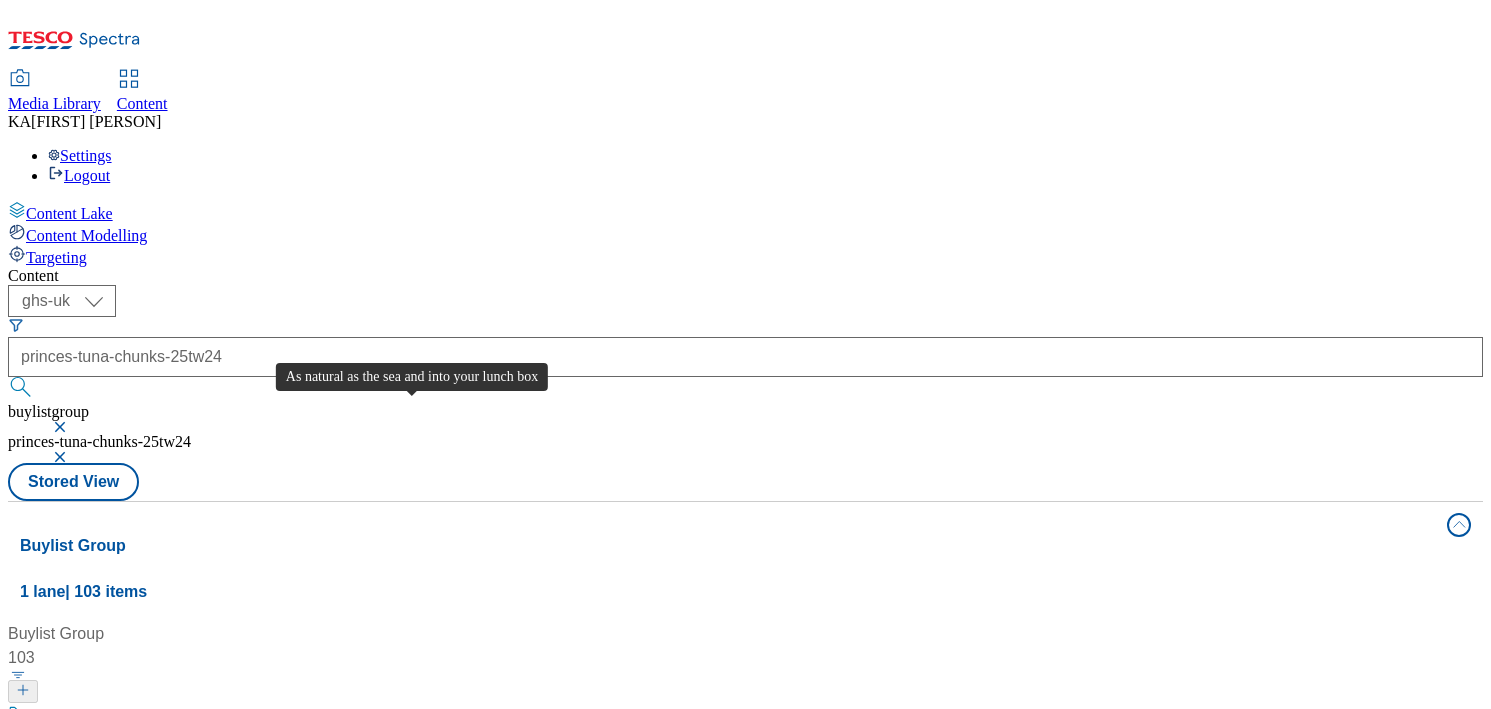 click on "As natural as the sea and into your lunch box" at bounding box center (186, 716) 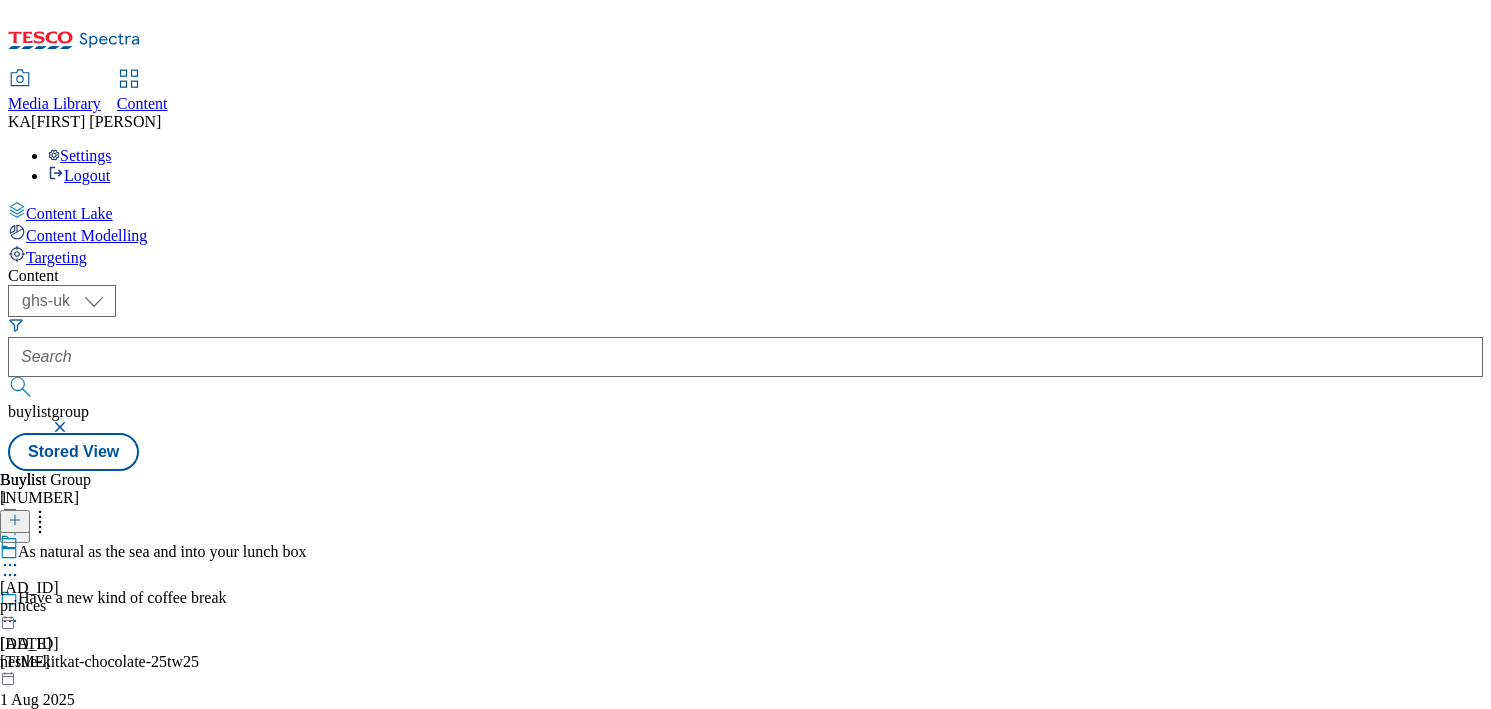 click 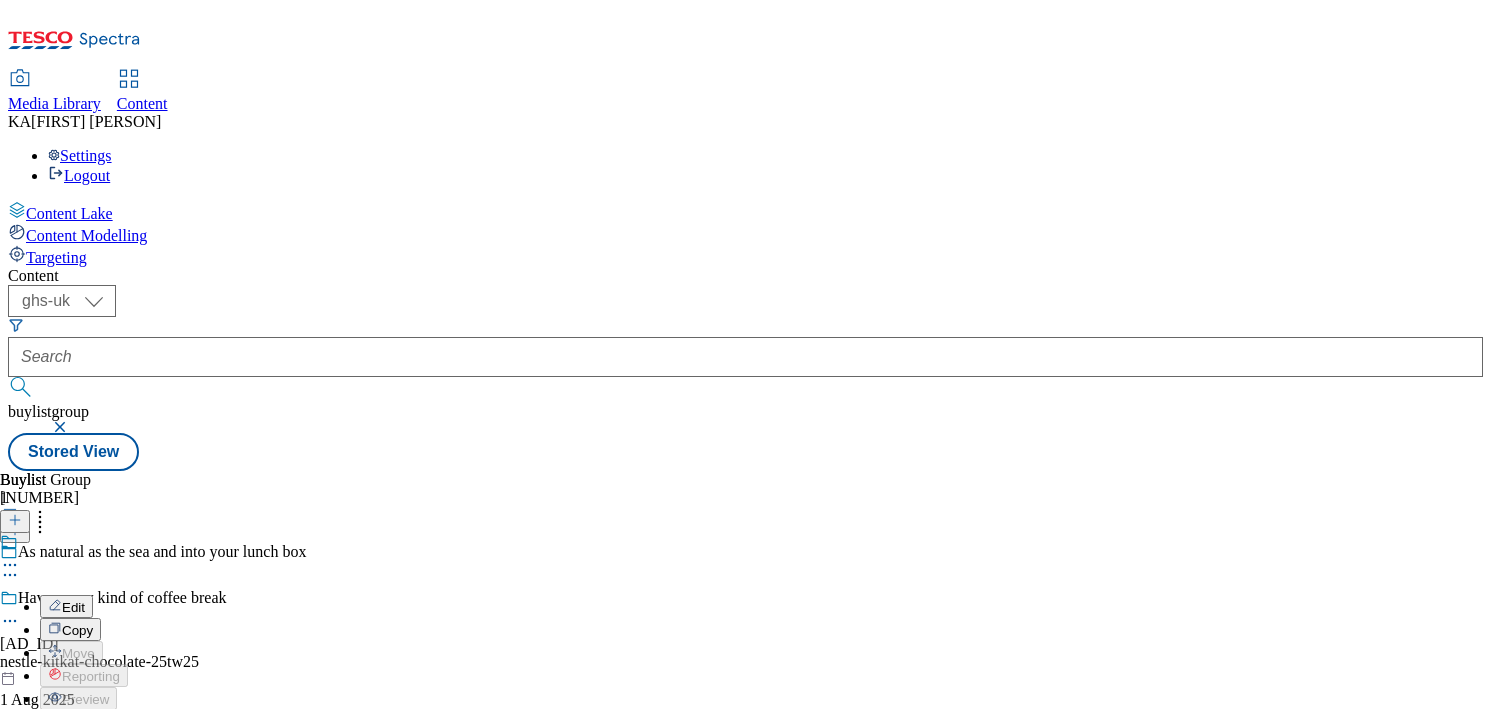 click on "Edit" at bounding box center (73, 607) 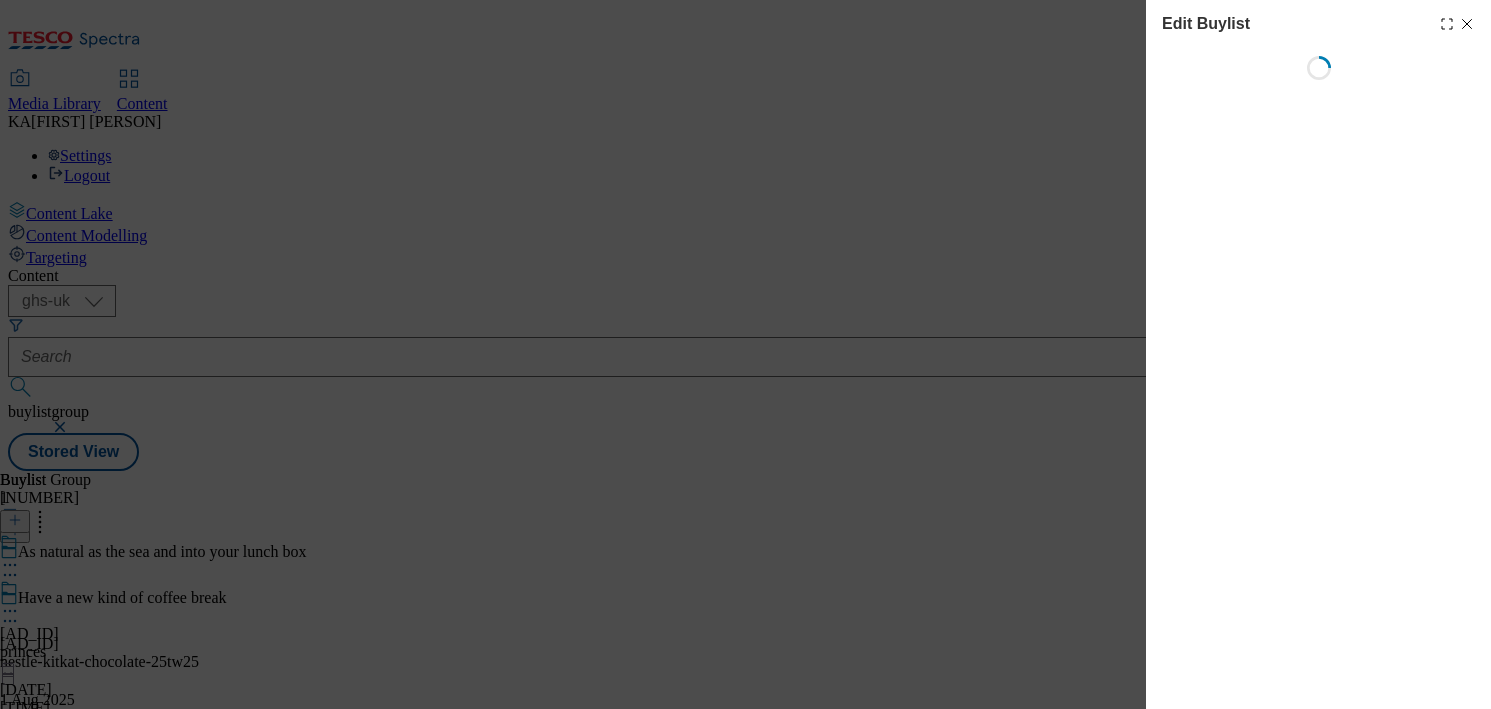 select on "tactical" 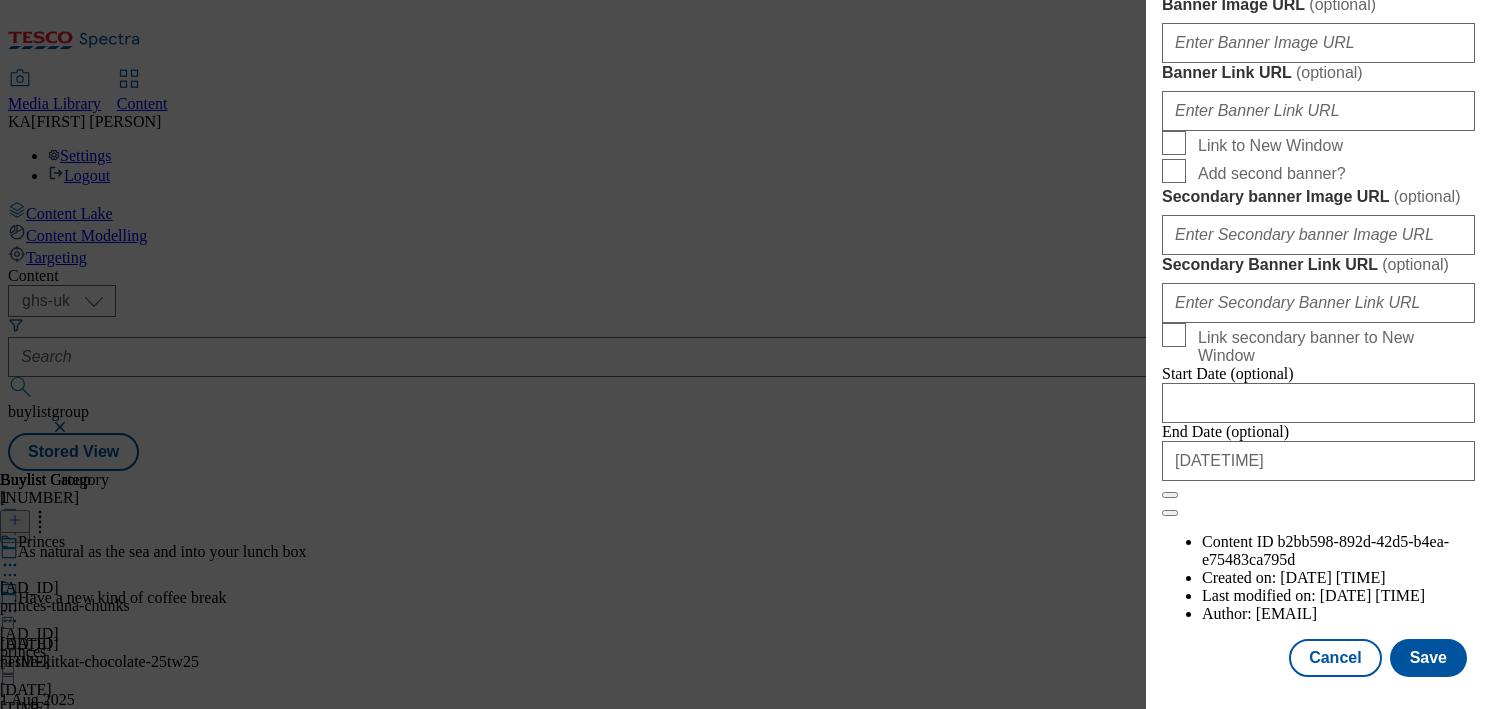 scroll, scrollTop: 1789, scrollLeft: 0, axis: vertical 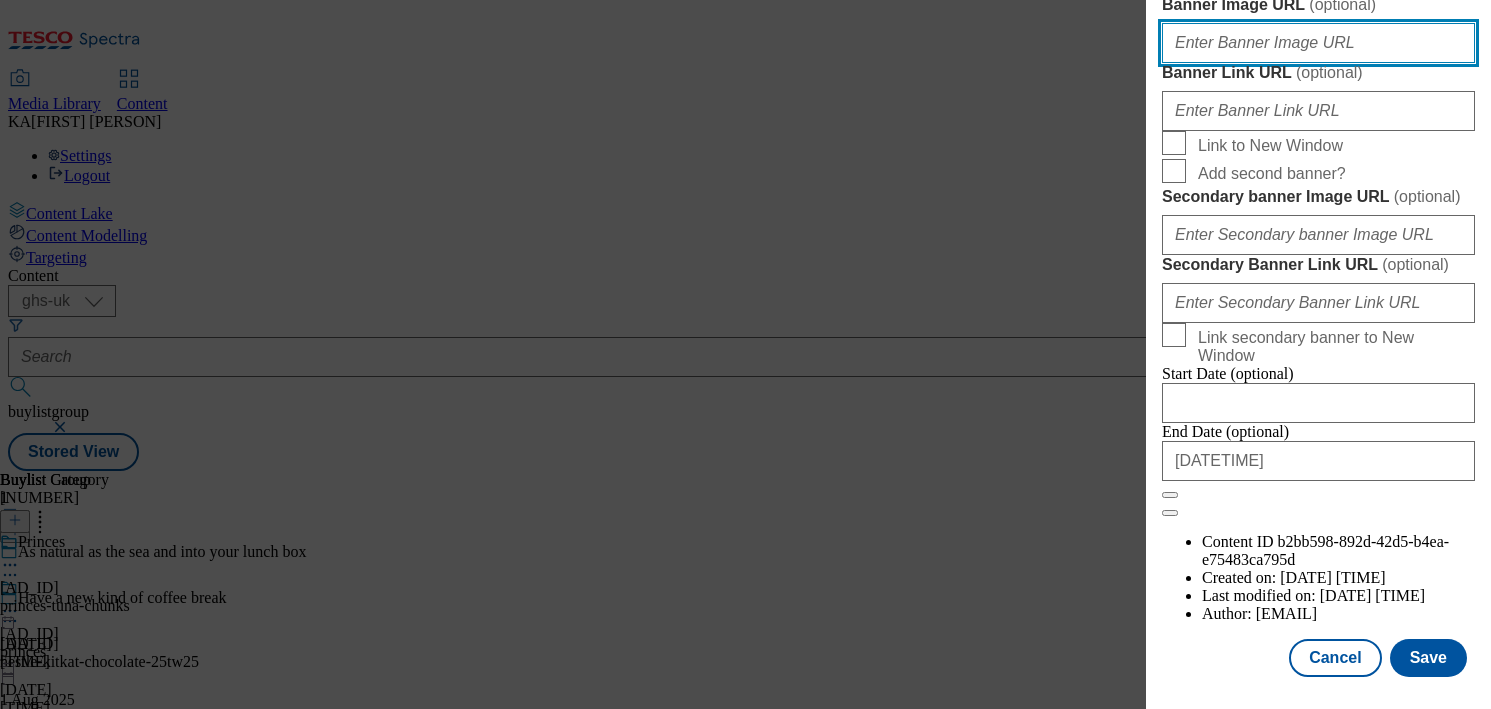 click on "Banner Image URL   ( optional )" at bounding box center (1318, 43) 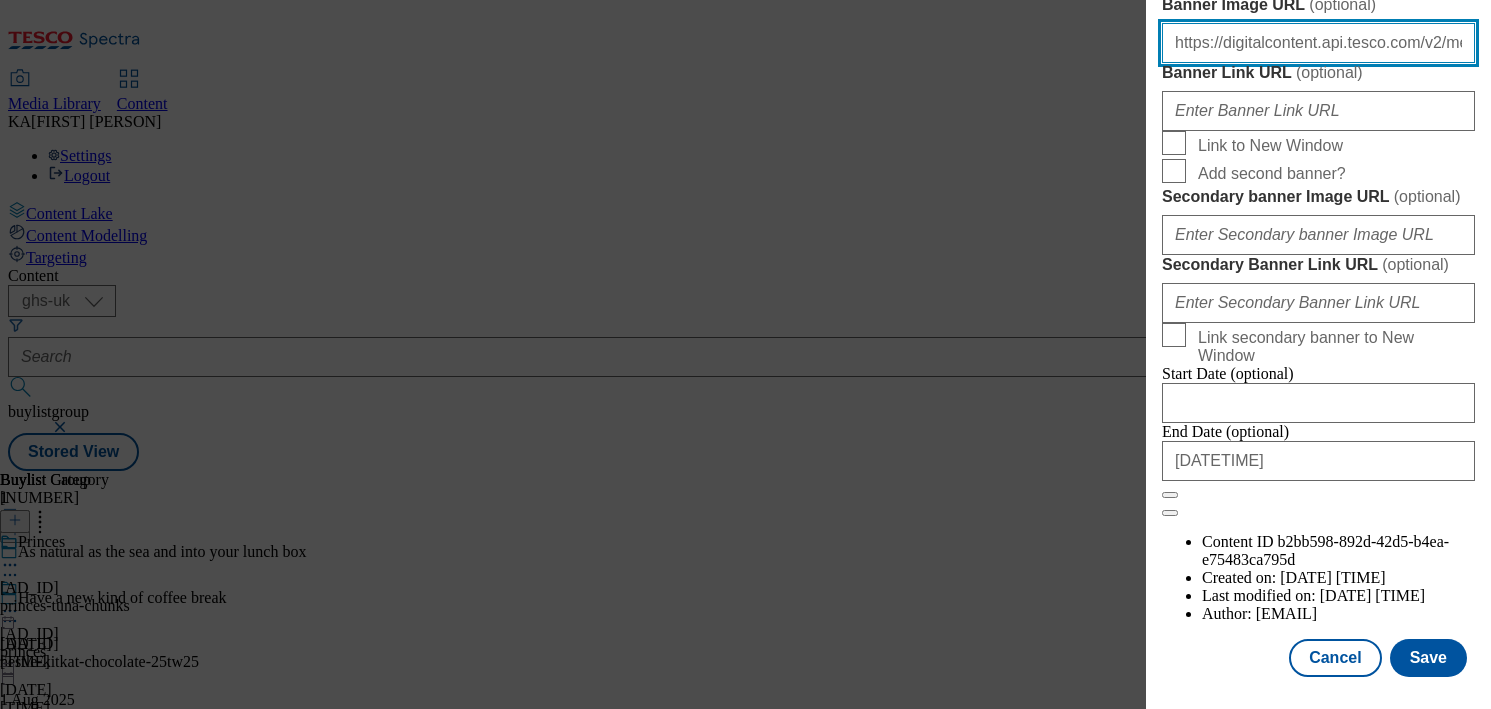 scroll, scrollTop: 0, scrollLeft: 626, axis: horizontal 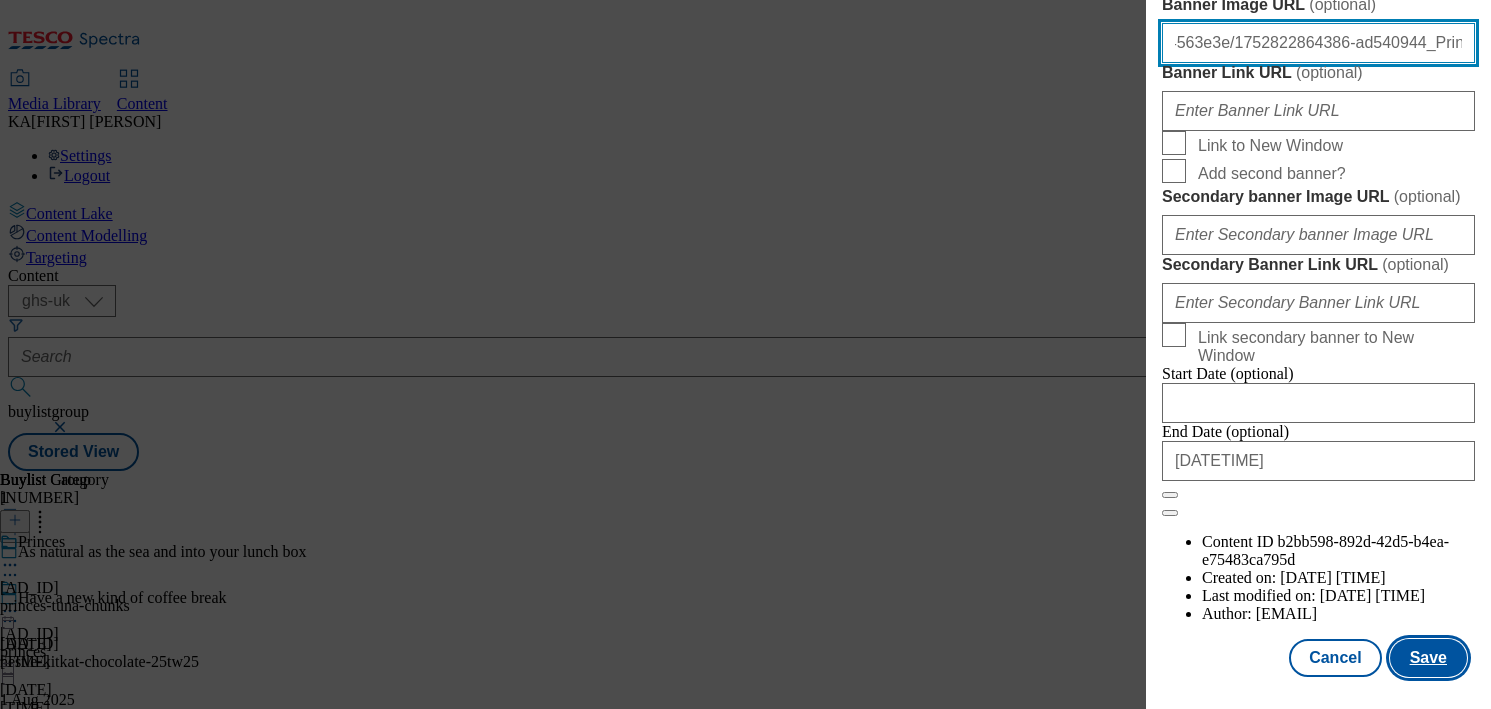 type on "https://digitalcontent.api.tesco.com/v2/media/ghs-mktg/23049417-afa2-44d7-88e6-c4bff4563e3e/1752822864386-ad540944_Princes_LegoBrand_H_1184x333_V1.jpeg" 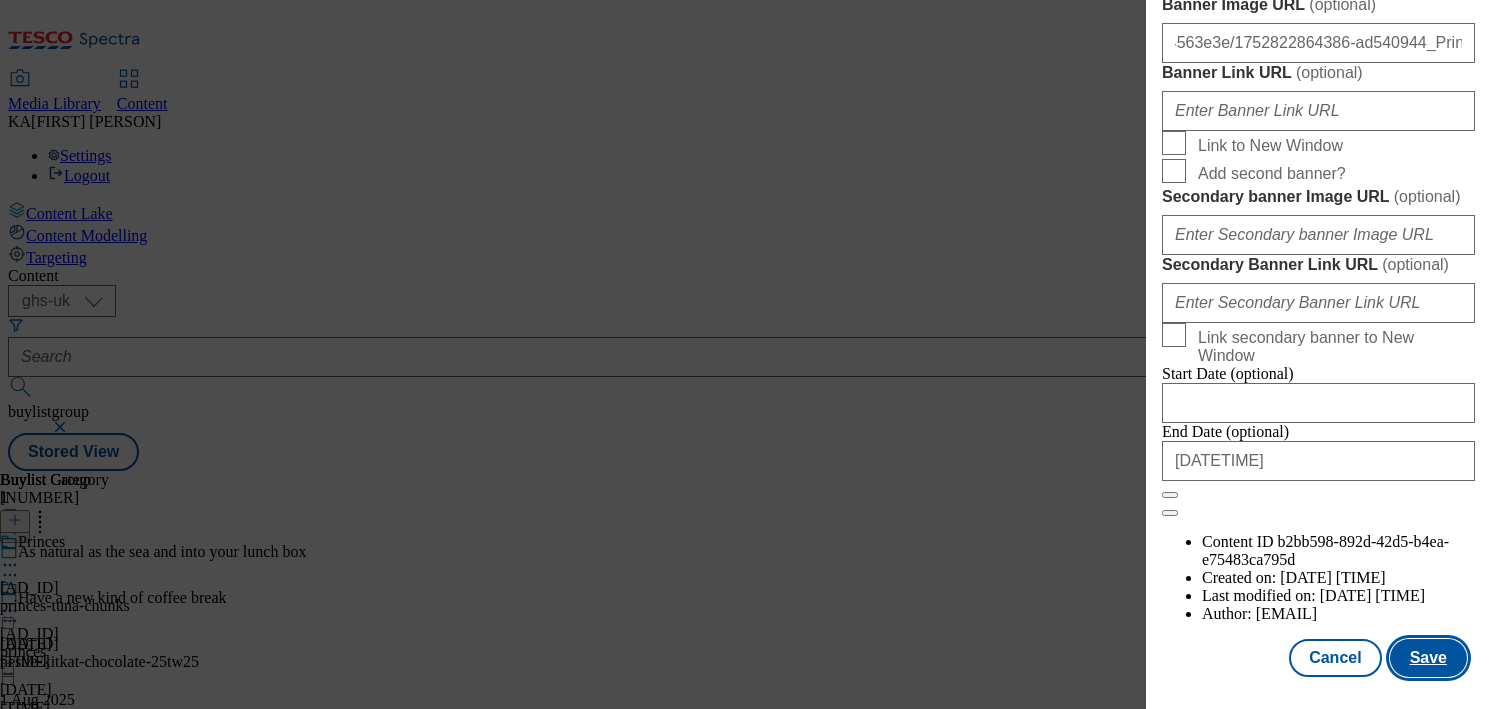 click on "Save" at bounding box center (1428, 658) 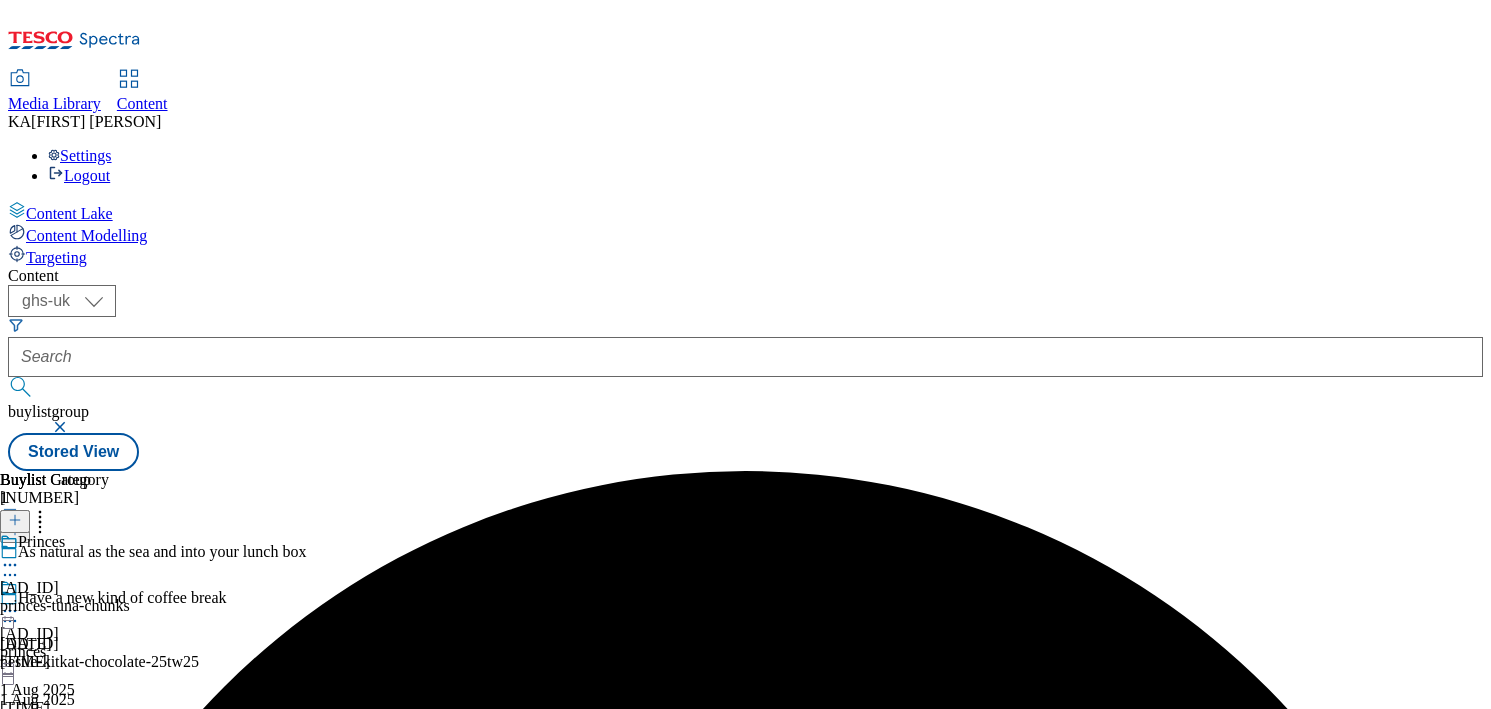 click 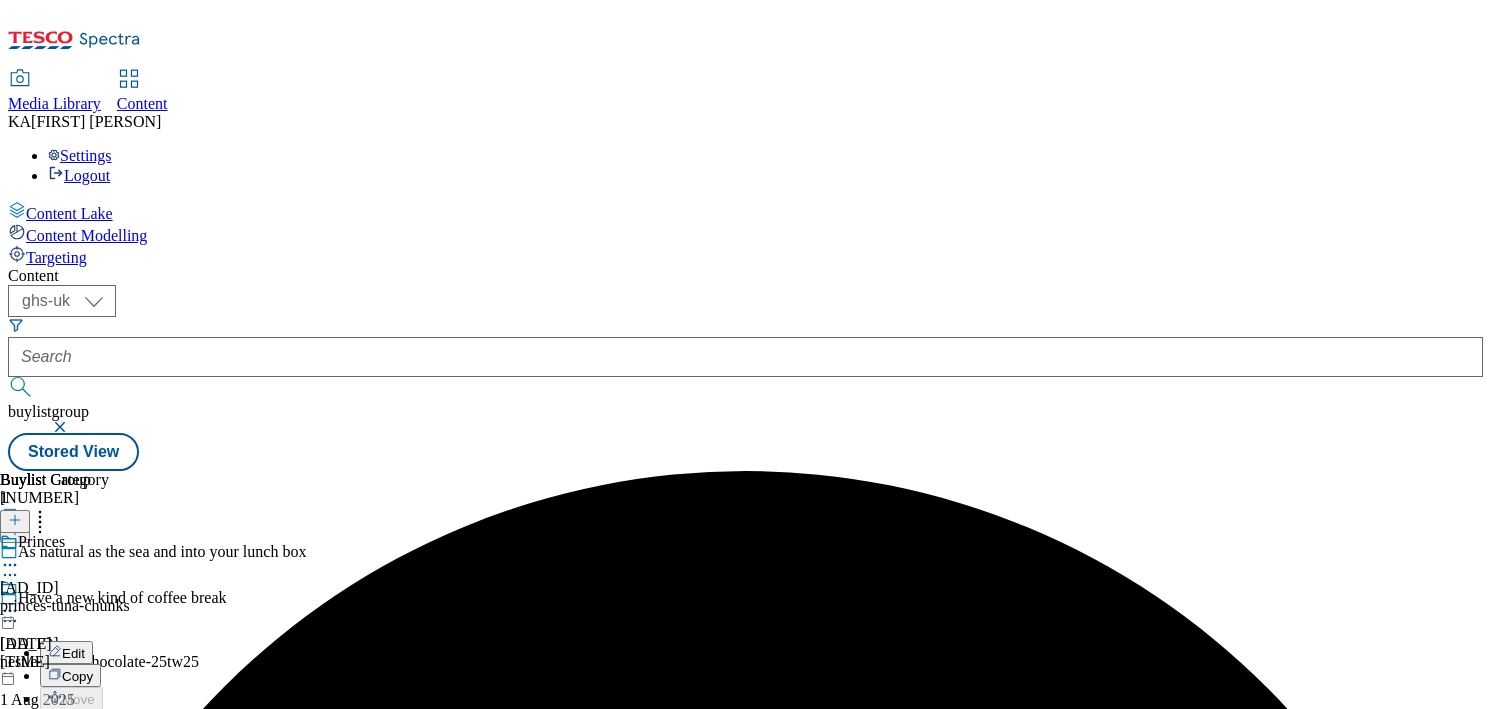 click on "Preview" at bounding box center [85, 745] 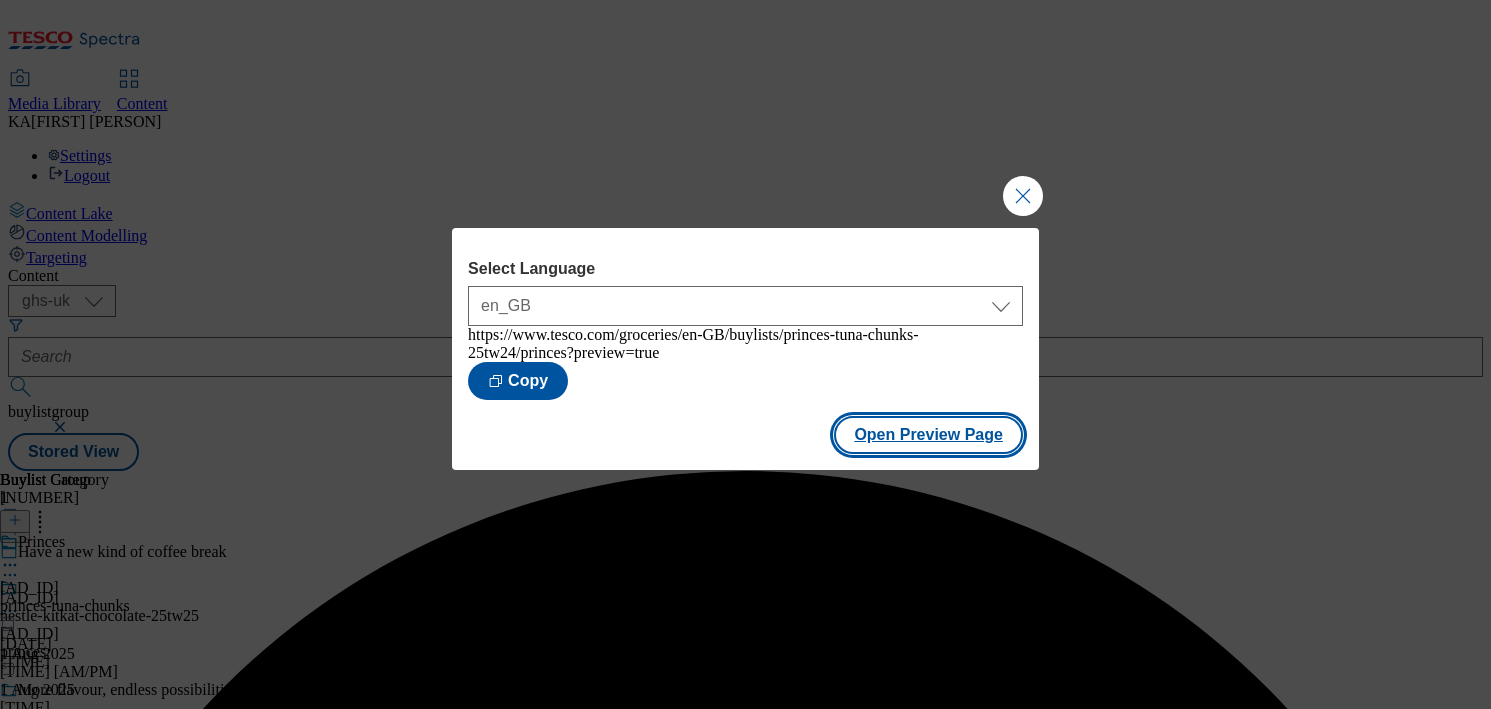 click on "Open Preview Page" at bounding box center (928, 435) 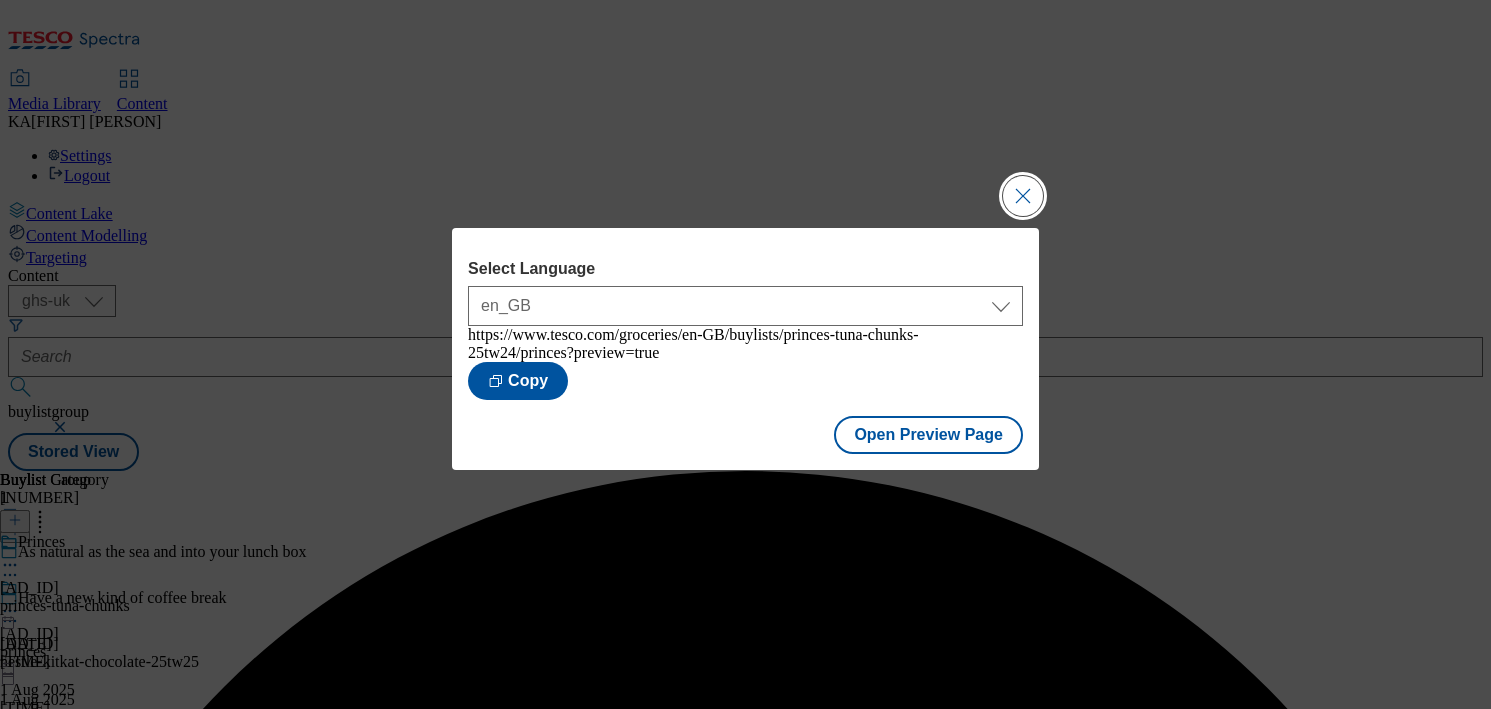 click at bounding box center (1023, 196) 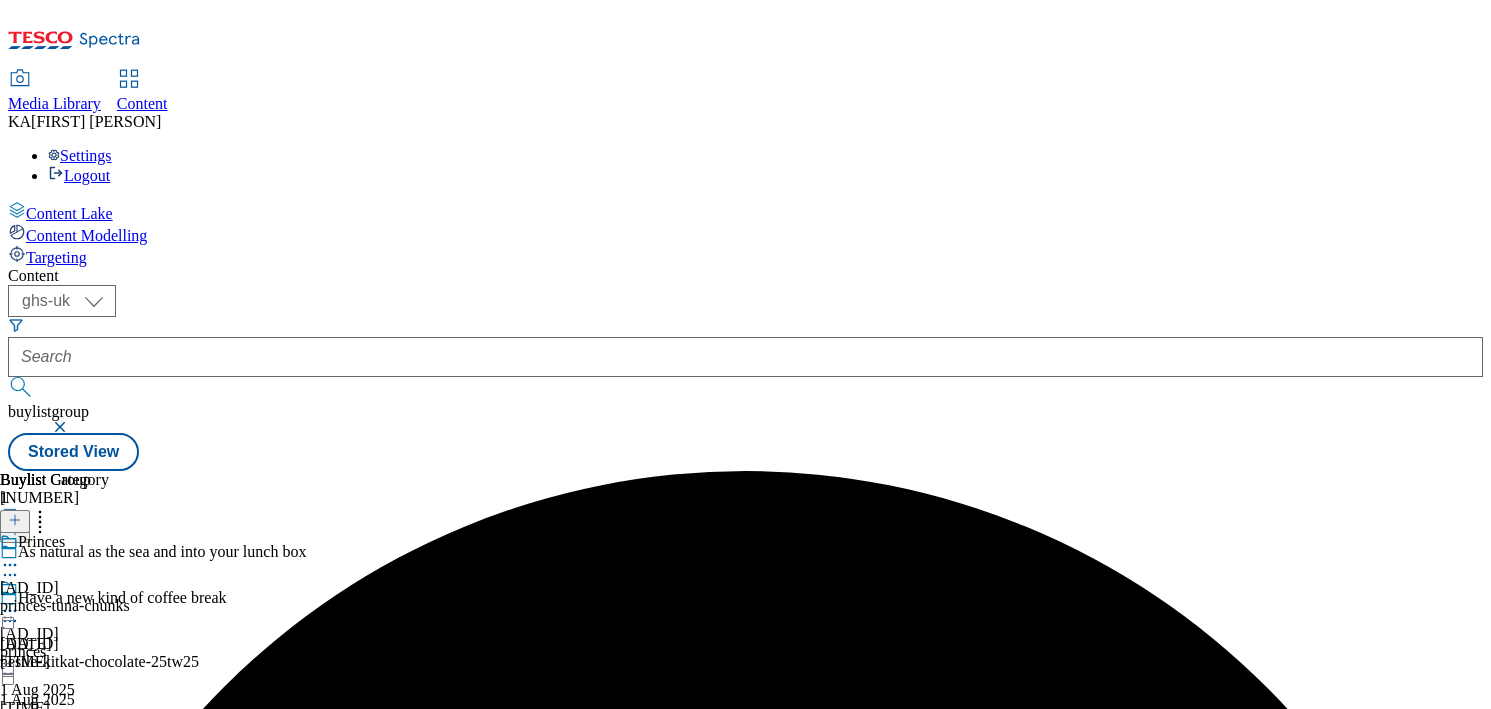 click 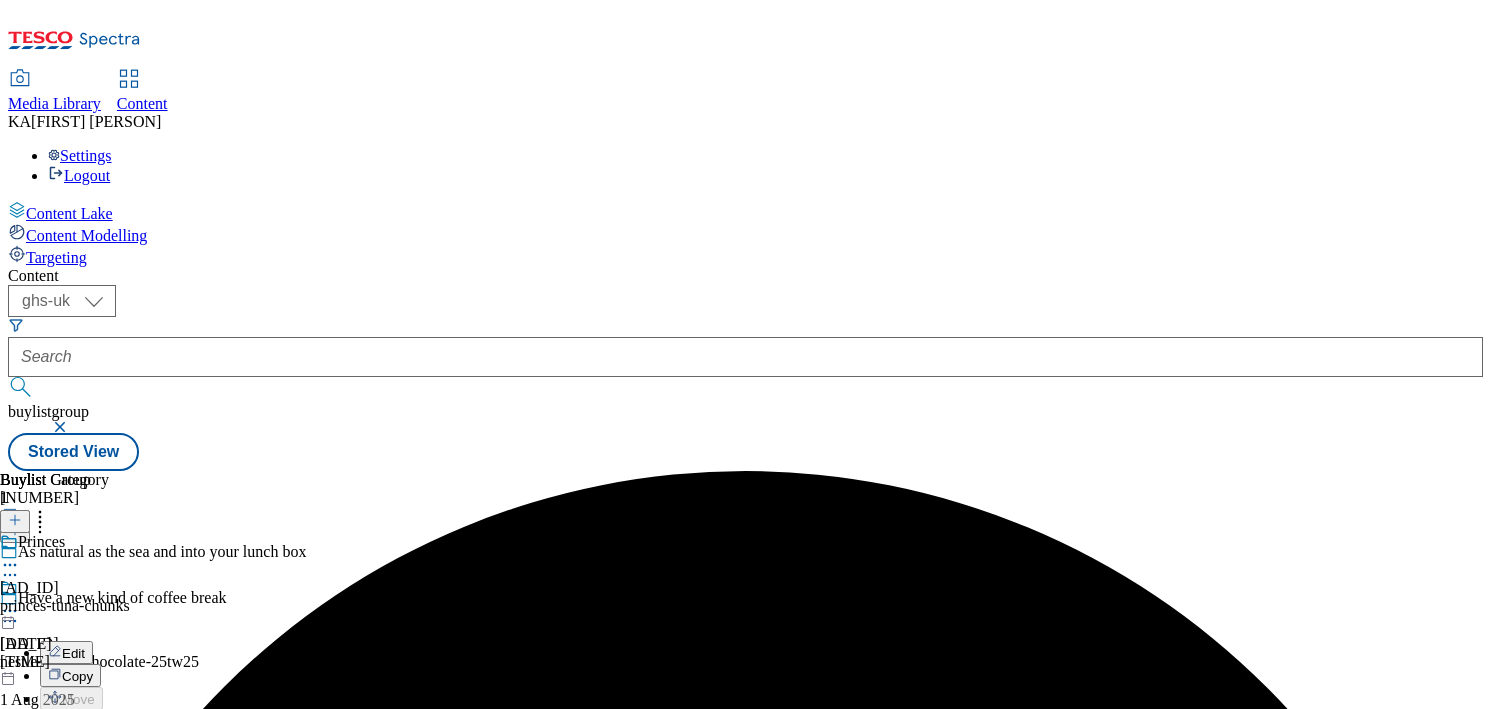 click on "Publish" at bounding box center (84, 814) 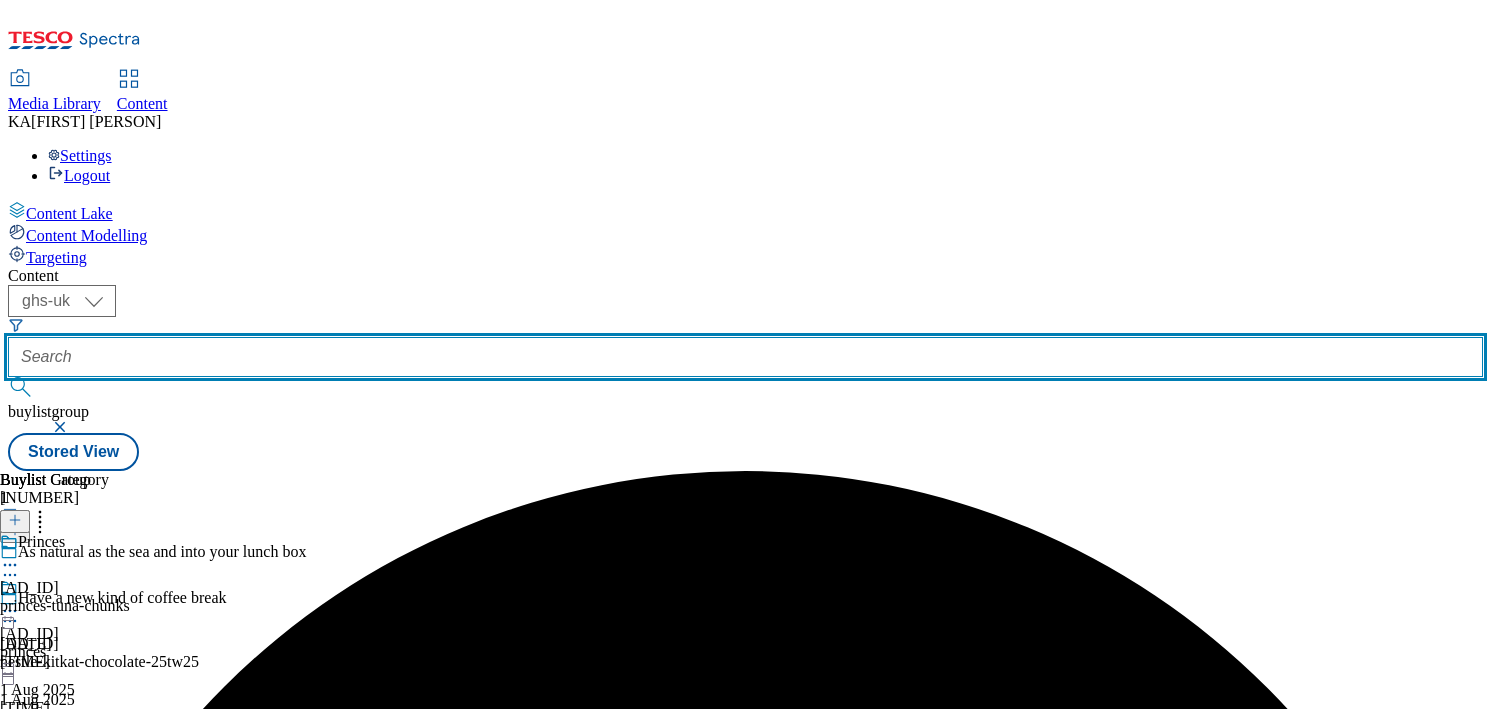 click at bounding box center [745, 357] 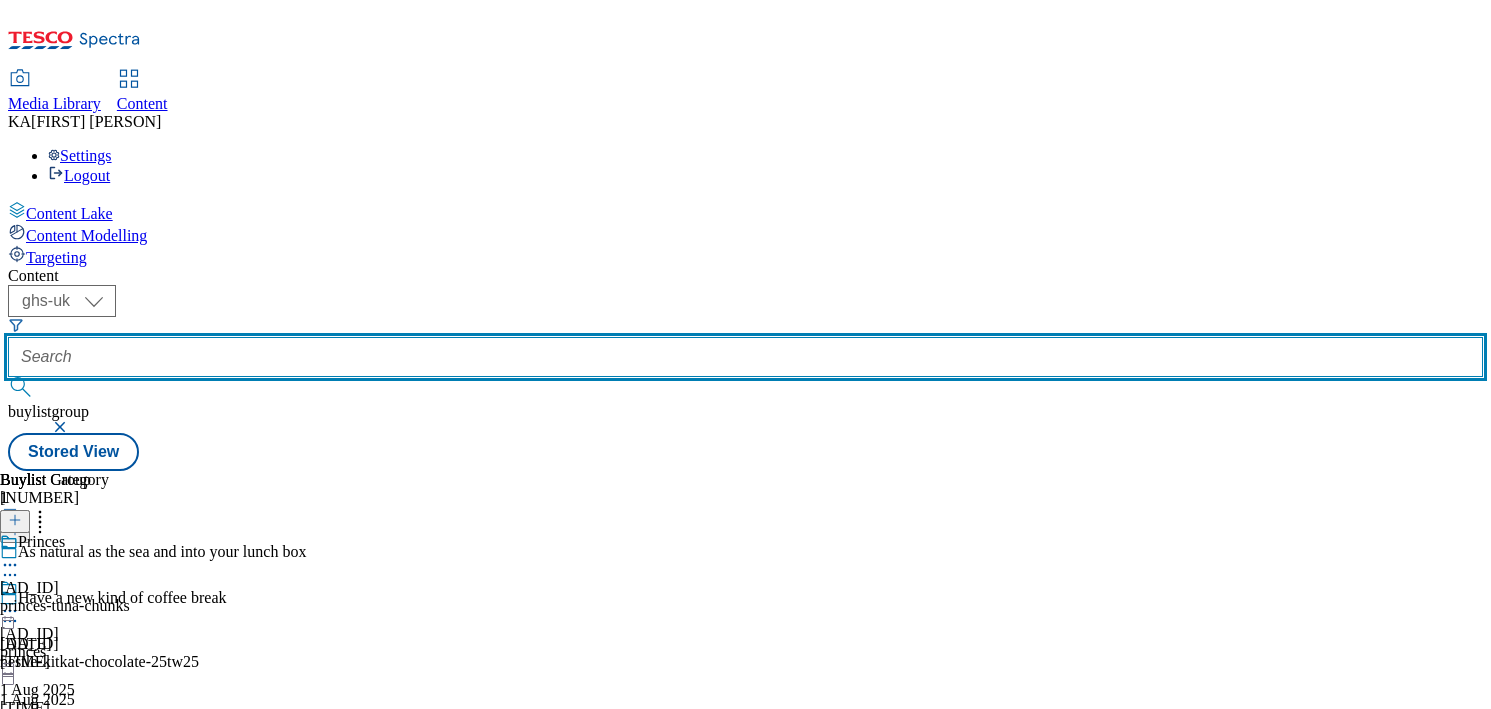 paste on "princes-branston-25tw24" 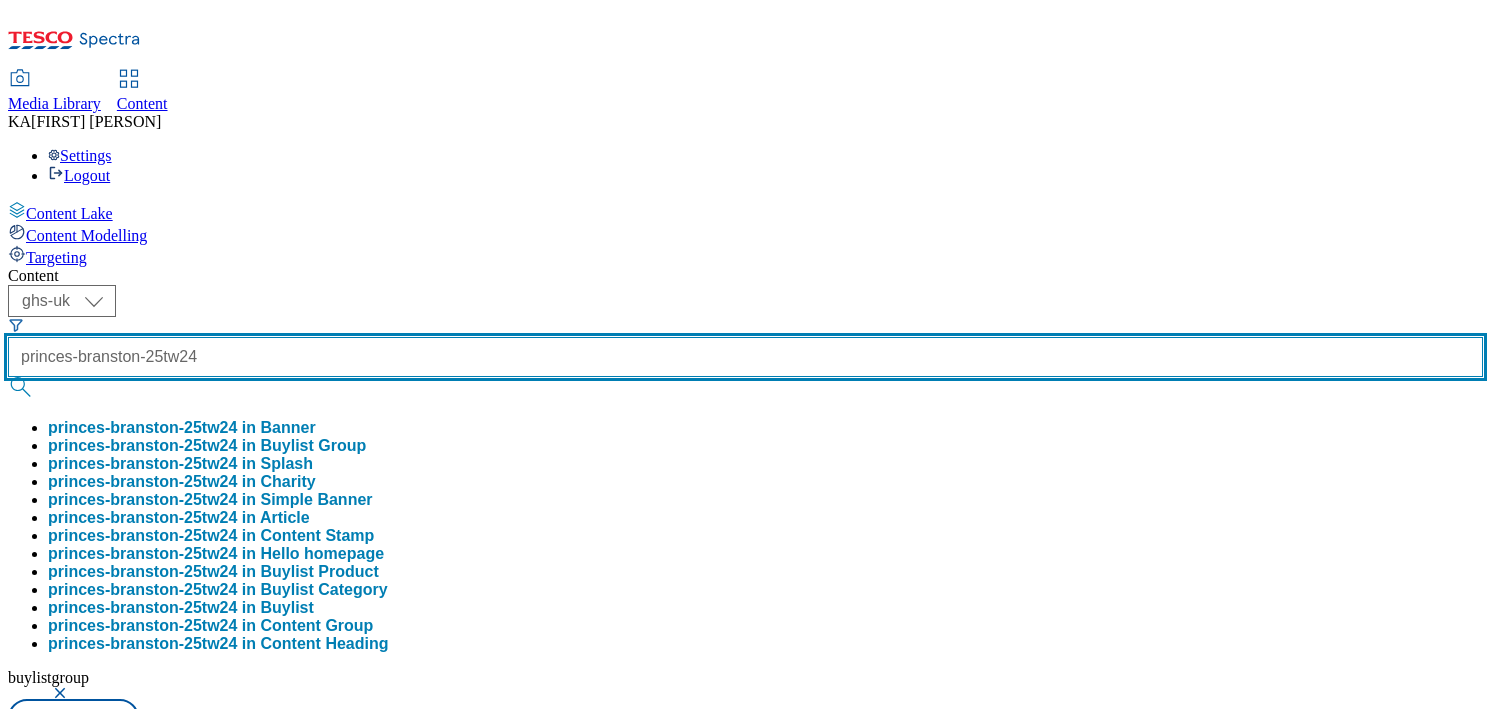 scroll, scrollTop: 0, scrollLeft: 15, axis: horizontal 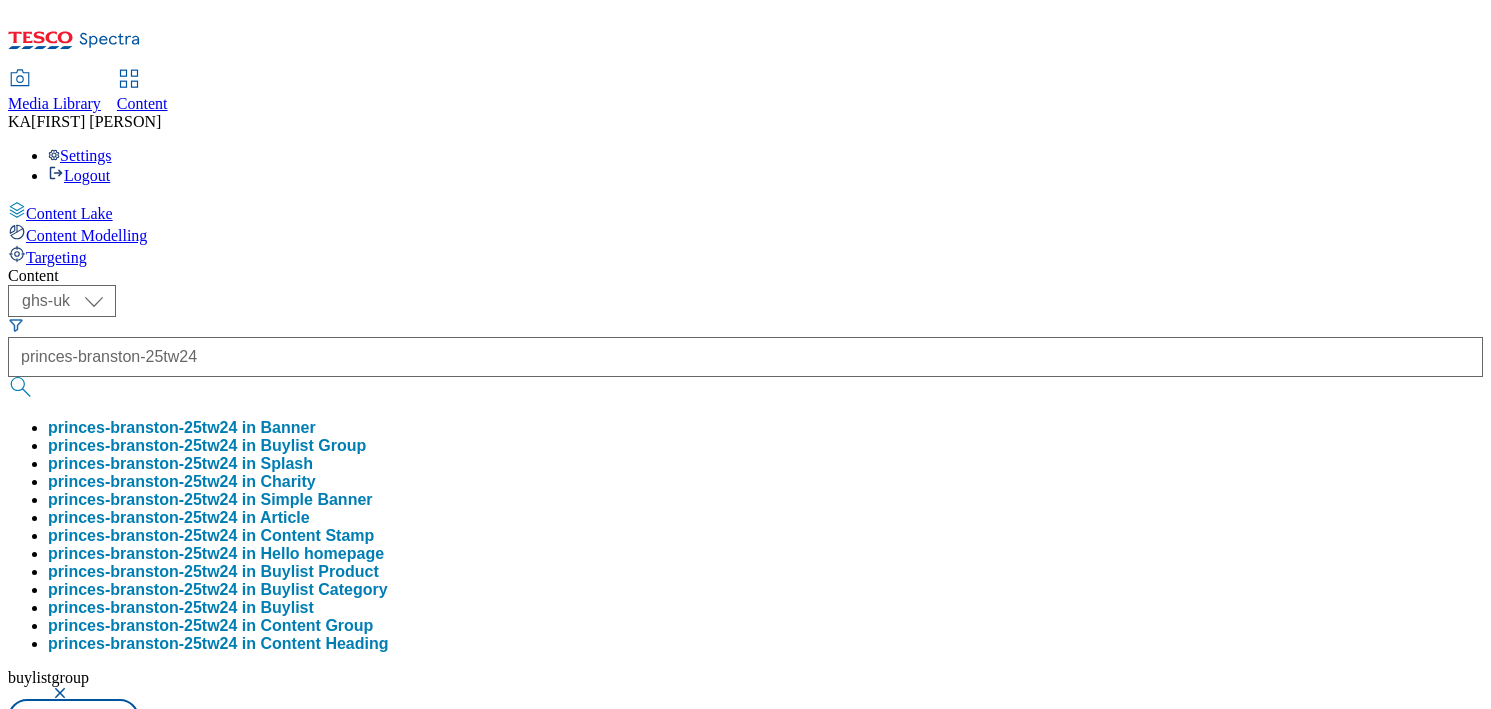 click on "princes-branston-25tw24 in   Buylist Group" at bounding box center [207, 446] 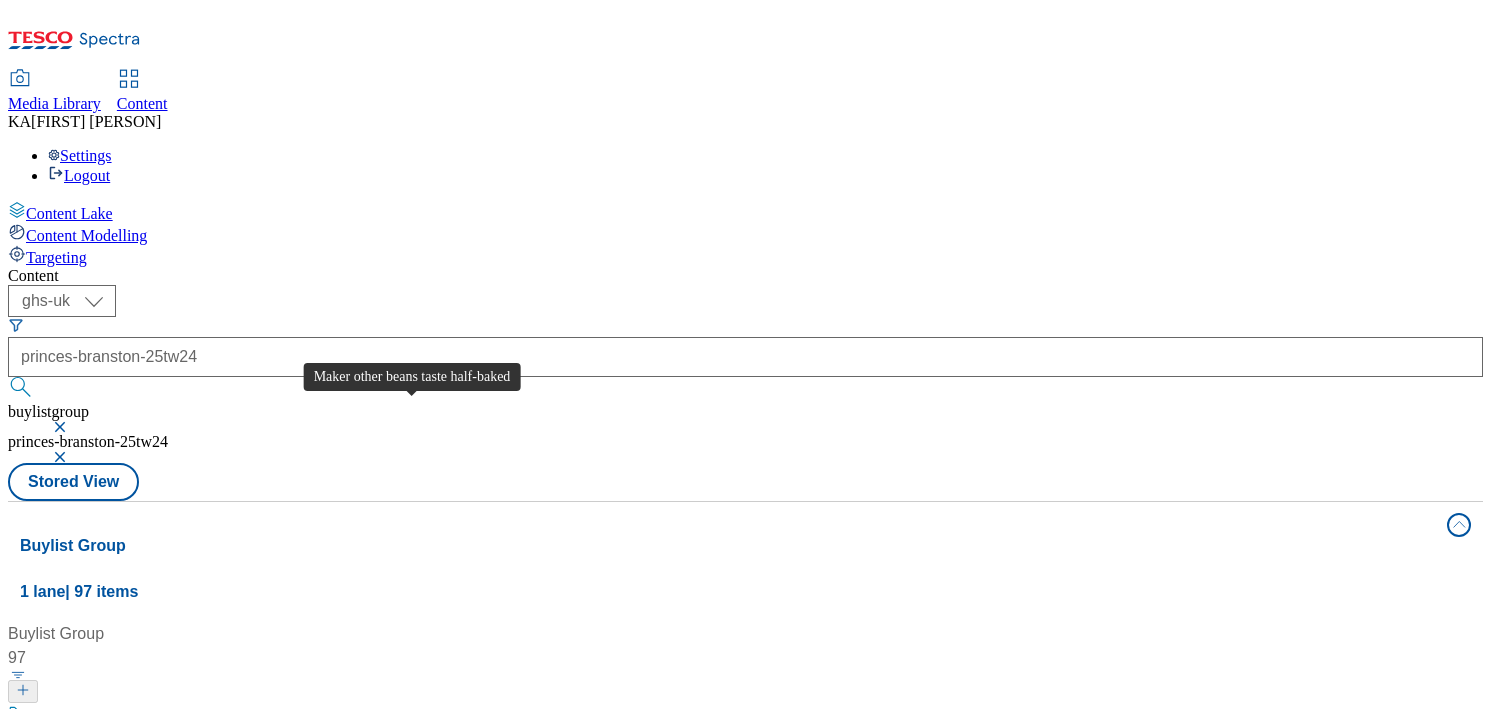 click on "Maker other beans taste half-baked" at bounding box center (152, 716) 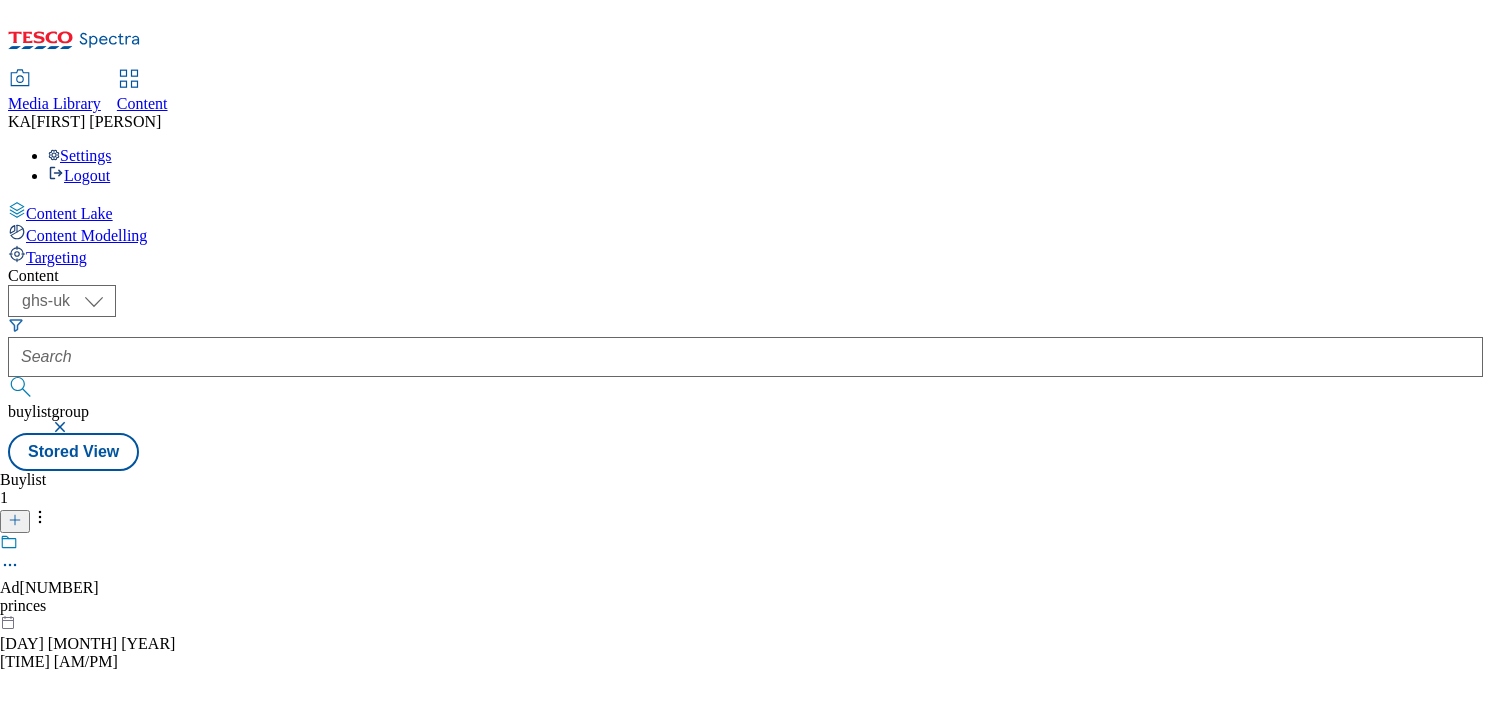 click 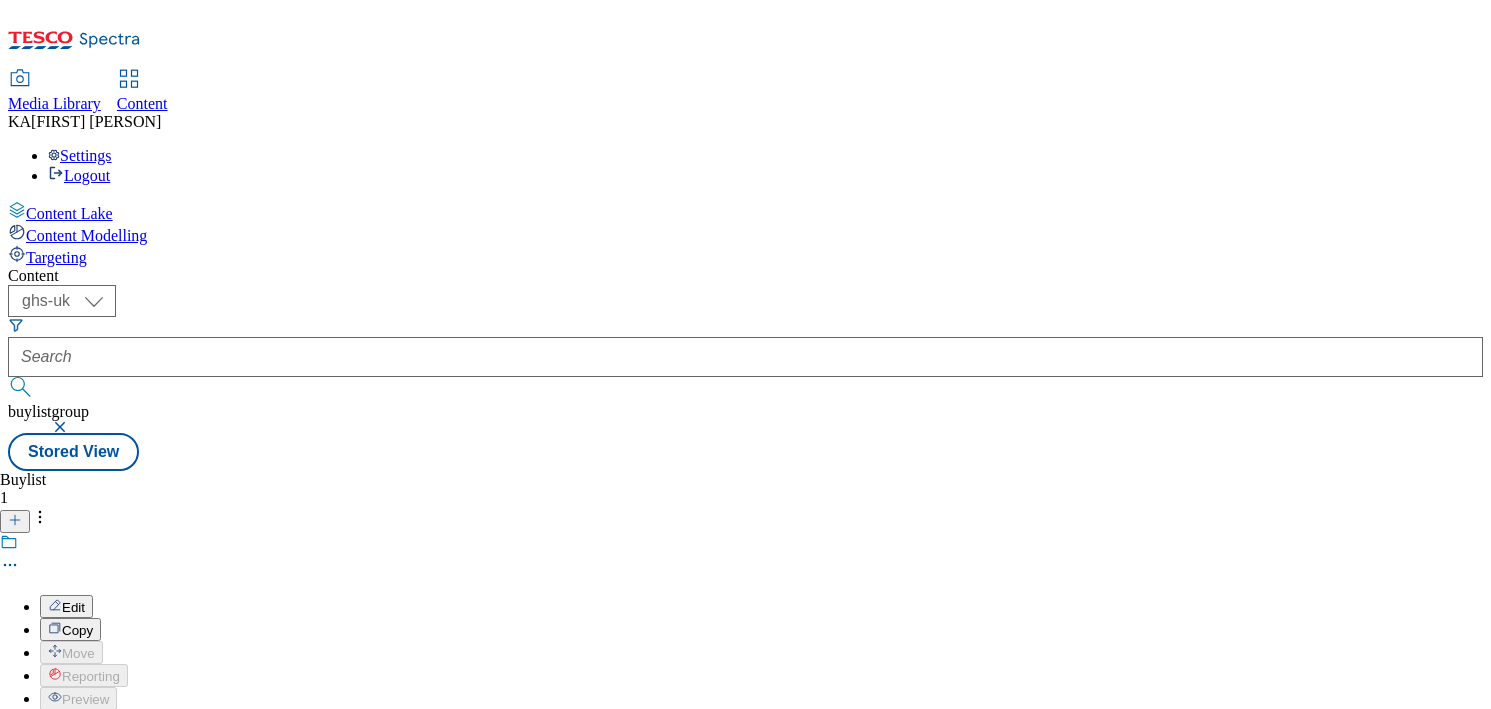 click on "Edit" at bounding box center (66, 606) 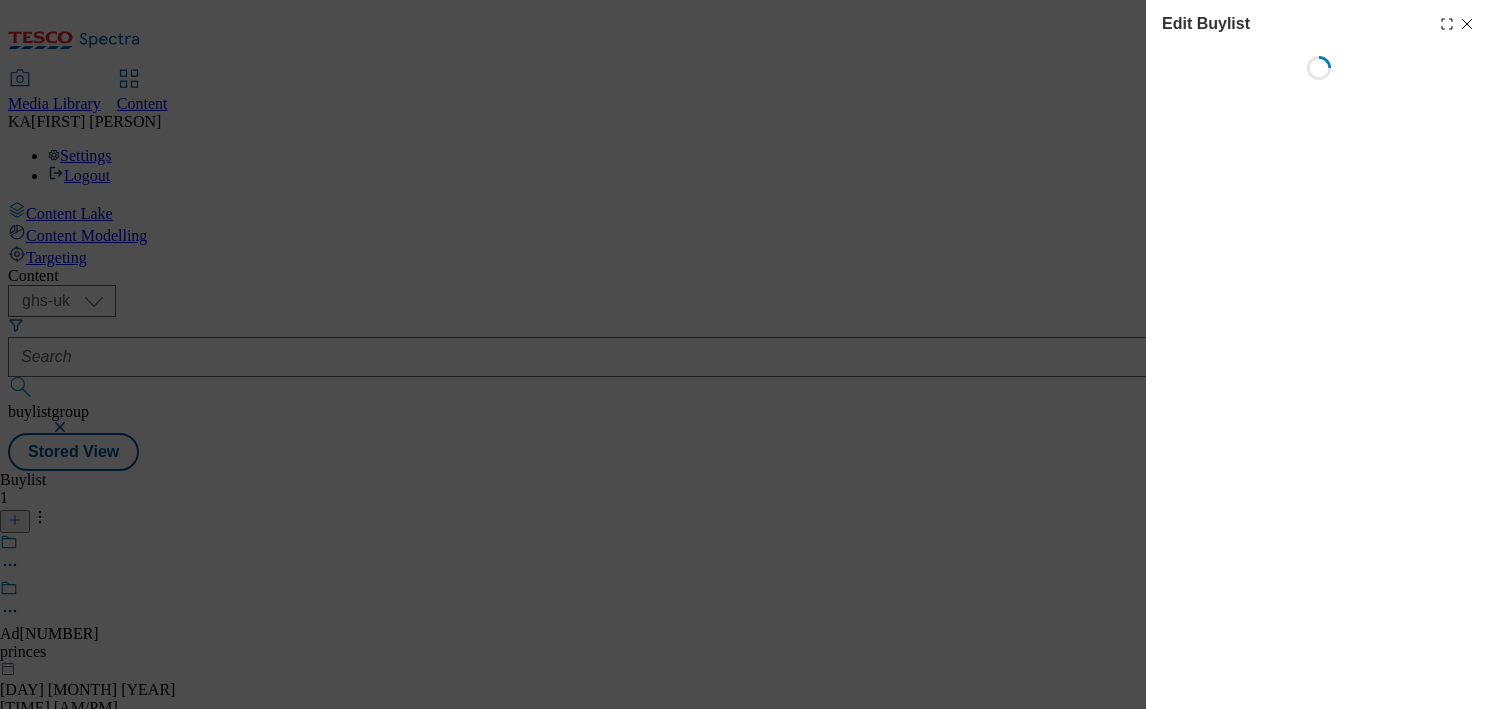 select on "tactical" 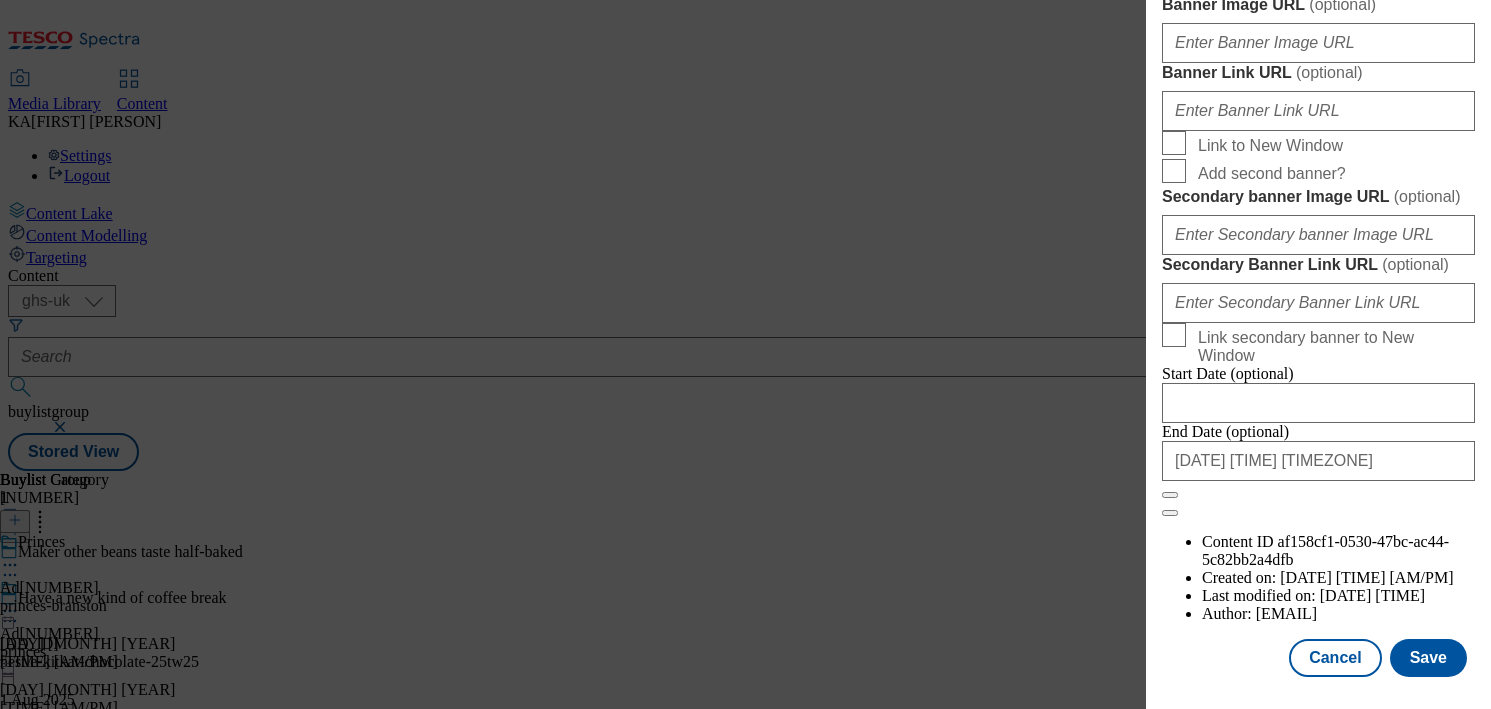scroll, scrollTop: 1852, scrollLeft: 0, axis: vertical 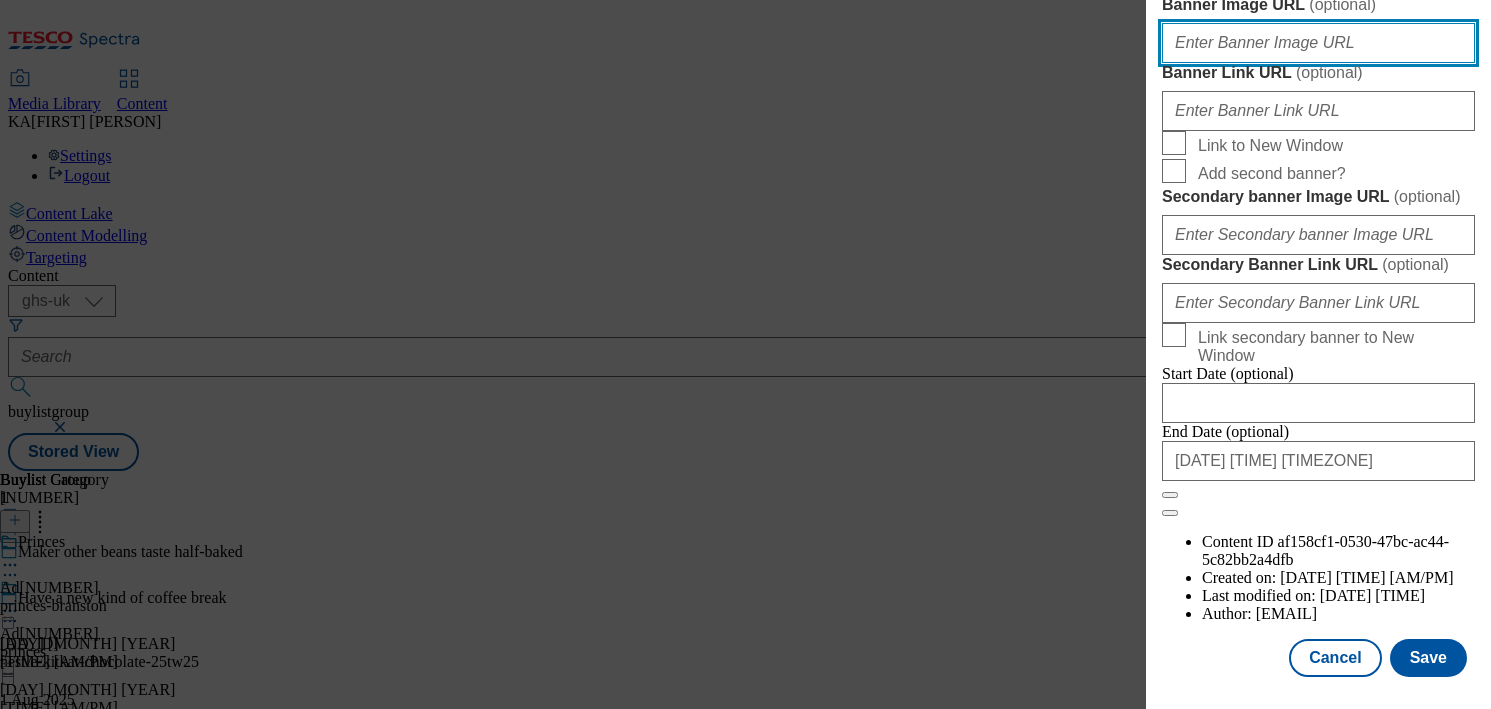 click on "Banner Image URL   ( optional )" at bounding box center [1318, 43] 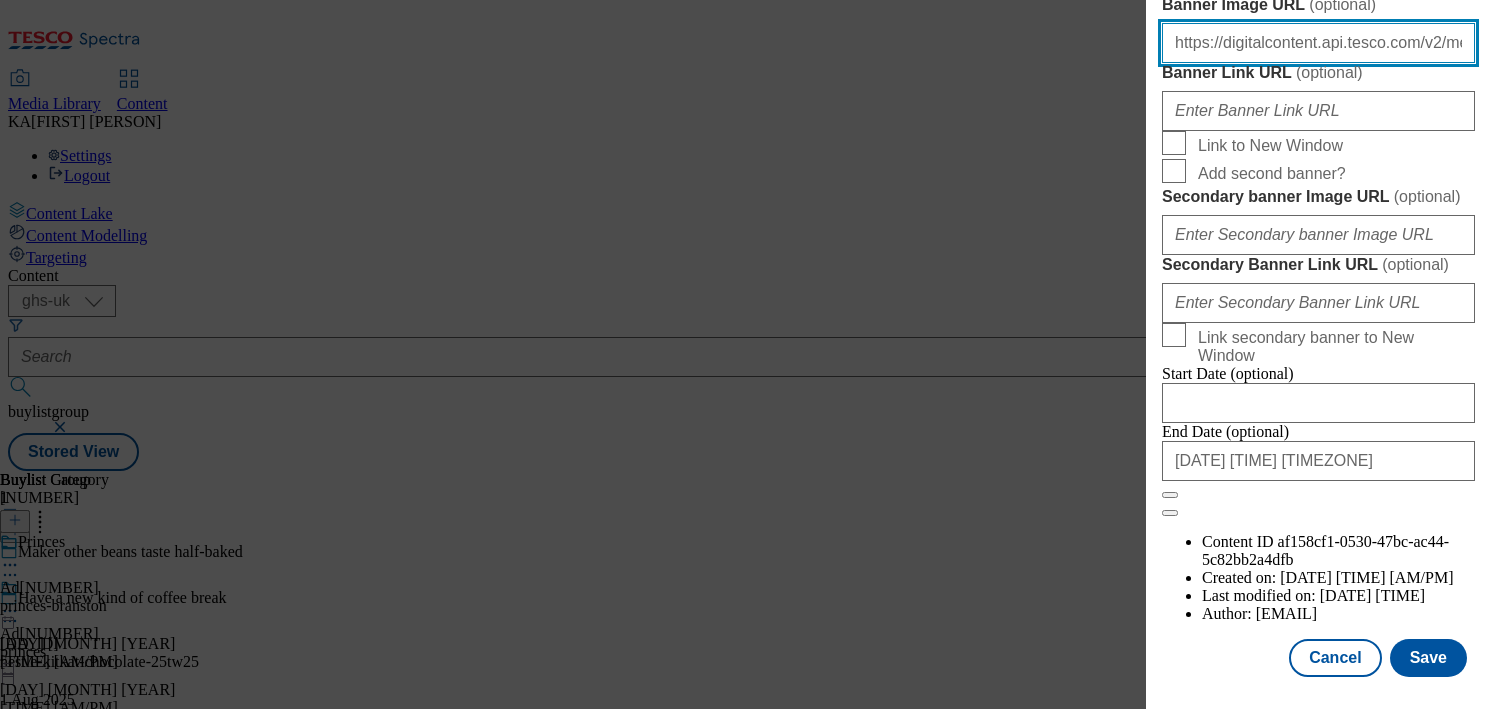 scroll, scrollTop: 0, scrollLeft: 334, axis: horizontal 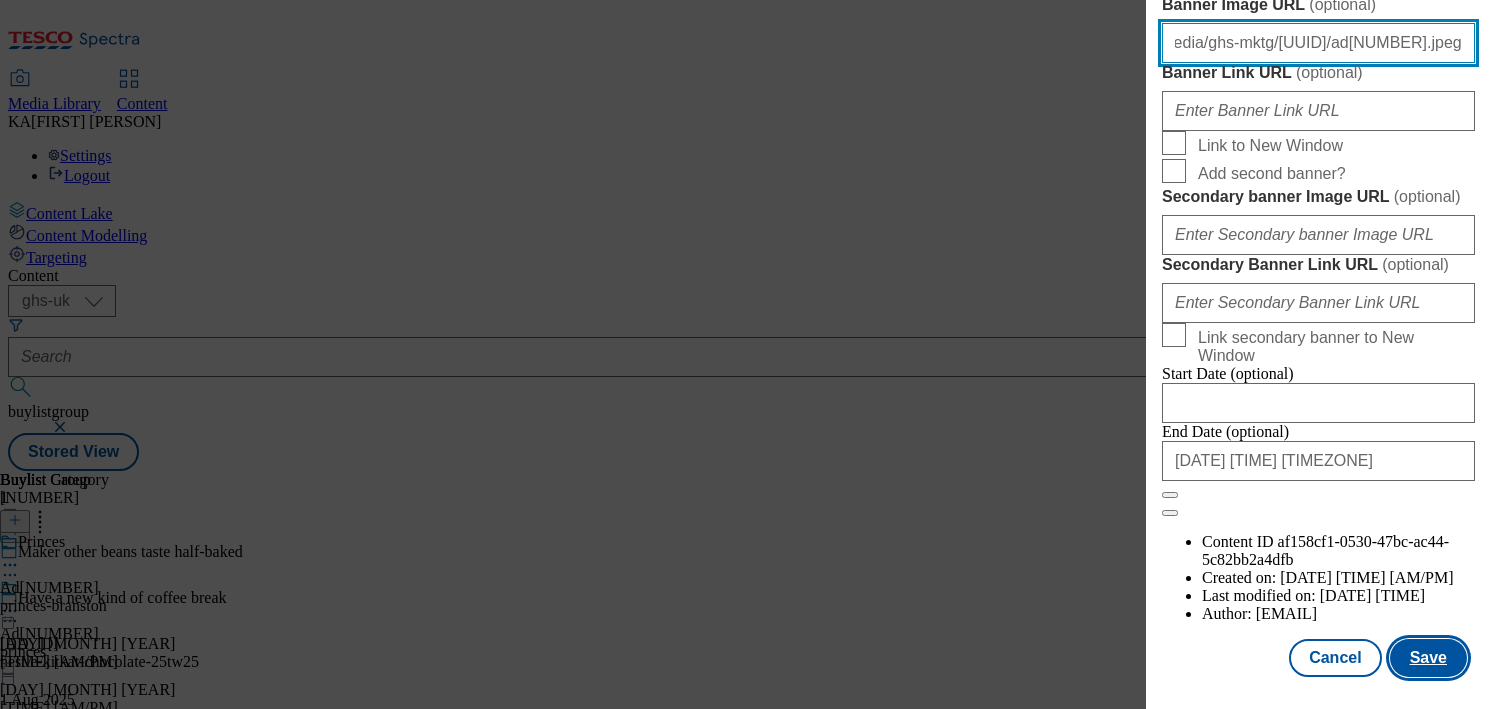 type on "https://digitalcontent.api.tesco.com/v2/media/ghs-mktg/d4a80aec-5f0d-4fec-aaa2-1c1df17cbfab/ad540838.jpeg" 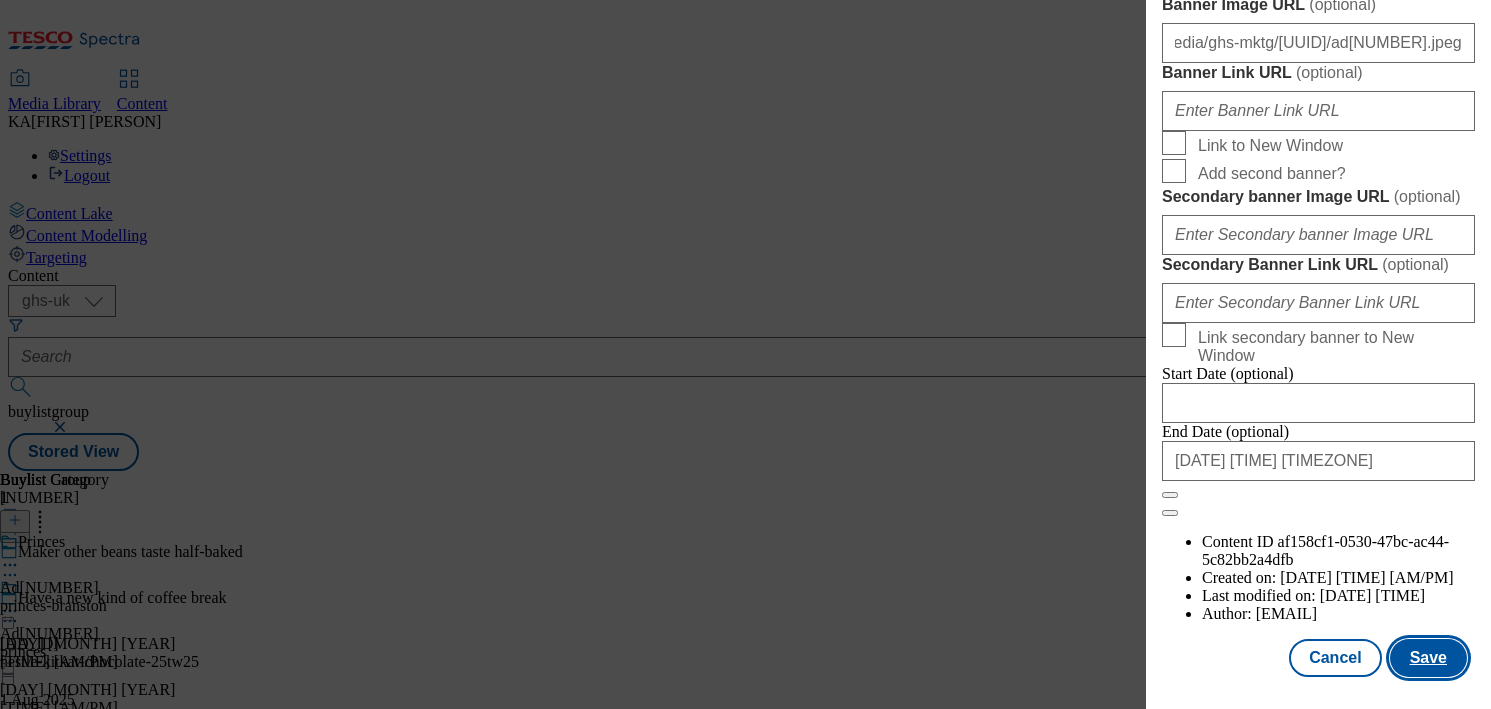 scroll, scrollTop: 0, scrollLeft: 0, axis: both 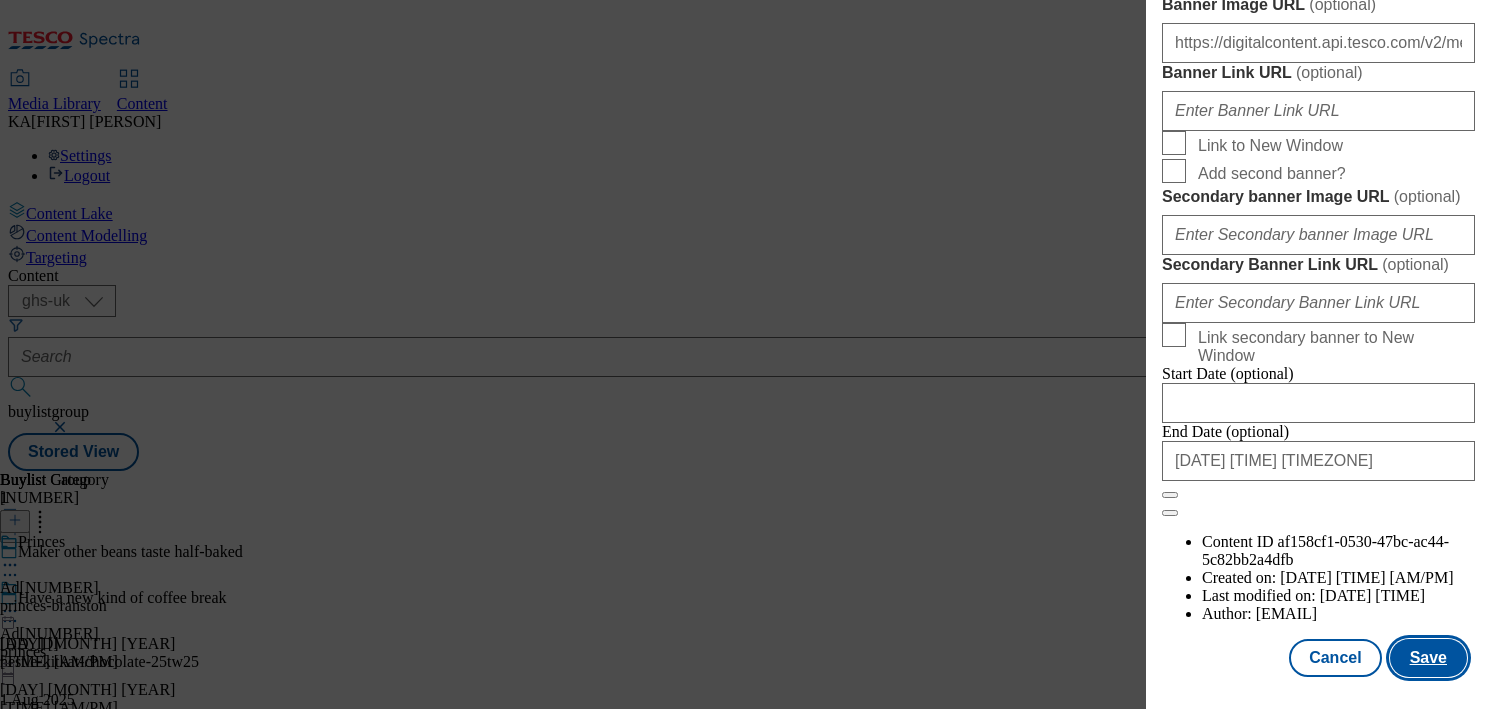 click on "Save" at bounding box center (1428, 658) 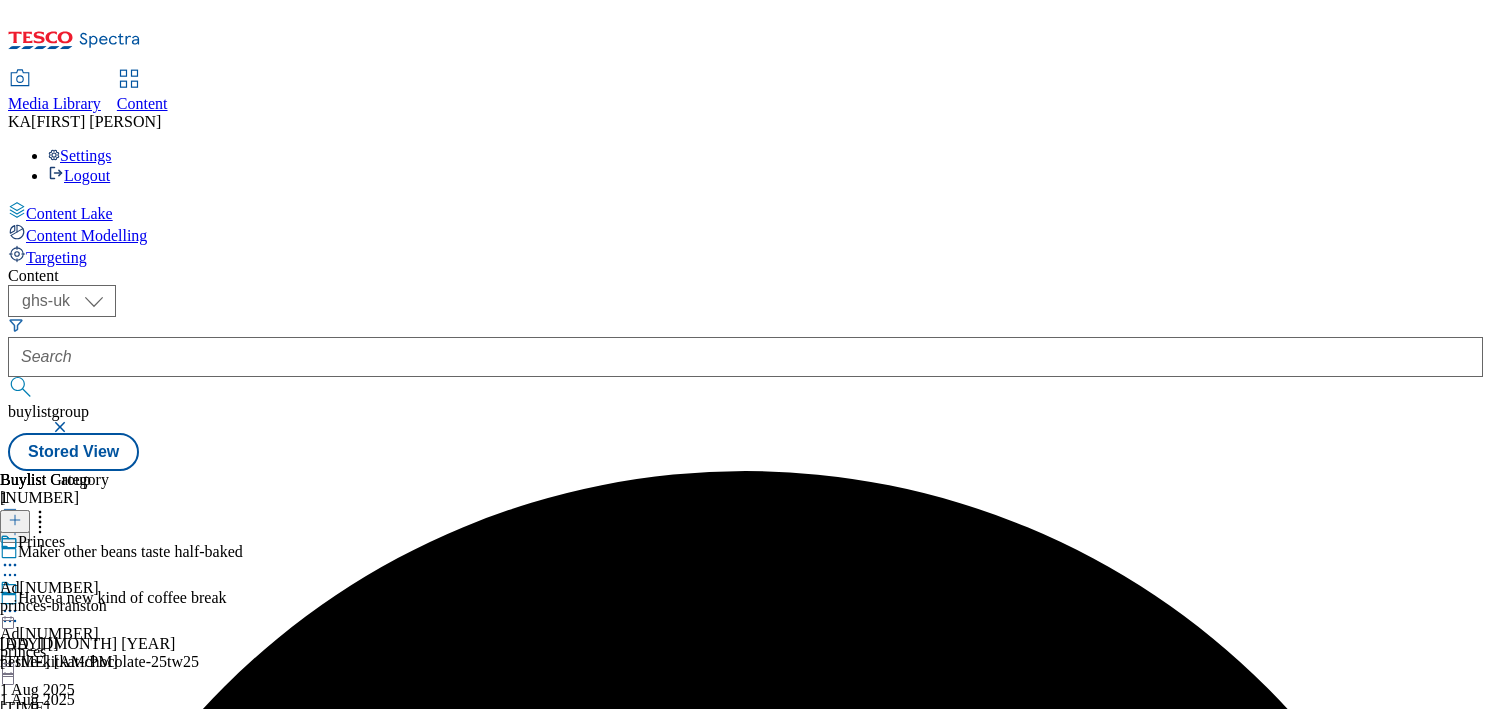 click 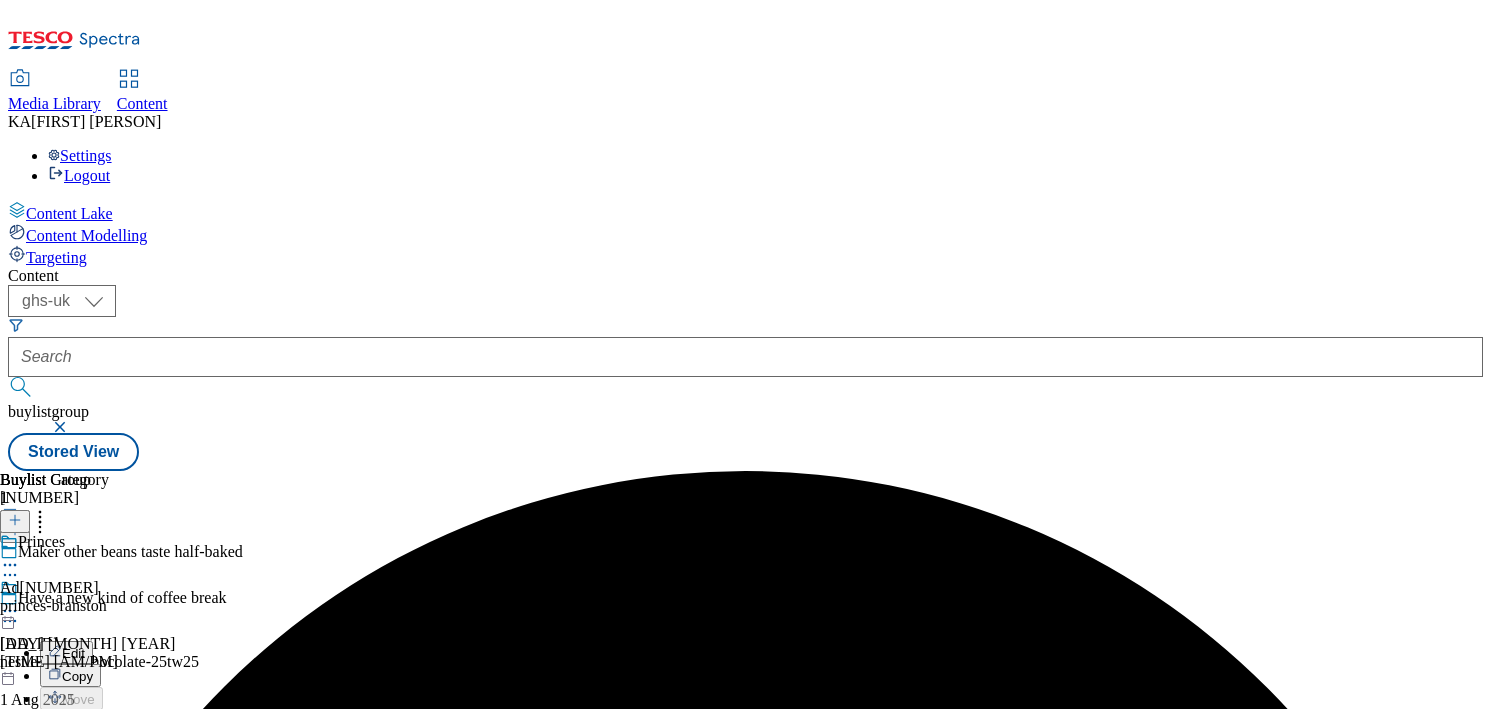 click on "Preview" at bounding box center [85, 745] 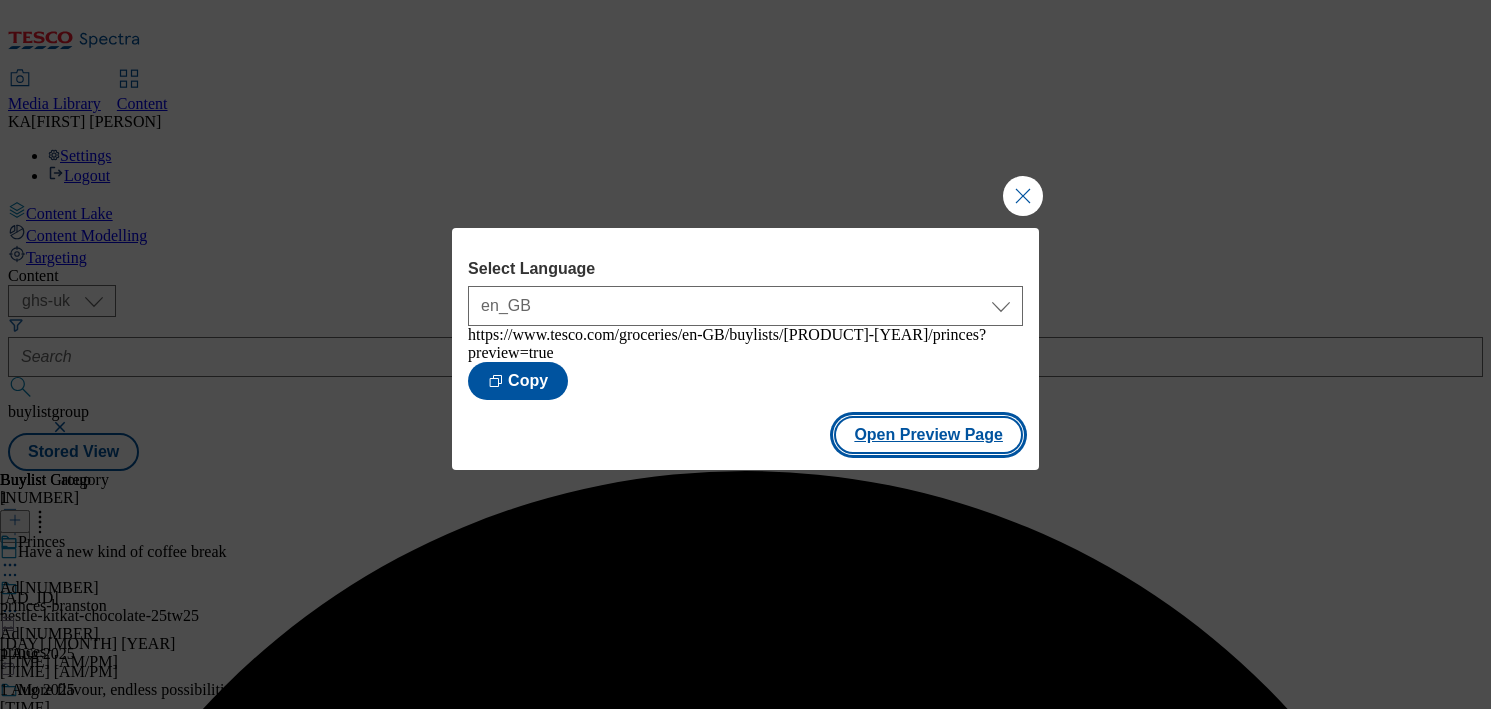 click on "Open Preview Page" at bounding box center (928, 435) 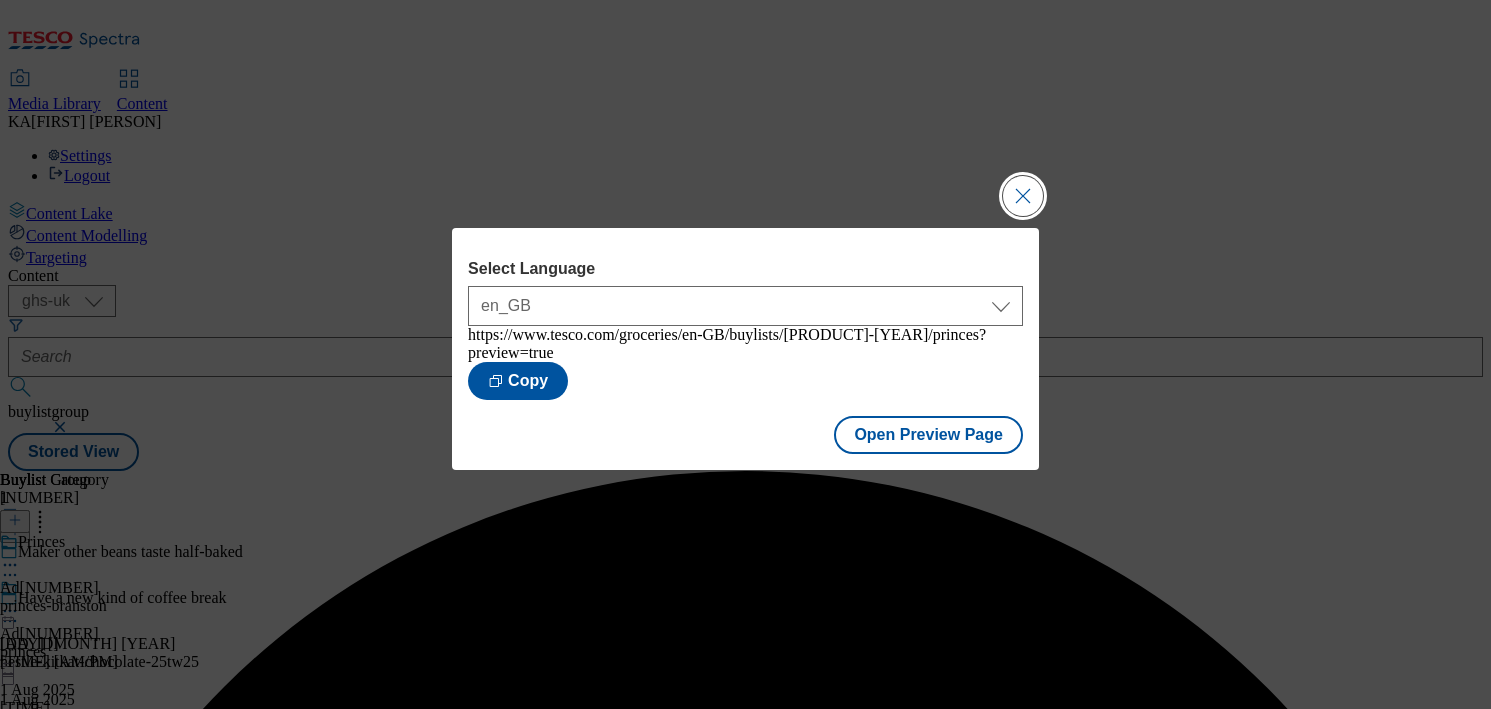 click at bounding box center [1023, 196] 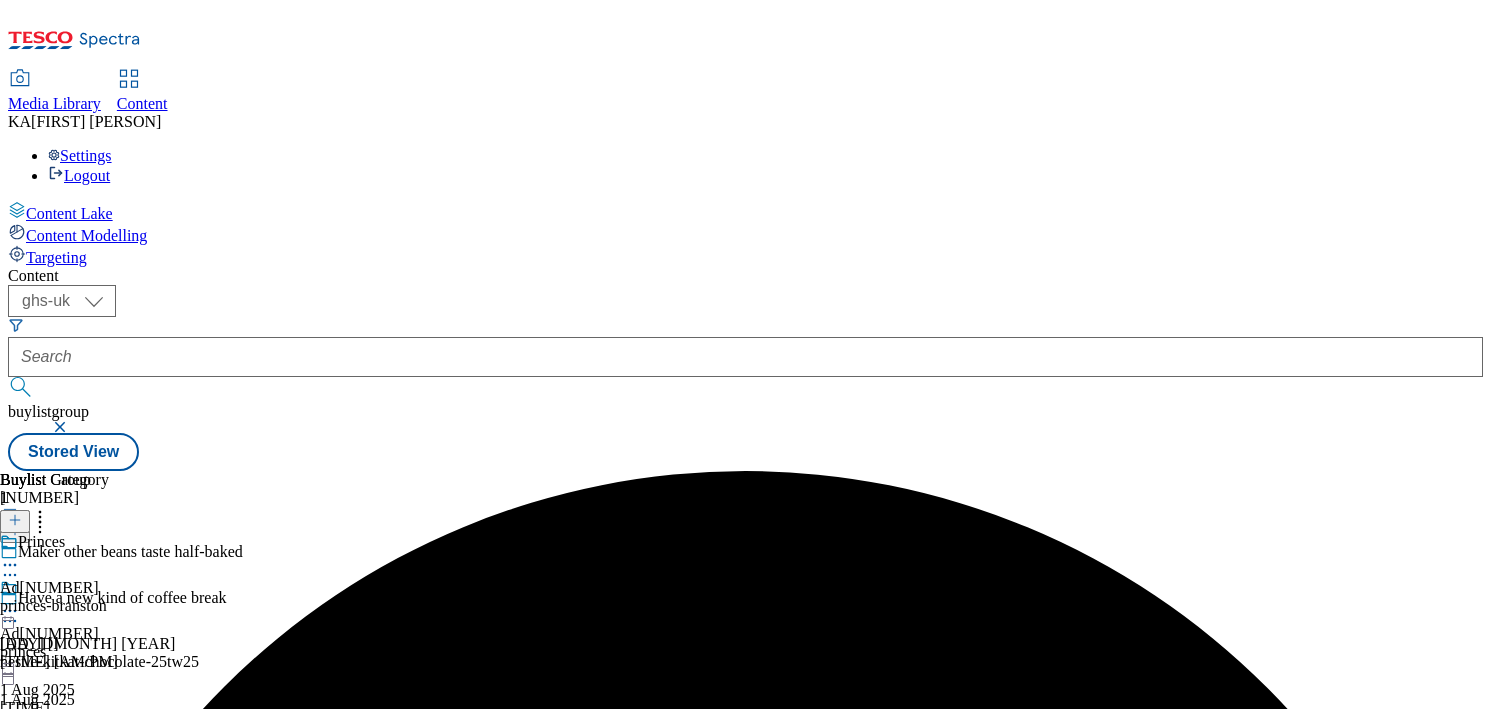 click 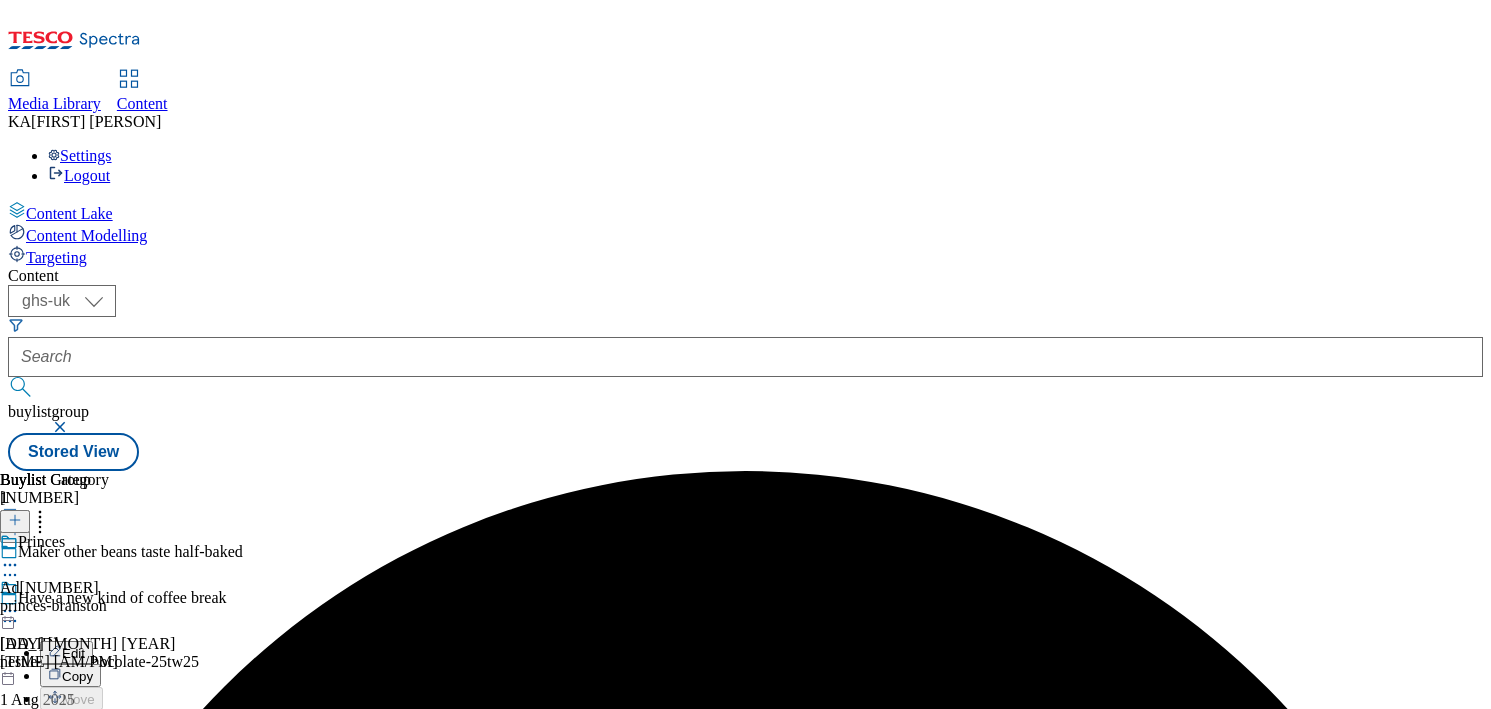 click on "Publish" at bounding box center [84, 814] 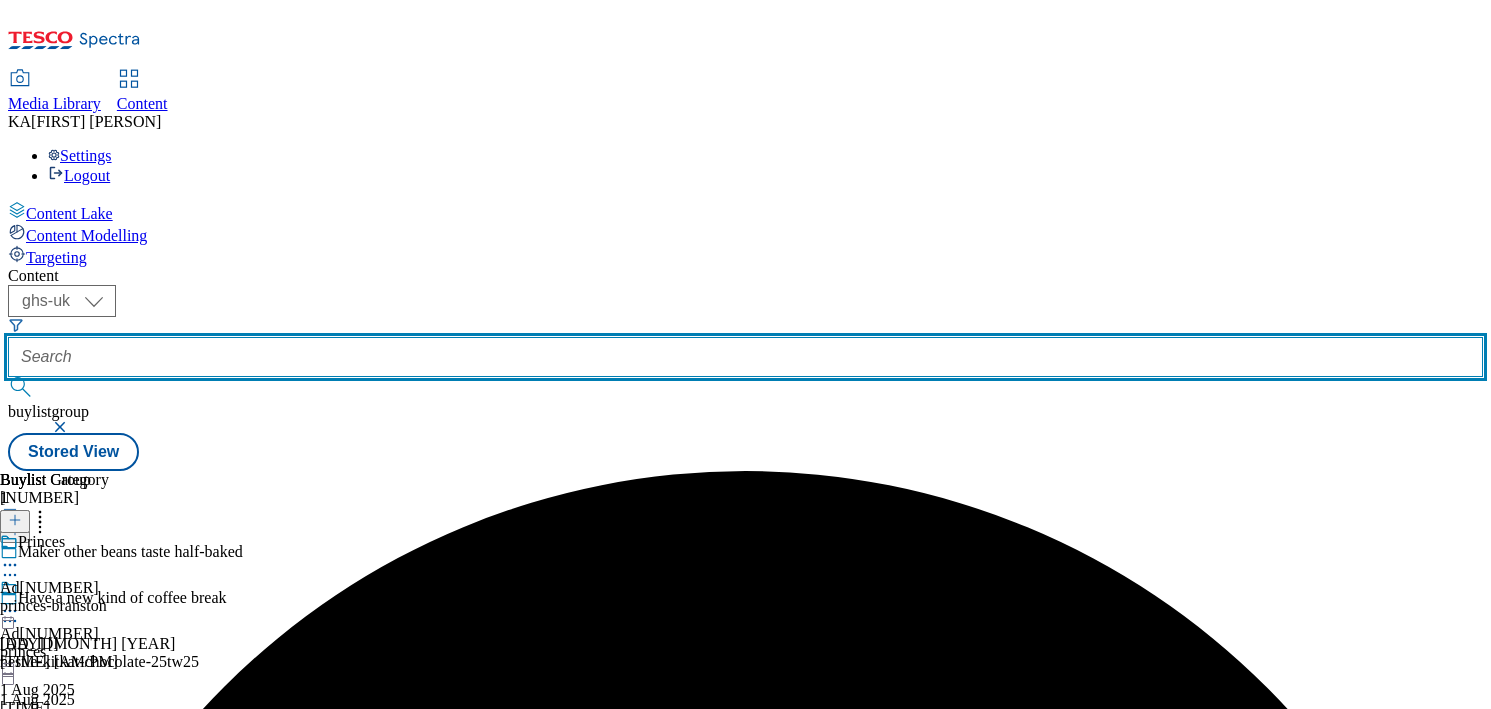 click at bounding box center [745, 357] 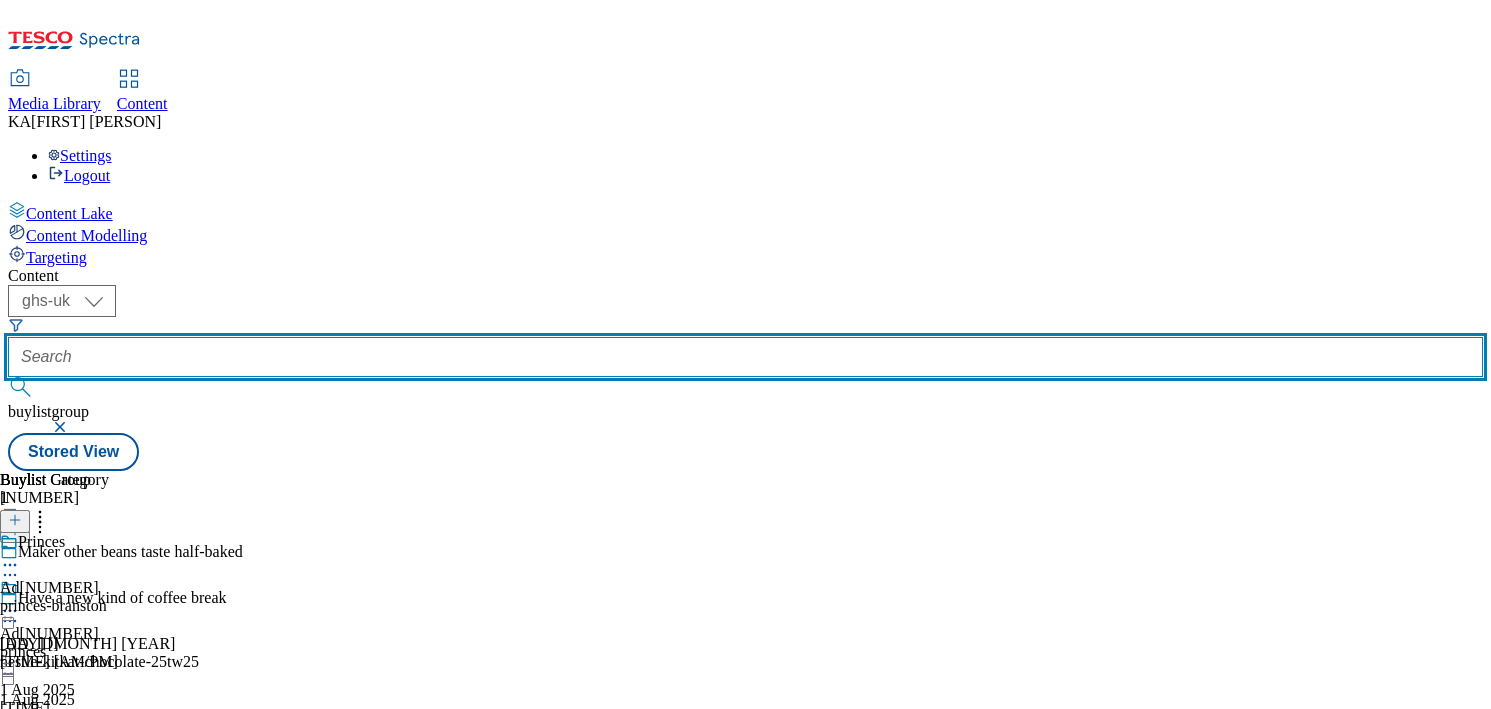 paste on "general-mills-old-el-paso-25tw24" 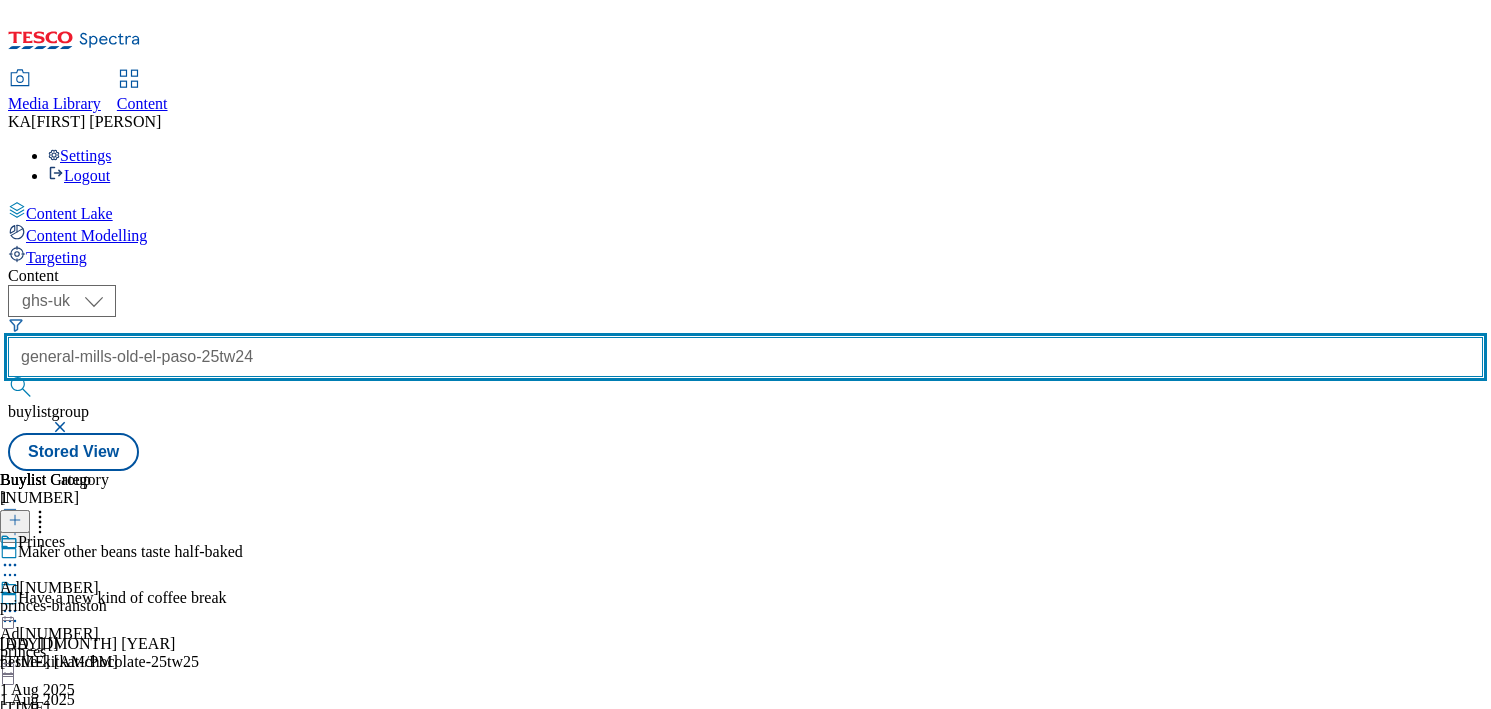scroll, scrollTop: 0, scrollLeft: 65, axis: horizontal 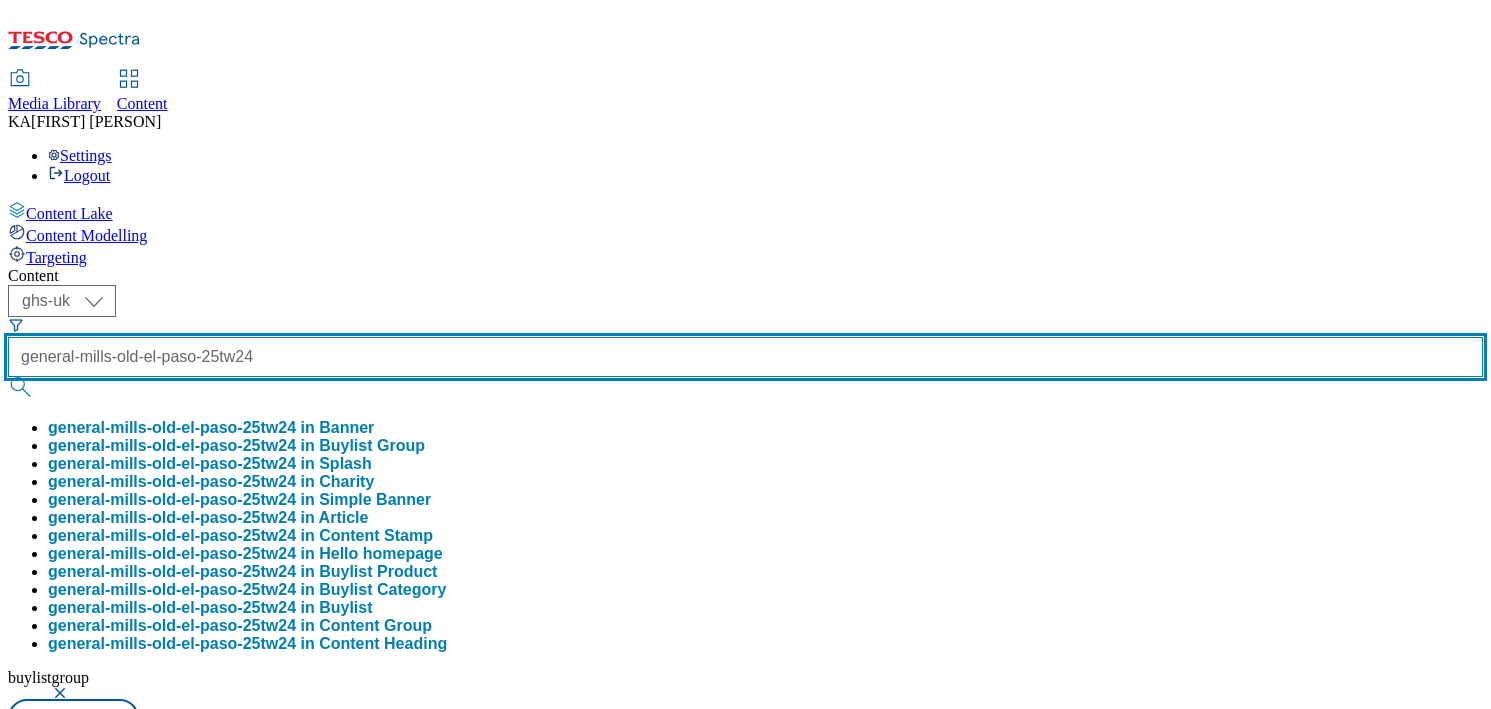 type on "general-mills-old-el-paso-25tw24" 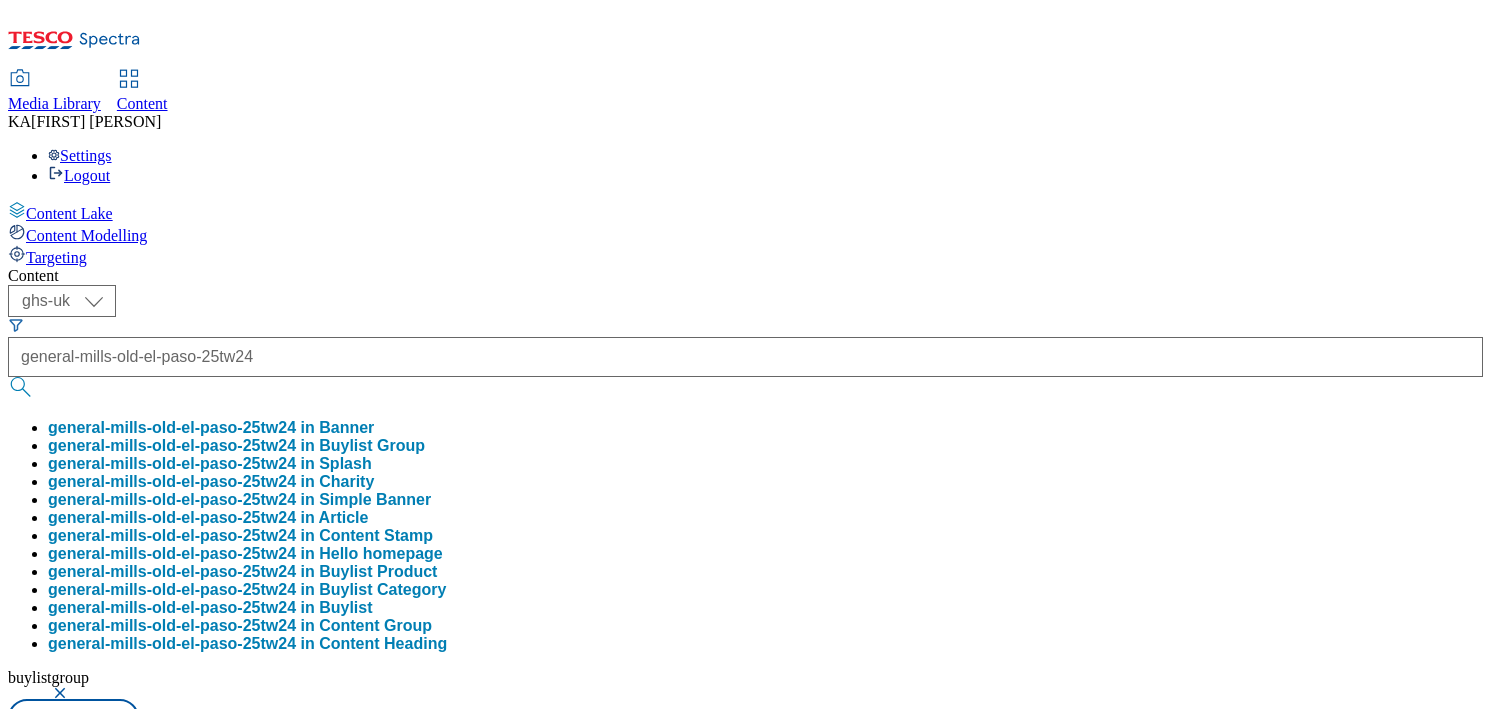 scroll, scrollTop: 0, scrollLeft: 0, axis: both 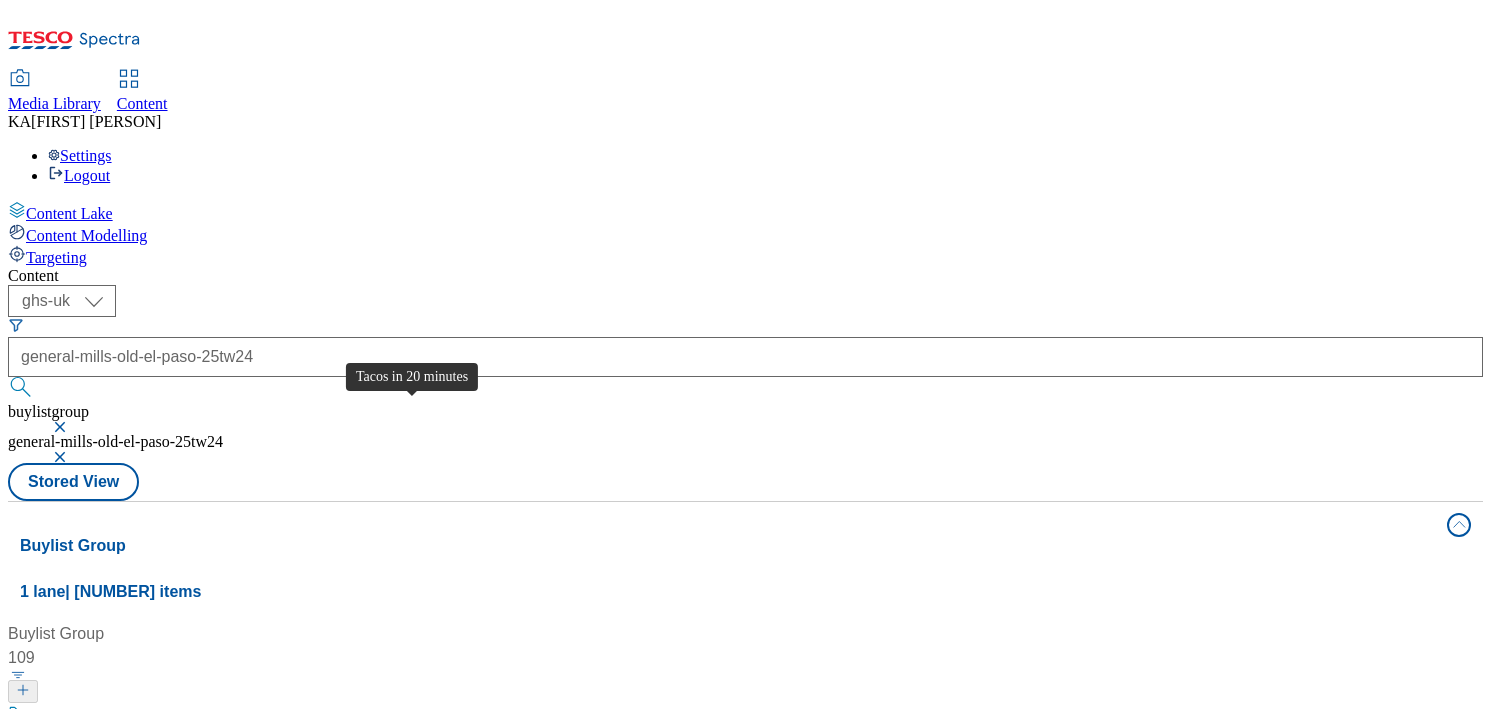click on "Tacos in 20 minutes" at bounding box center [96, 716] 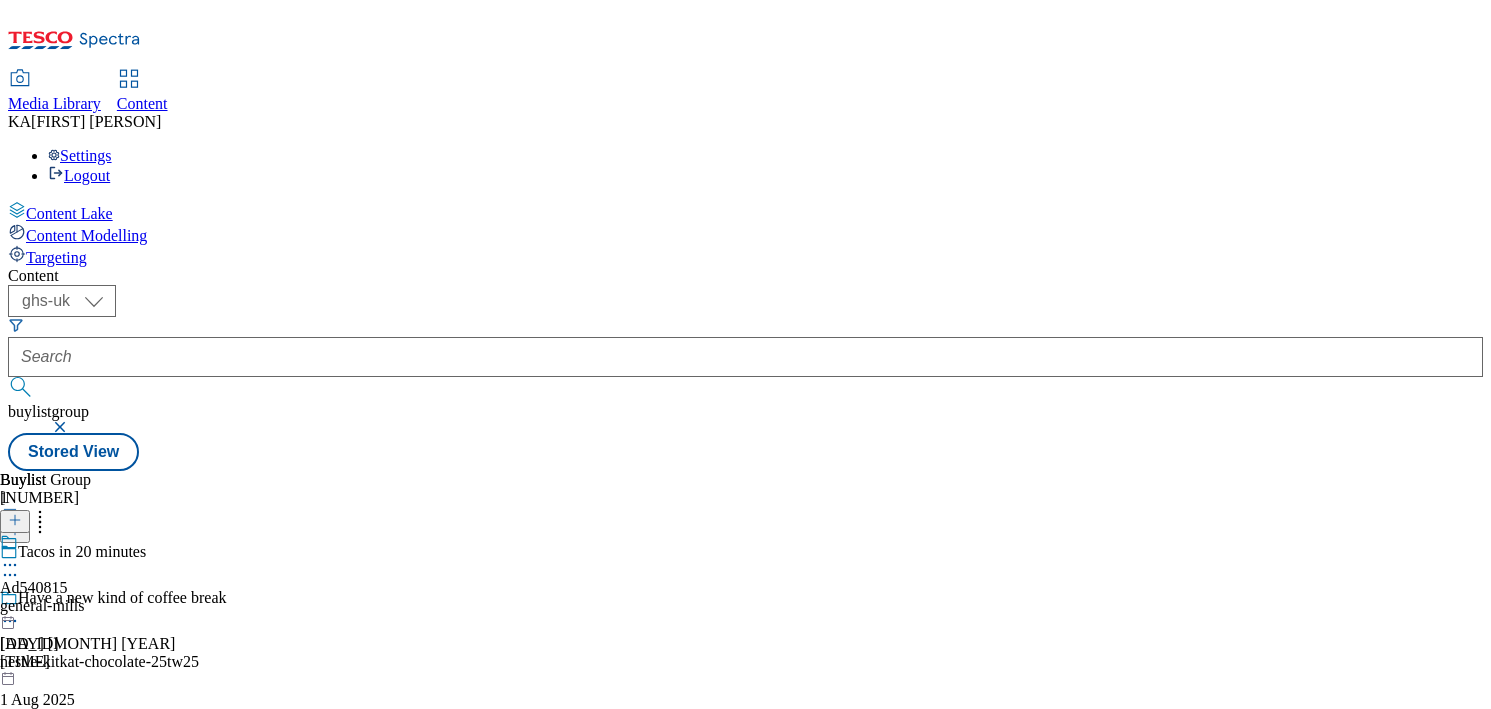 click 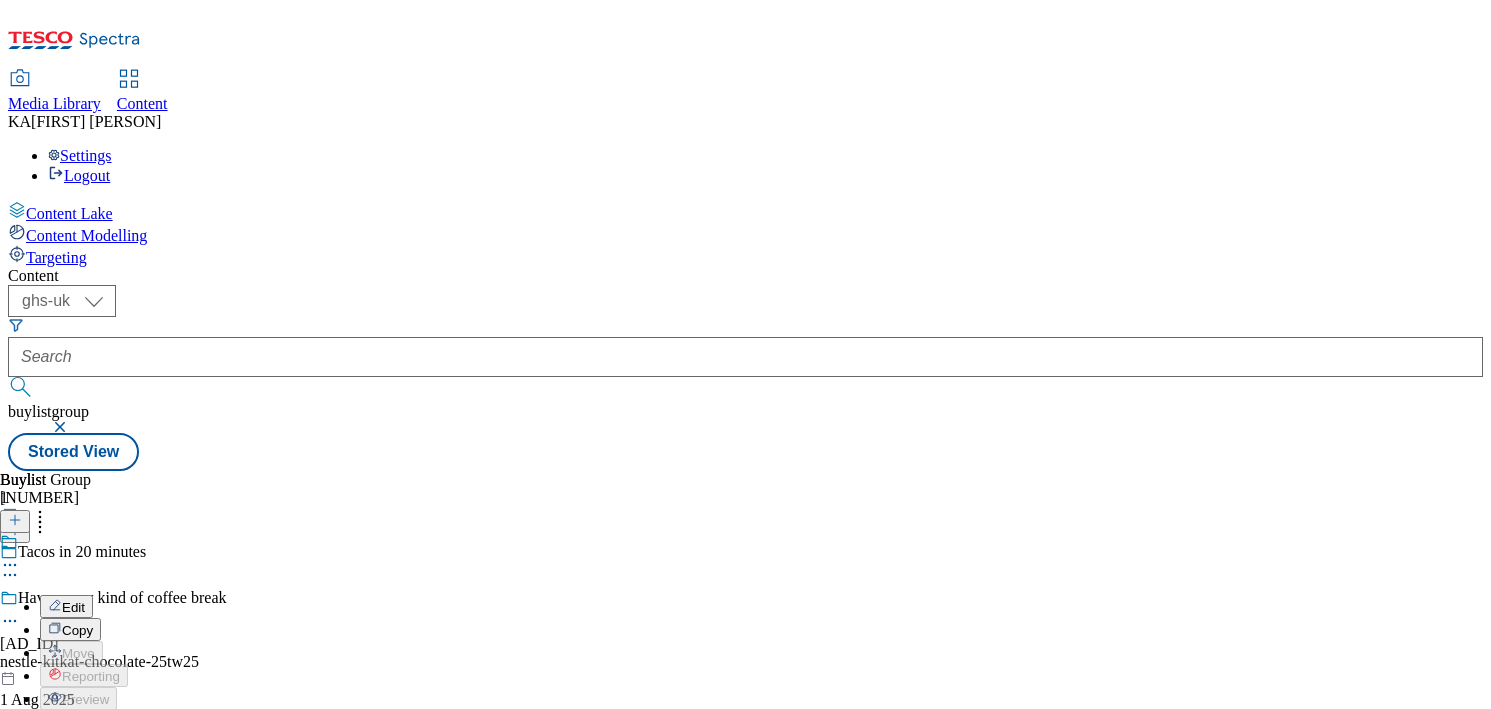 click on "Edit" at bounding box center [73, 607] 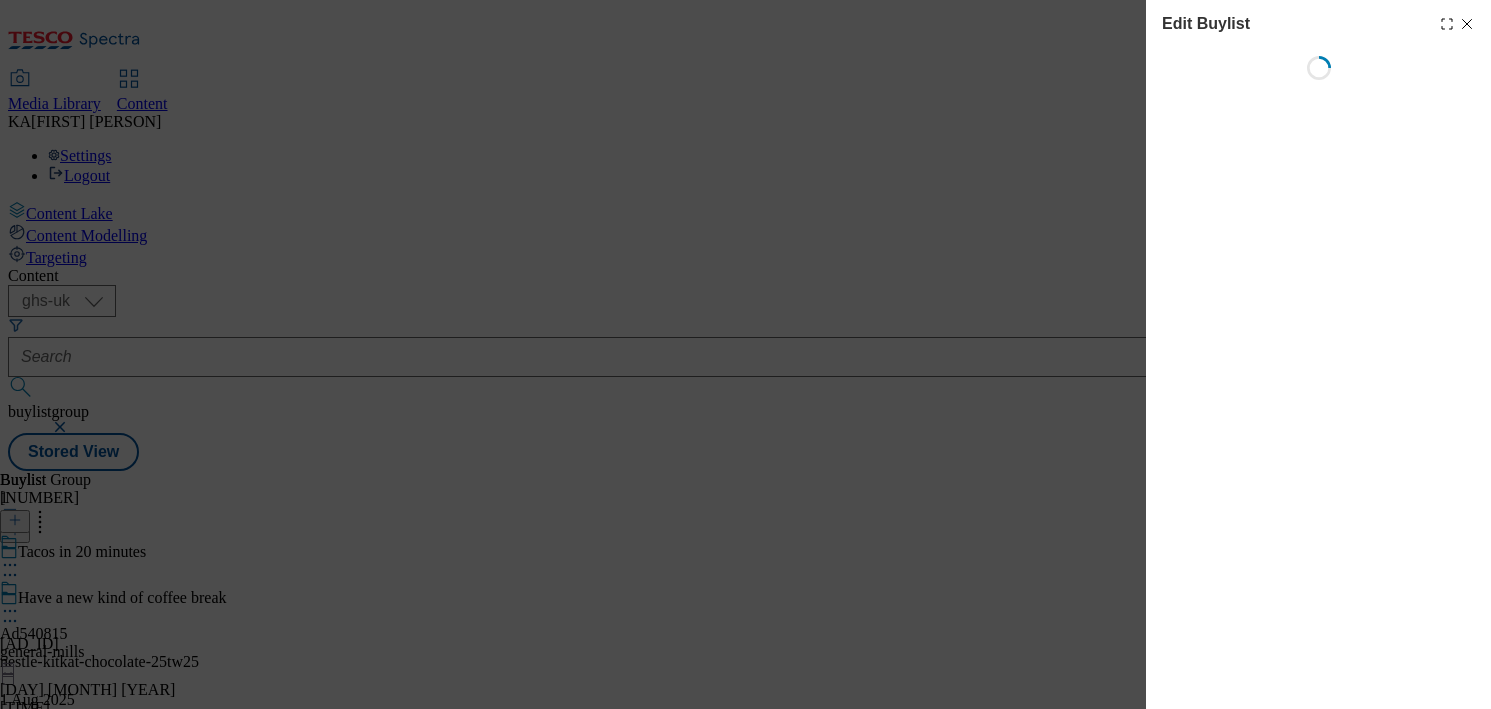 select on "tactical" 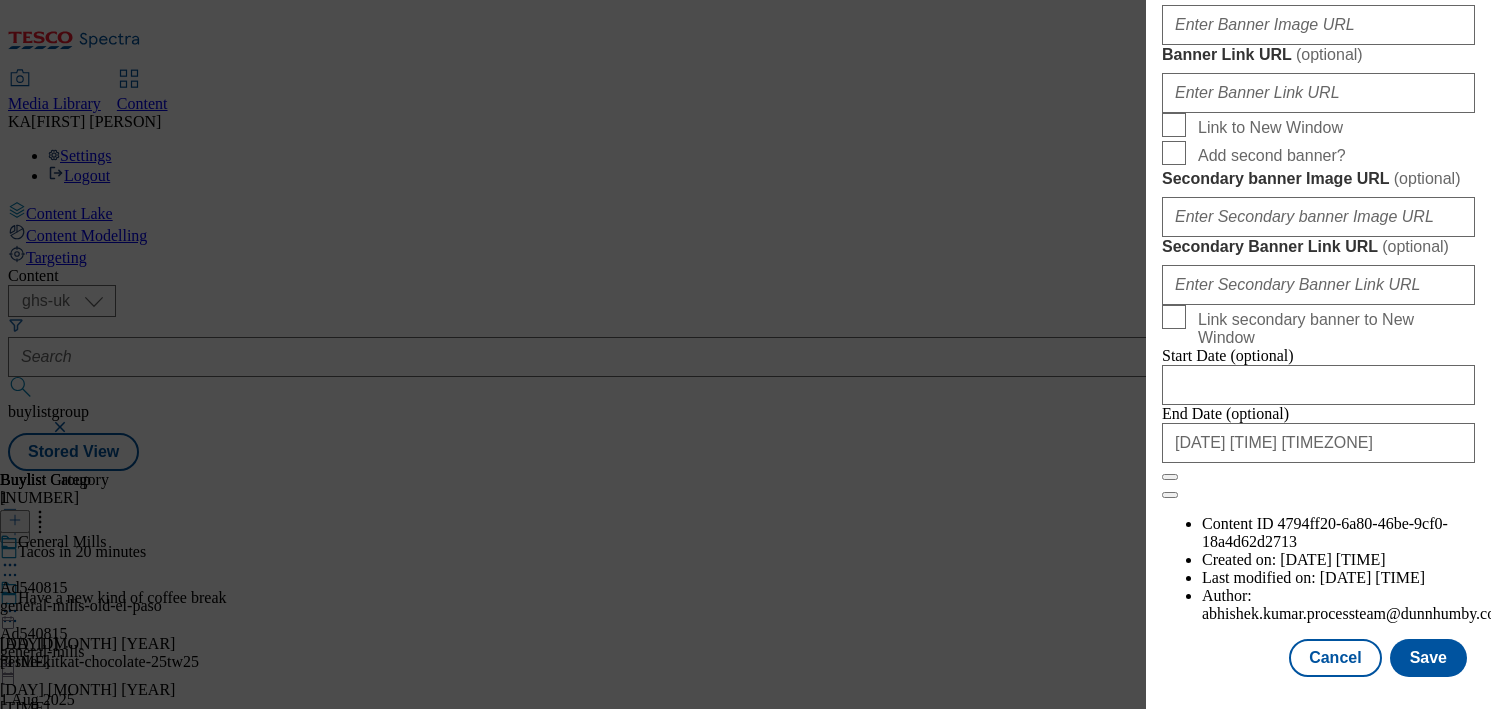 scroll, scrollTop: 1848, scrollLeft: 0, axis: vertical 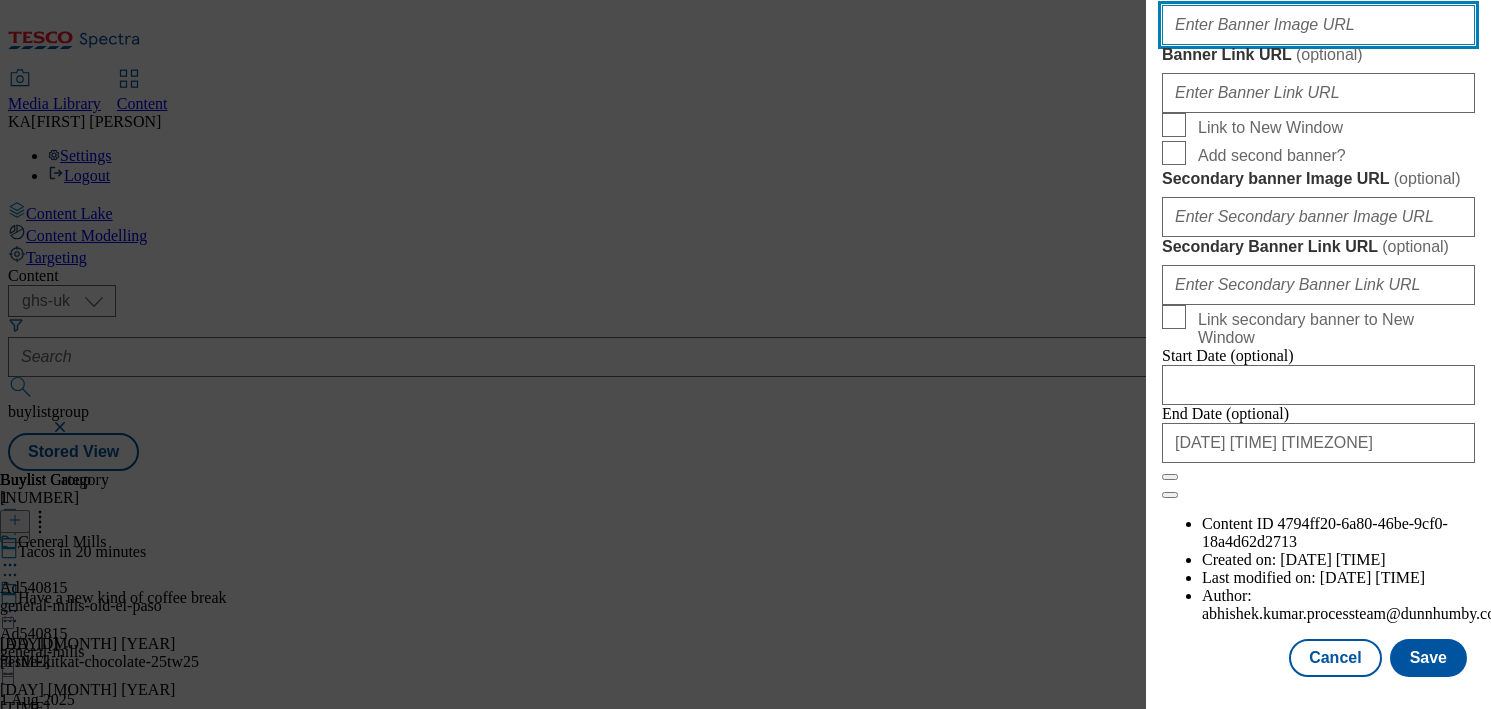 click on "Banner Image URL   ( optional )" at bounding box center (1318, 25) 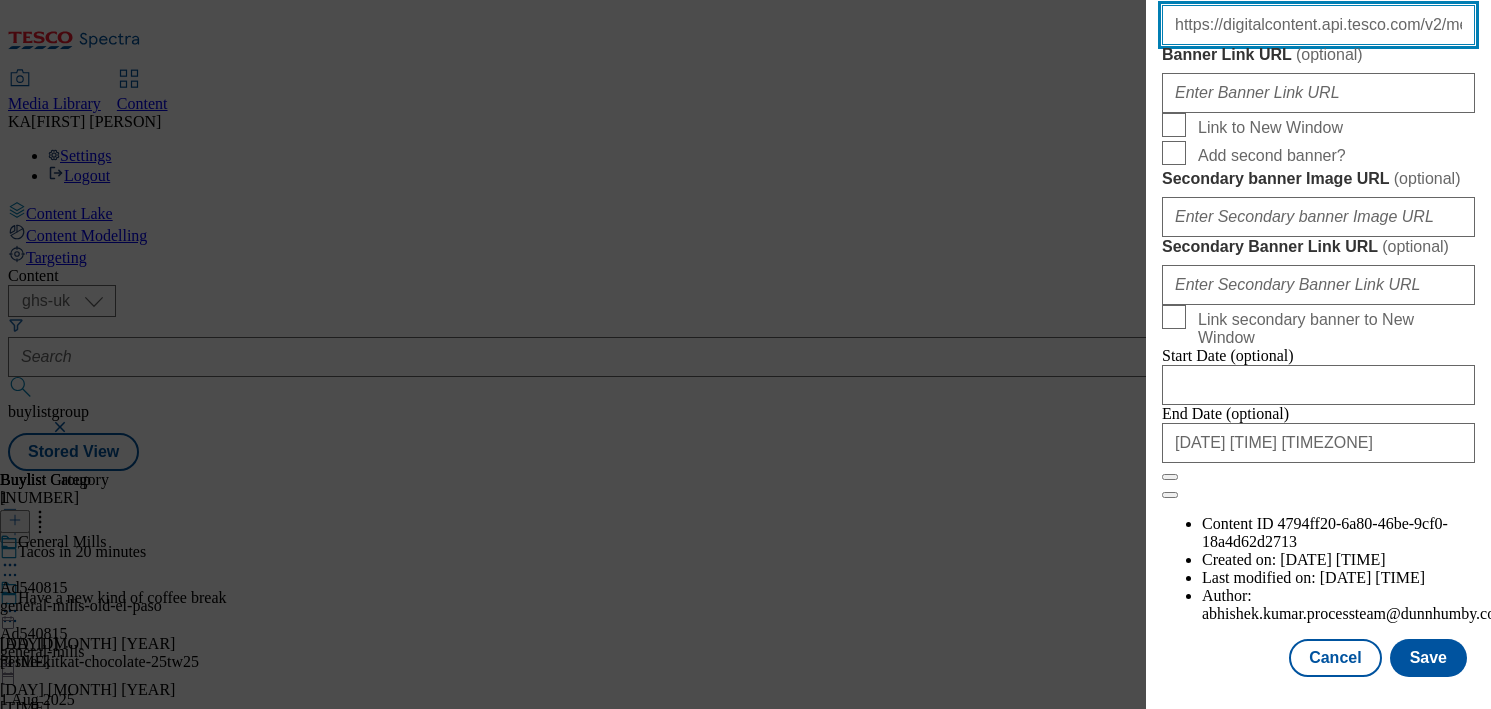 scroll, scrollTop: 0, scrollLeft: 684, axis: horizontal 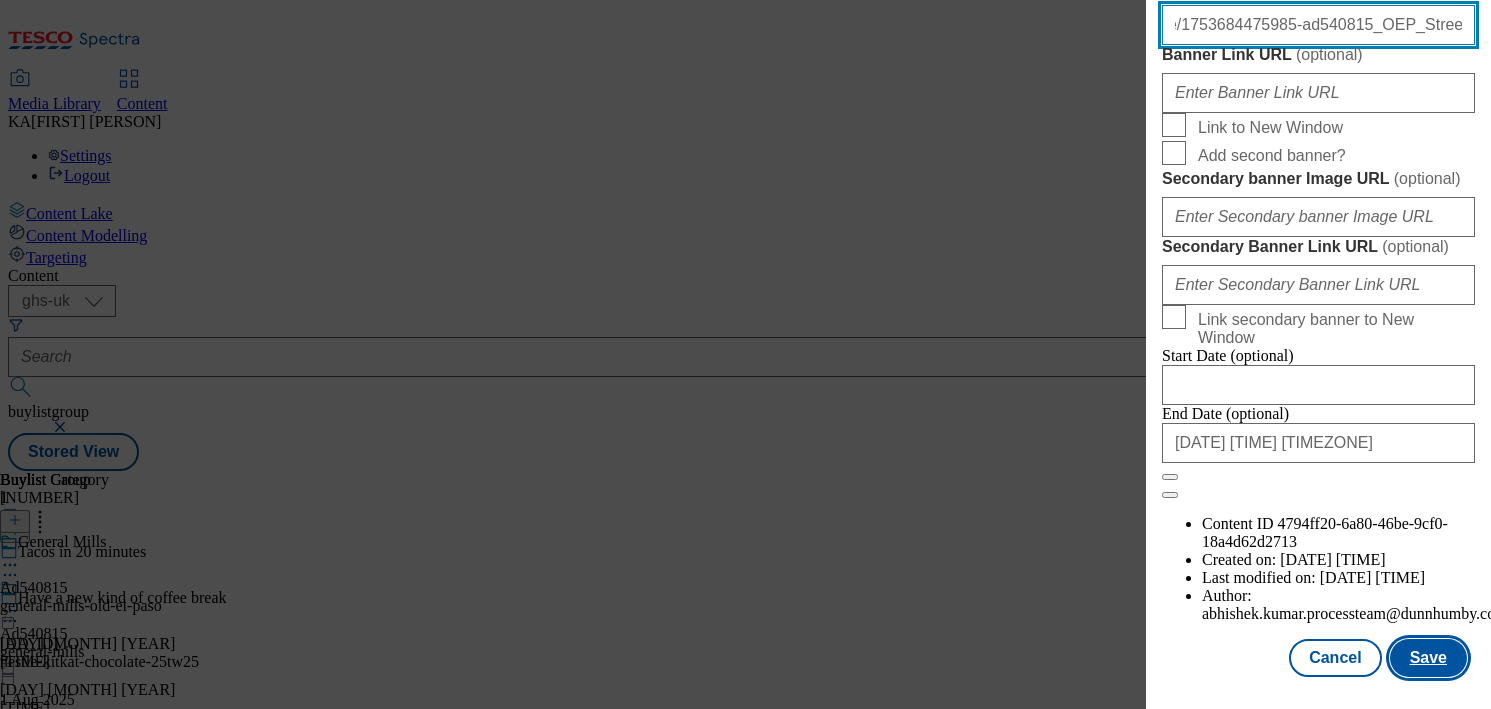 type on "https://digitalcontent.api.tesco.com/v2/media/ghs-mktg/b04491dd-556d-4fcf-9b07-ab40a9107b7e/1753684475985-ad540815_OEP_Street_Vibes_LegoBrand_H_1184x333_V1.jpeg" 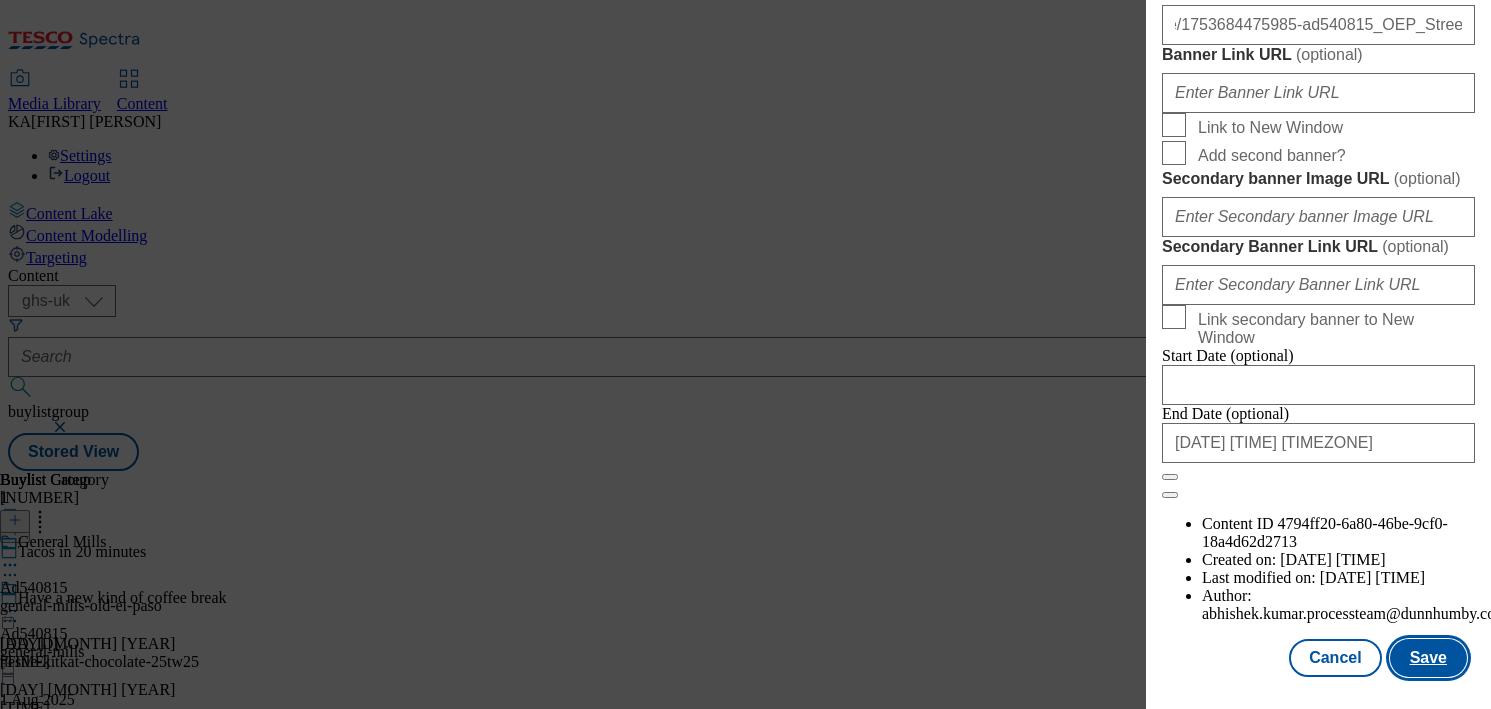 click on "Save" at bounding box center [1428, 658] 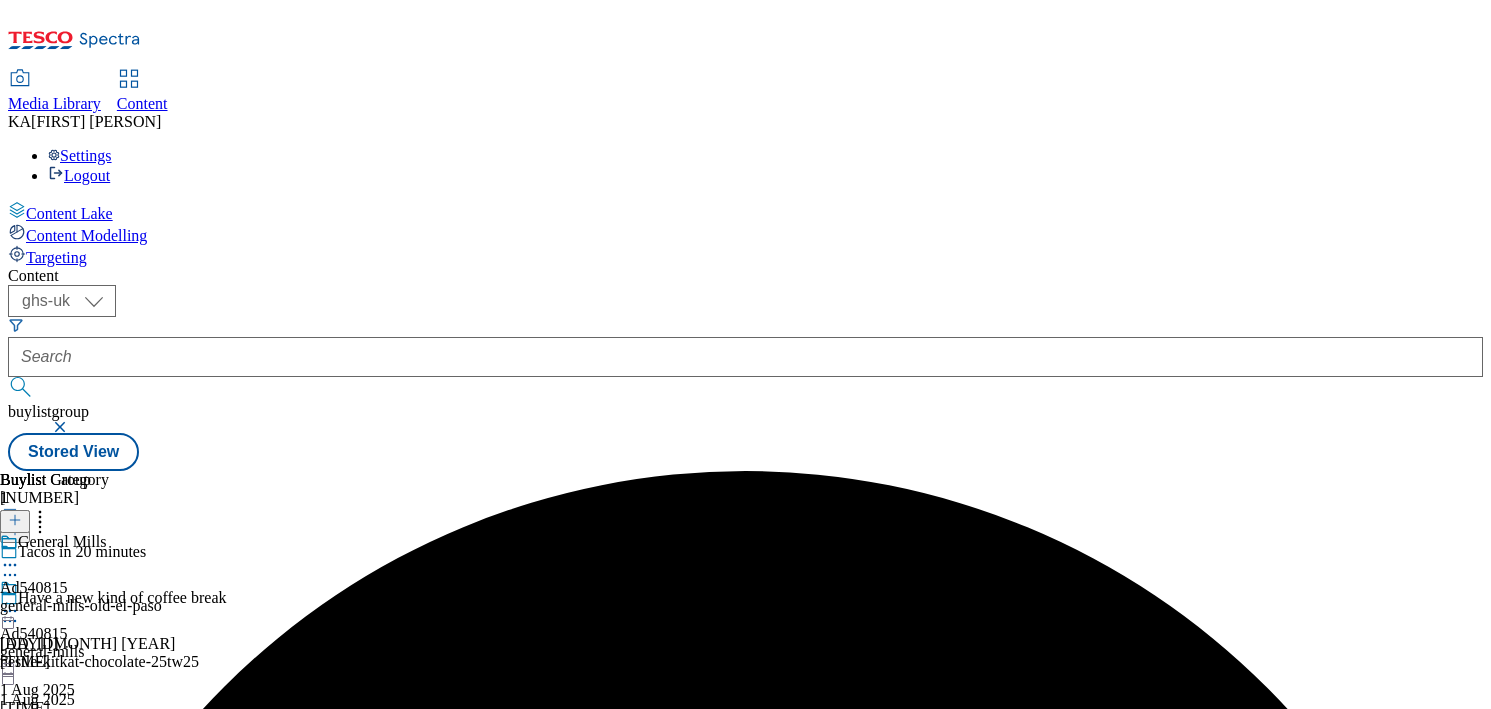 click 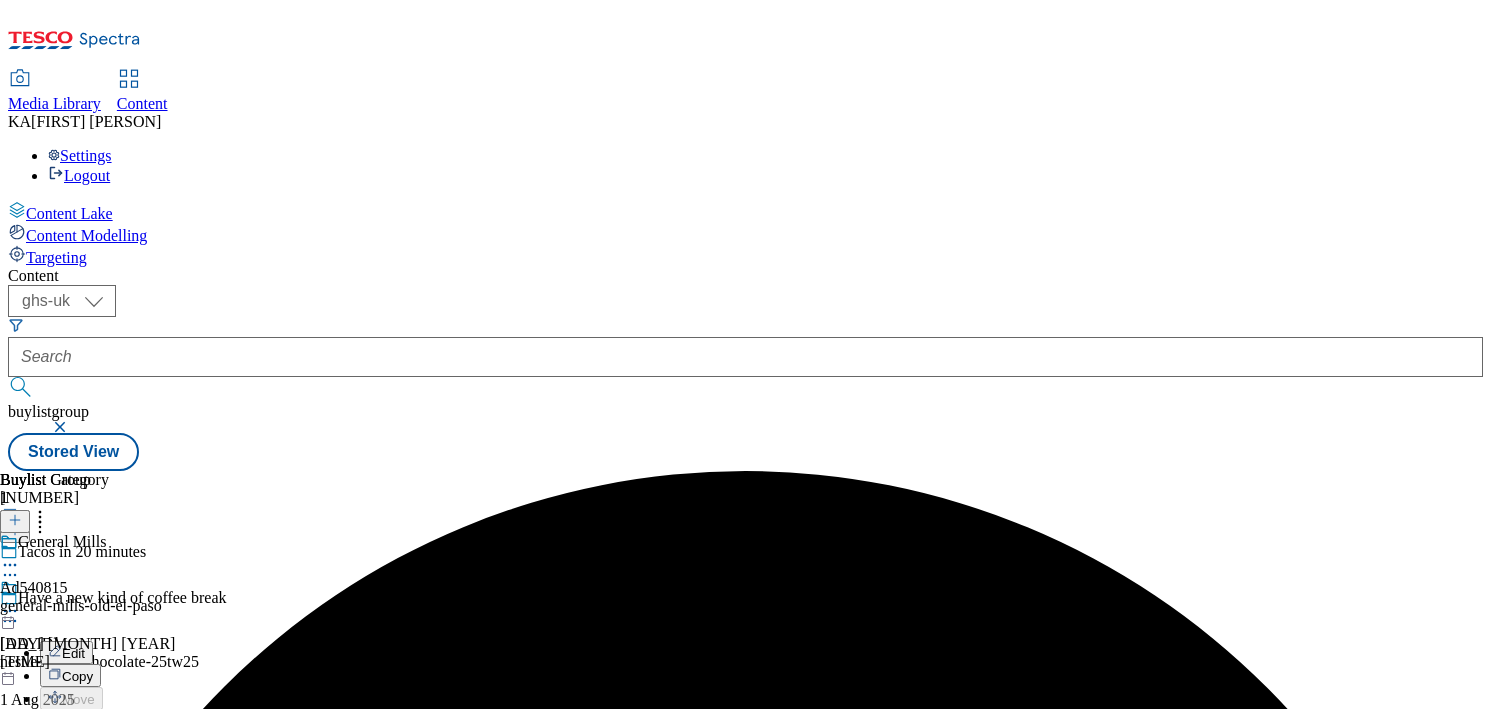 click on "Preview" at bounding box center [85, 745] 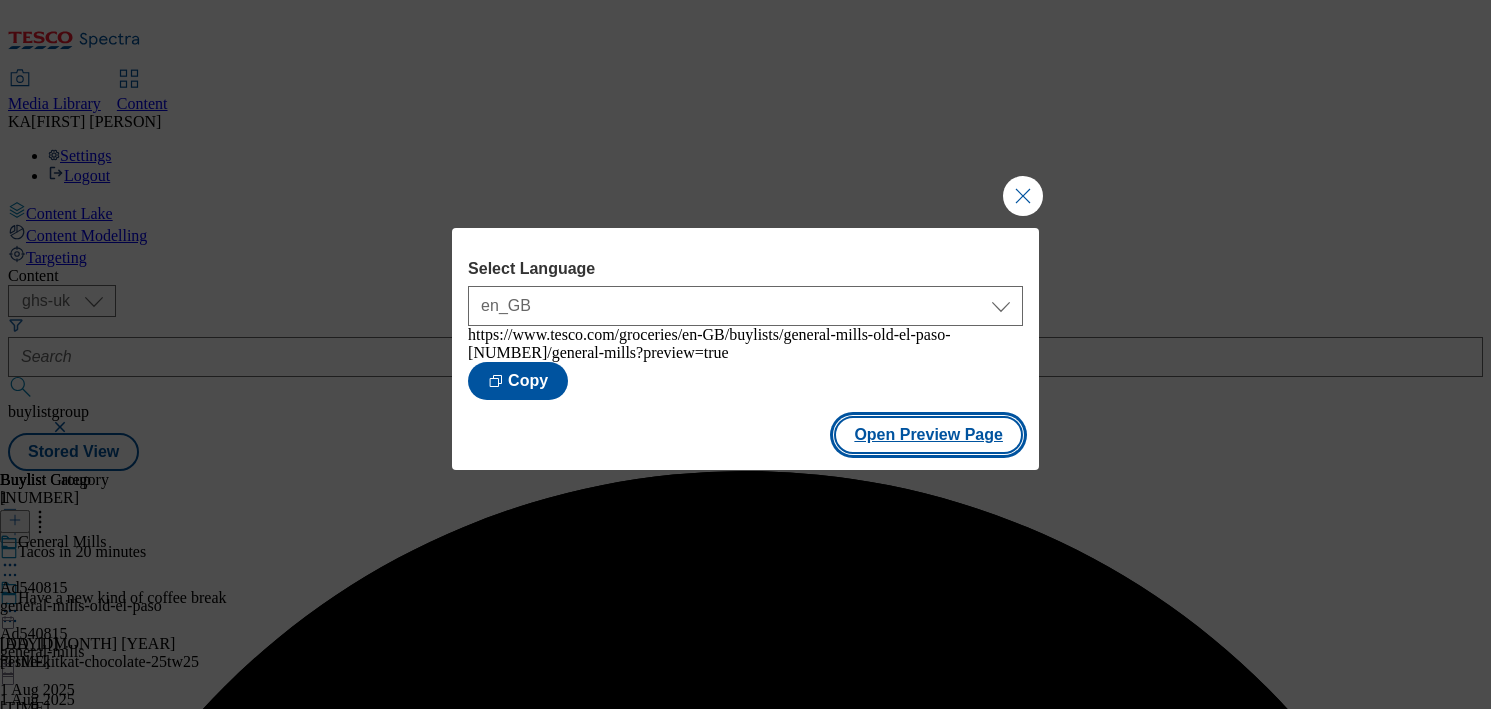 click on "Open Preview Page" at bounding box center (928, 435) 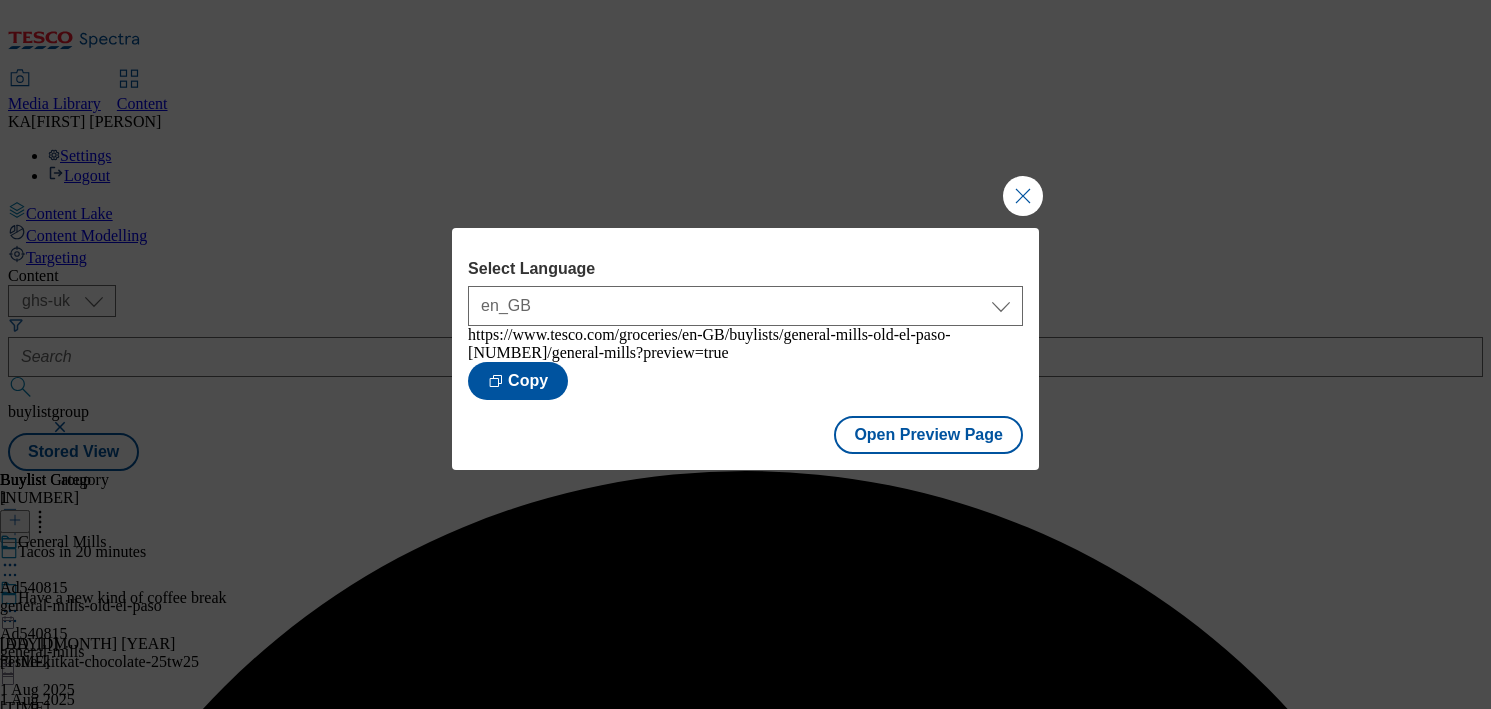 click on "Select Language en_GB en_GB https://www.tesco.com/groceries/en-GB/buylists/general-mills-old-el-paso-25tw24/general-mills?preview=true Copy Open Preview Page" at bounding box center [745, 354] 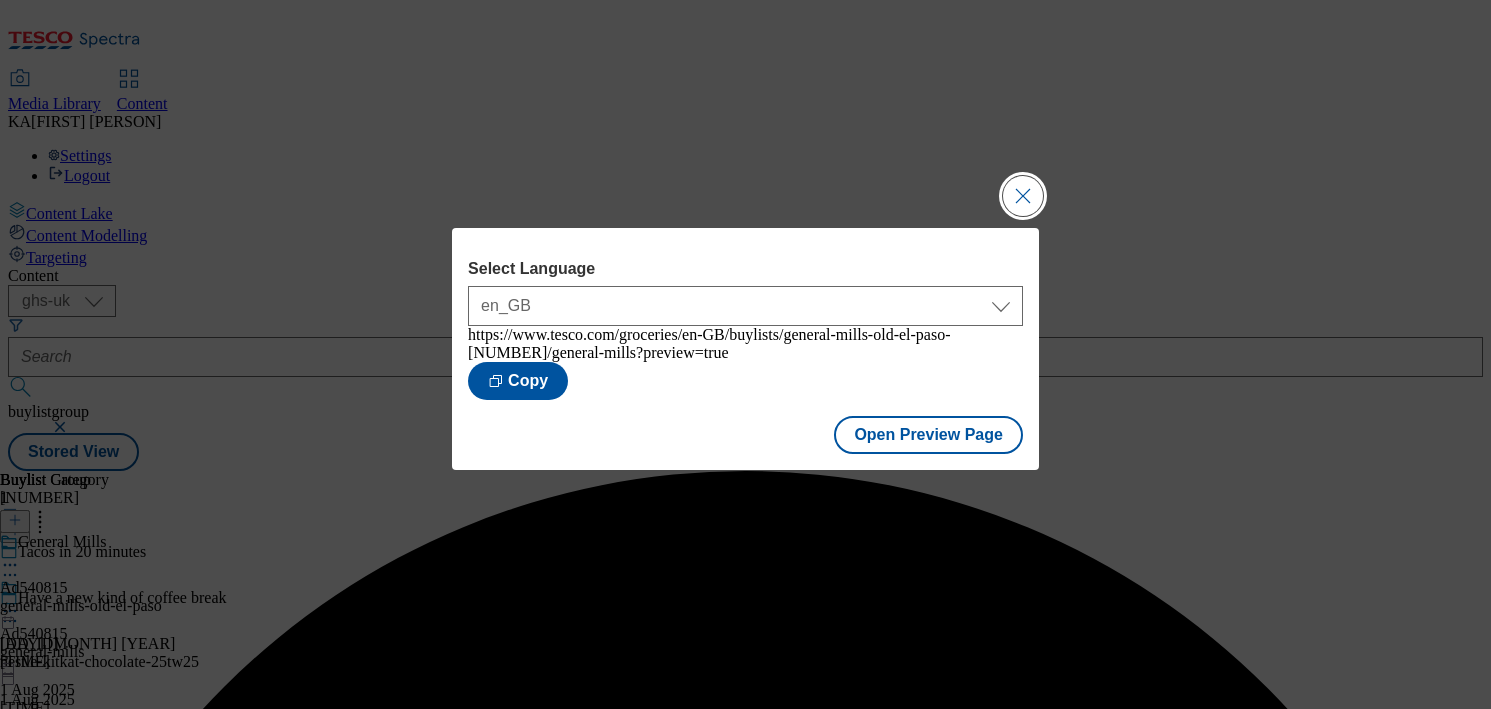 click at bounding box center (1023, 196) 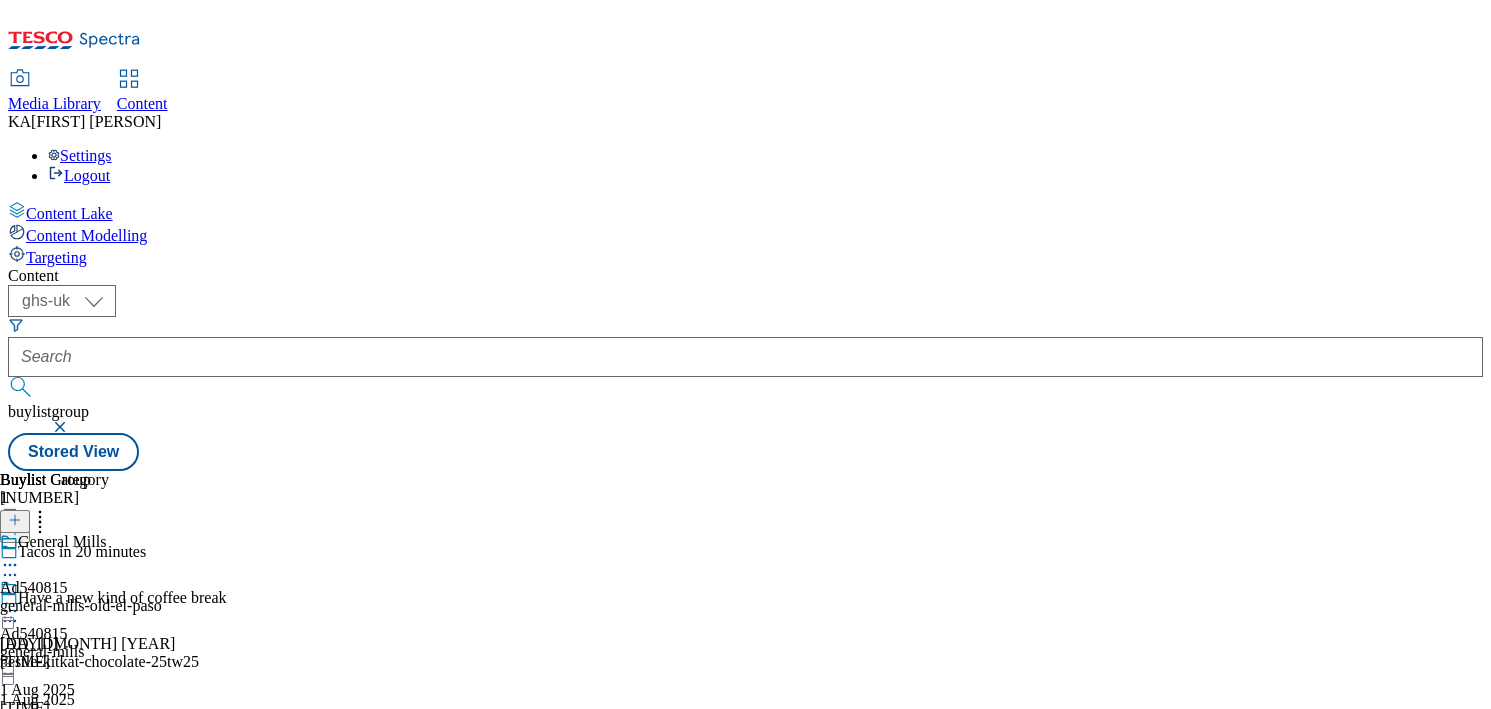 click 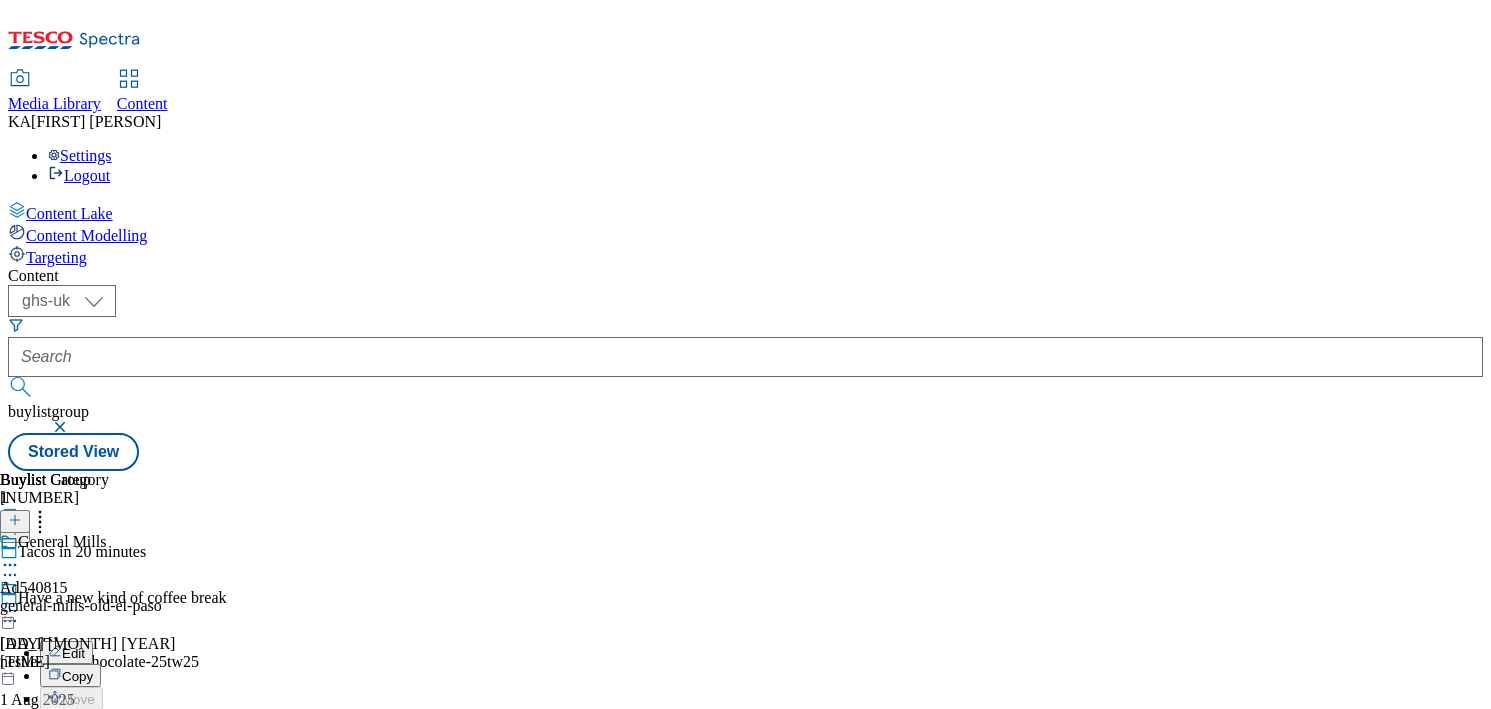 click on "Publish" at bounding box center [84, 814] 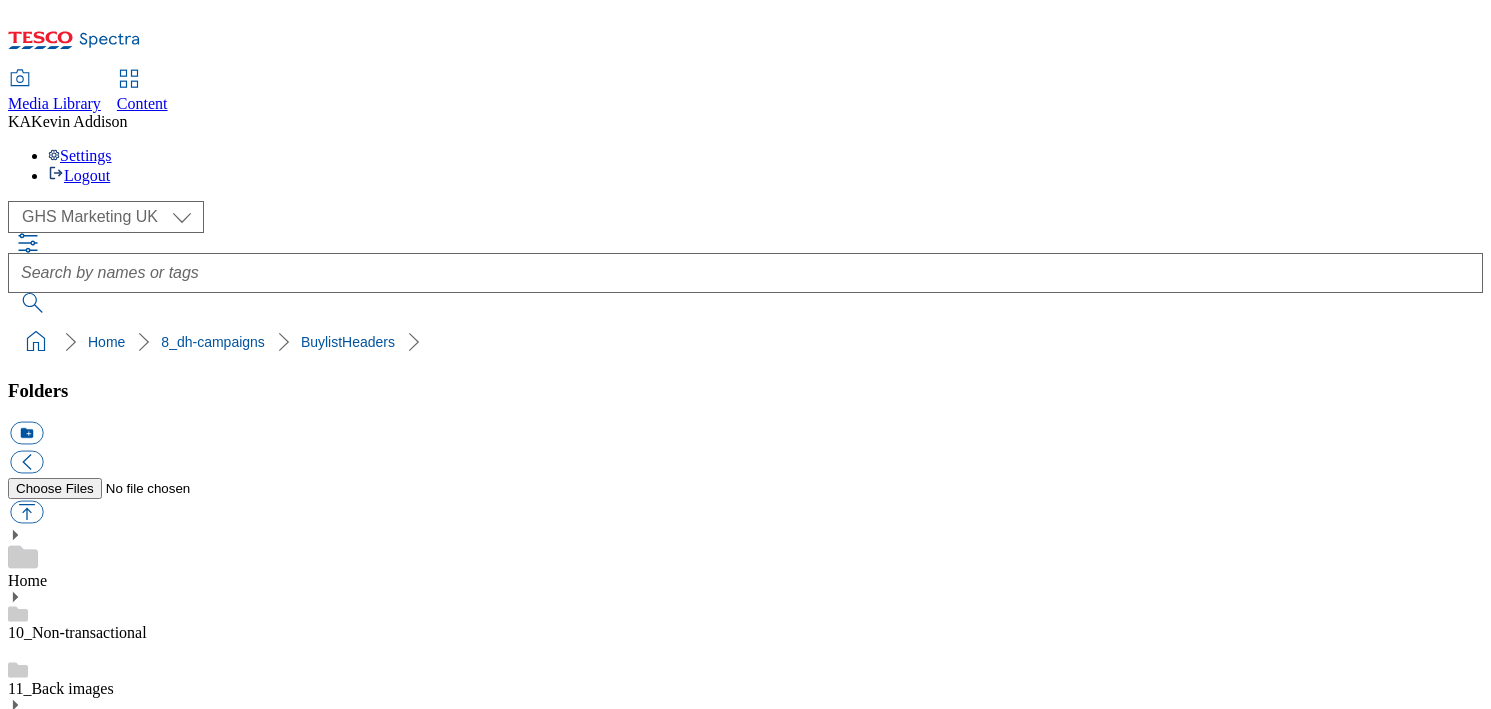 scroll, scrollTop: 0, scrollLeft: 0, axis: both 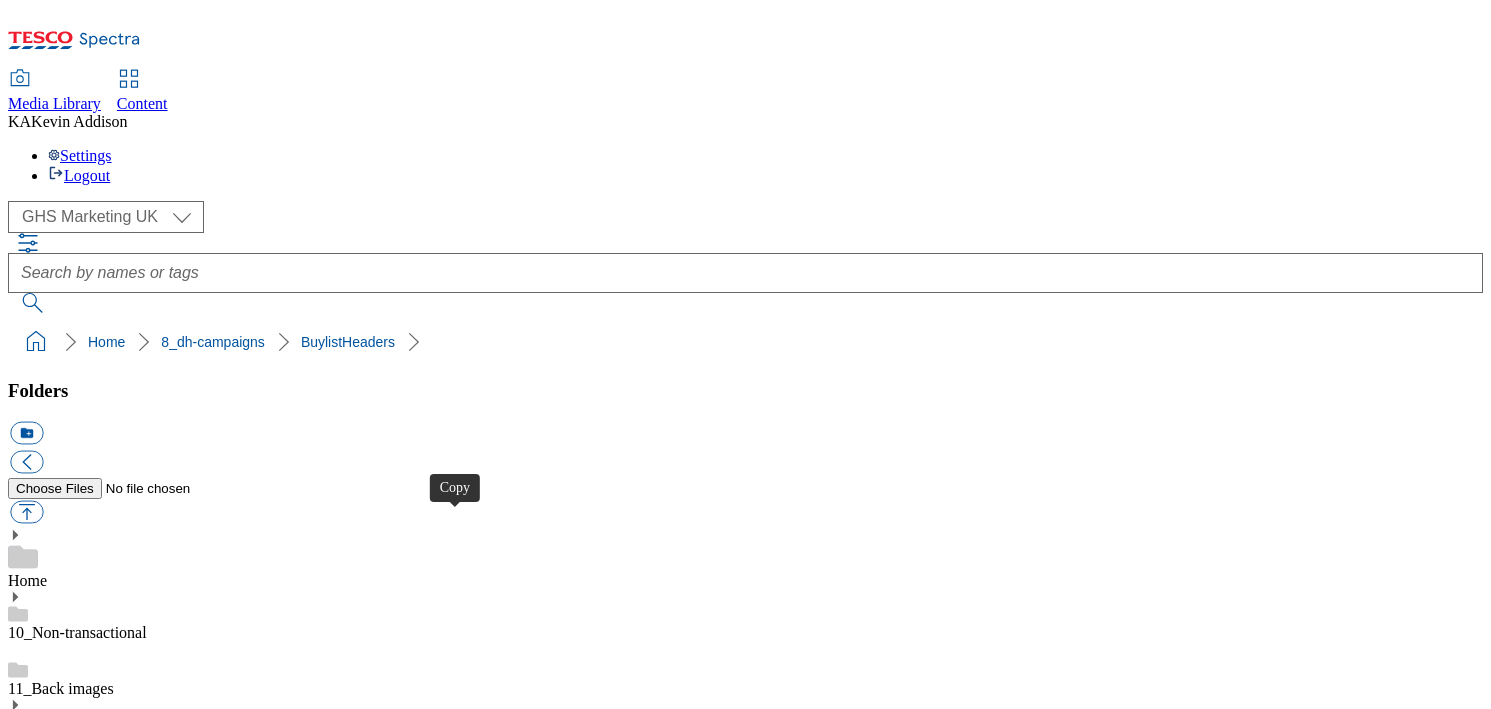 click at bounding box center [26, 4048] 